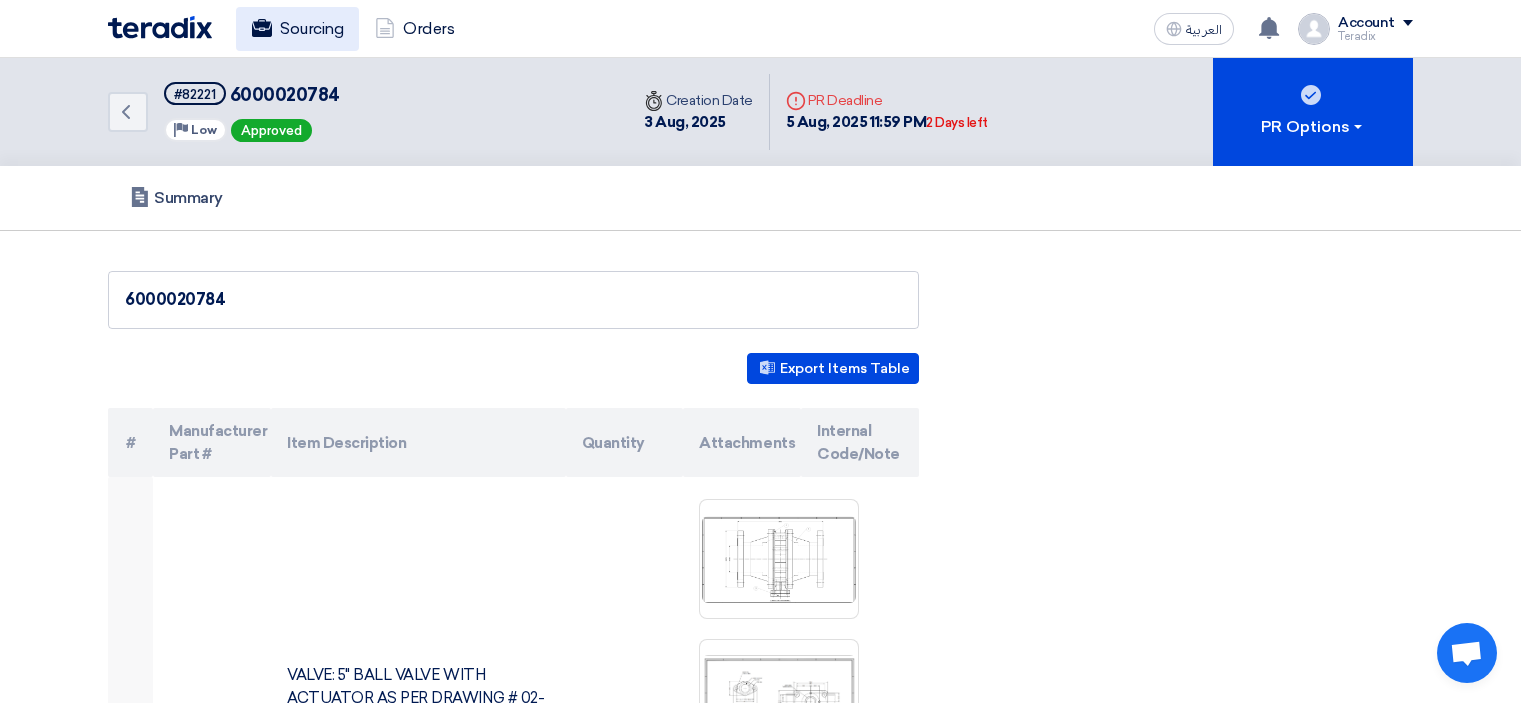scroll, scrollTop: 0, scrollLeft: 0, axis: both 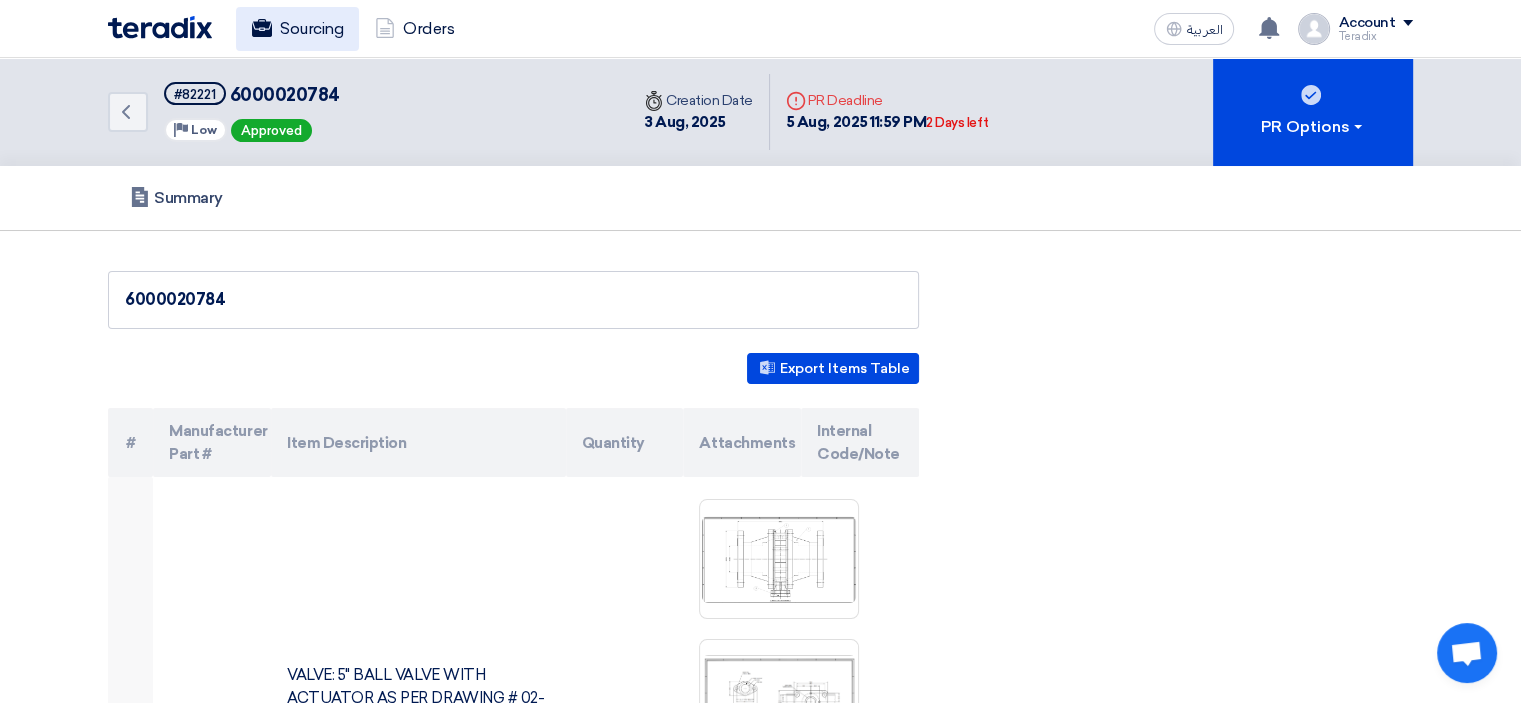 click on "Sourcing" 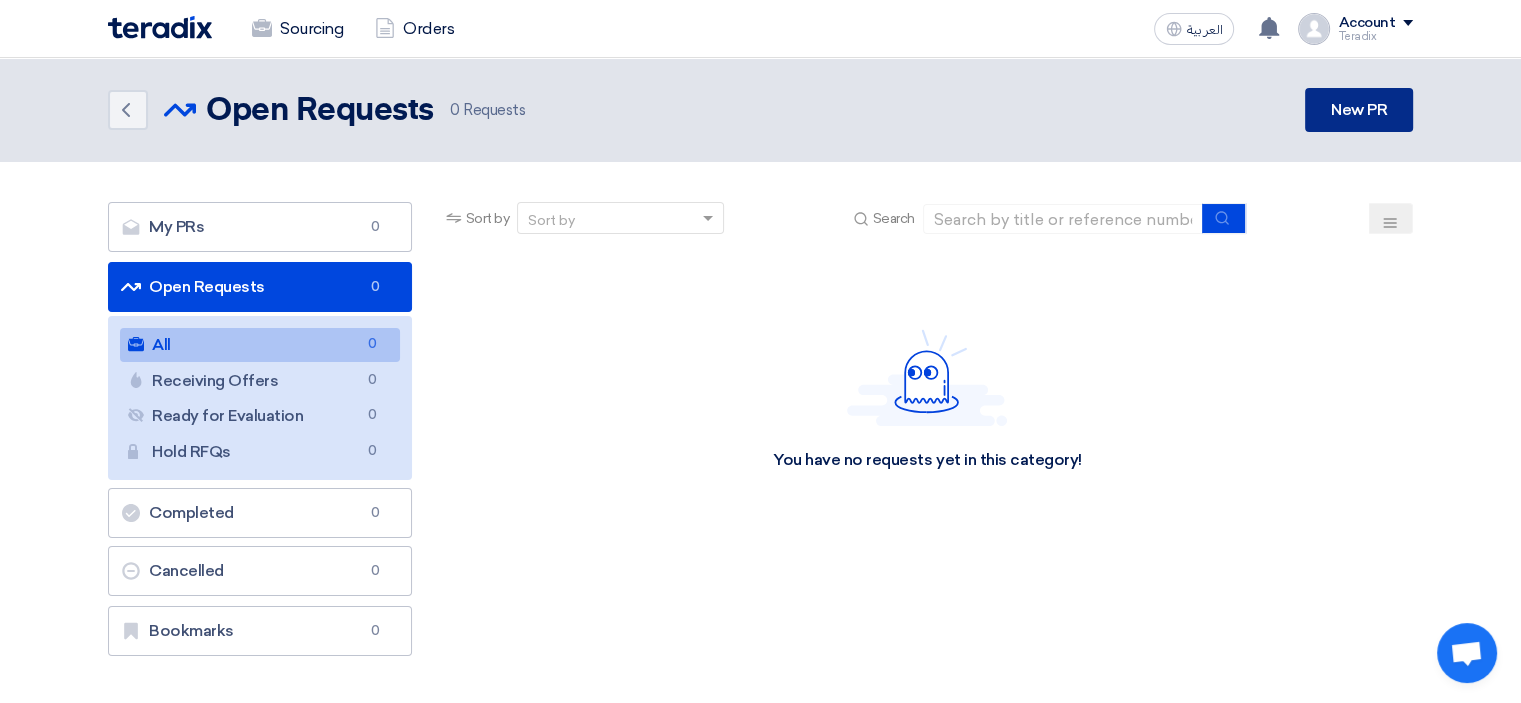 click on "New PR" 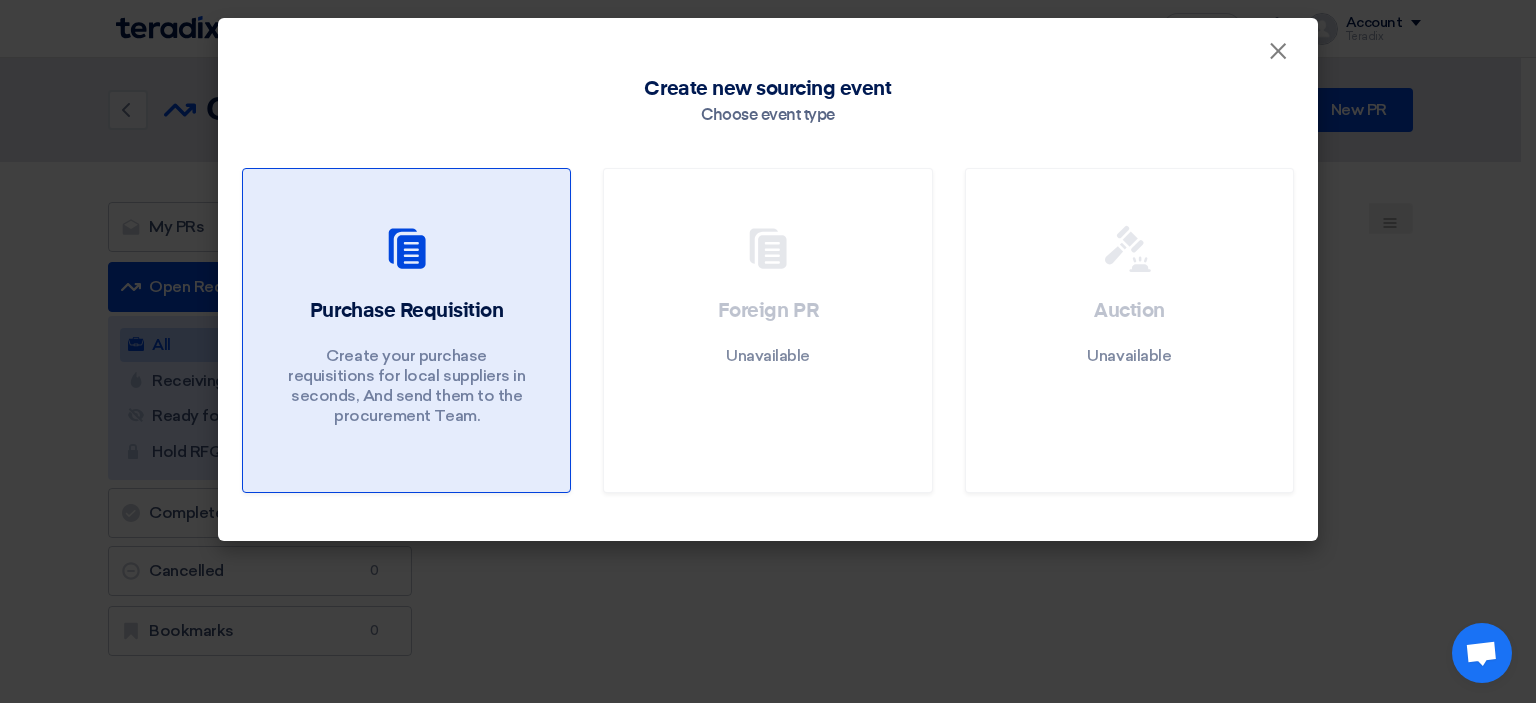 drag, startPoint x: 376, startPoint y: 403, endPoint x: 377, endPoint y: 317, distance: 86.00581 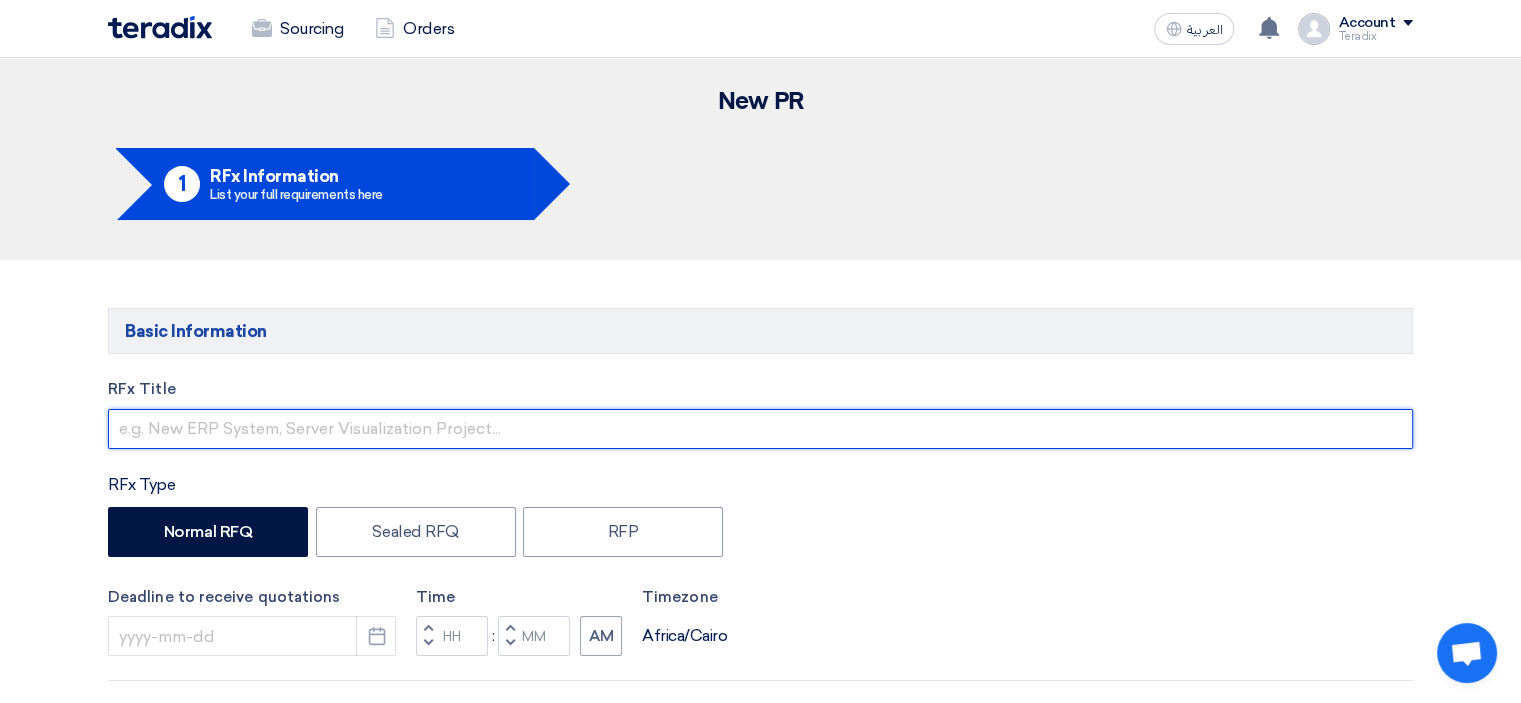 click at bounding box center [760, 429] 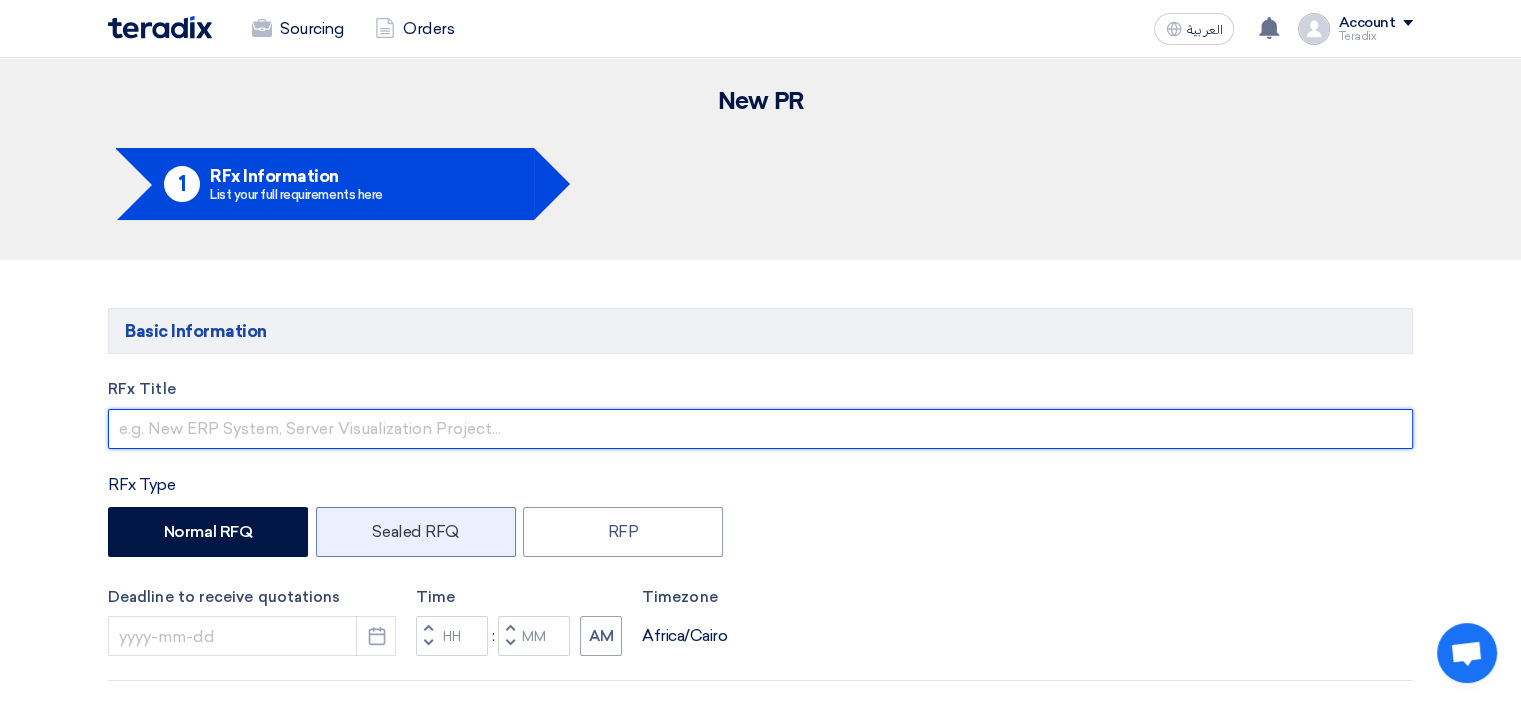 paste on "6000021071" 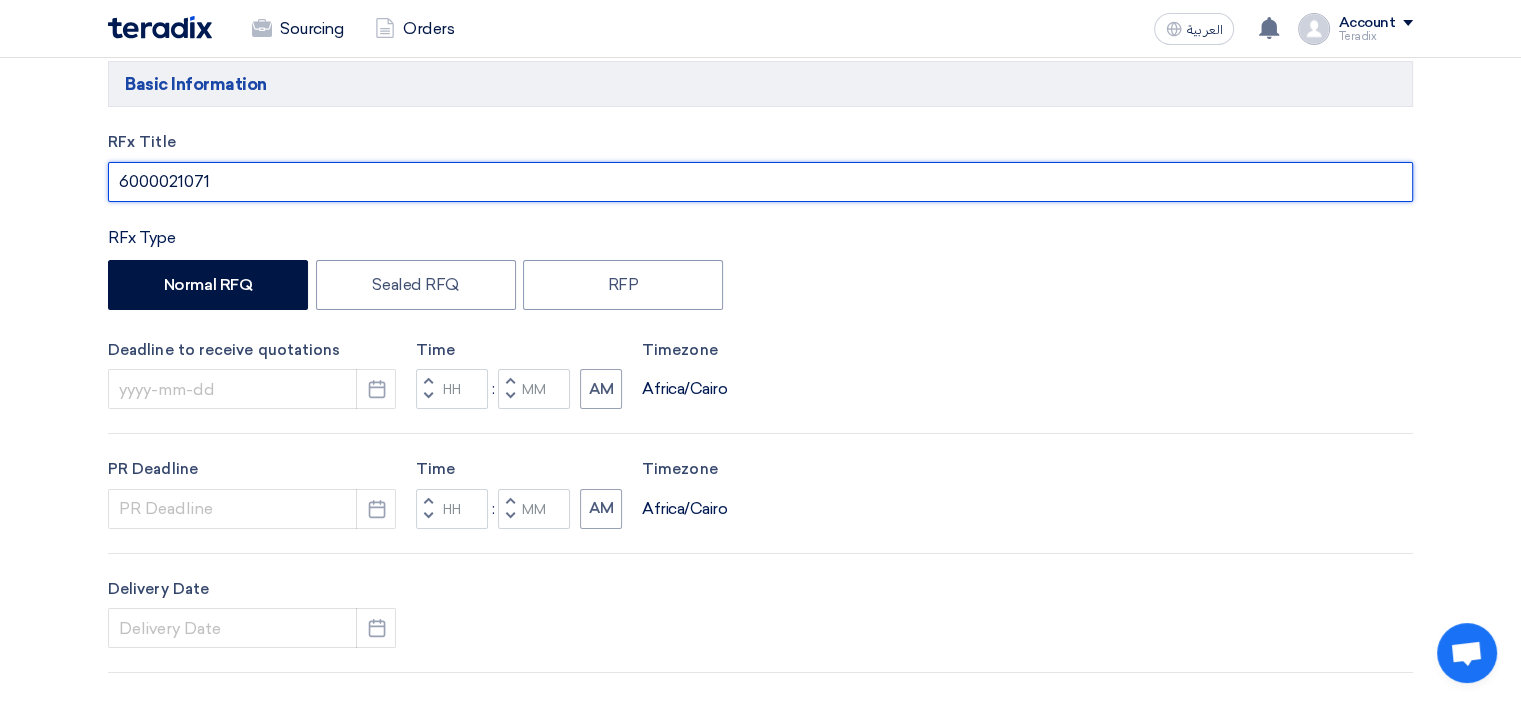 scroll, scrollTop: 300, scrollLeft: 0, axis: vertical 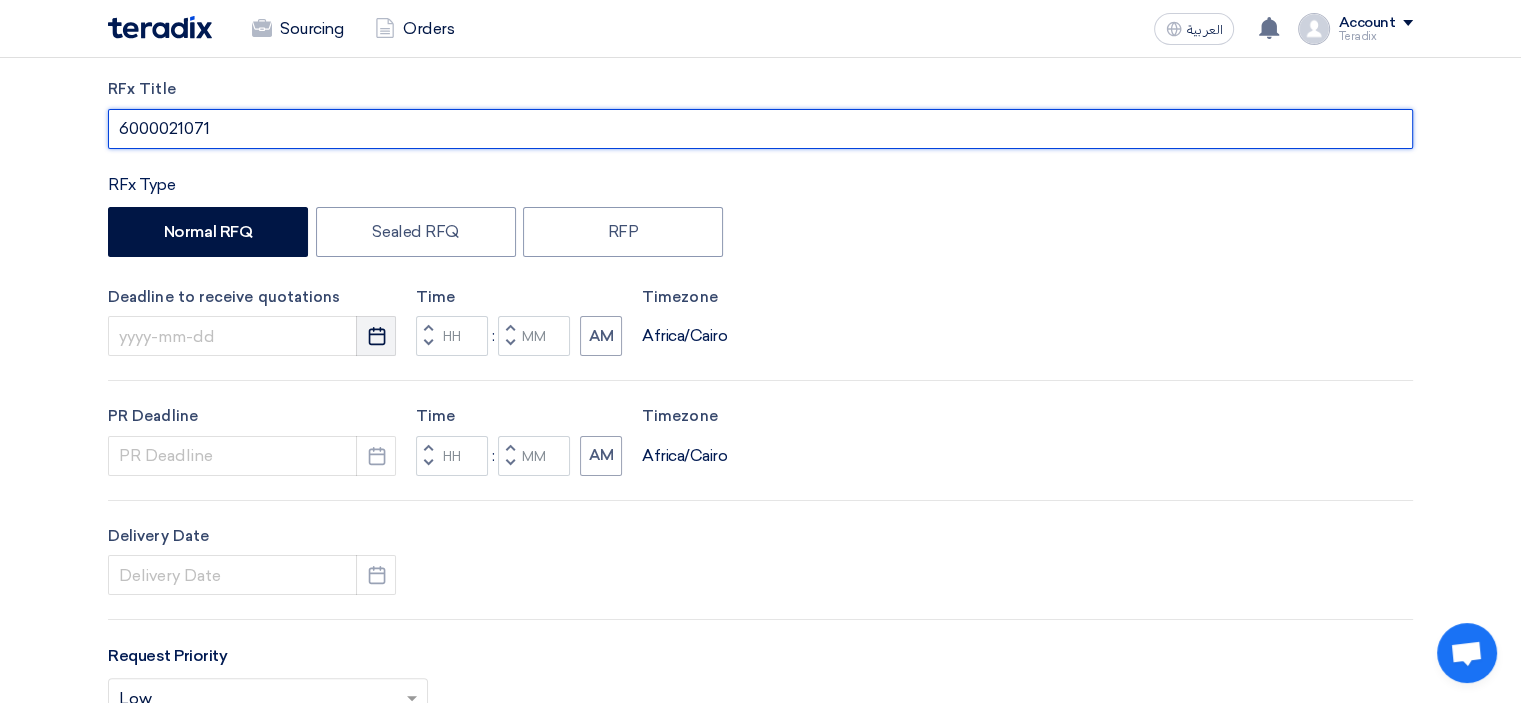 type on "6000021071" 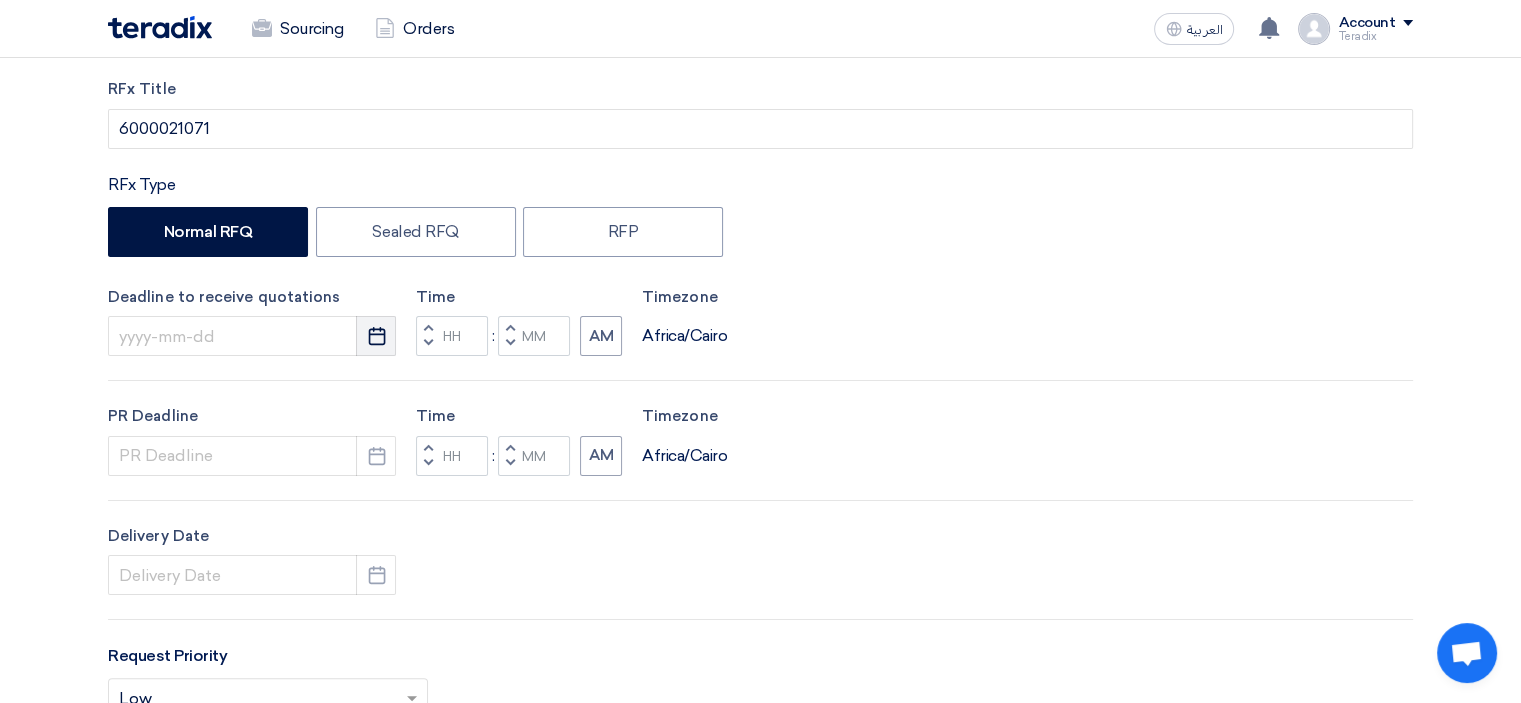 click on "Pick a date" 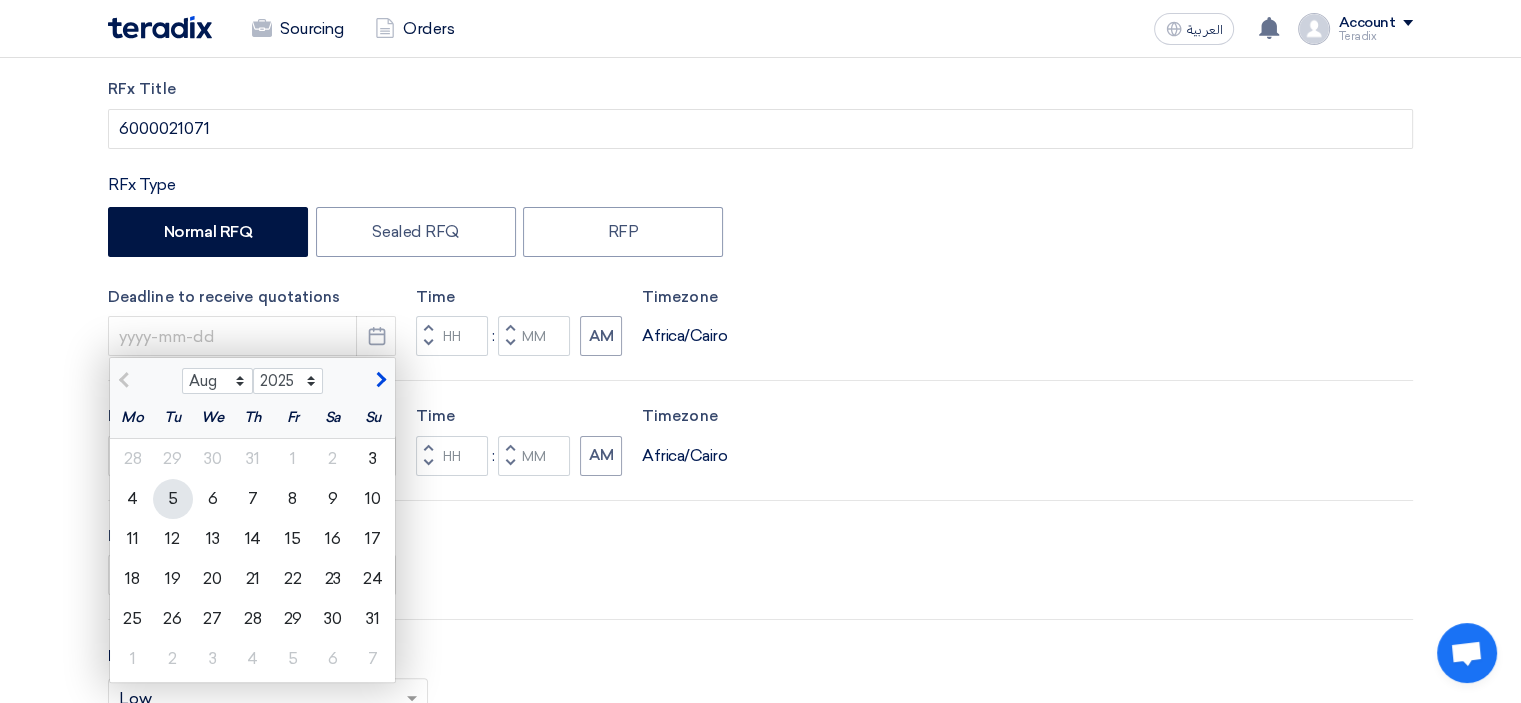 click on "5" 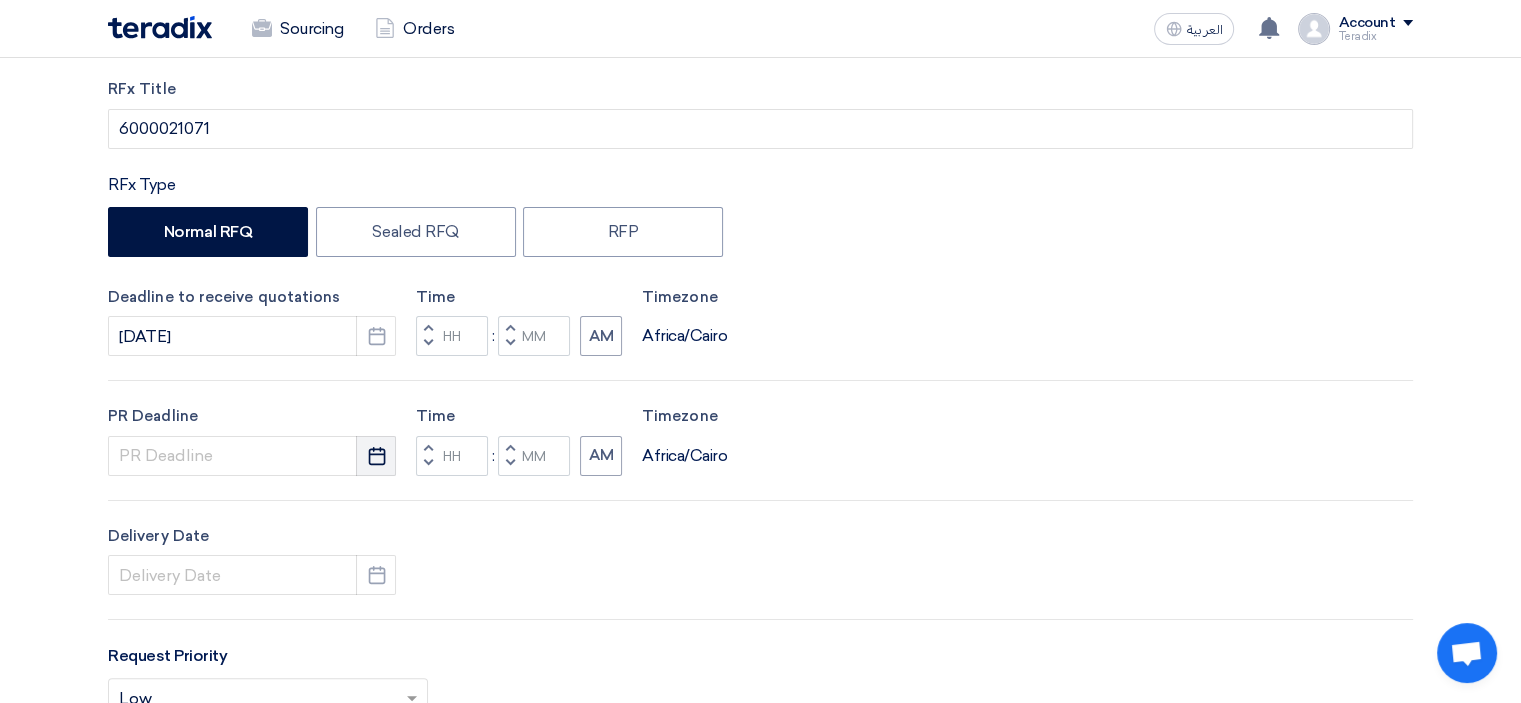 click on "Pick a date" 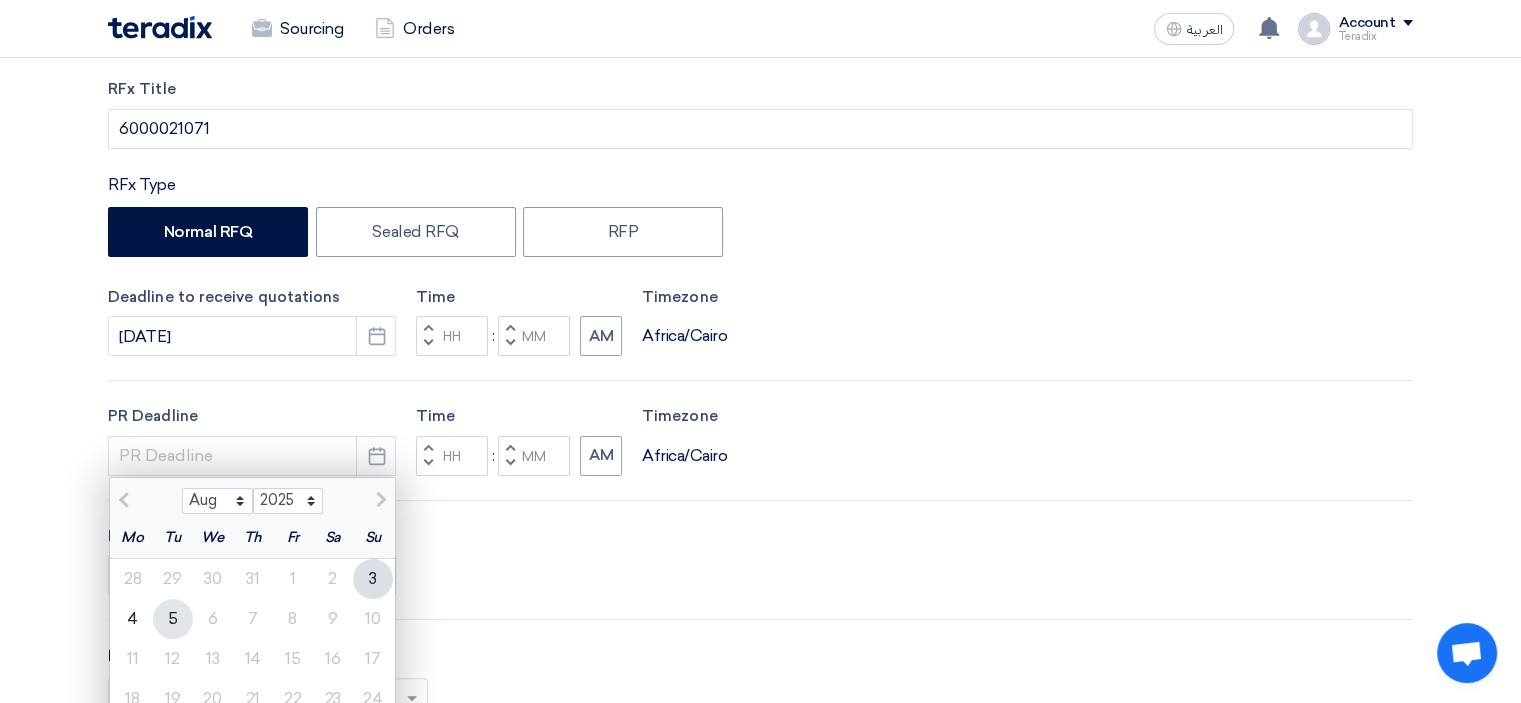 click on "5" 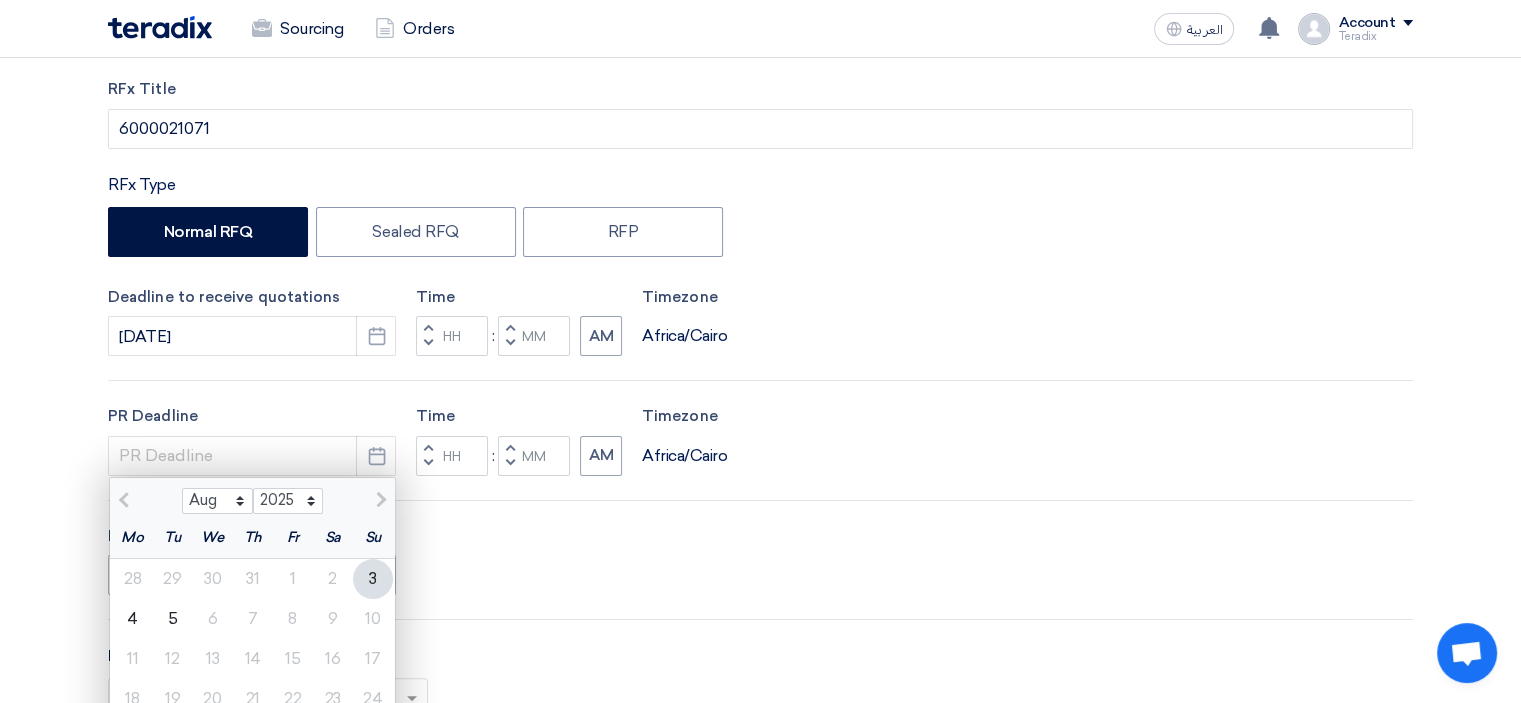 type on "[DATE]" 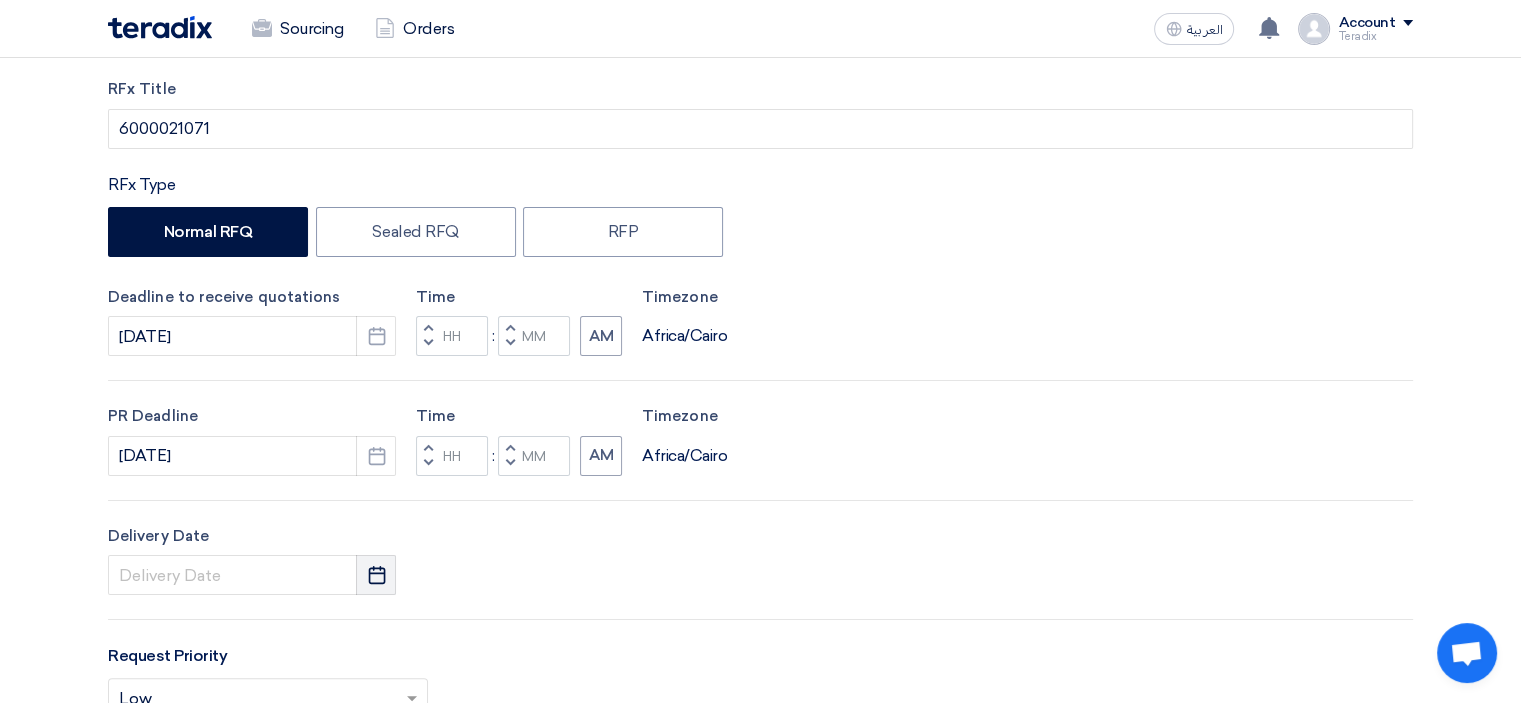 click on "Pick a date" 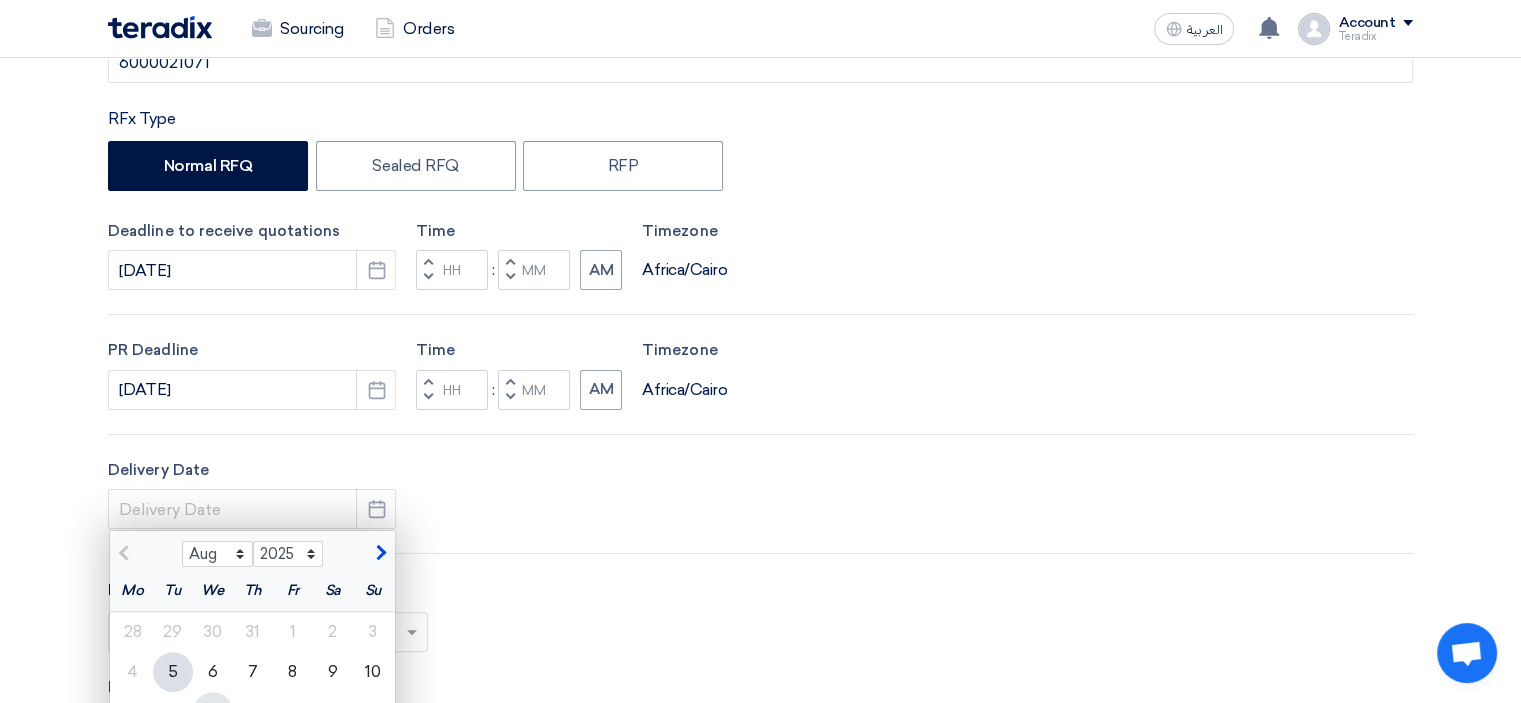 scroll, scrollTop: 500, scrollLeft: 0, axis: vertical 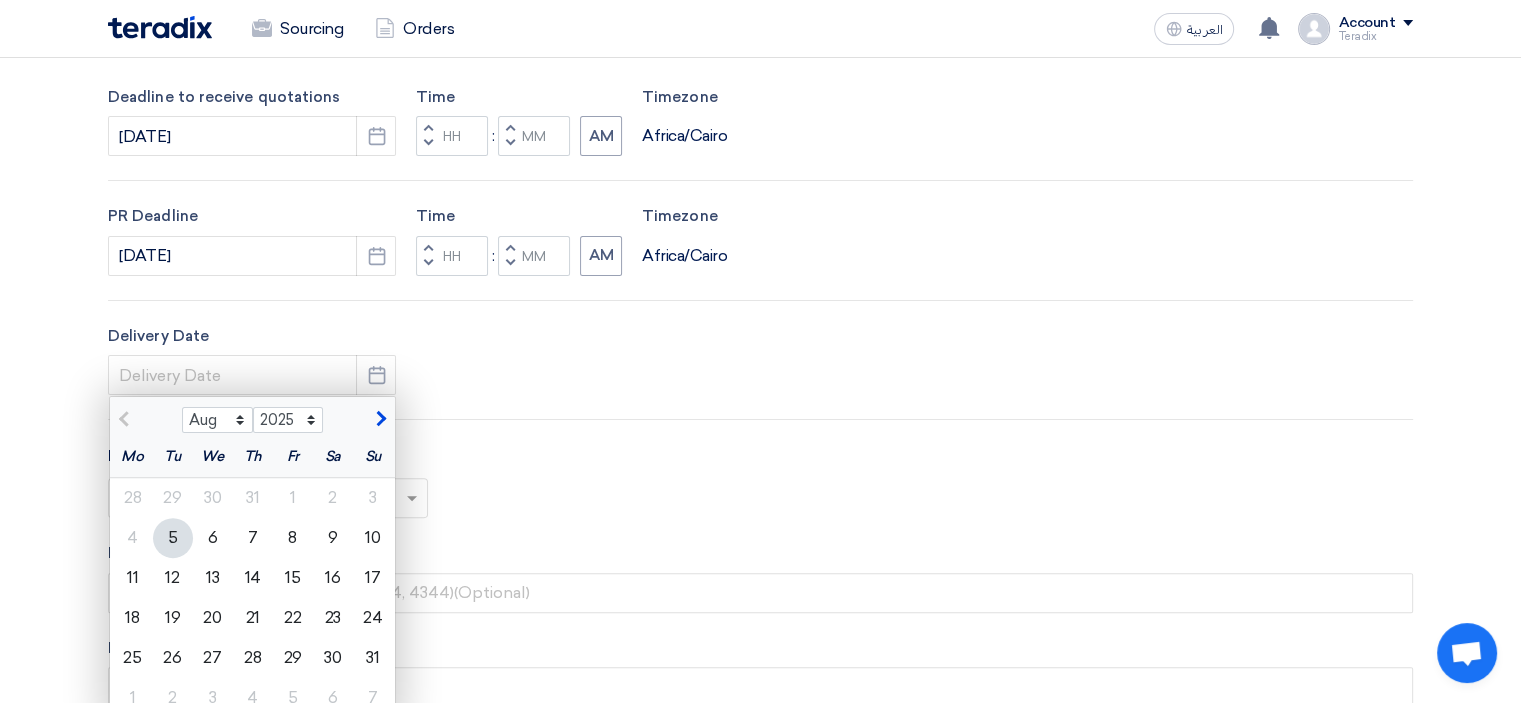 click on "5" 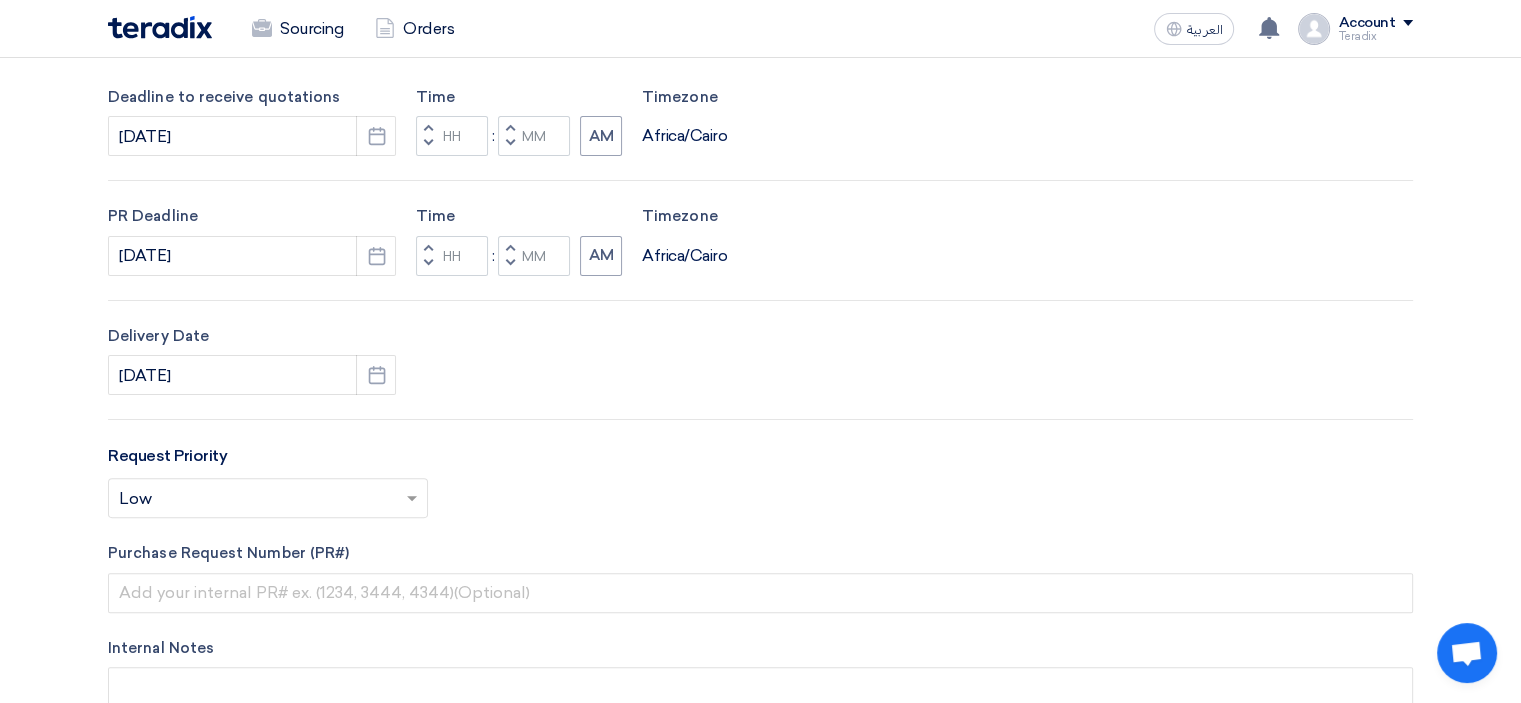 click on "Increment minutes" 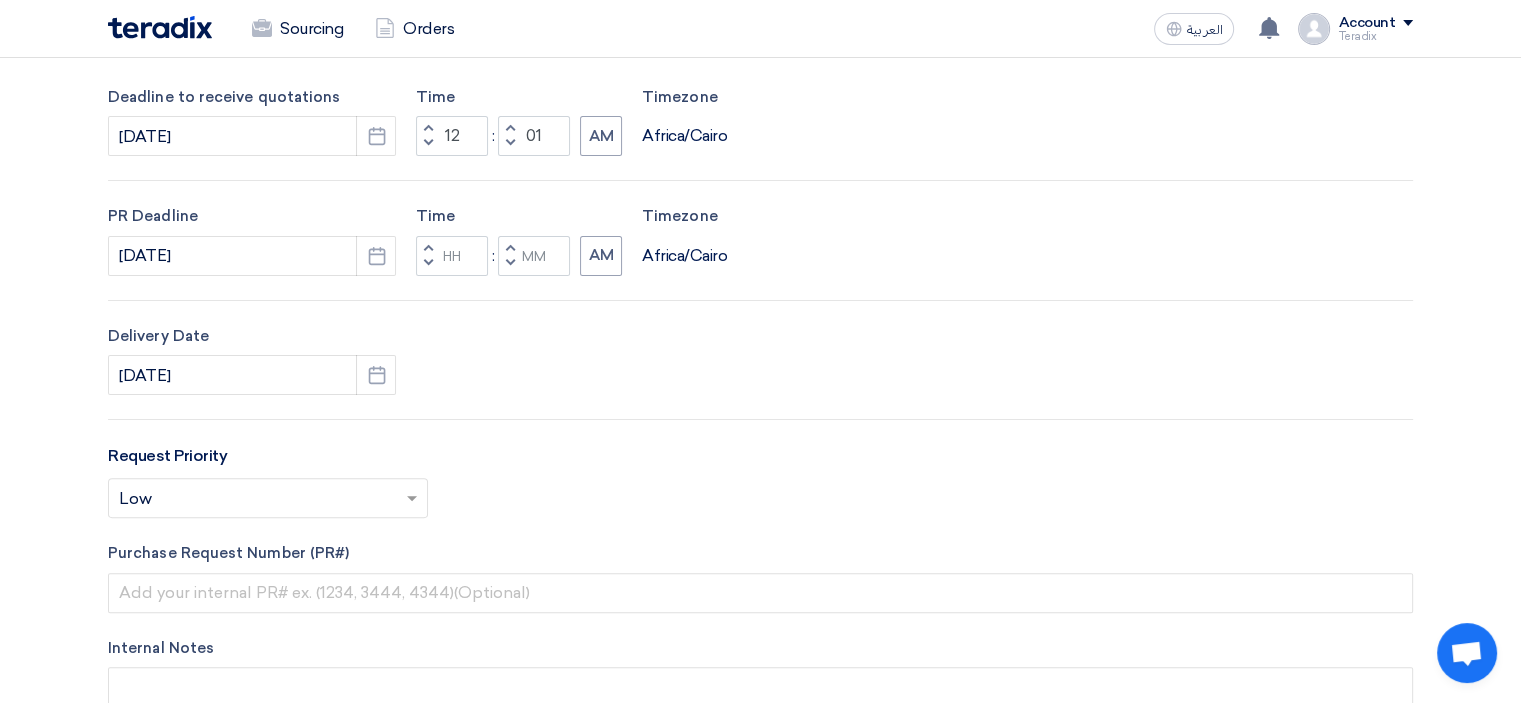click 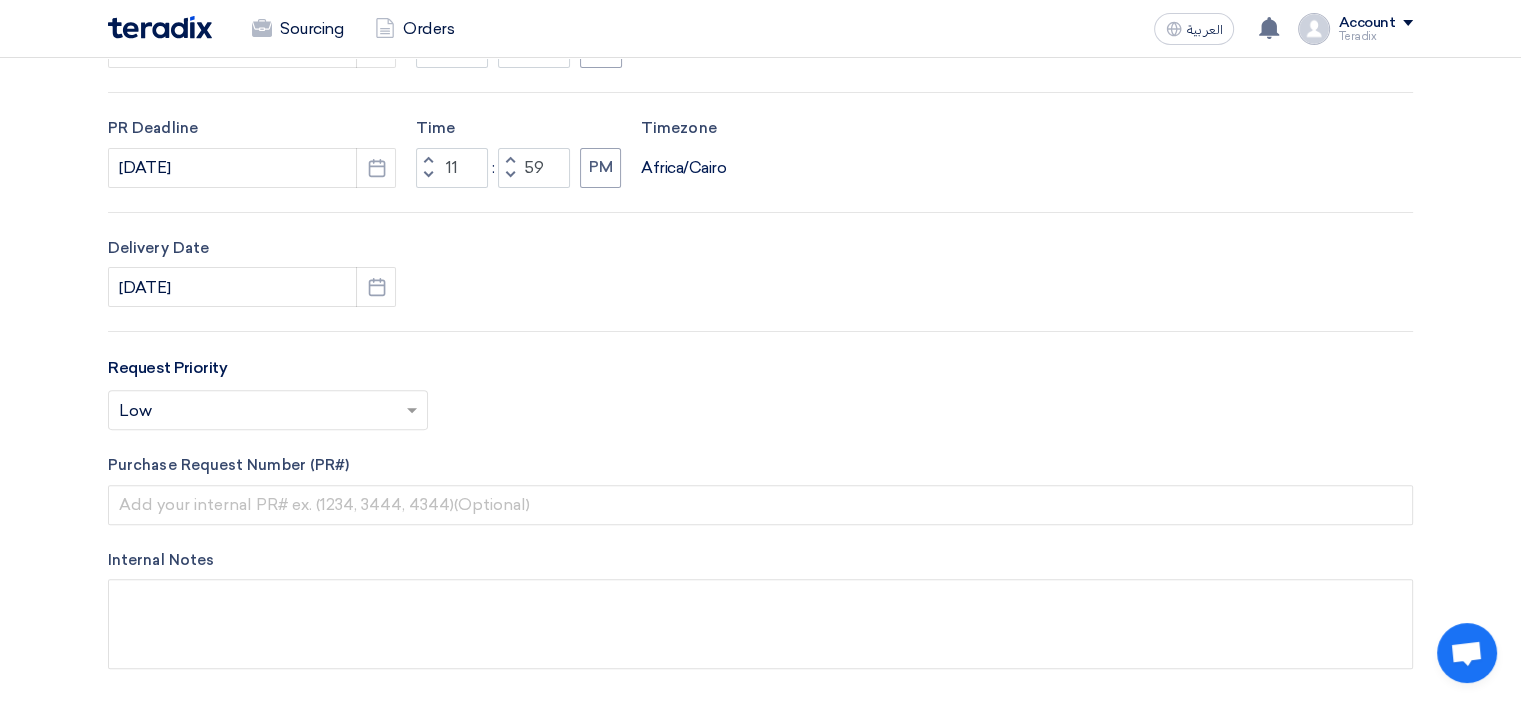 scroll, scrollTop: 800, scrollLeft: 0, axis: vertical 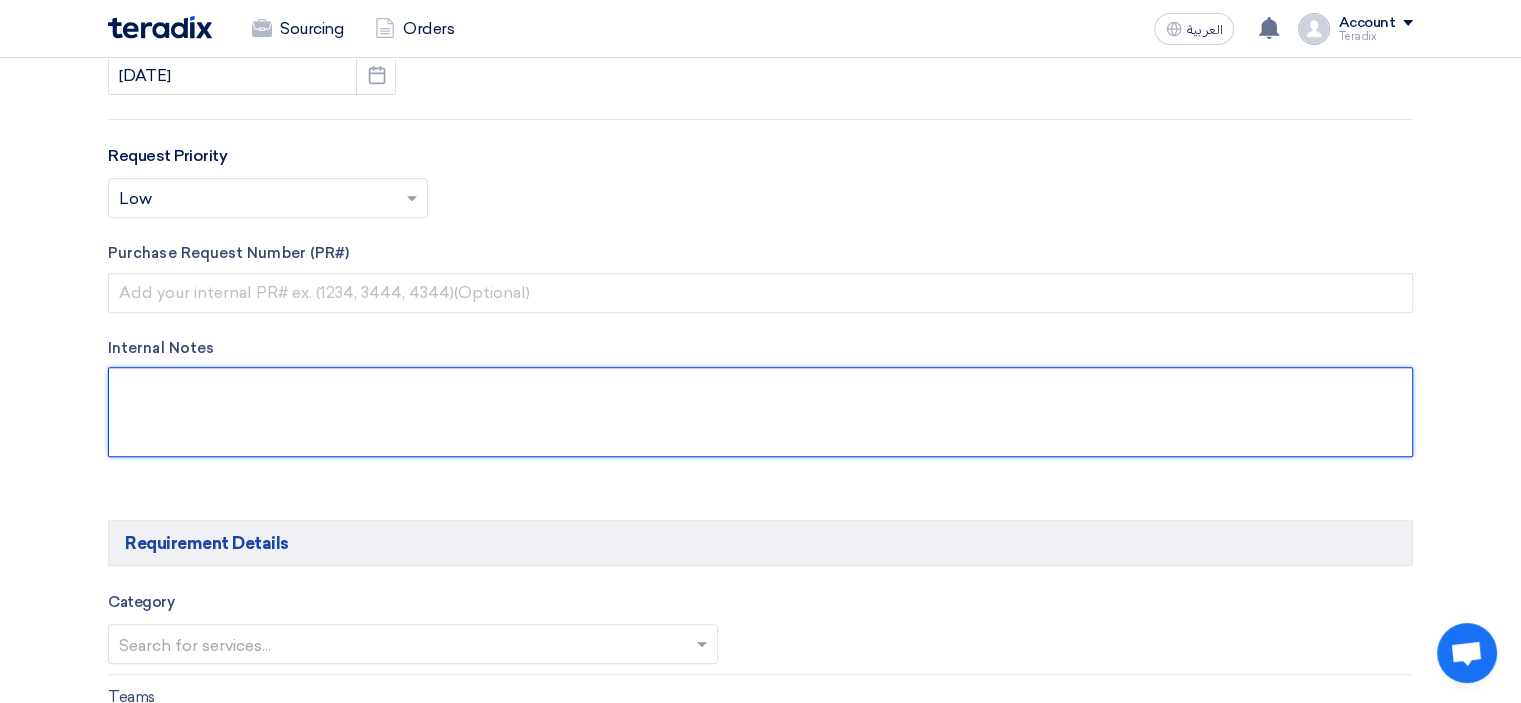 click 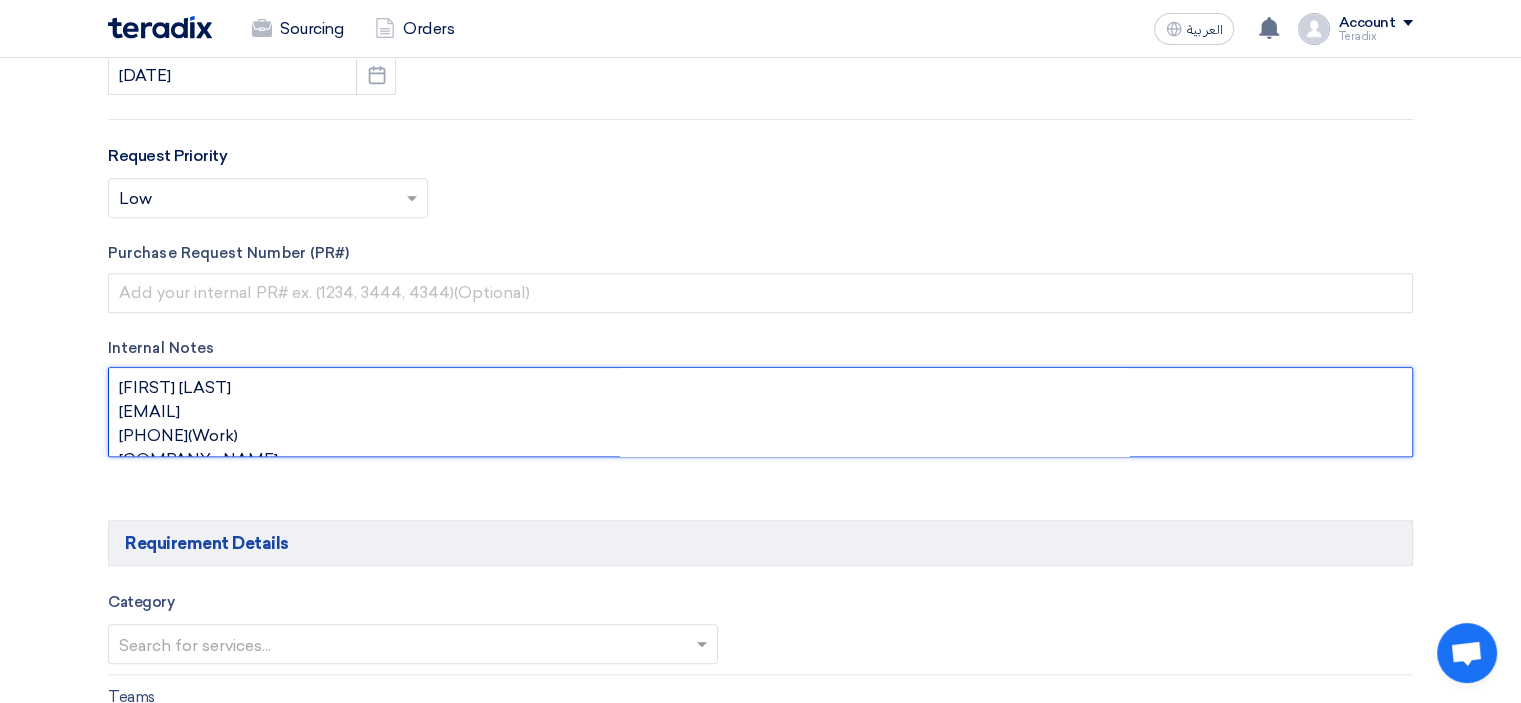 scroll, scrollTop: 13, scrollLeft: 0, axis: vertical 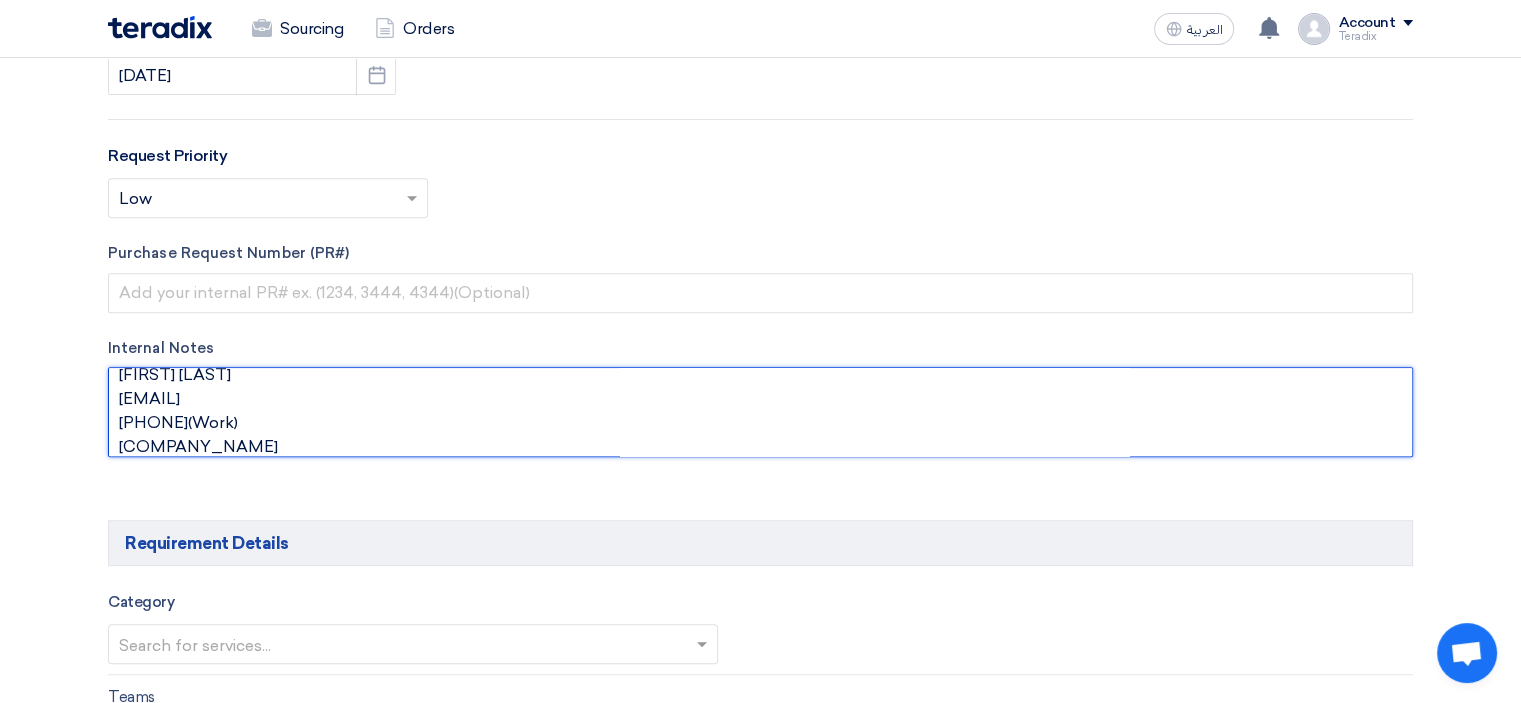 click 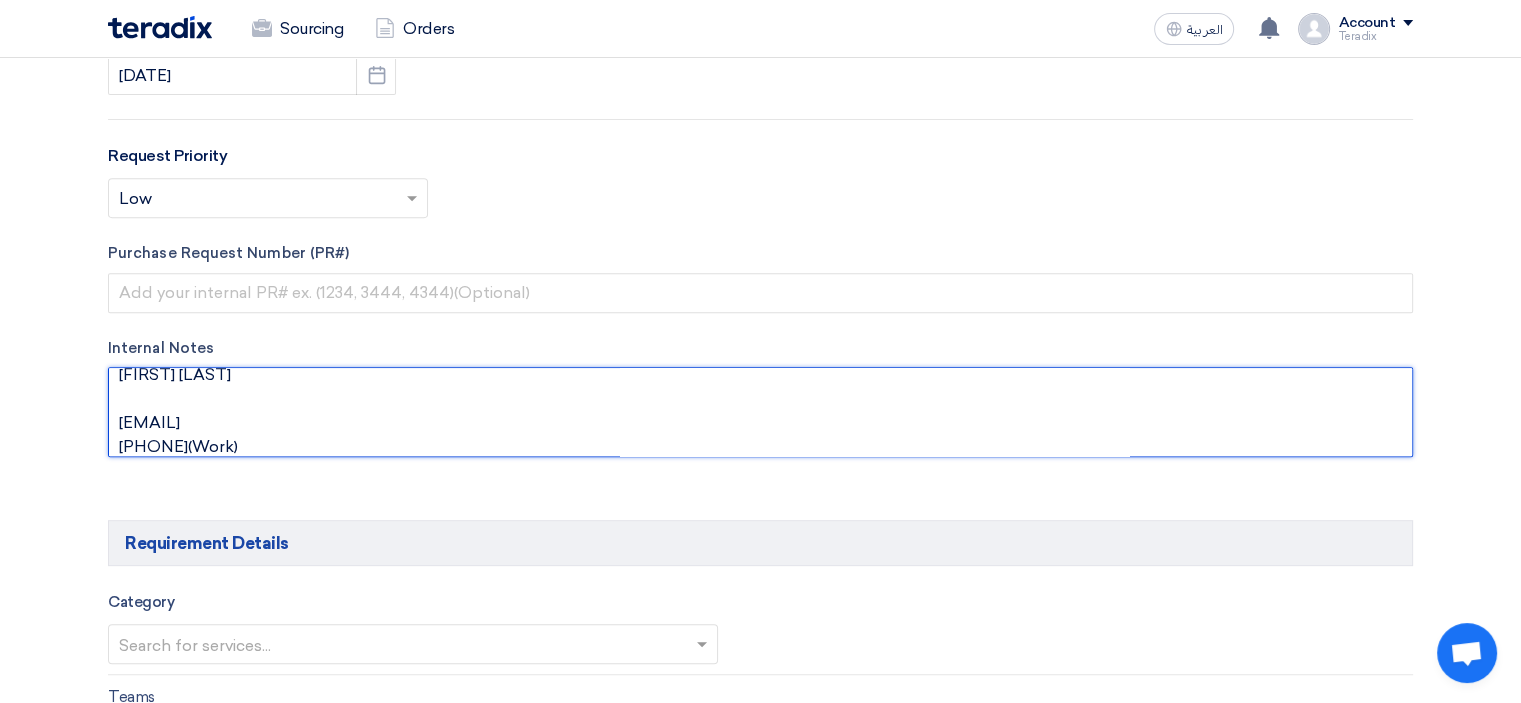 scroll, scrollTop: 34, scrollLeft: 0, axis: vertical 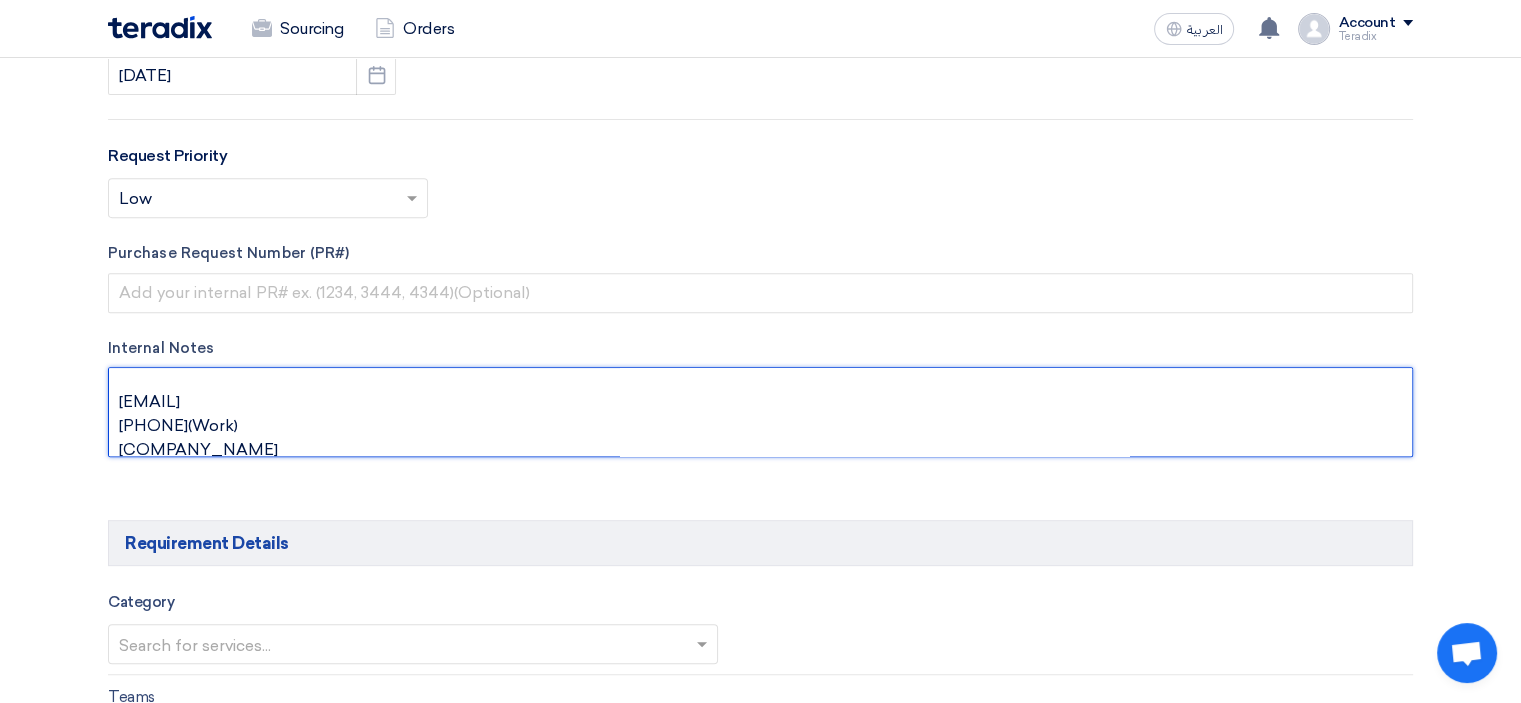 paste on "Purchasing Specialist" 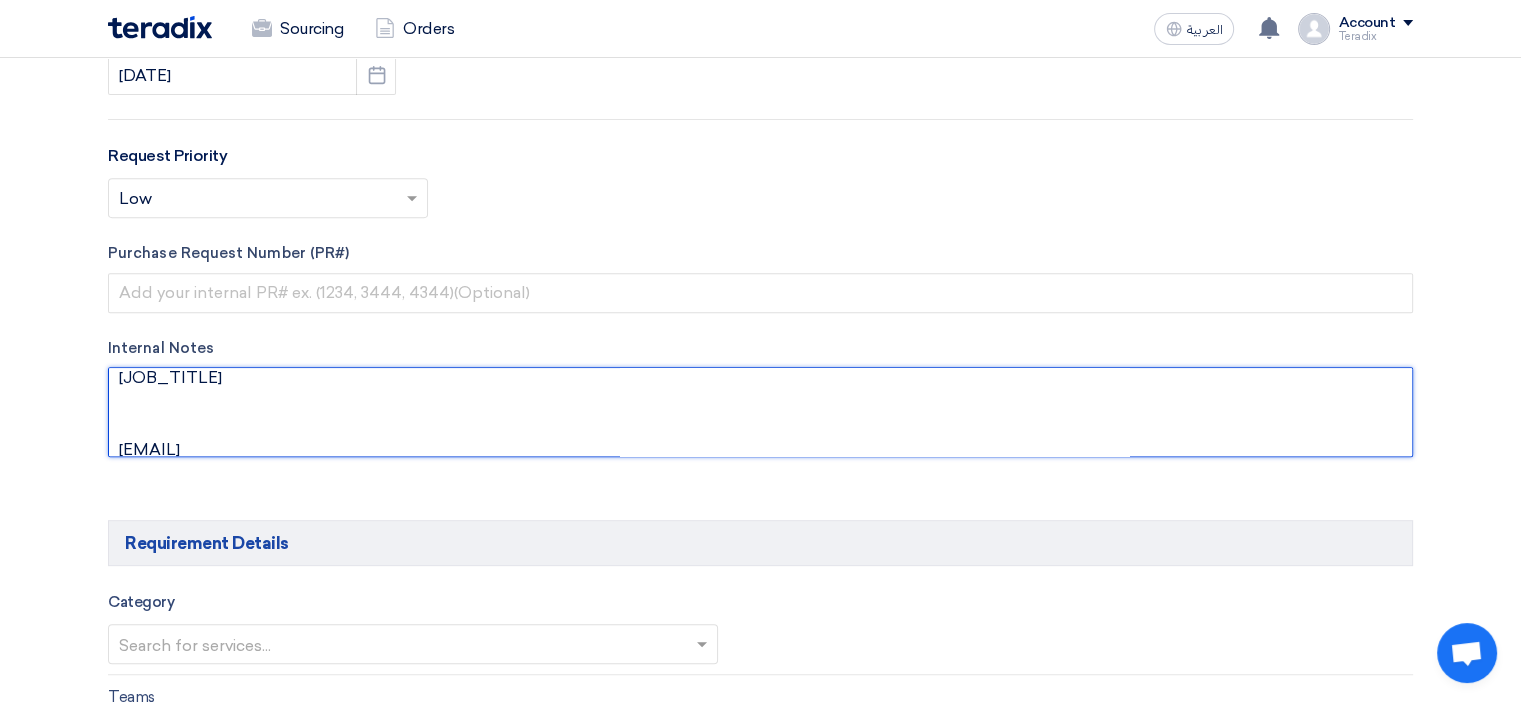 scroll, scrollTop: 82, scrollLeft: 0, axis: vertical 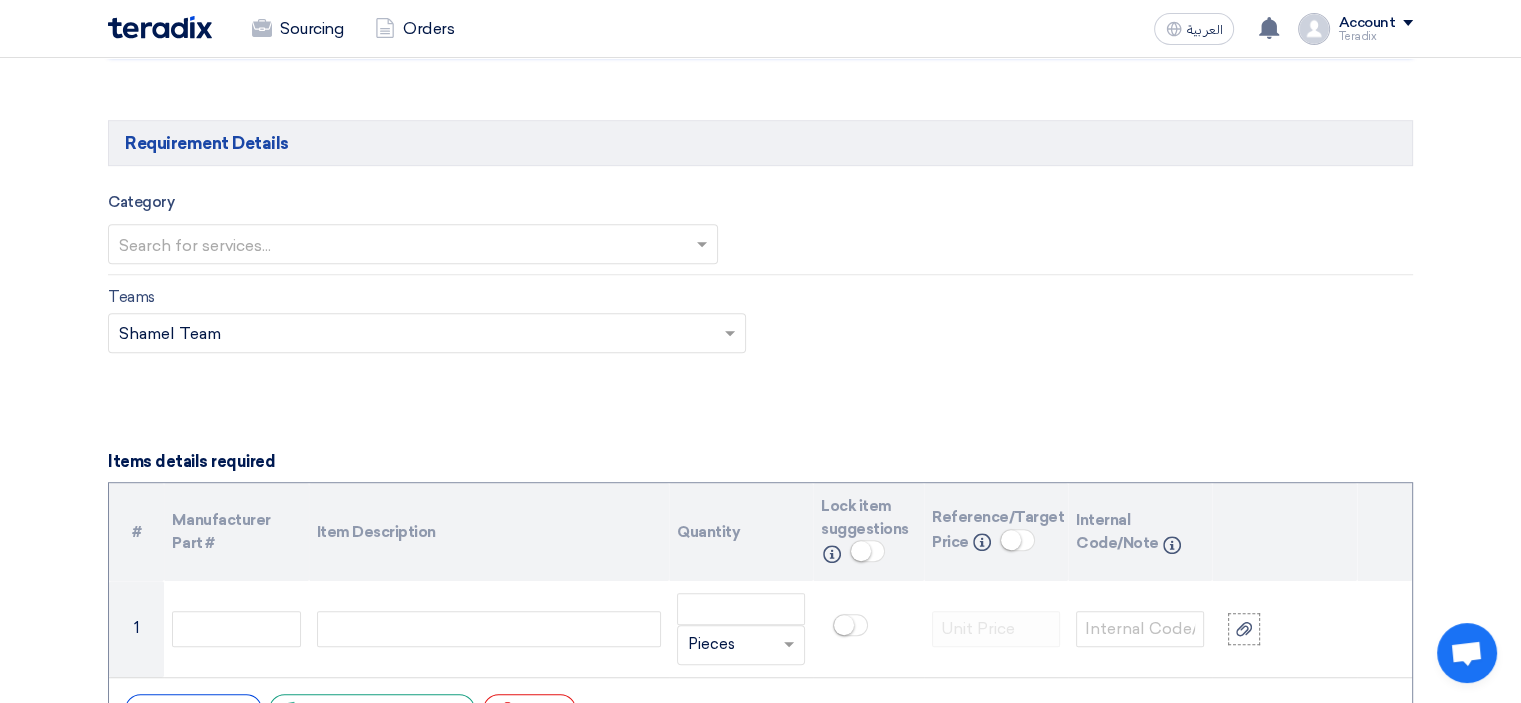 type on "[FIRST] [LAST]
[JOB_TITLE]
[EMAIL]
[PHONE](Work)
[COMPANY_NAME]" 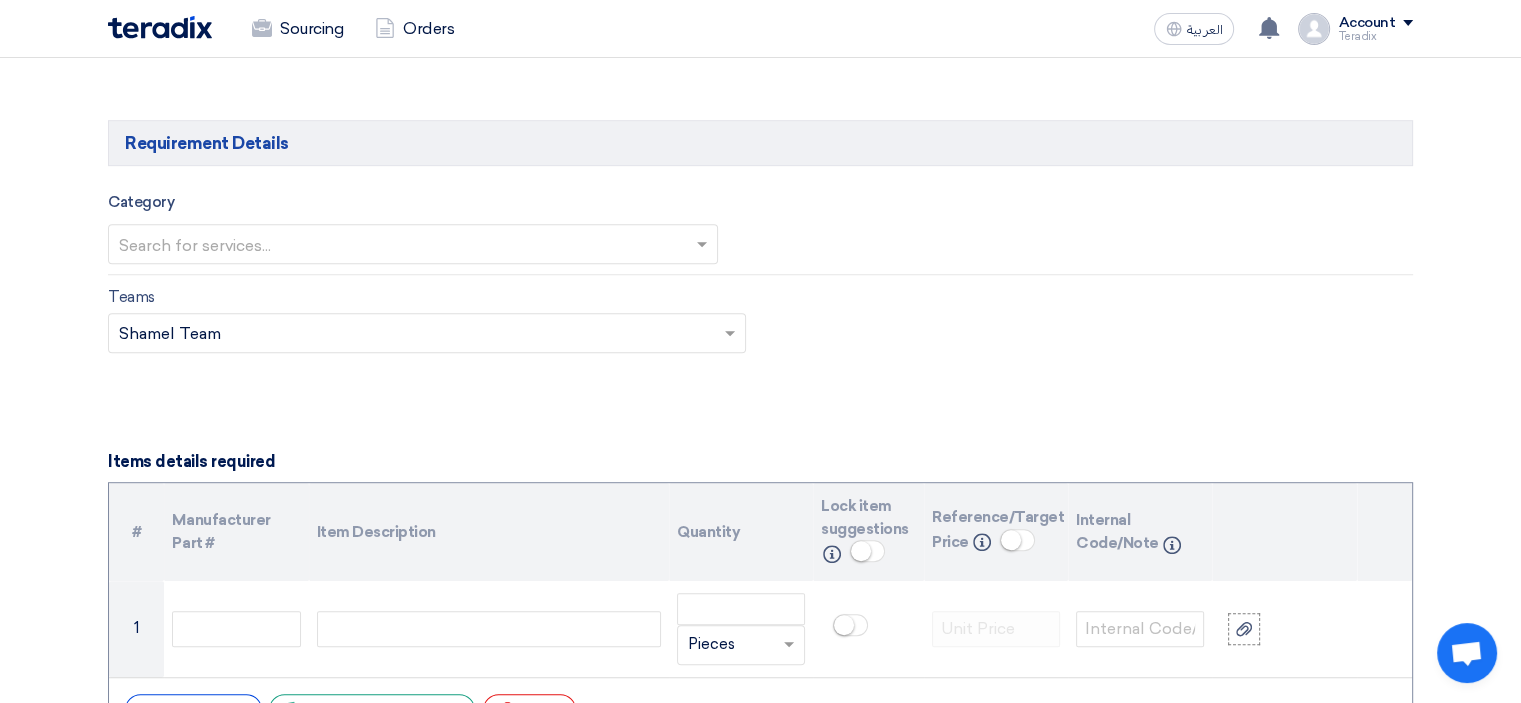 click at bounding box center [403, 245] 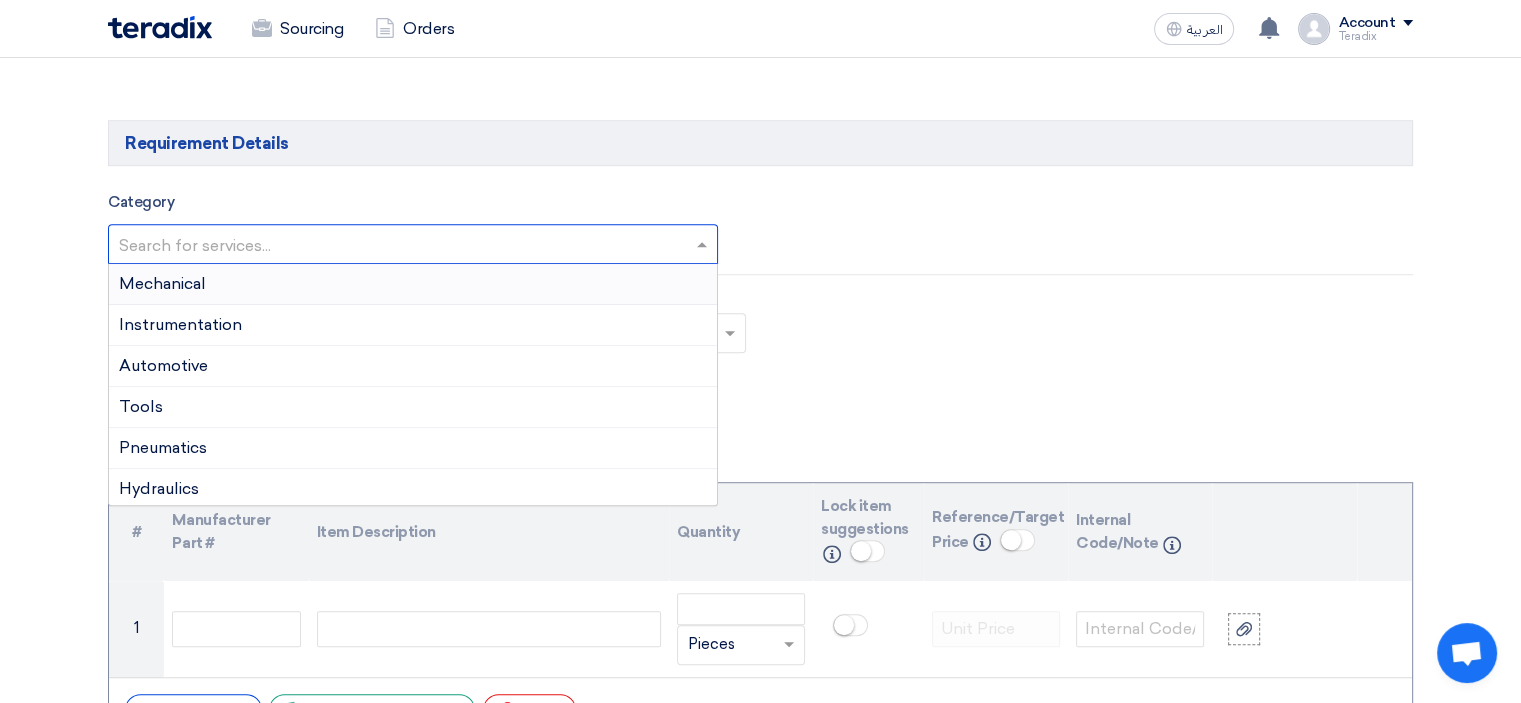 drag, startPoint x: 312, startPoint y: 280, endPoint x: 405, endPoint y: 338, distance: 109.60383 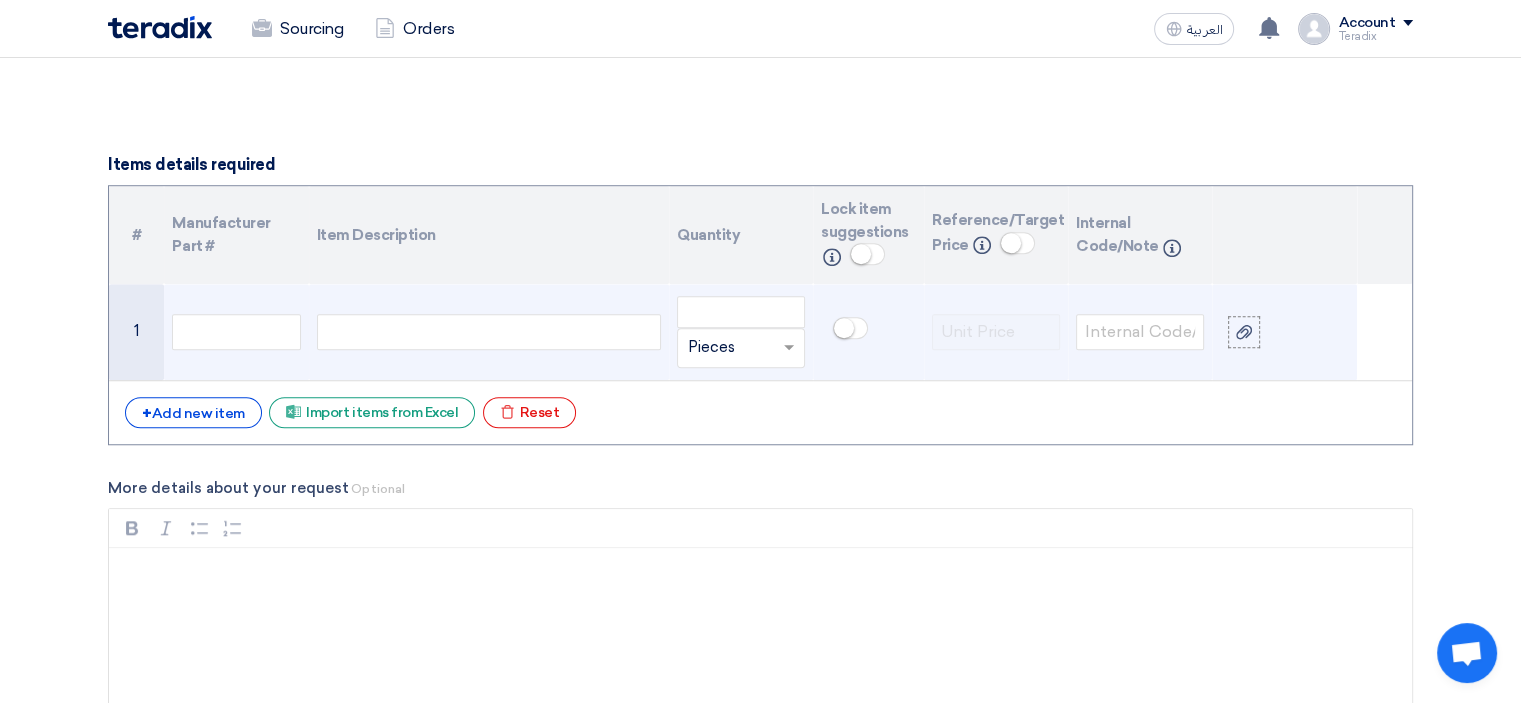 click 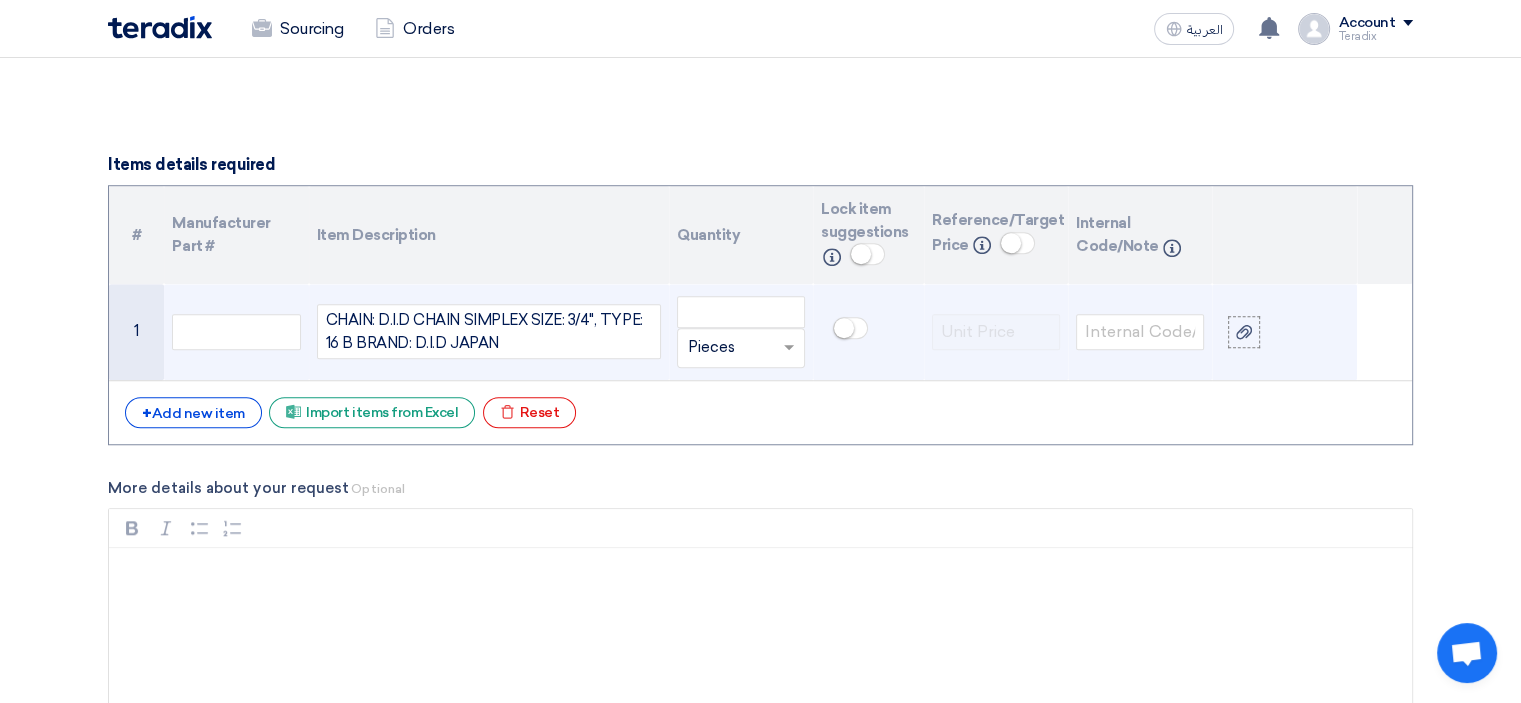 scroll, scrollTop: 1491, scrollLeft: 0, axis: vertical 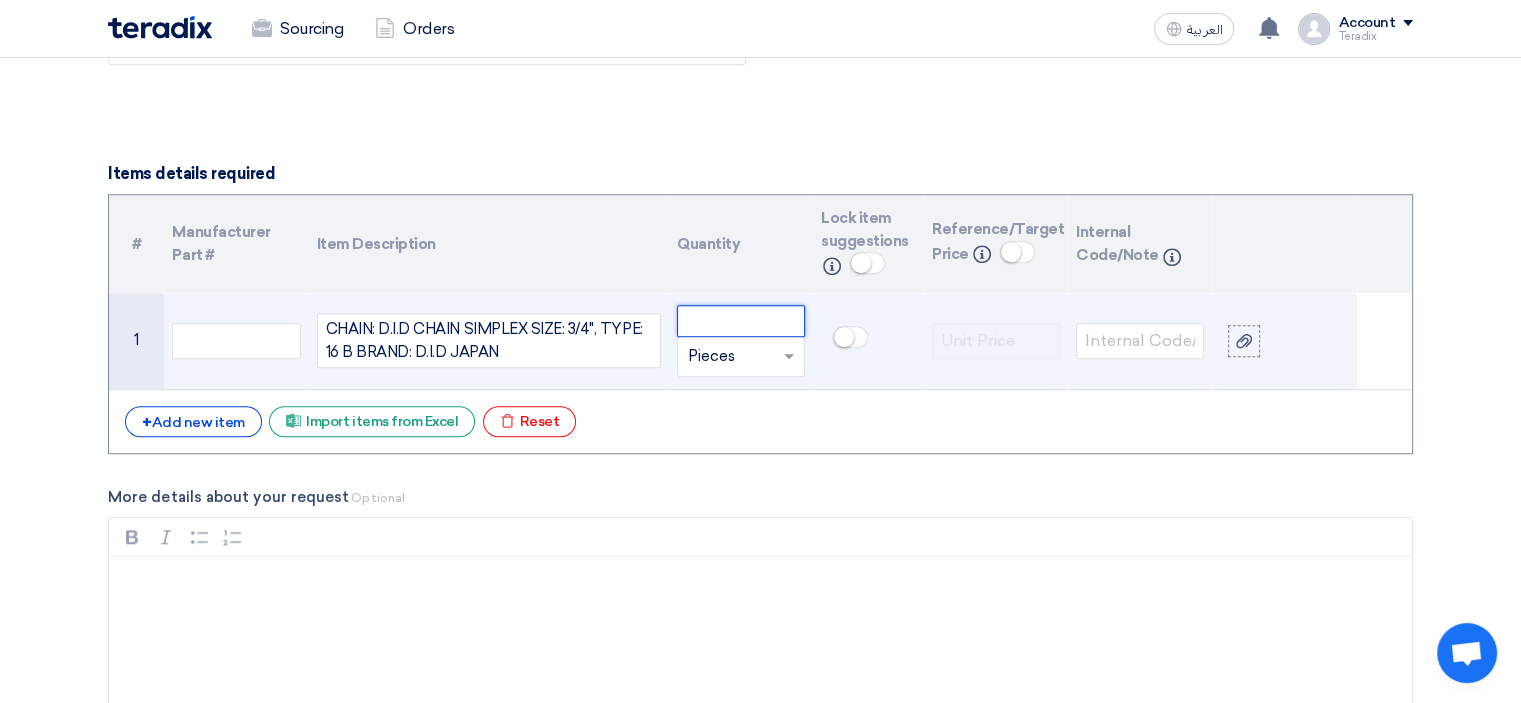 click 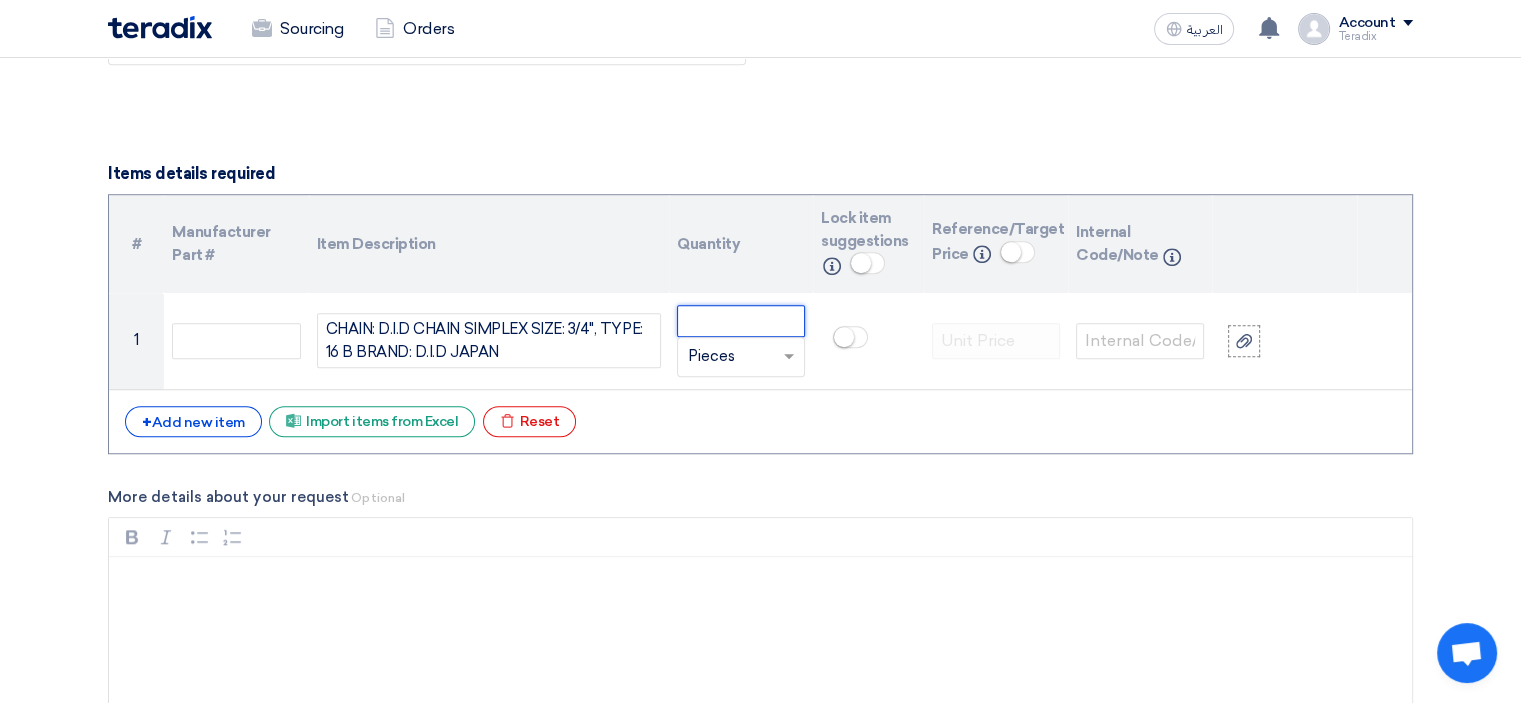 paste on "20" 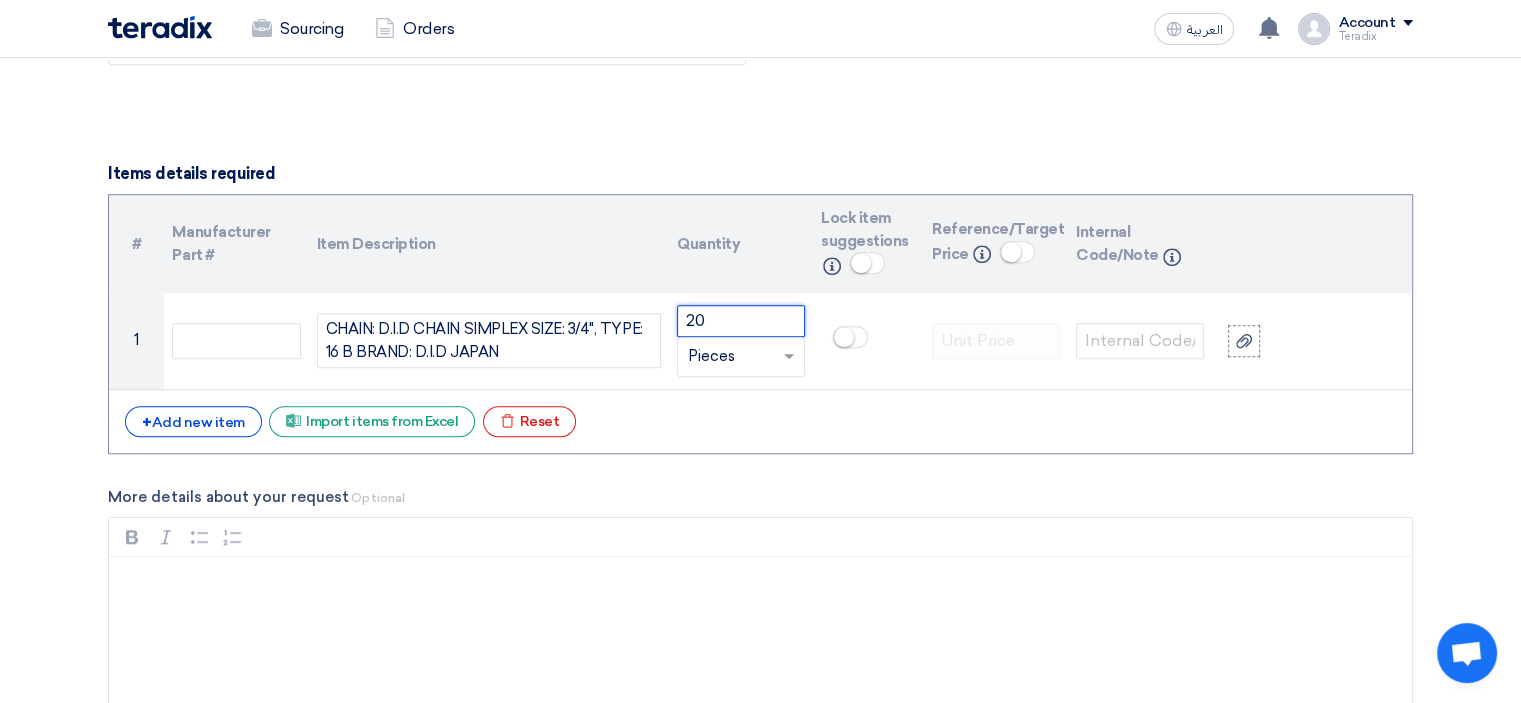 type on "20" 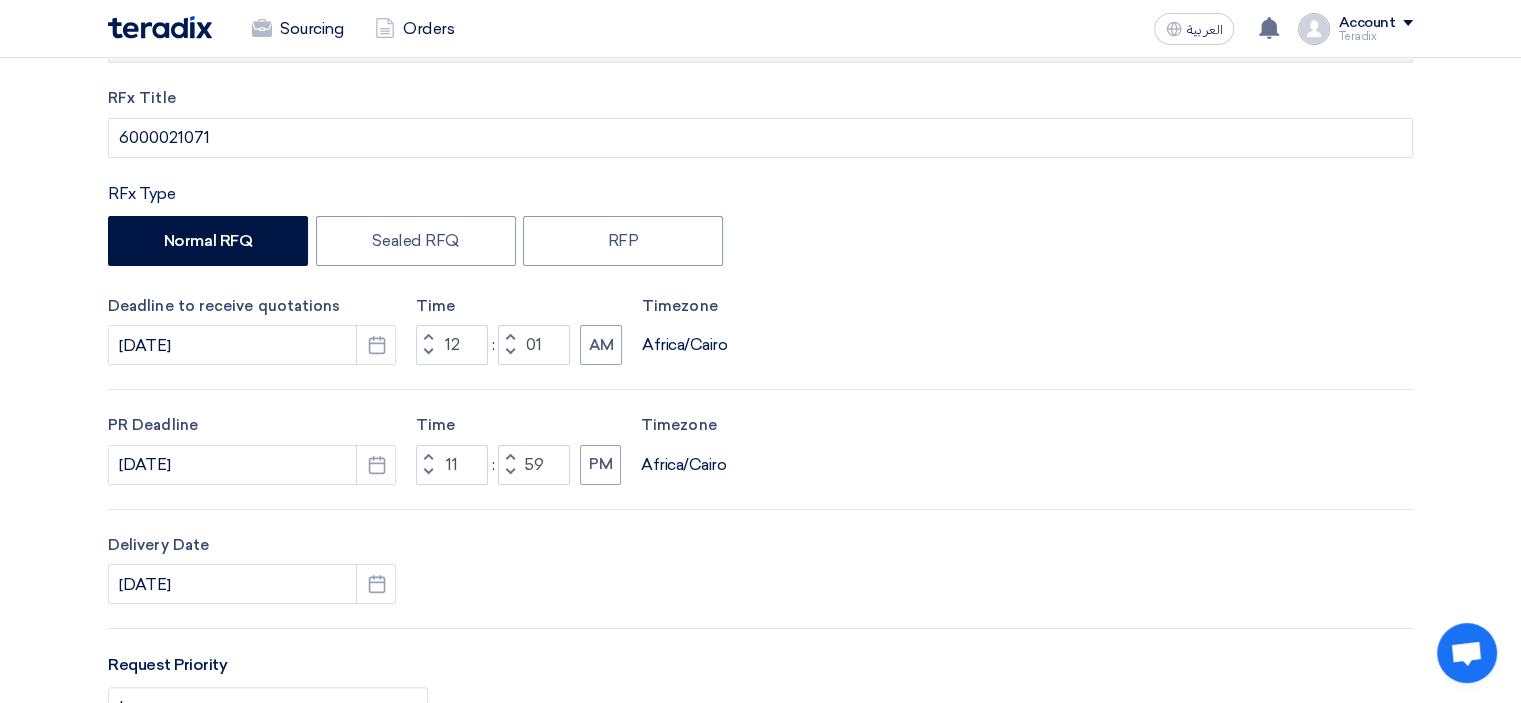 scroll, scrollTop: 0, scrollLeft: 0, axis: both 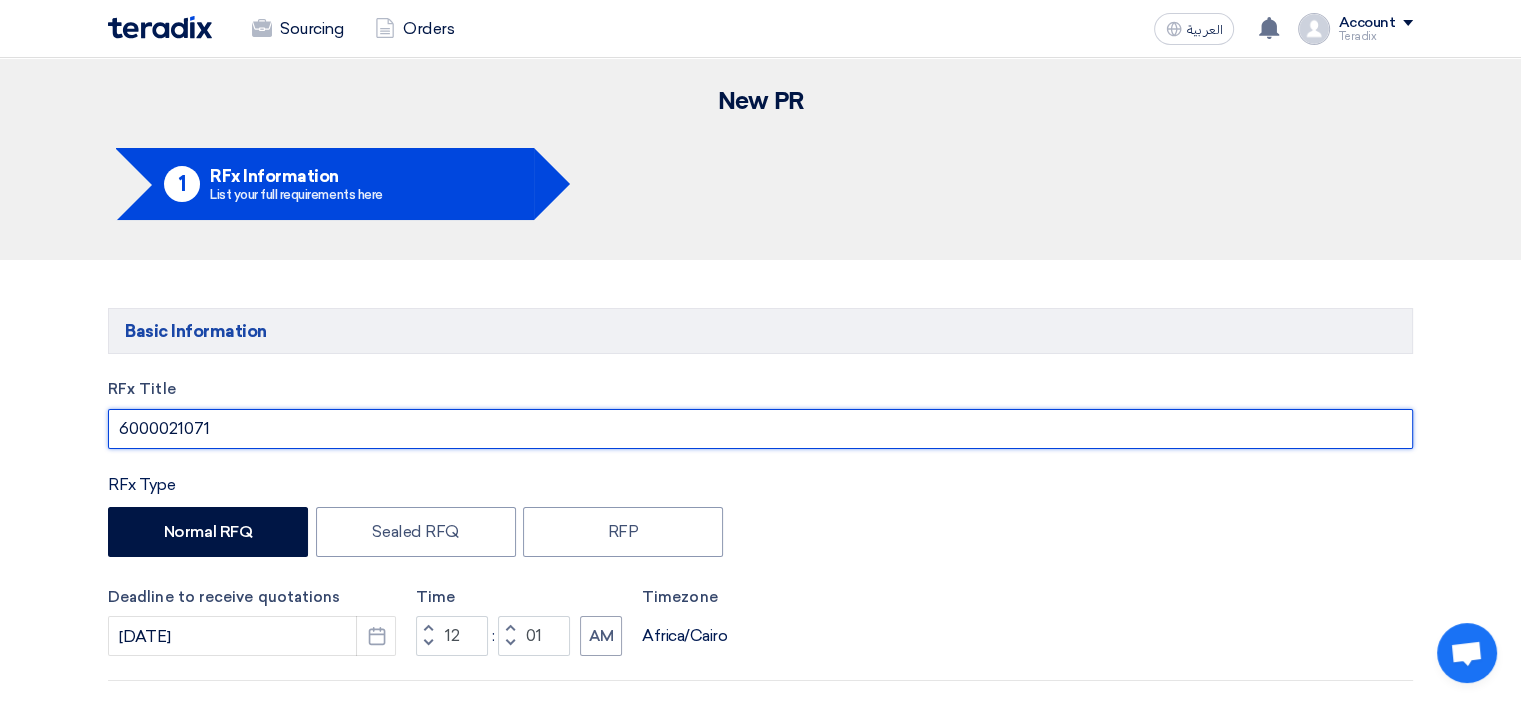 drag, startPoint x: 256, startPoint y: 419, endPoint x: 36, endPoint y: 411, distance: 220.1454 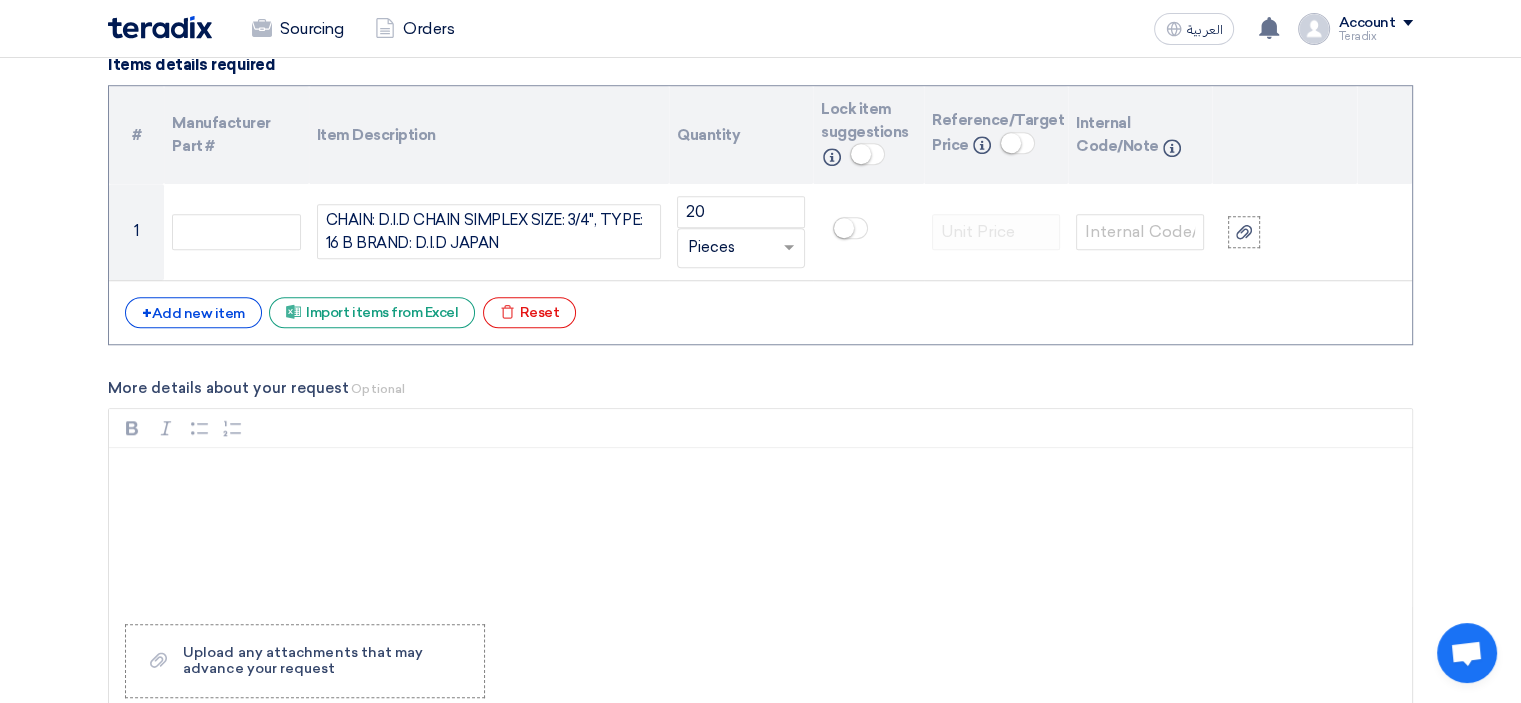 scroll, scrollTop: 2100, scrollLeft: 0, axis: vertical 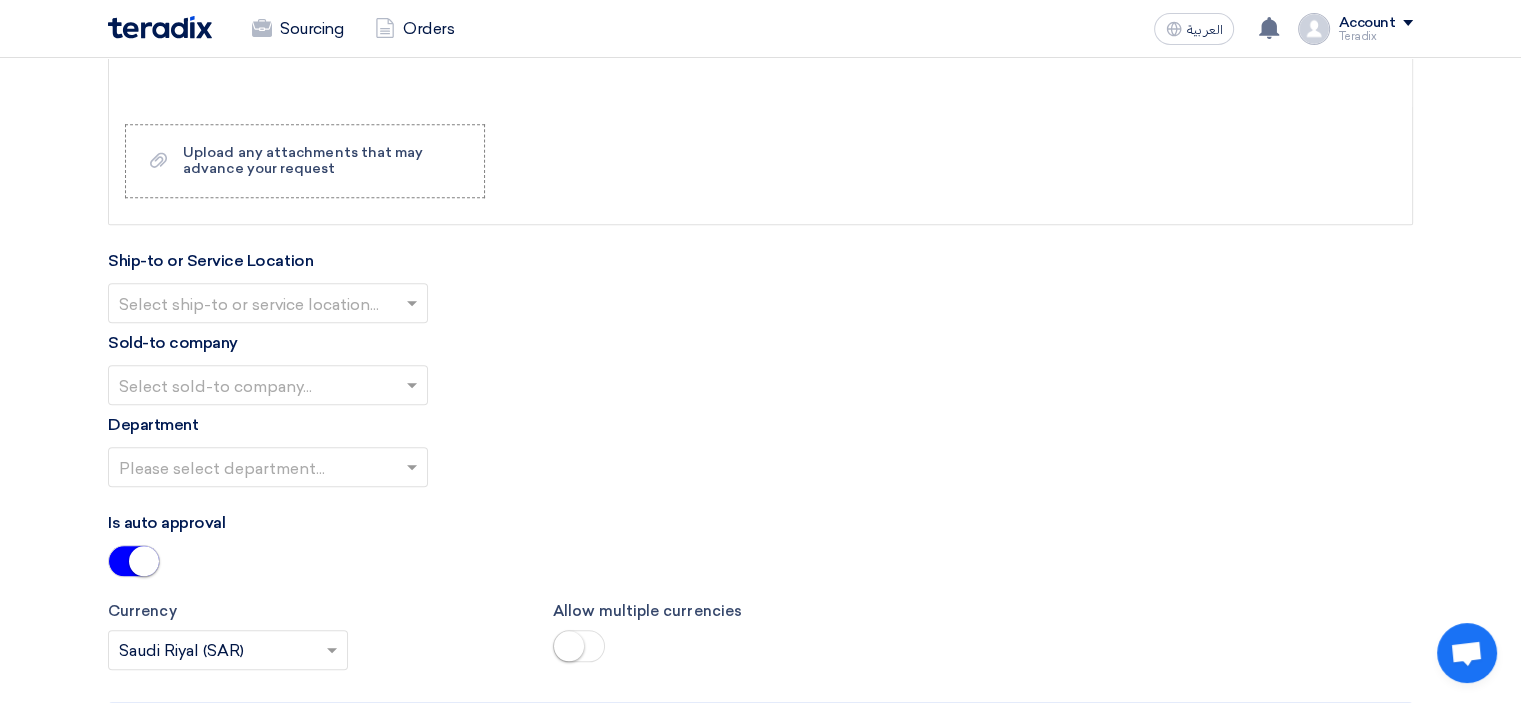 click 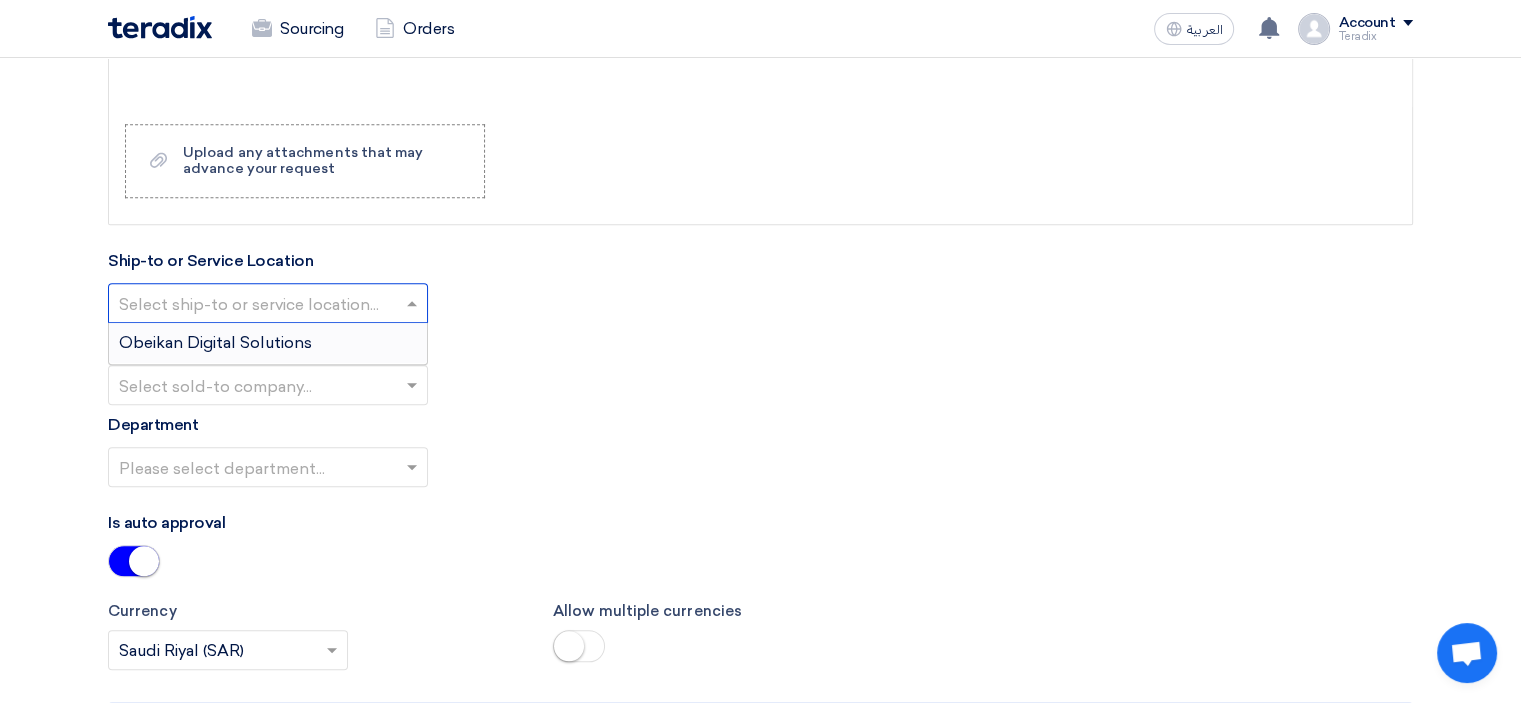 click on "Obeikan Digital Solutions" at bounding box center [268, 343] 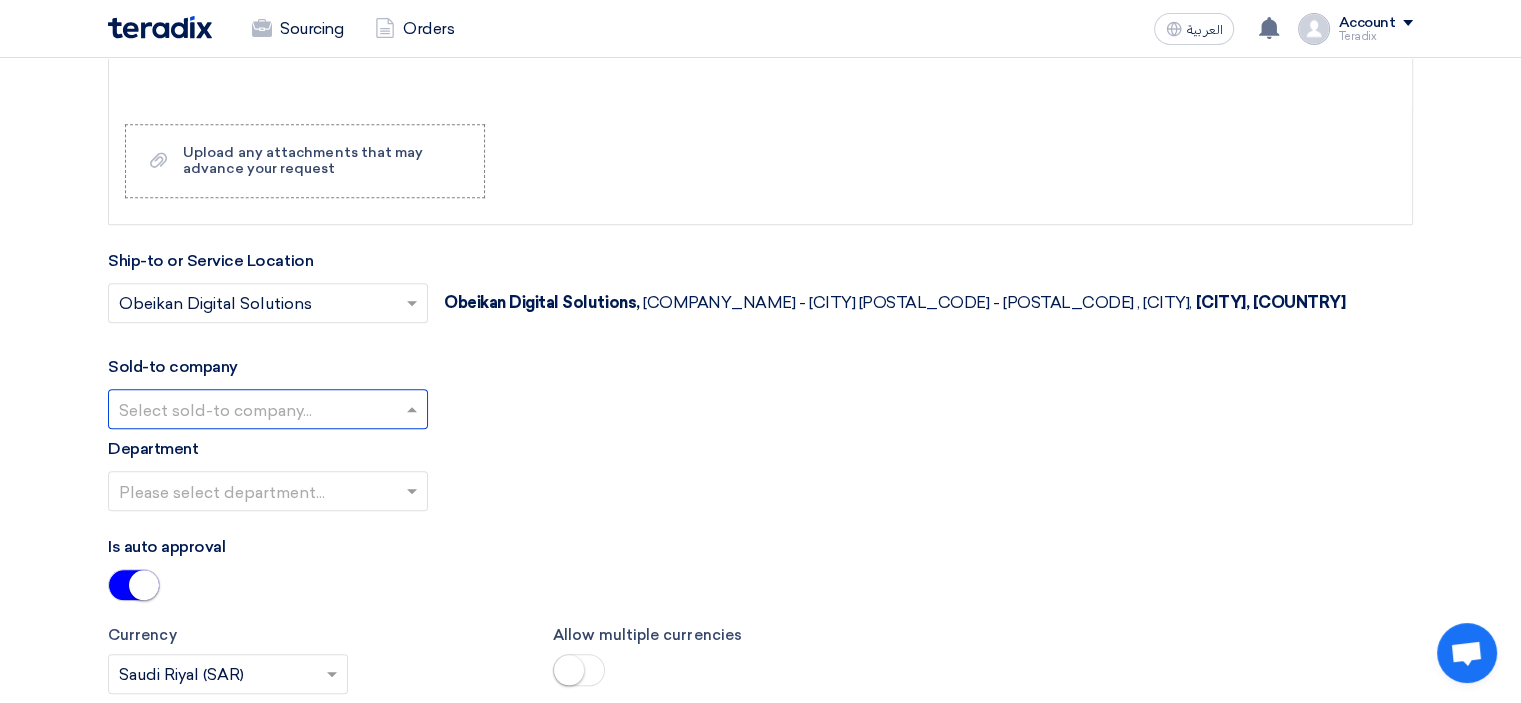 click 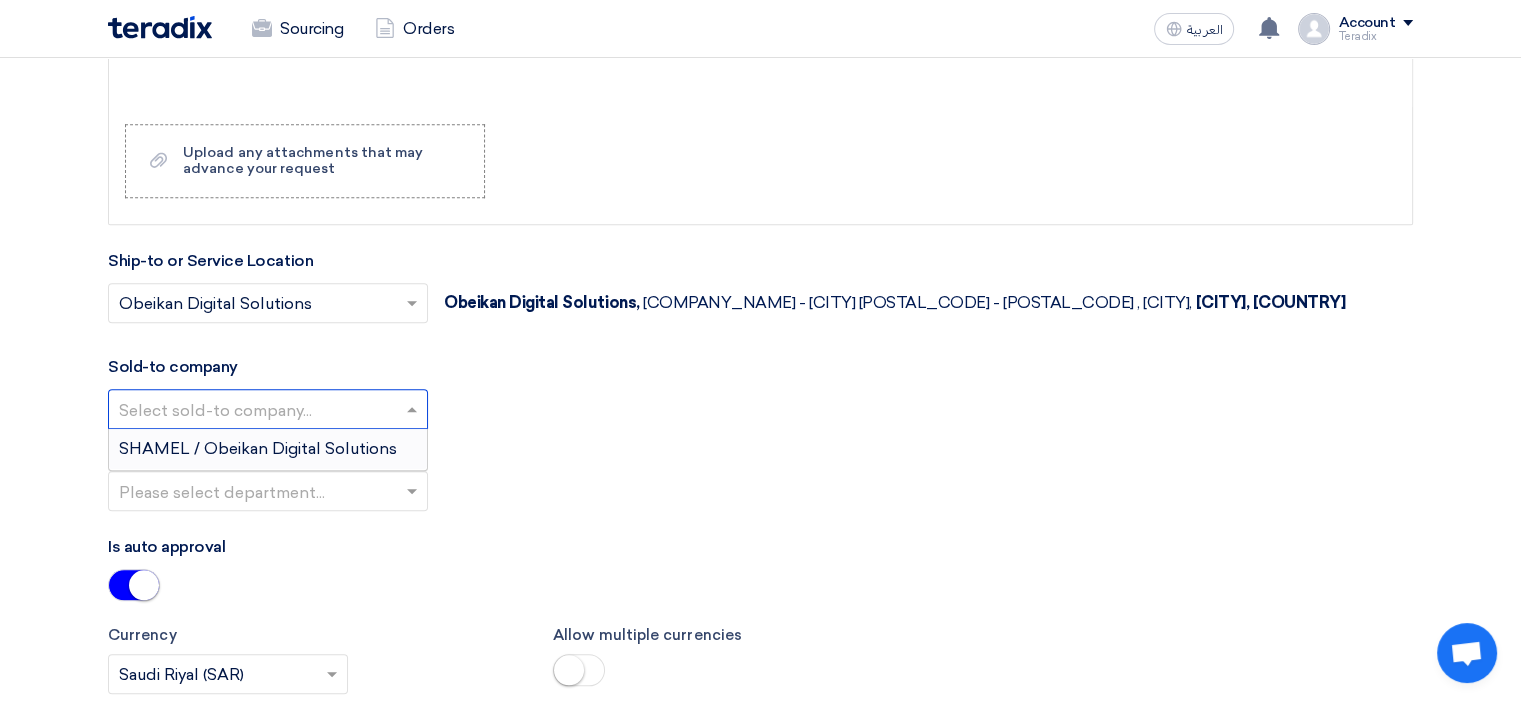 click on "SHAMEL / Obeikan Digital Solutions" at bounding box center [258, 448] 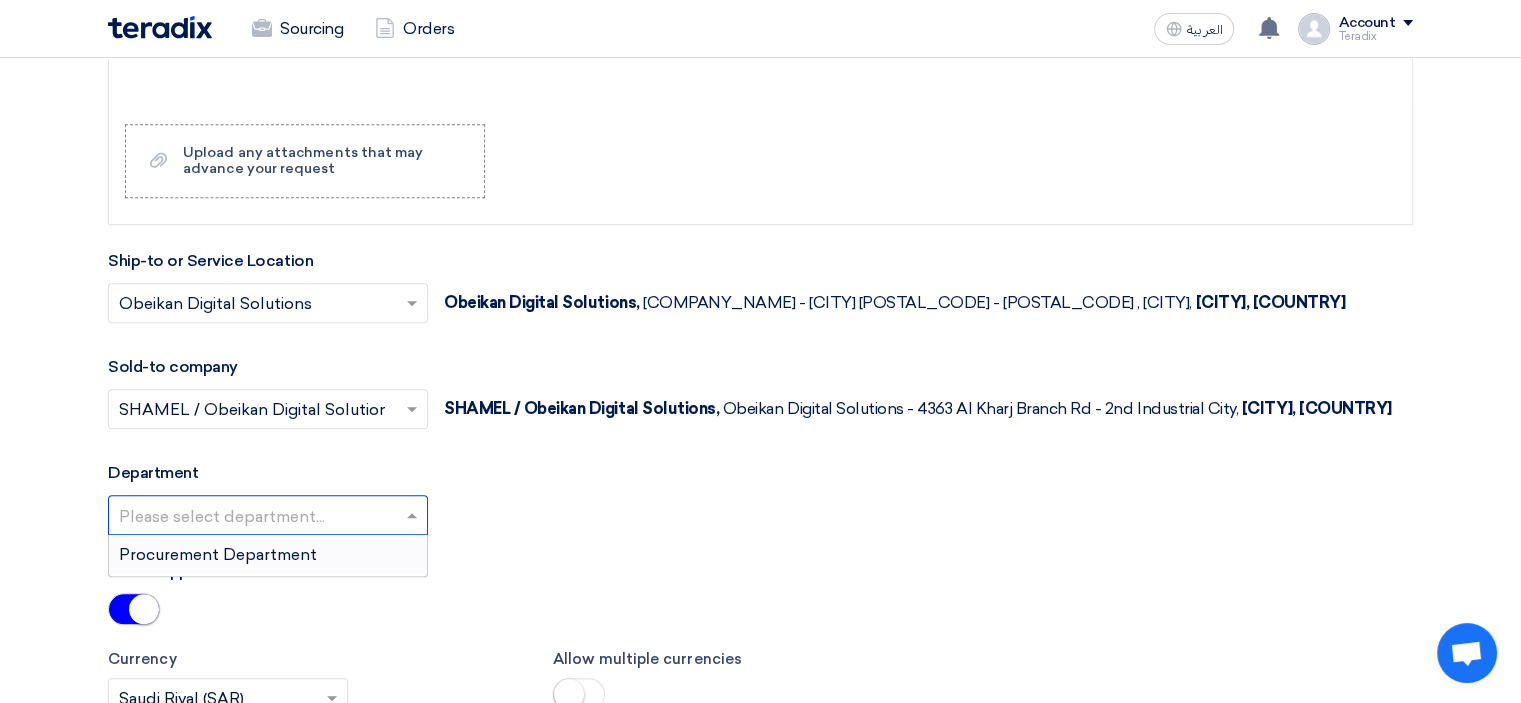 click 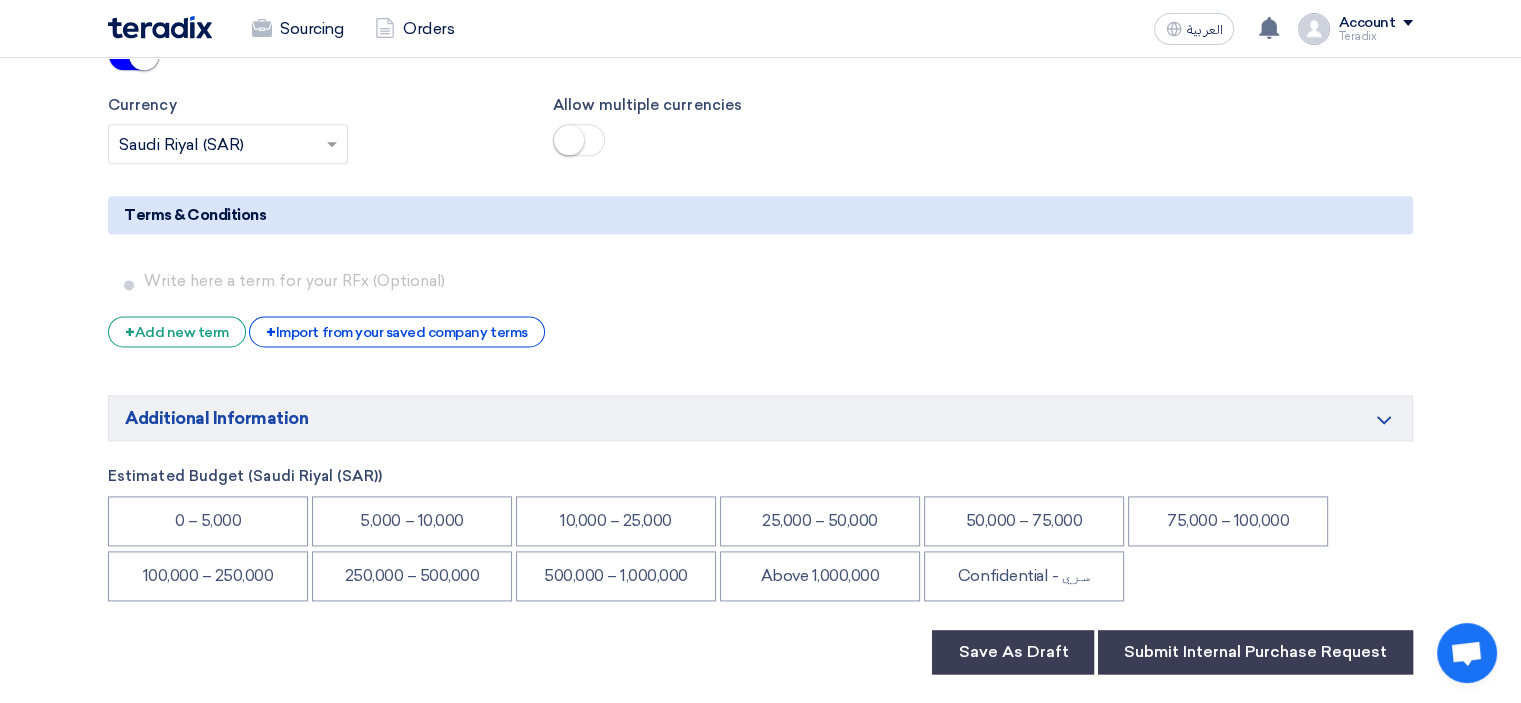 scroll, scrollTop: 2800, scrollLeft: 0, axis: vertical 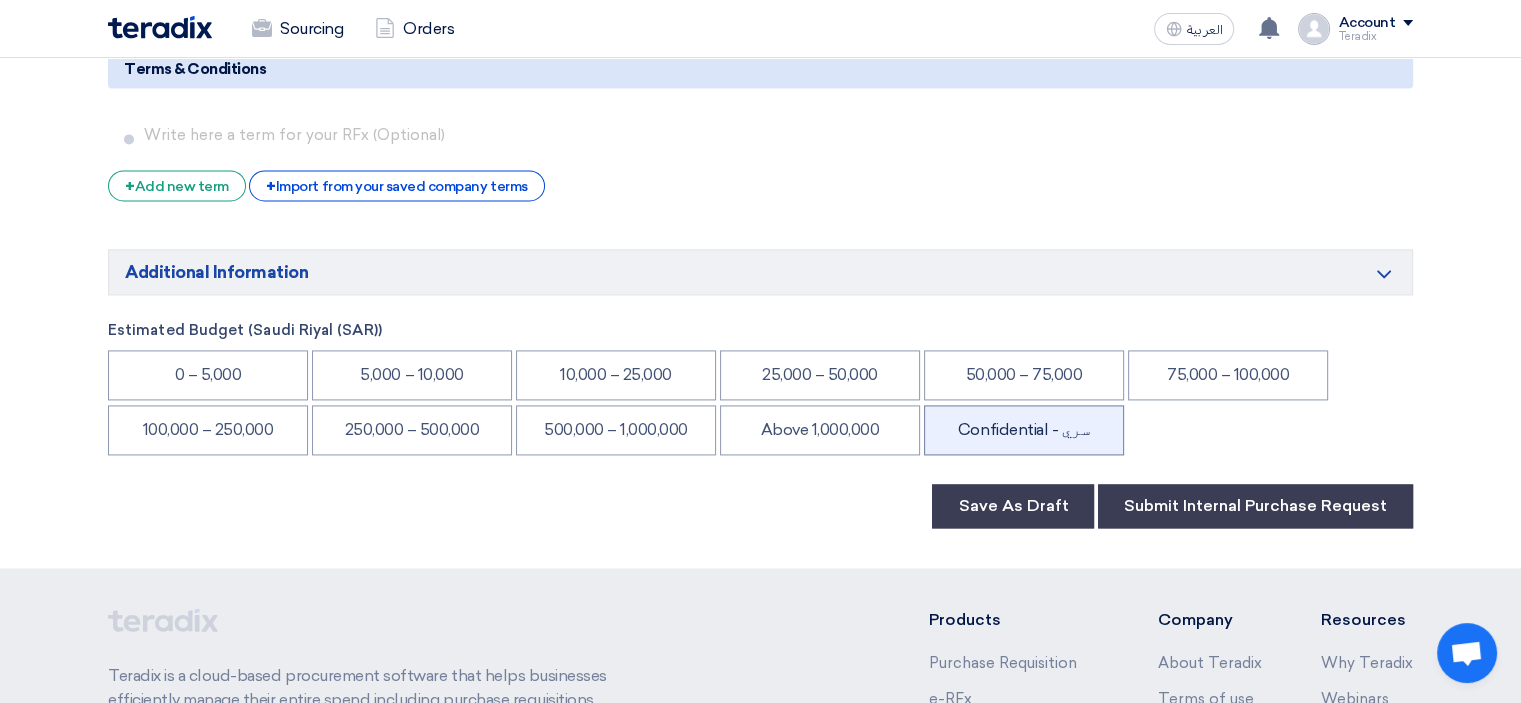 click on "0 – 5,000
5,000 – 10,000
10,000 – 25,000
25,000 – 50,000
50,000 – 75,000
75,000 – 100,000
100,000 – 250,000
250,000 – 500,000
500,000 – 1,000,000
Above 1,000,000
Confidential - سري" at bounding box center (760, 405) 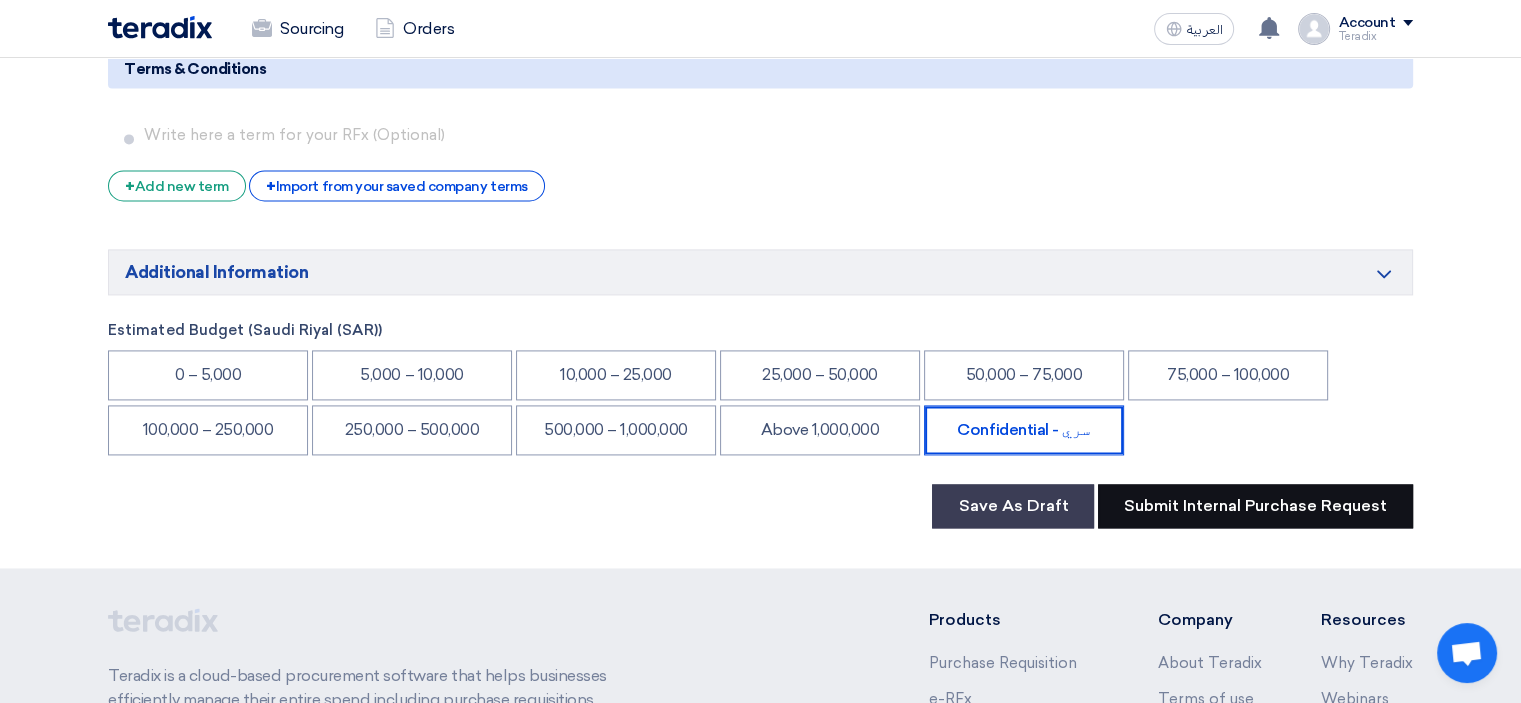click on "Submit Internal Purchase Request" 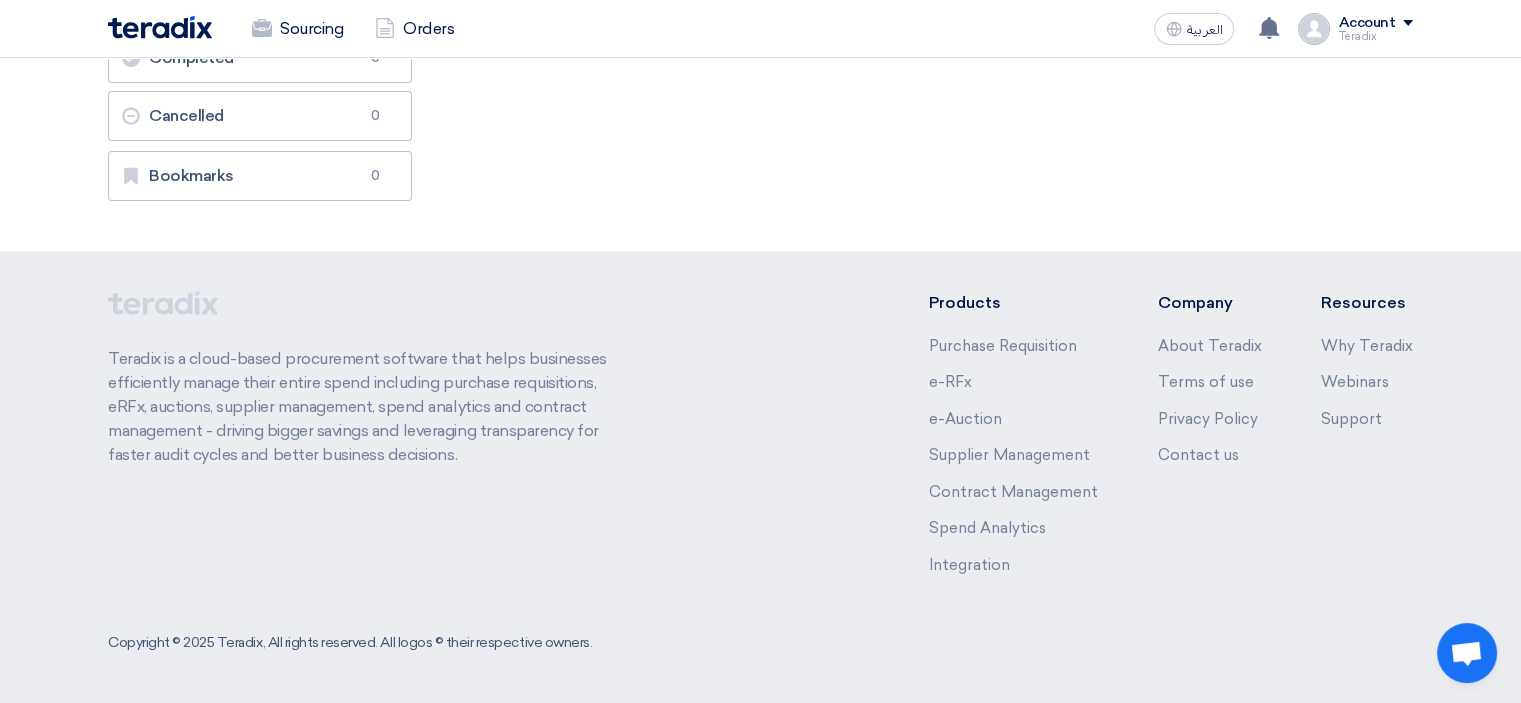 scroll, scrollTop: 0, scrollLeft: 0, axis: both 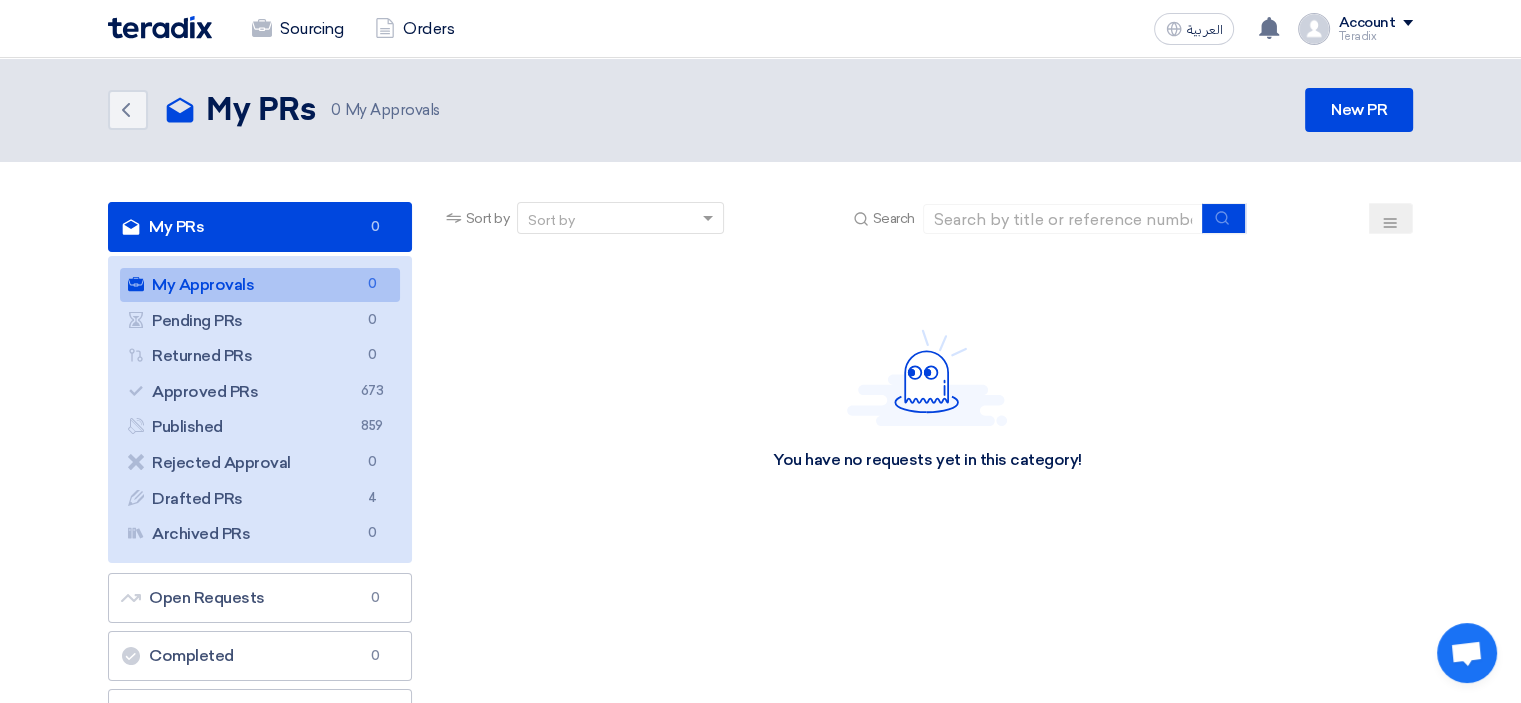 drag, startPoint x: 1236, startPoint y: 143, endPoint x: 1298, endPoint y: 124, distance: 64.84597 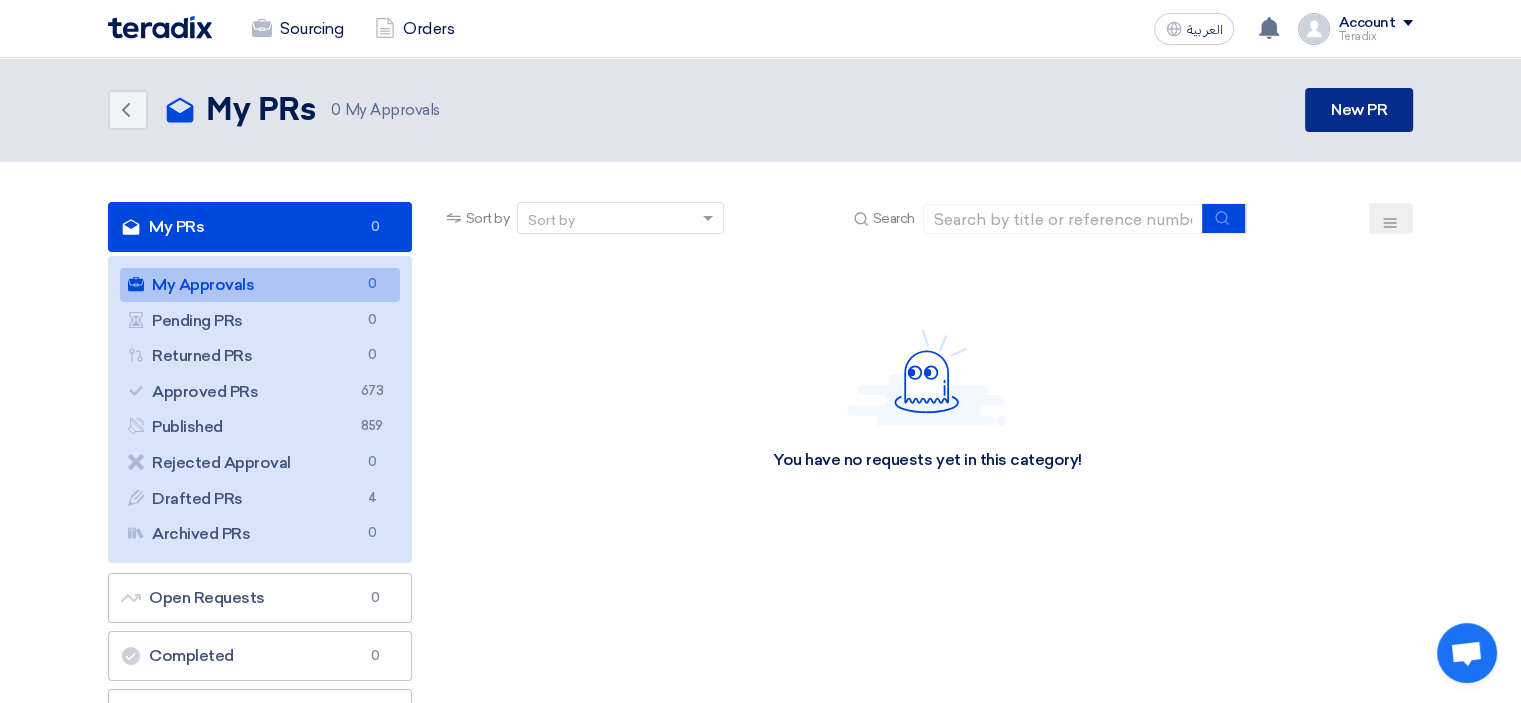 click on "New PR" 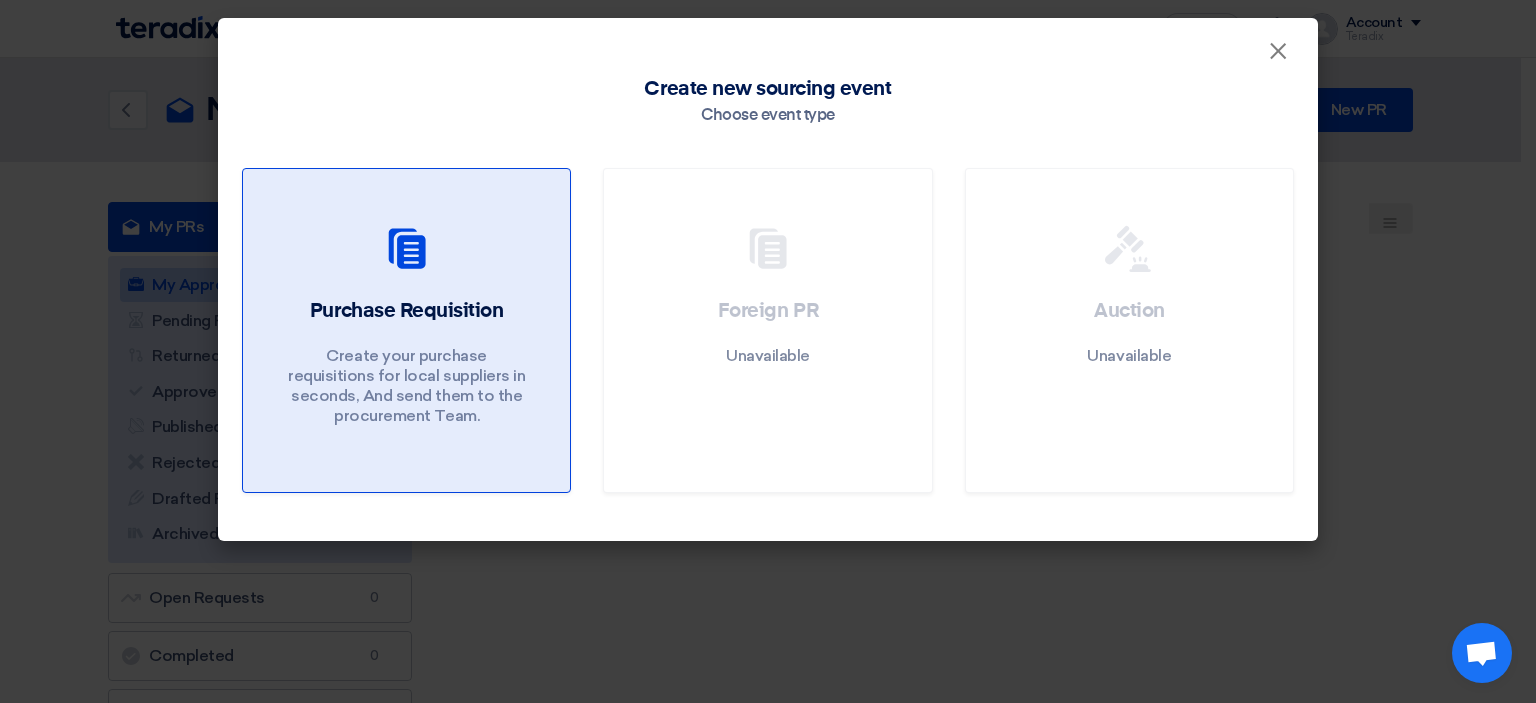 click on "Create your purchase requisitions for local suppliers in seconds, And send them to the procurement Team." 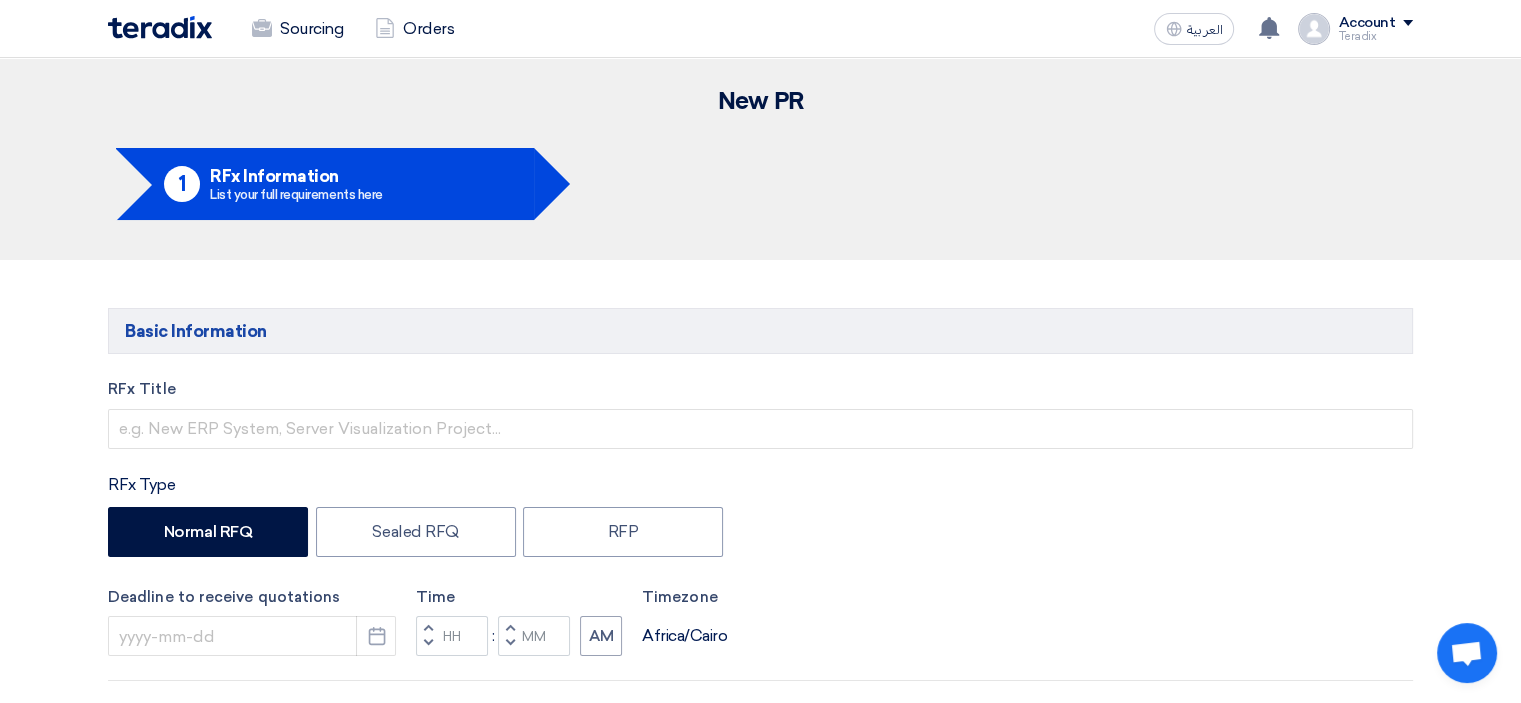 click on "RFx Title" 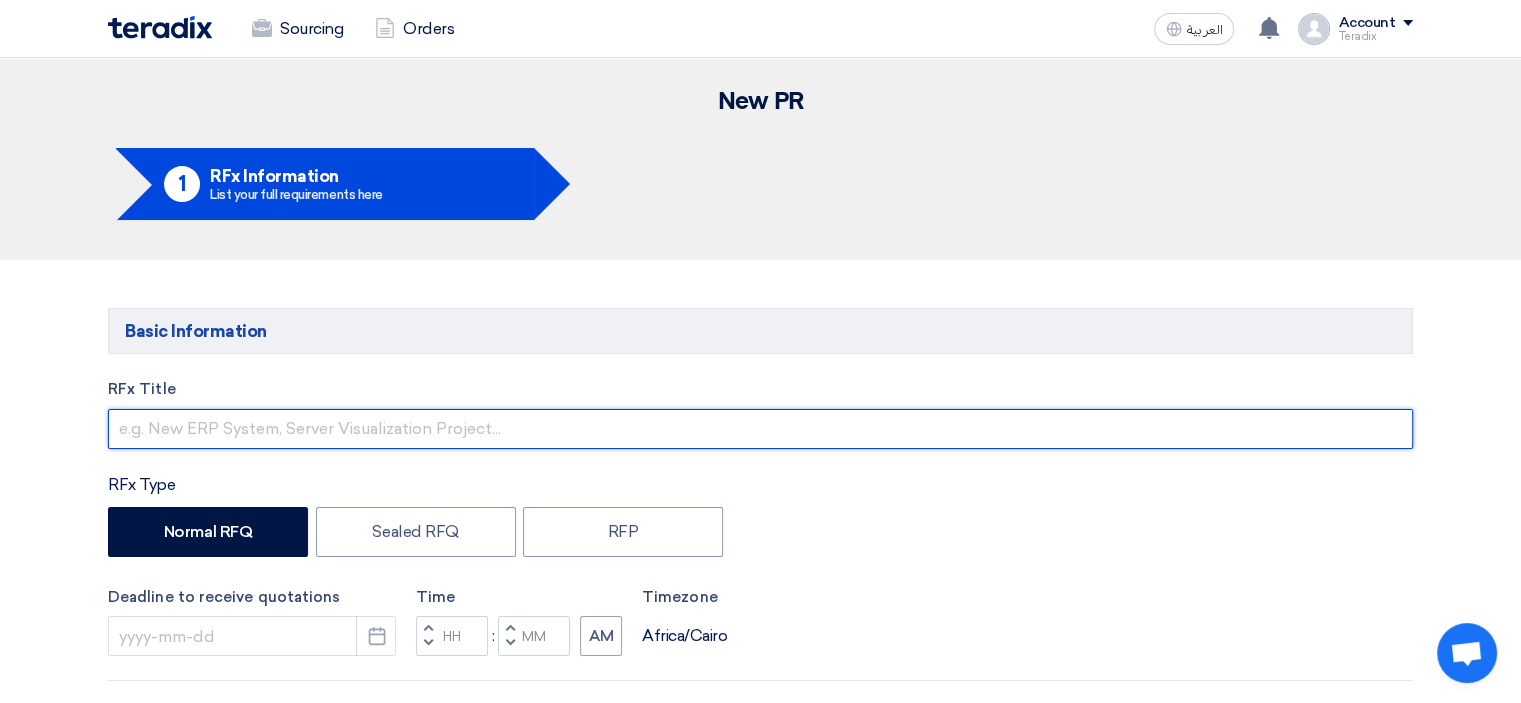 click at bounding box center (760, 429) 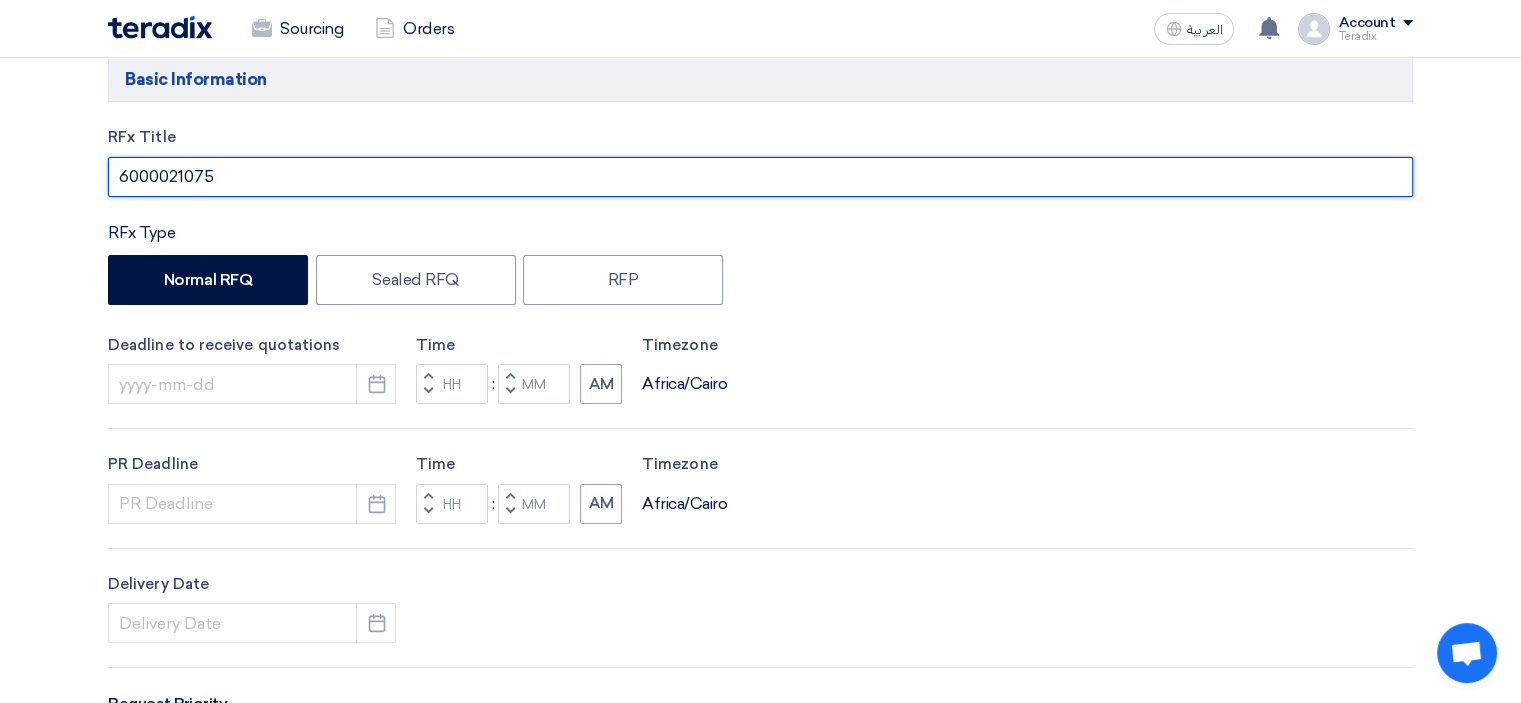 scroll, scrollTop: 300, scrollLeft: 0, axis: vertical 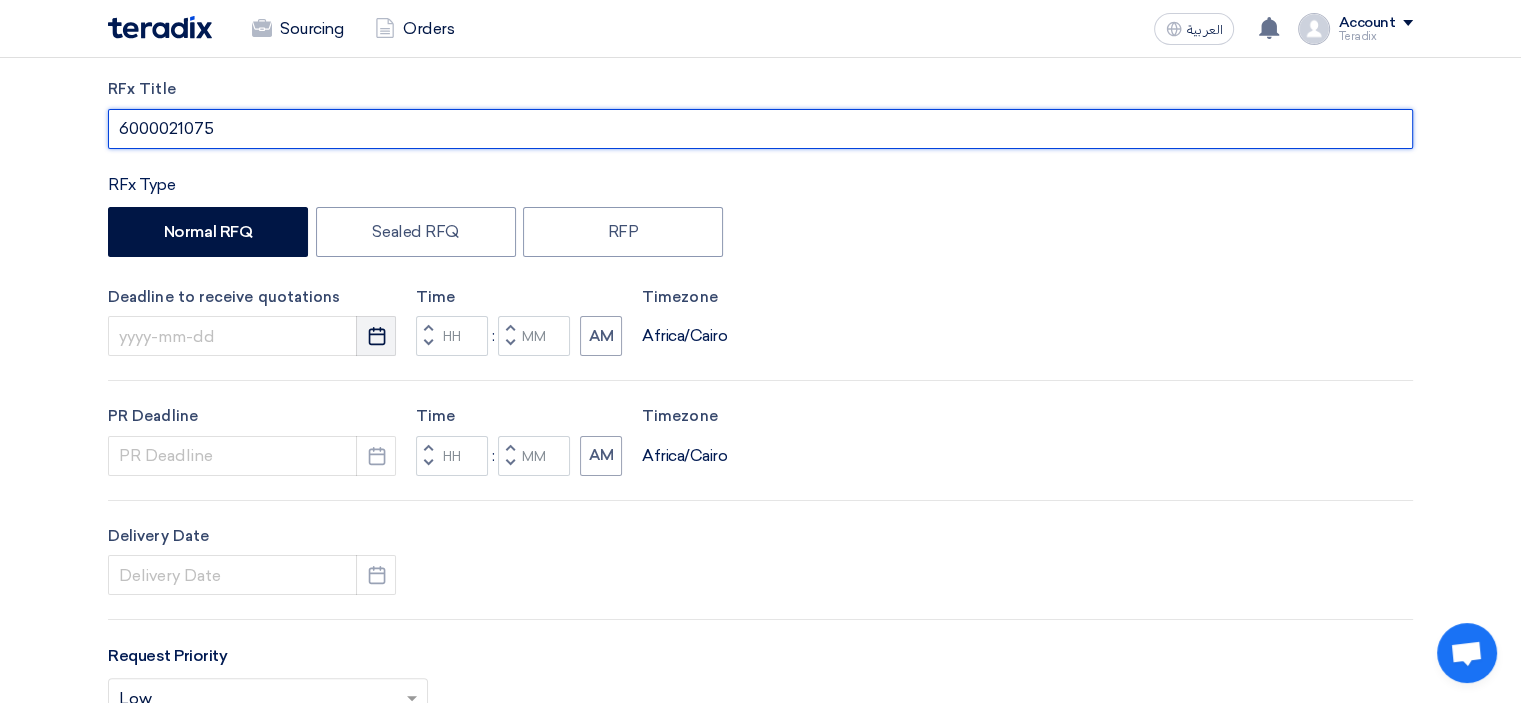 type on "6000021075" 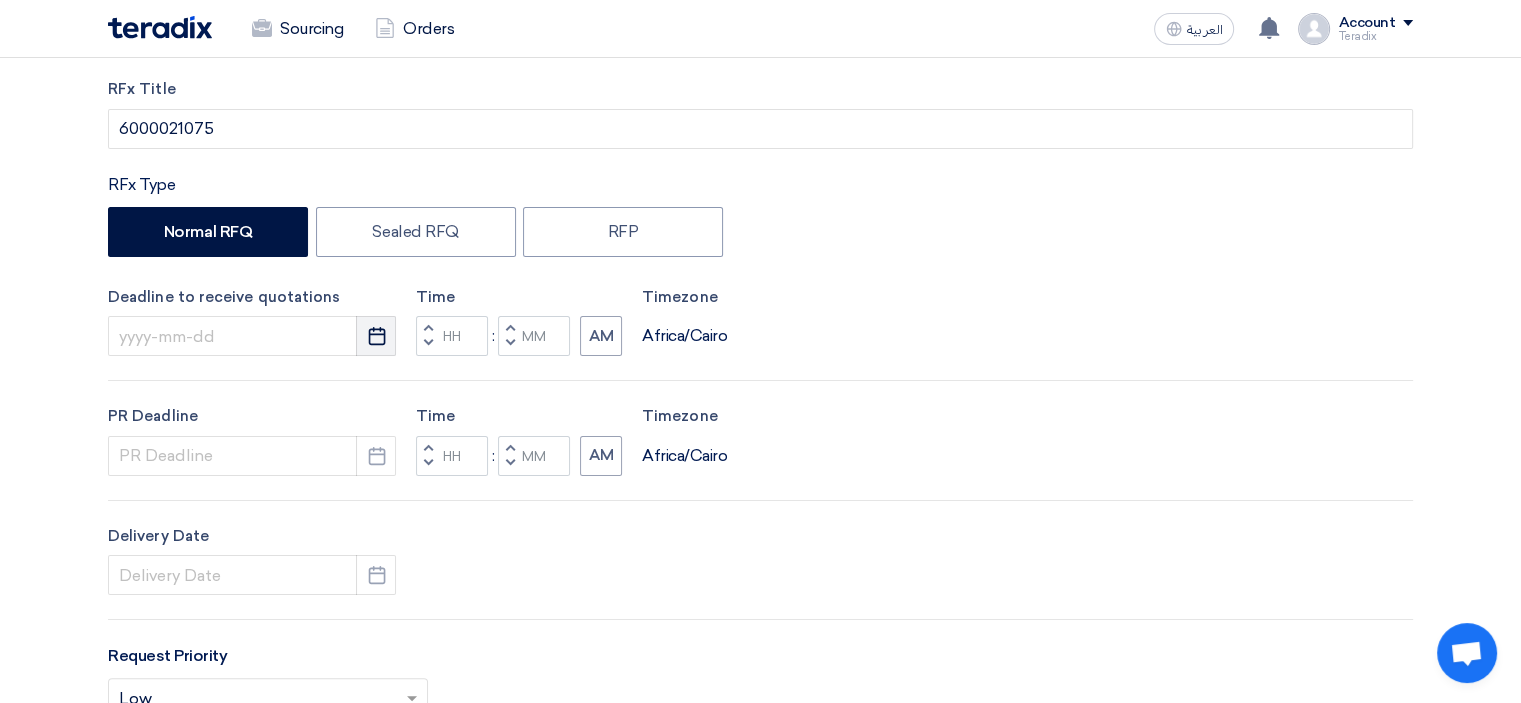 click on "Pick a date" 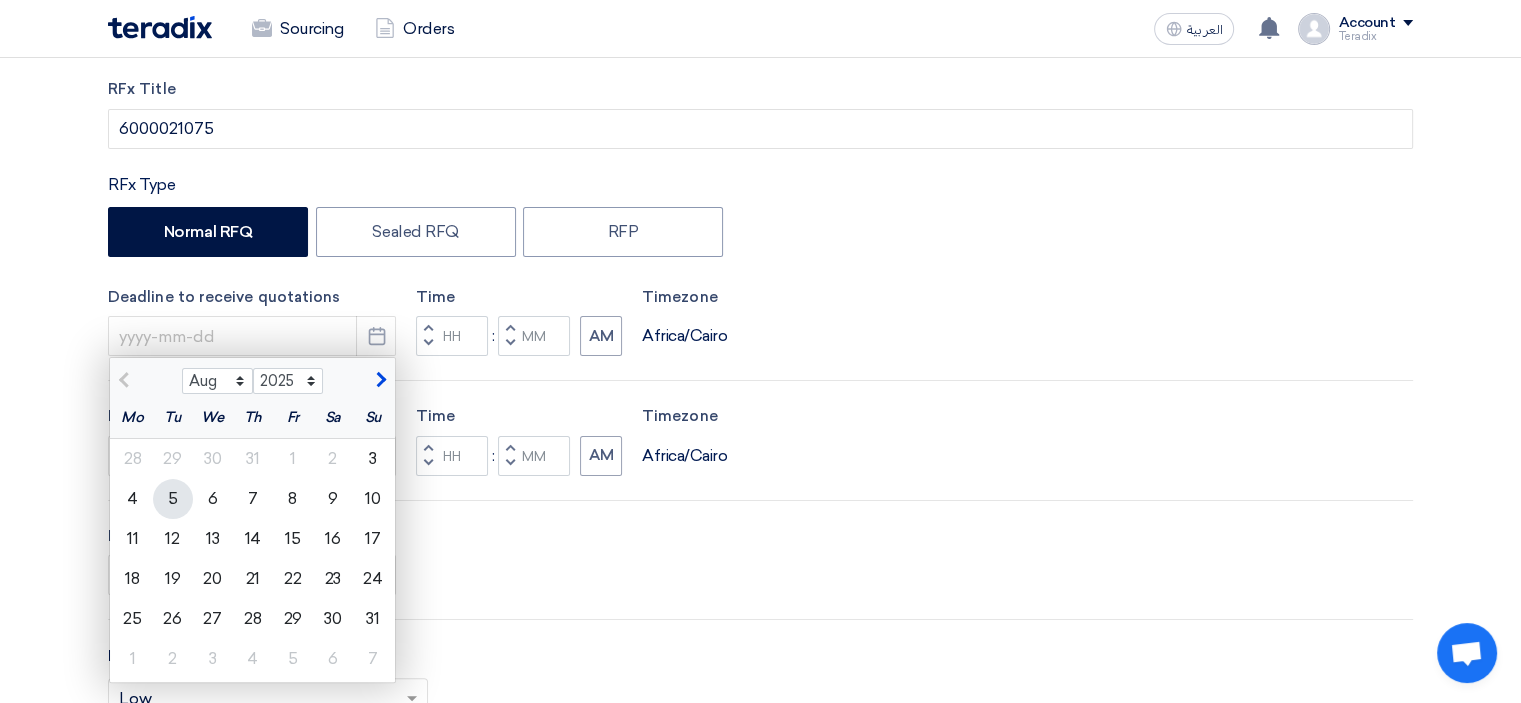 click on "5" 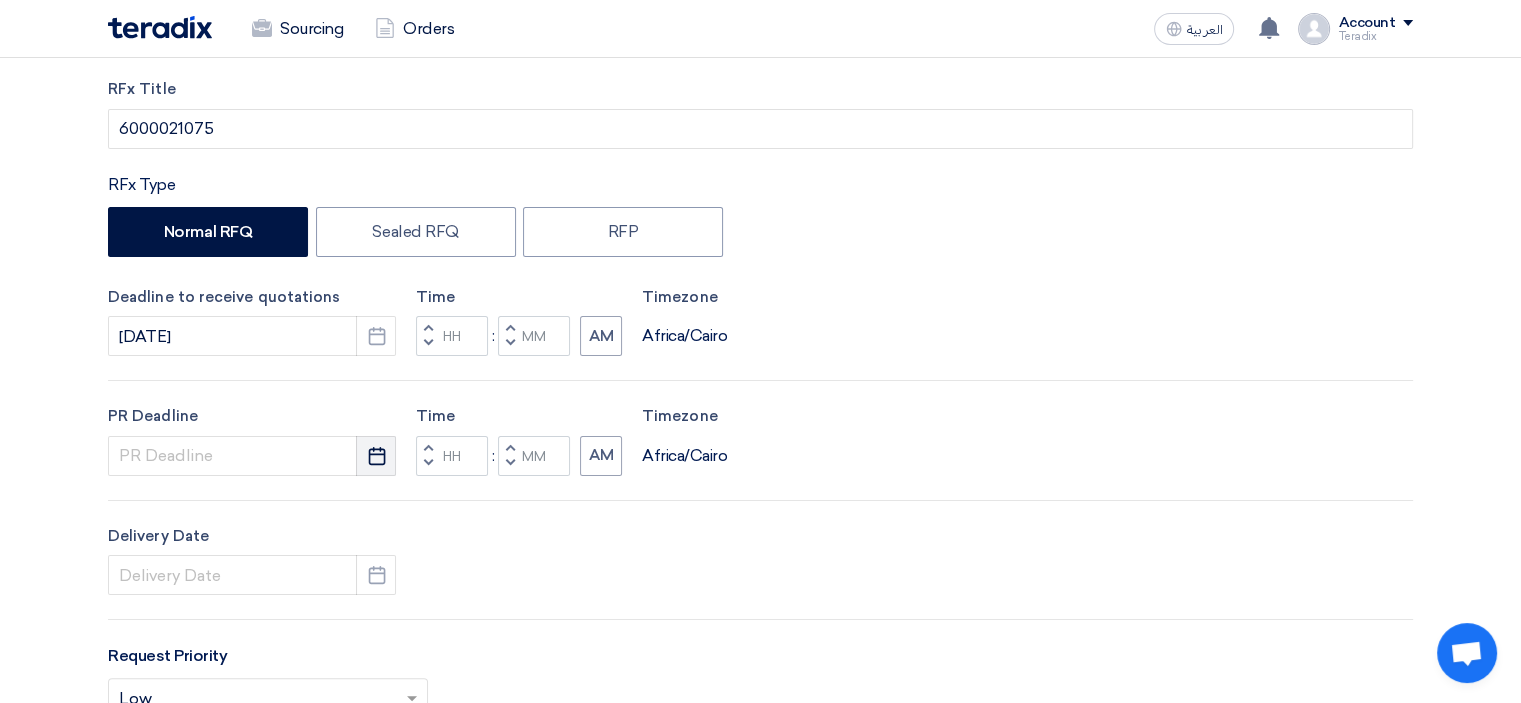 click on "Pick a date" 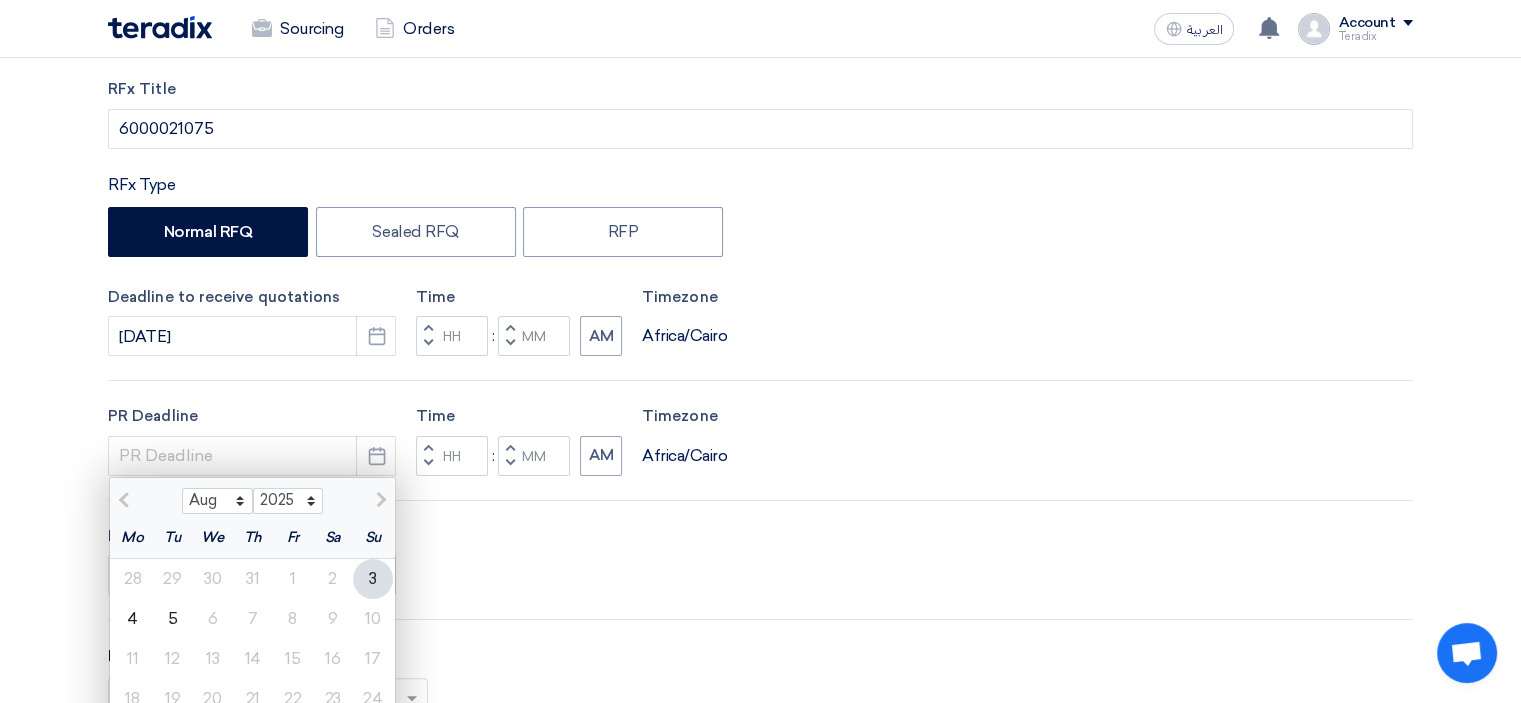 drag, startPoint x: 181, startPoint y: 623, endPoint x: 368, endPoint y: 581, distance: 191.65855 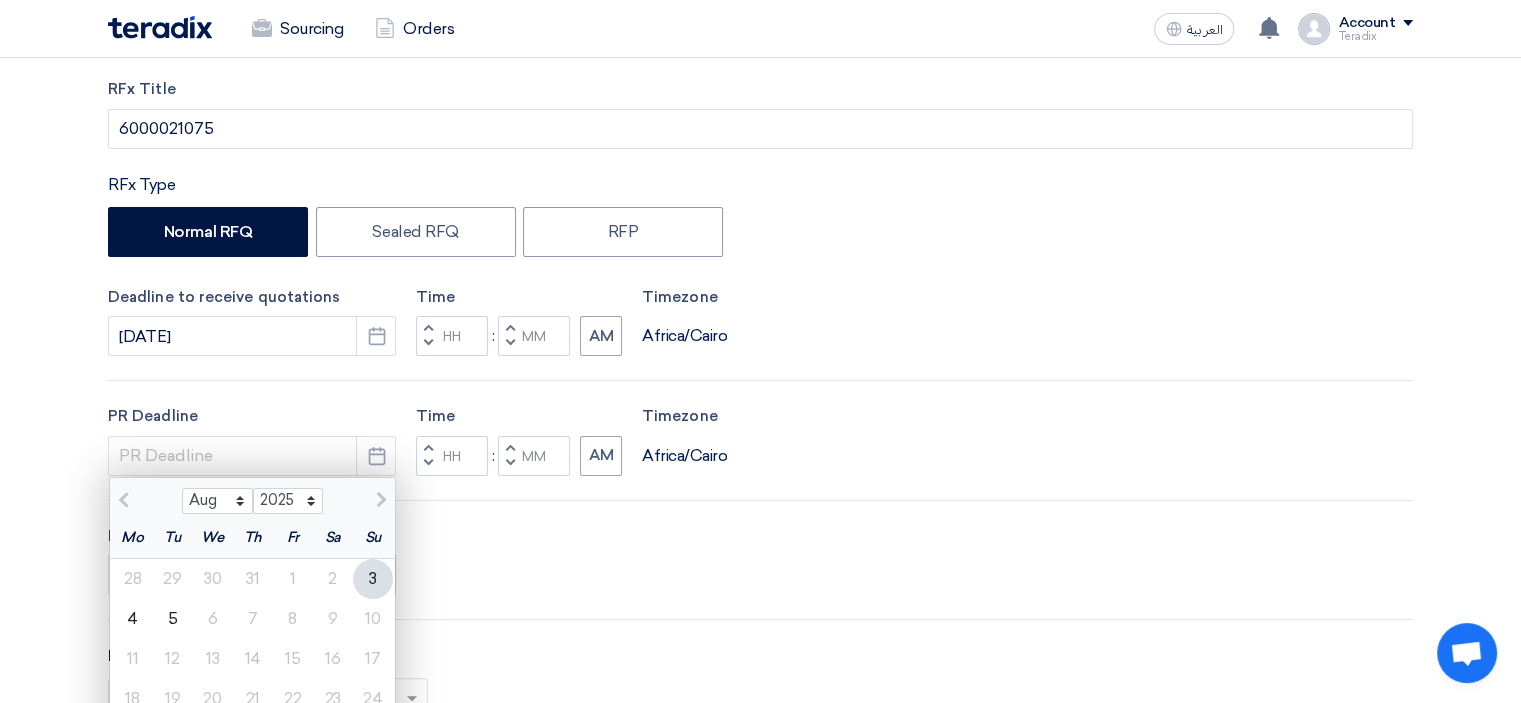 click on "5" 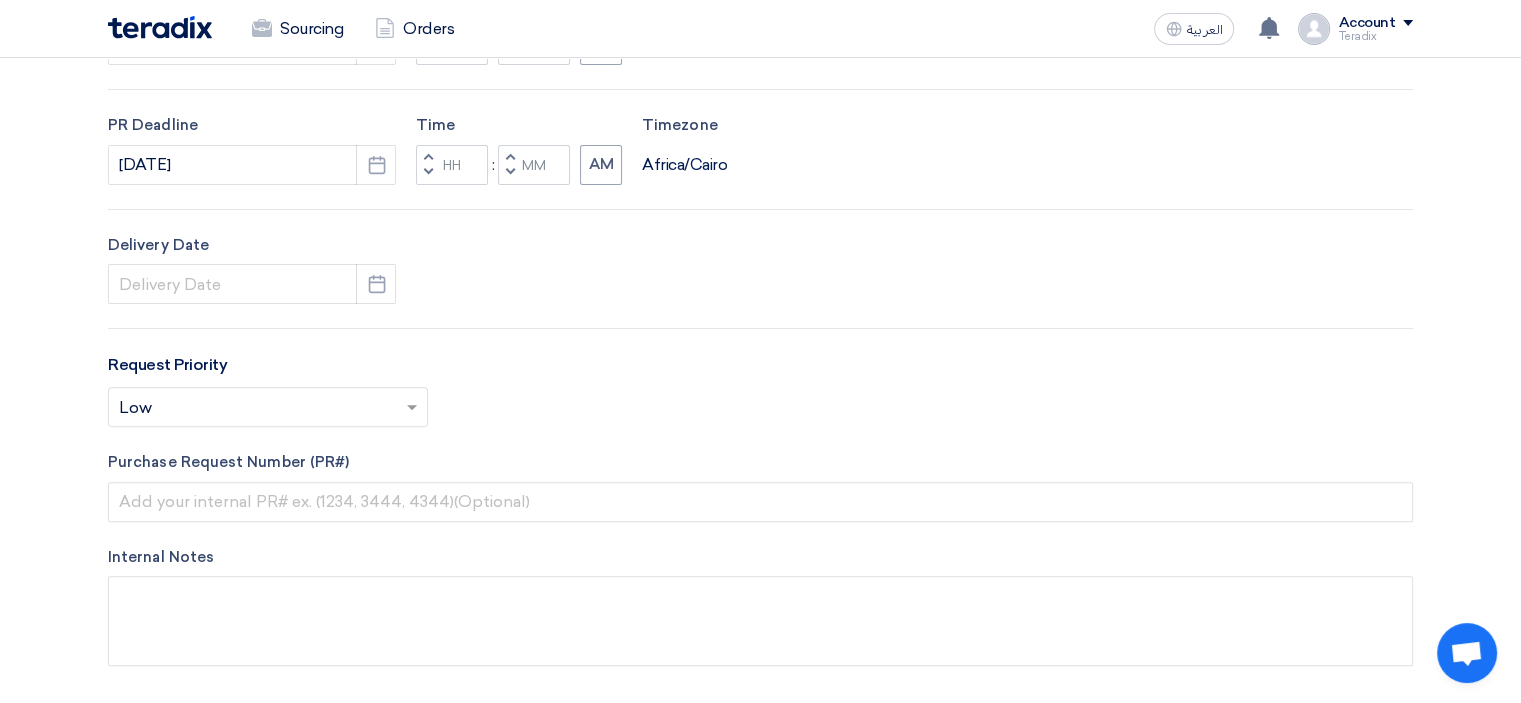 scroll, scrollTop: 600, scrollLeft: 0, axis: vertical 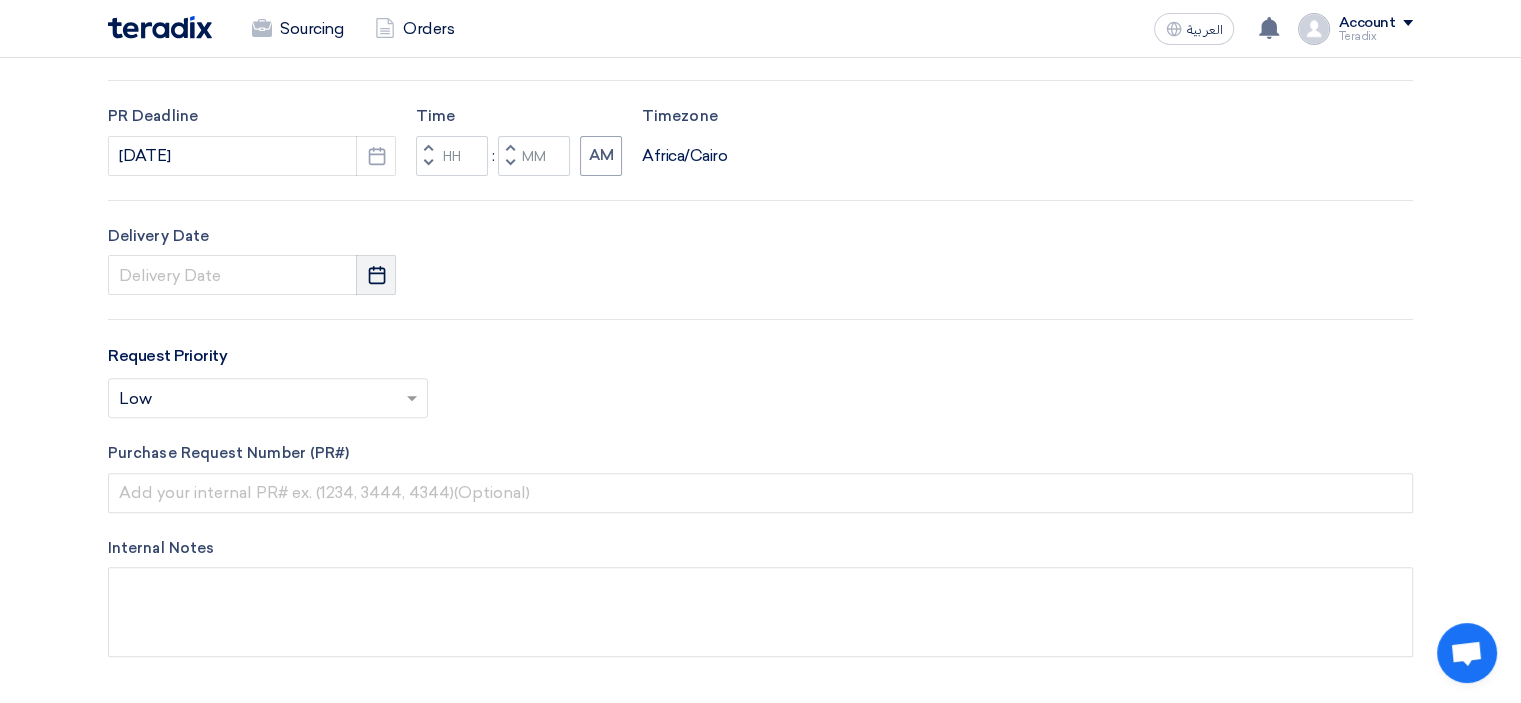 click on "Pick a date" 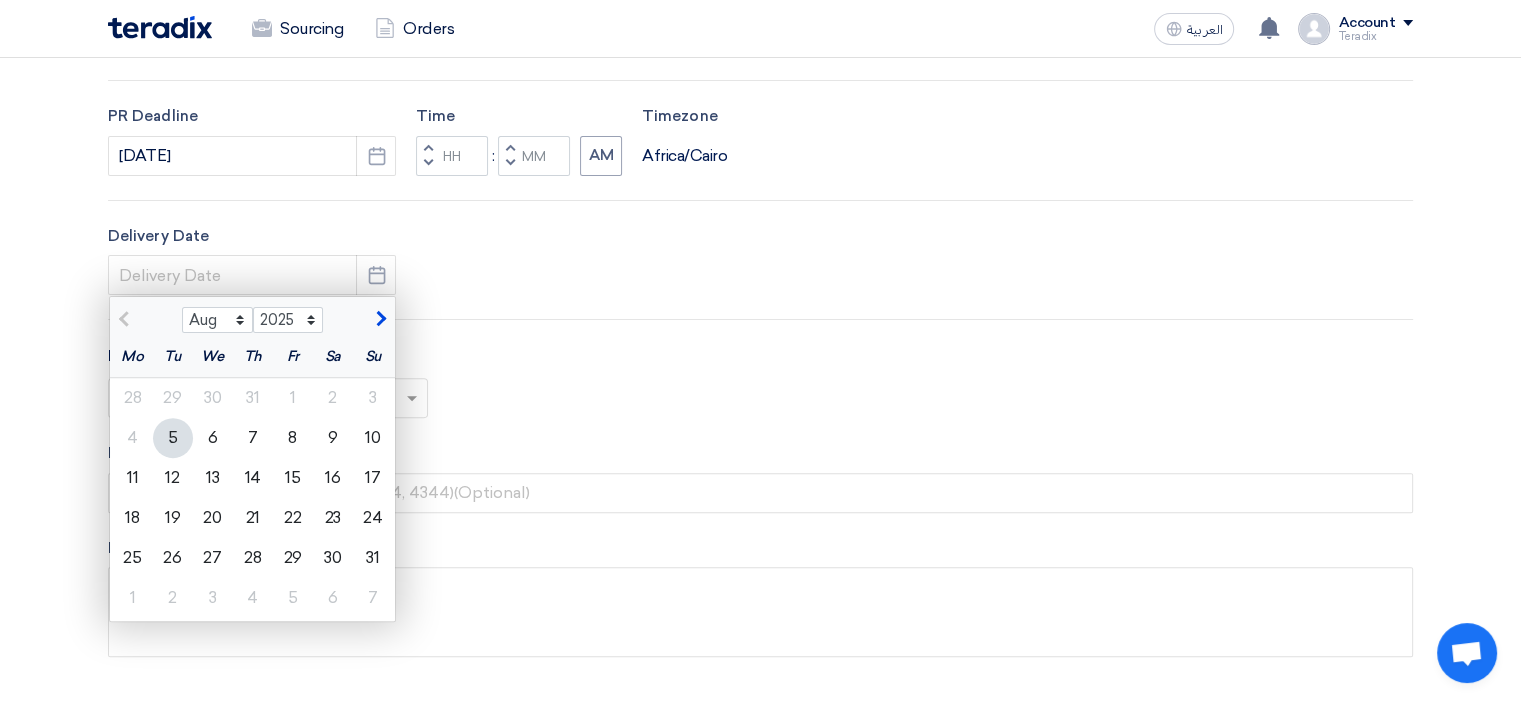 click on "5" 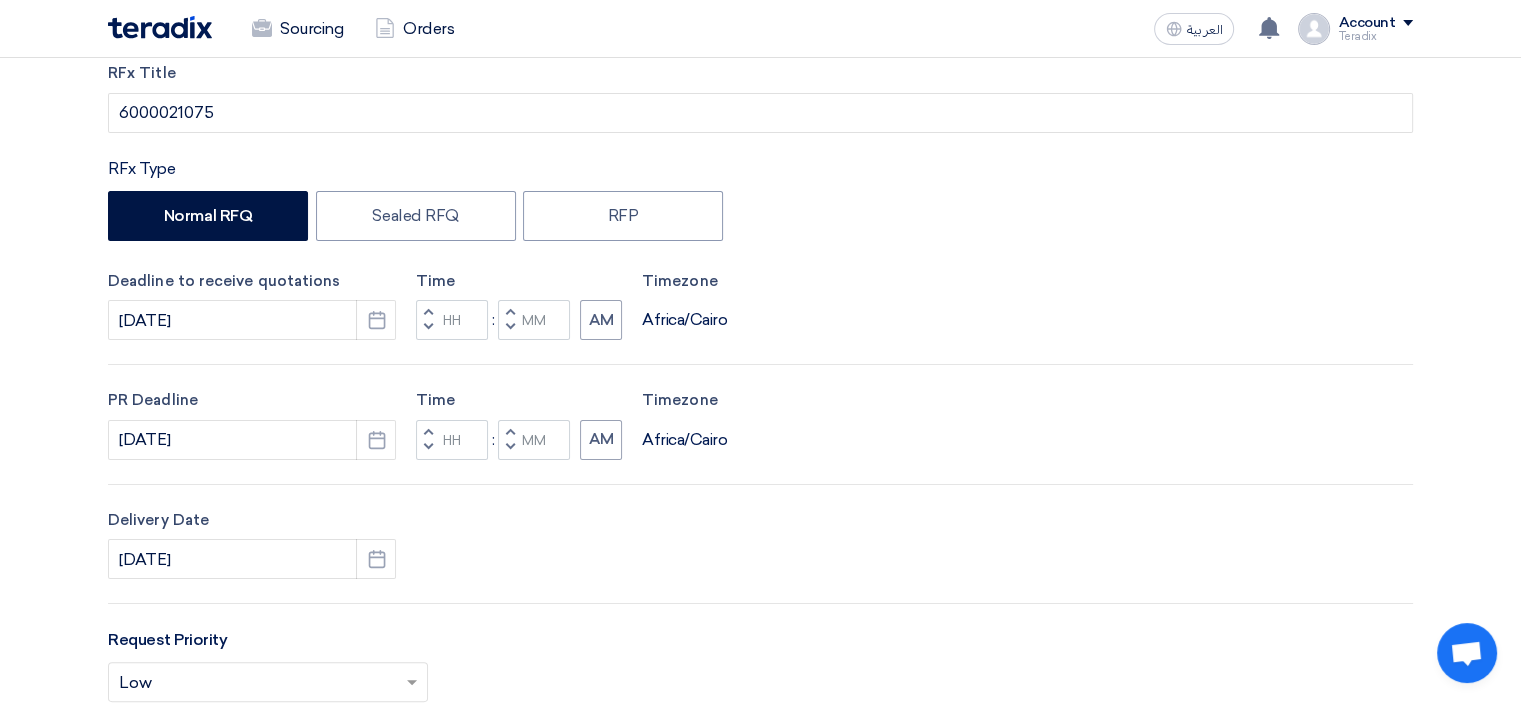 scroll, scrollTop: 300, scrollLeft: 0, axis: vertical 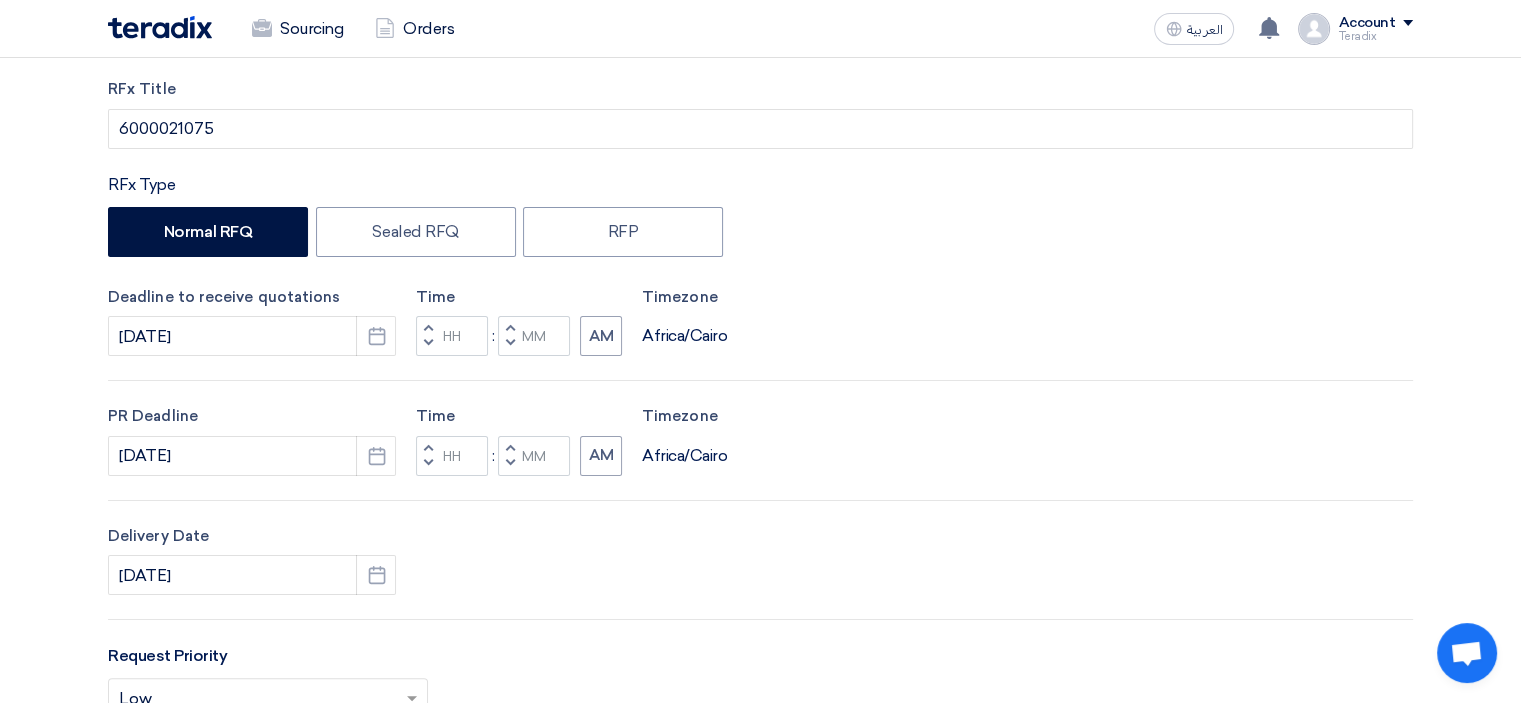 click 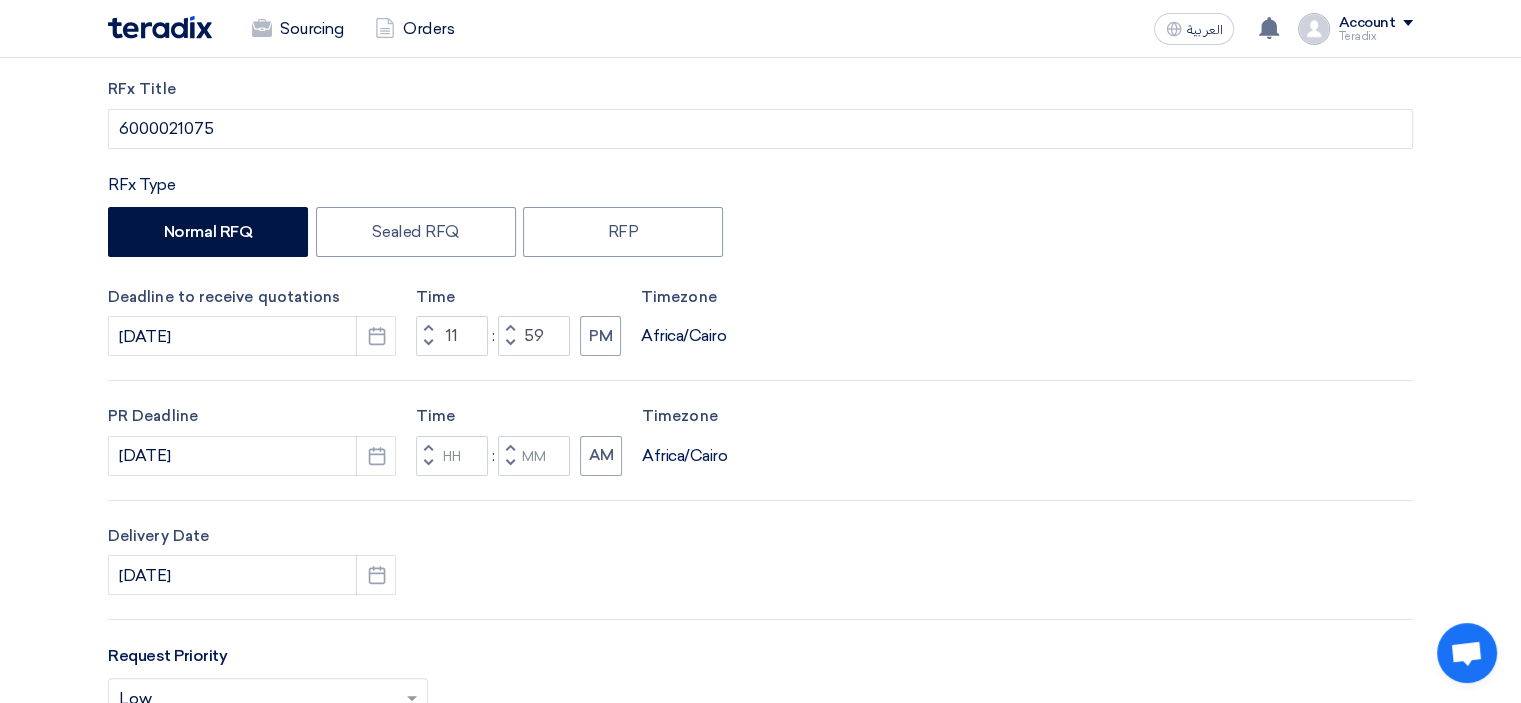 click on "Decrement minutes" 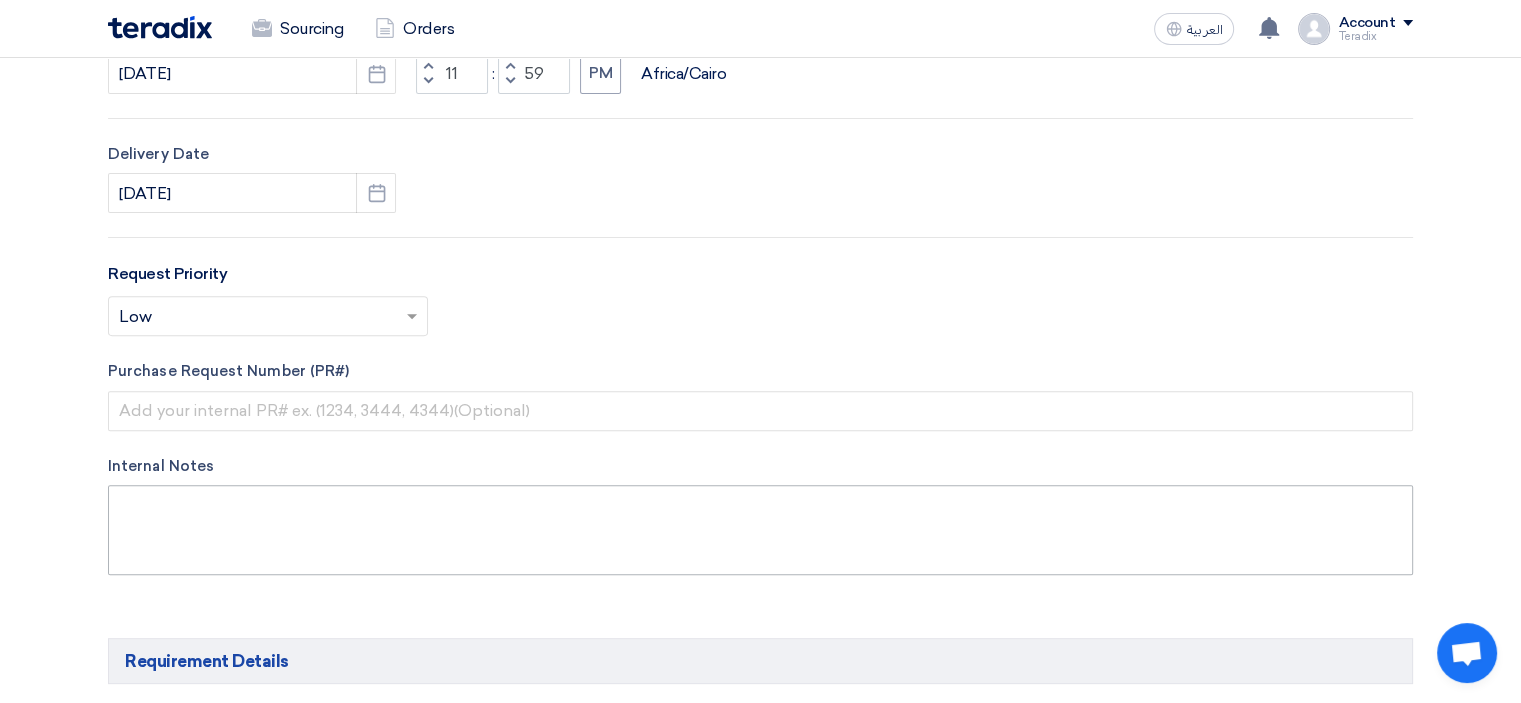scroll, scrollTop: 700, scrollLeft: 0, axis: vertical 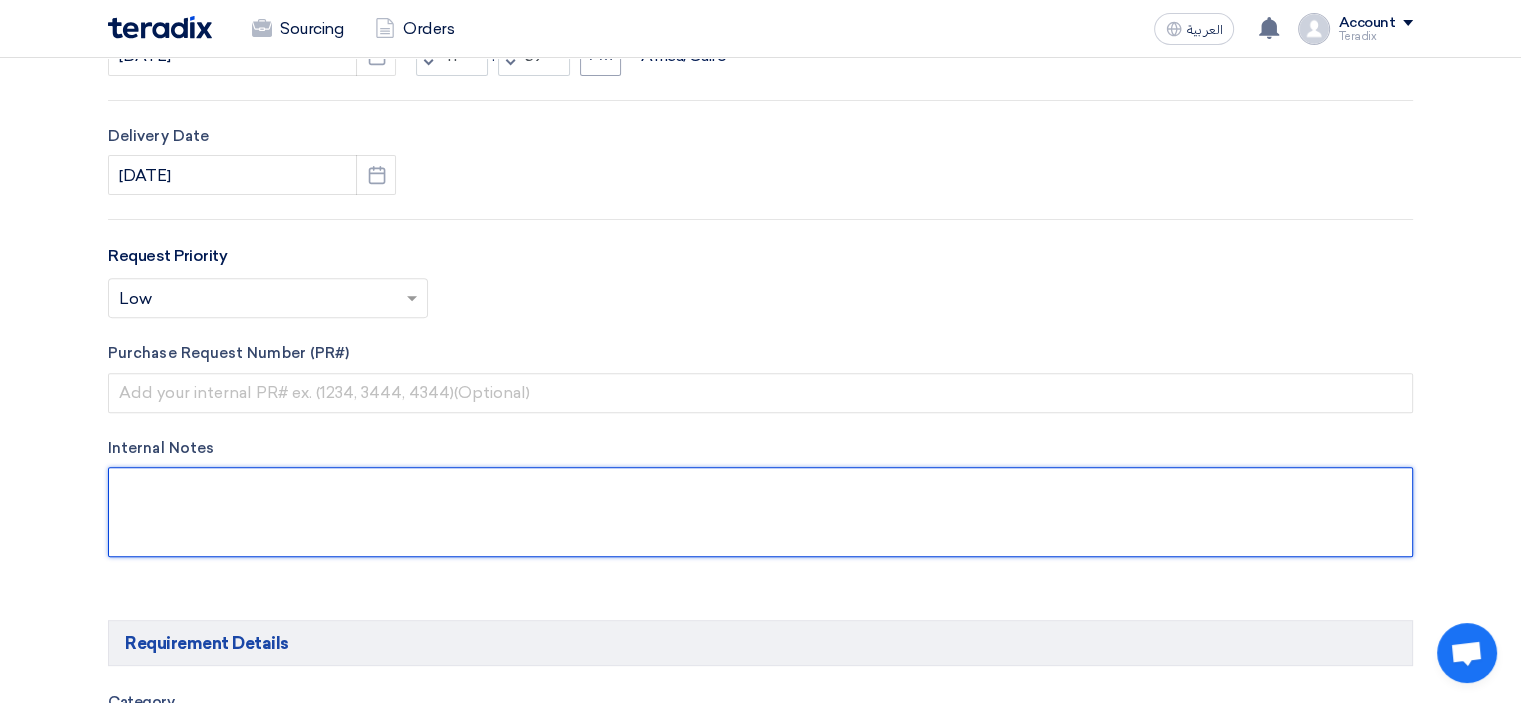 click 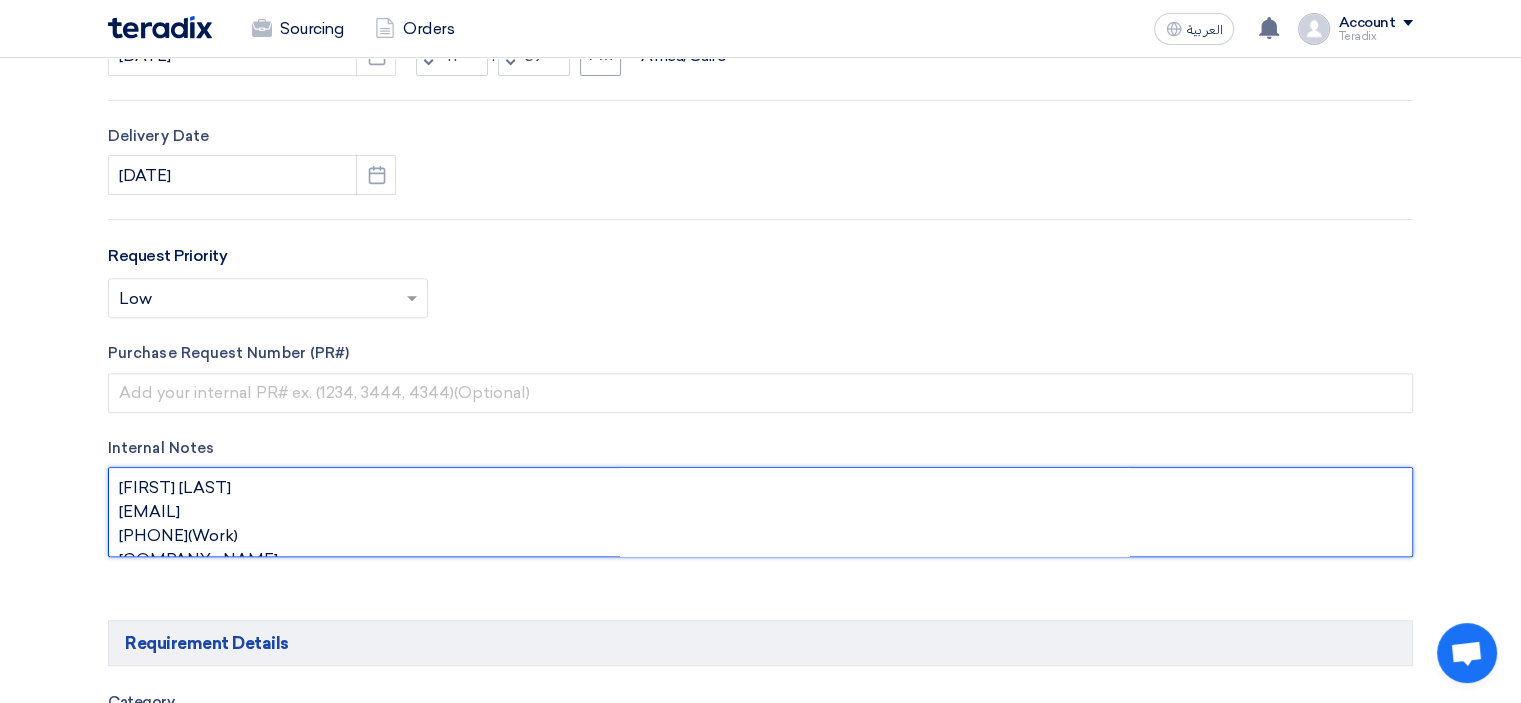 scroll, scrollTop: 13, scrollLeft: 0, axis: vertical 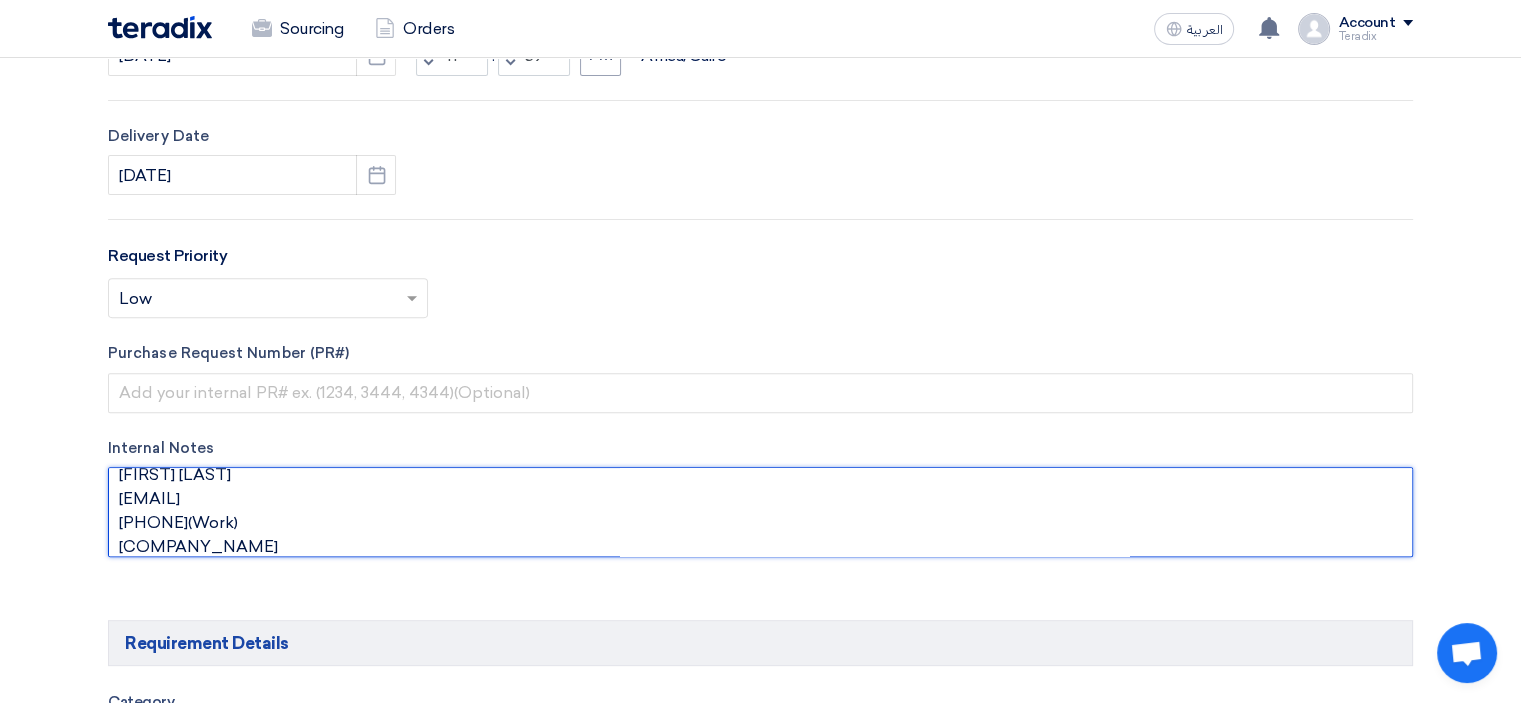 click 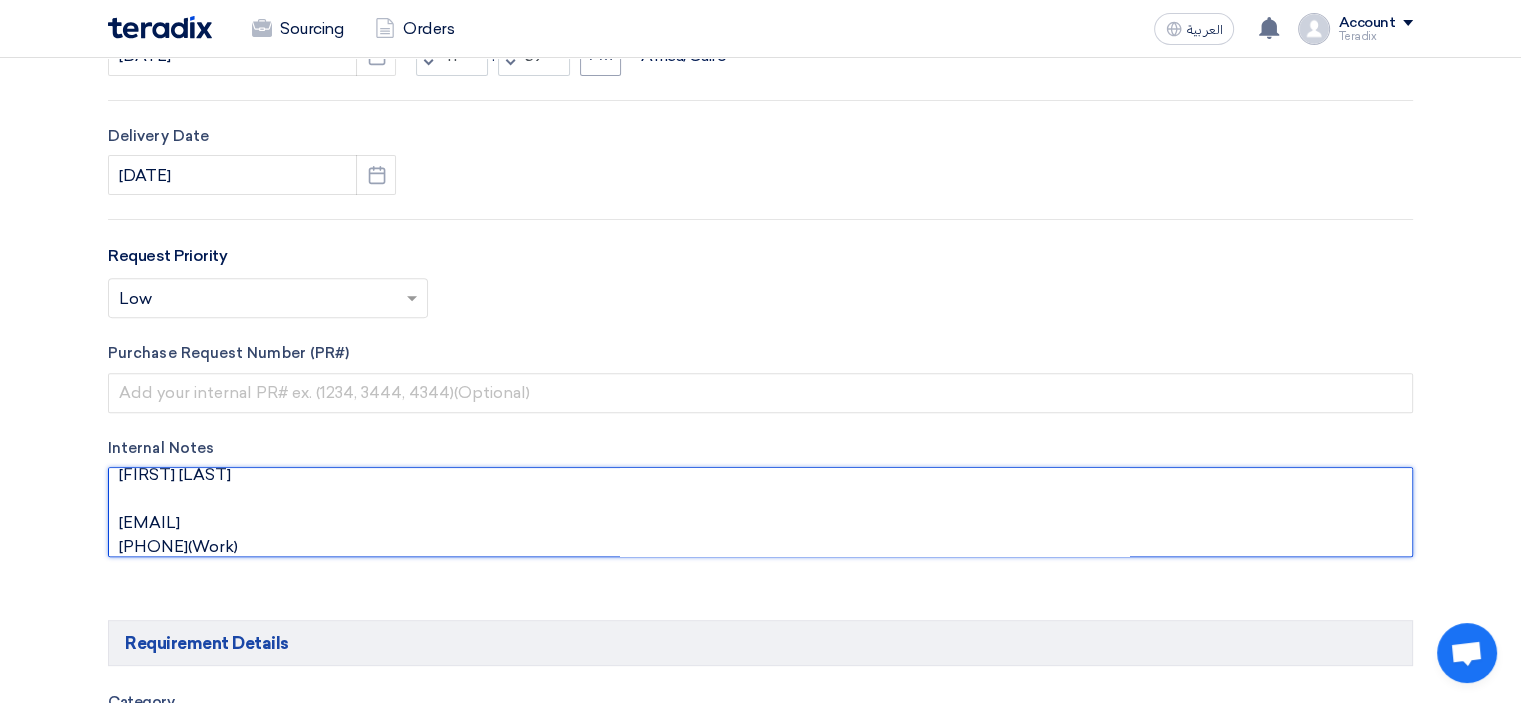 scroll, scrollTop: 34, scrollLeft: 0, axis: vertical 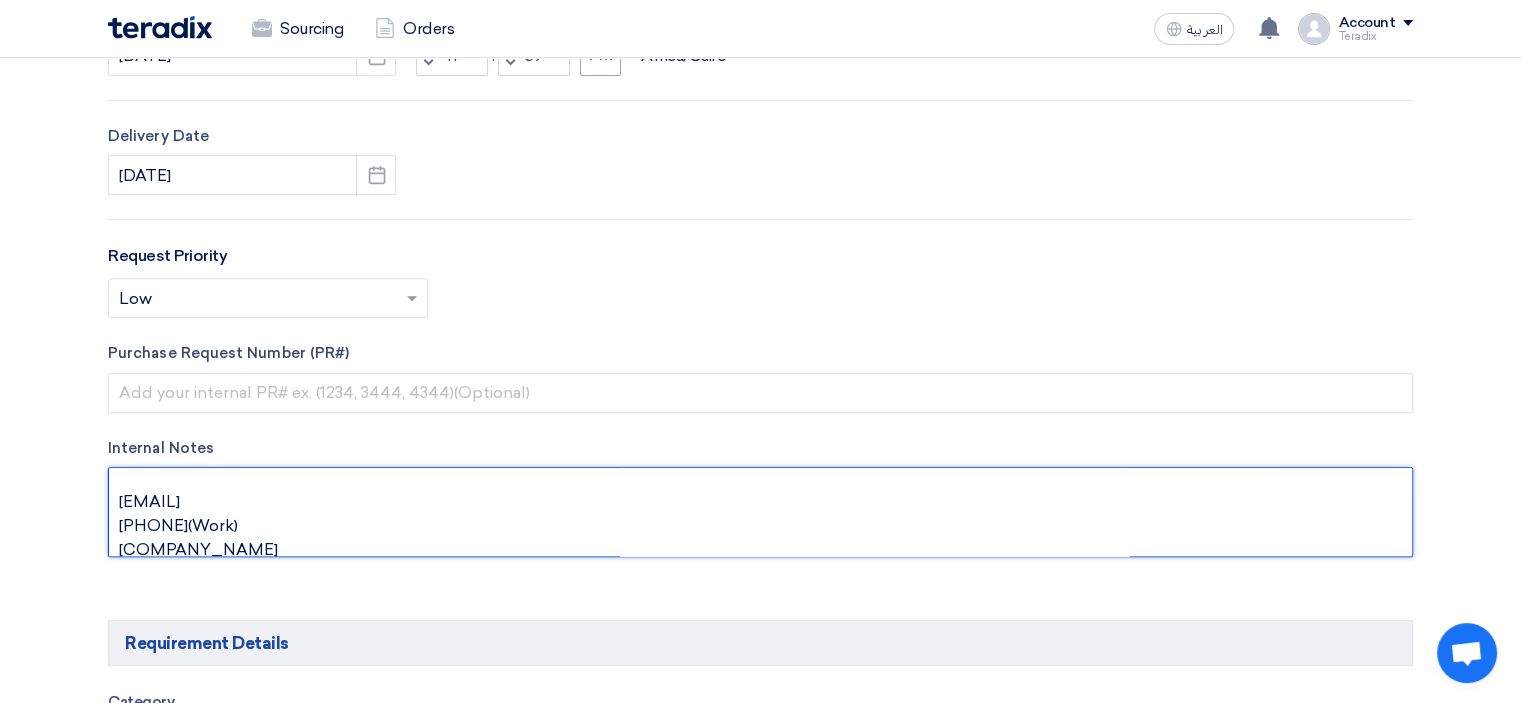 paste on "Purchasing Specialist" 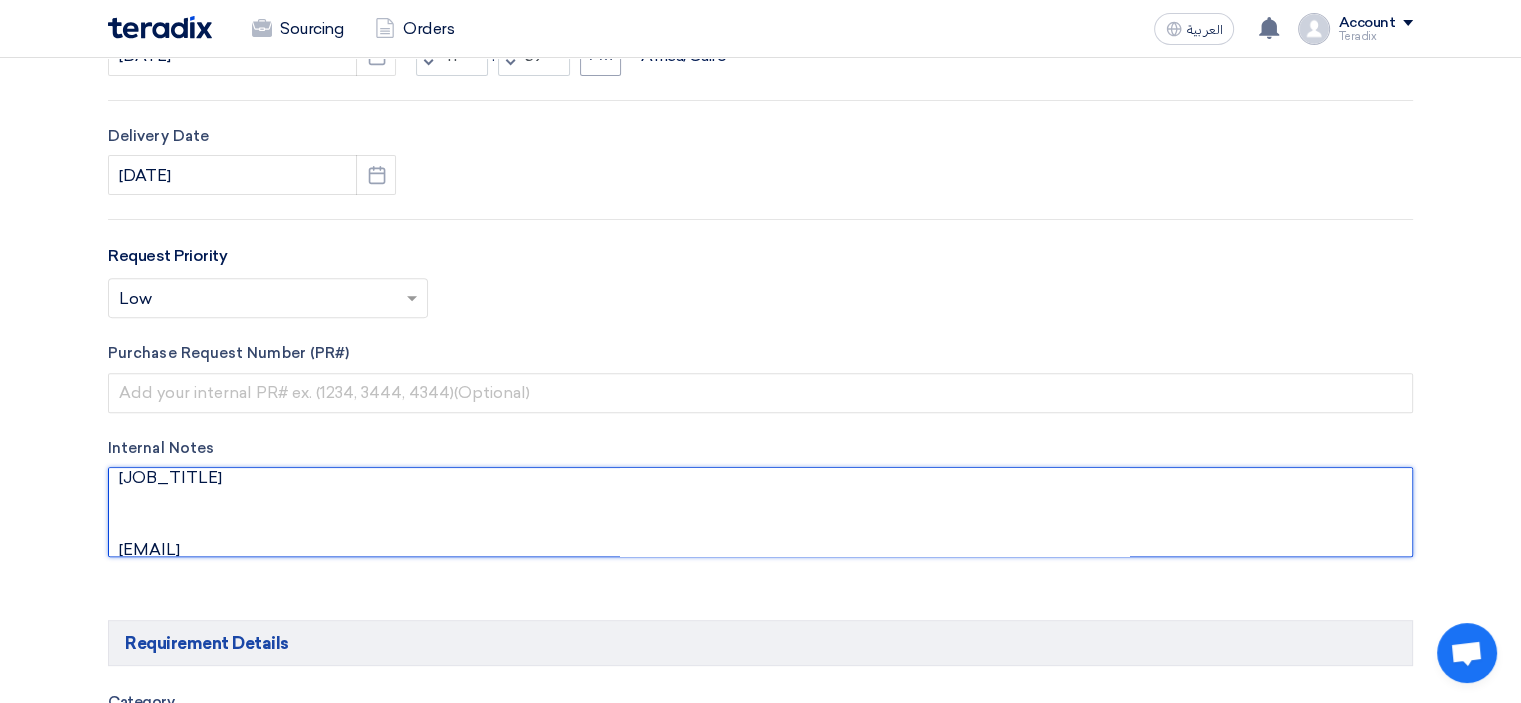 scroll, scrollTop: 82, scrollLeft: 0, axis: vertical 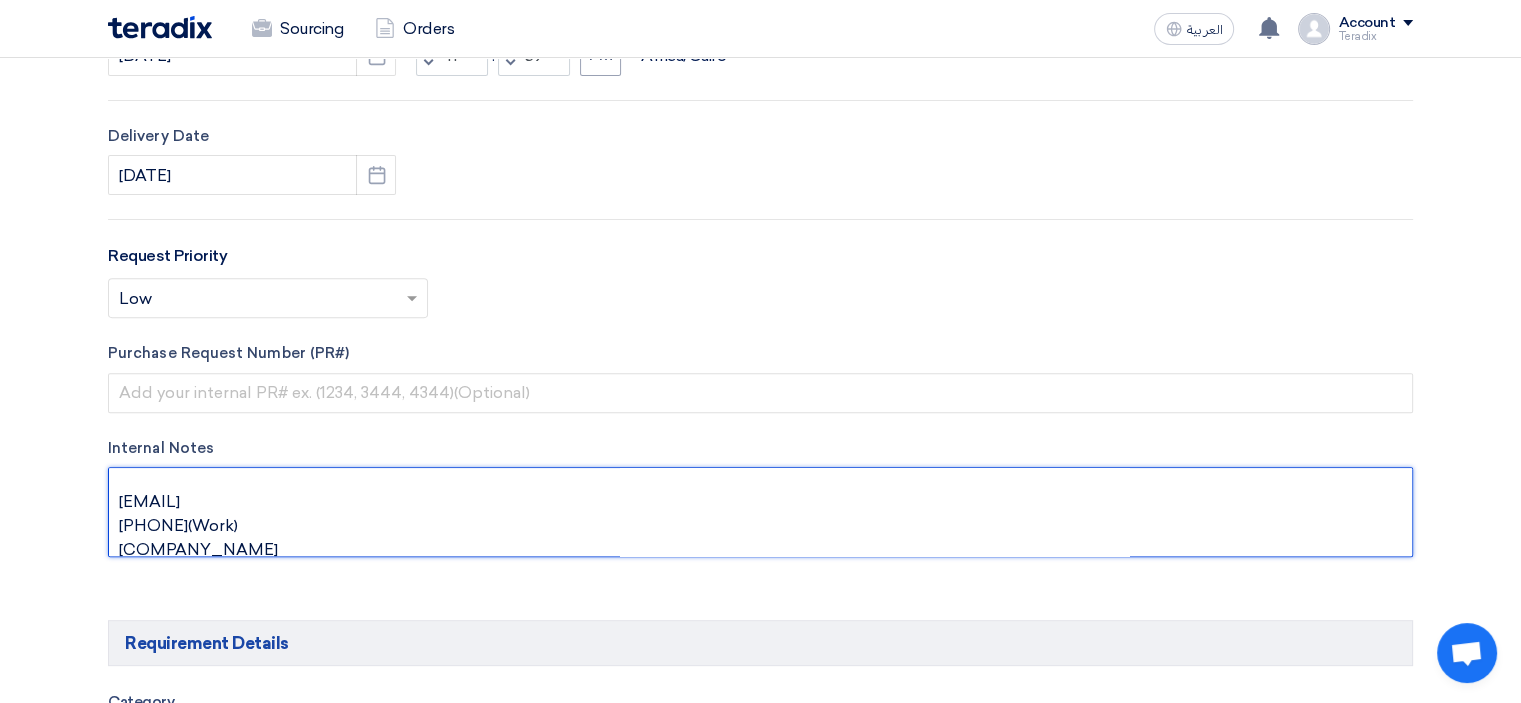 type on "[FIRST] [LAST]
[JOB_TITLE]
[EMAIL]
[PHONE](Work)
[COMPANY_NAME]" 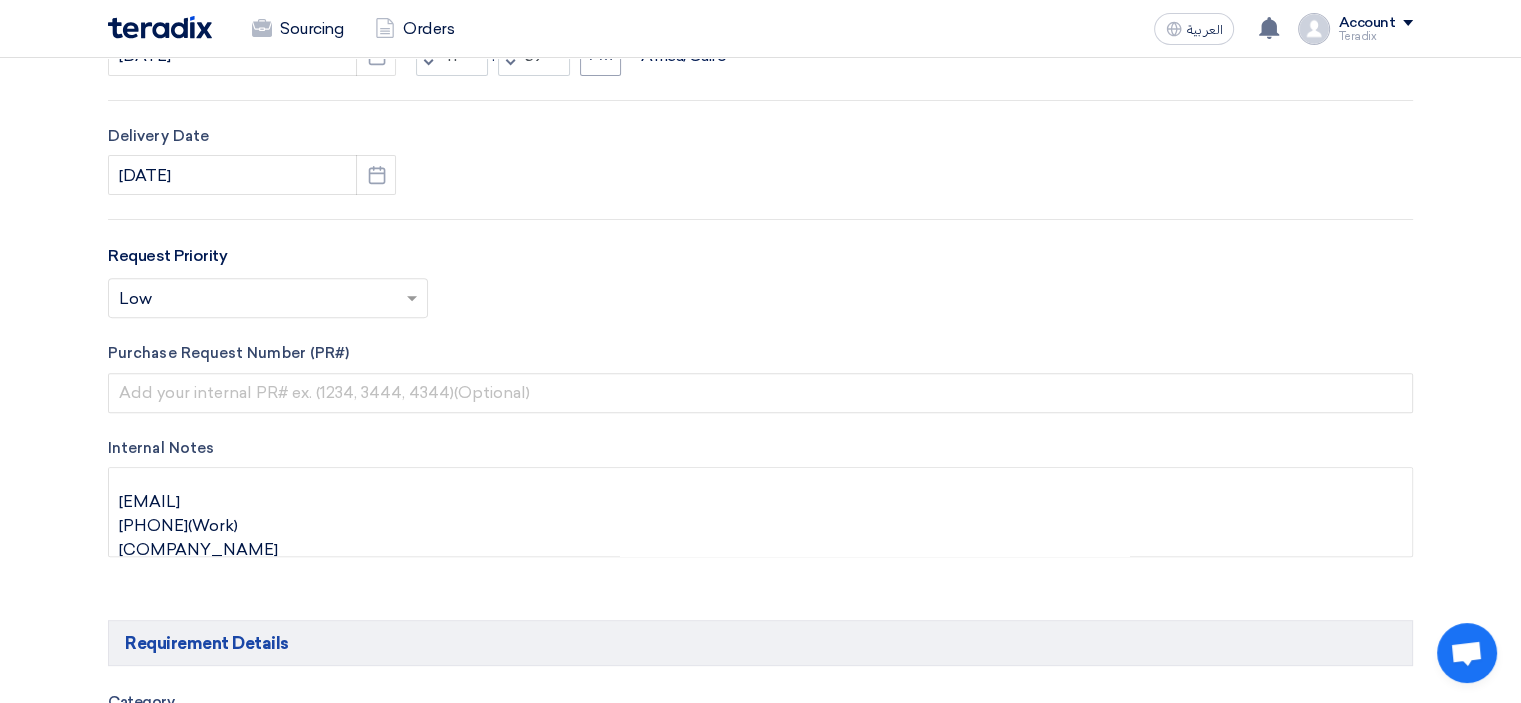 click on "Basic Information
RFx Title
6000021075
RFx Type
Normal RFQ
Sealed RFQ
RFP
Deadline to receive quotations
8/5/2025
Pick a date
Time
Increment hours
11
Decrement hours
:
59" 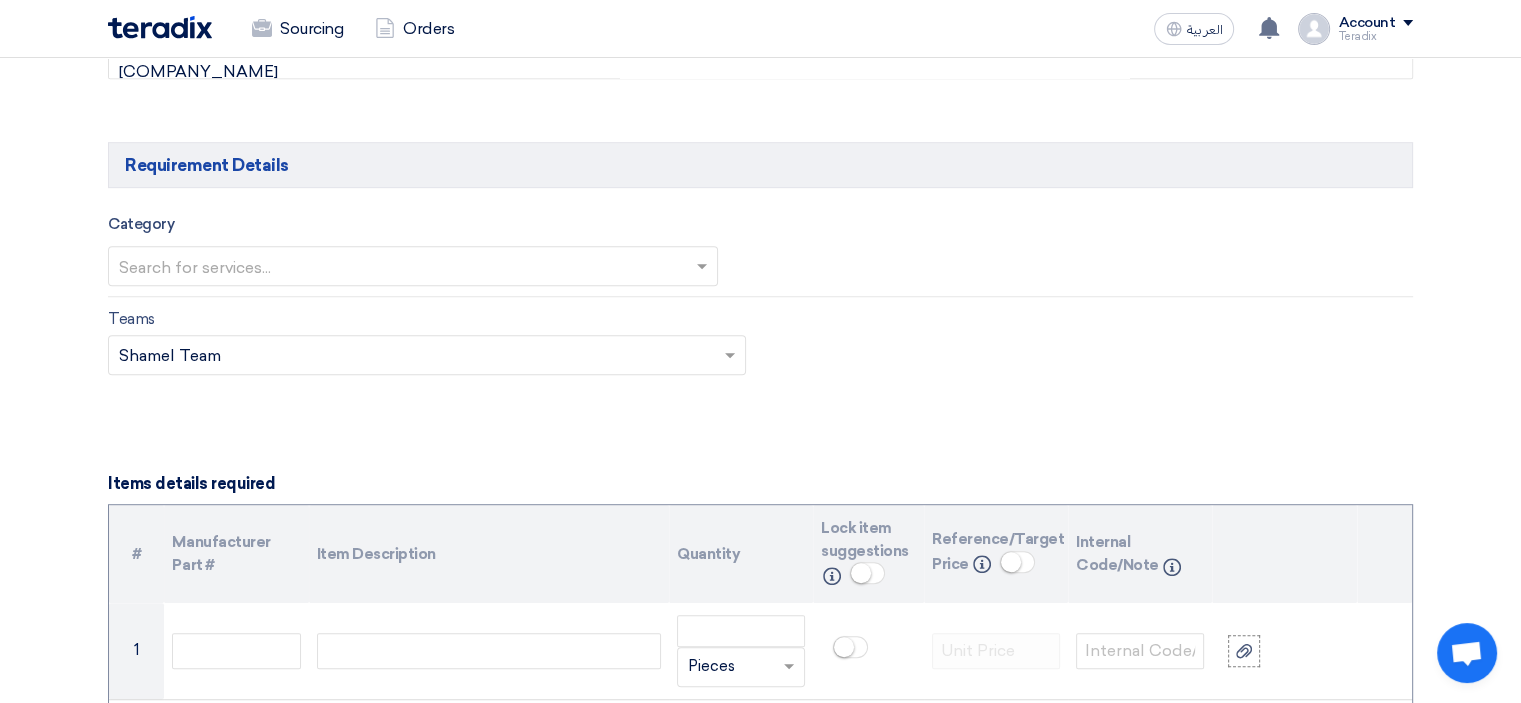 scroll, scrollTop: 1300, scrollLeft: 0, axis: vertical 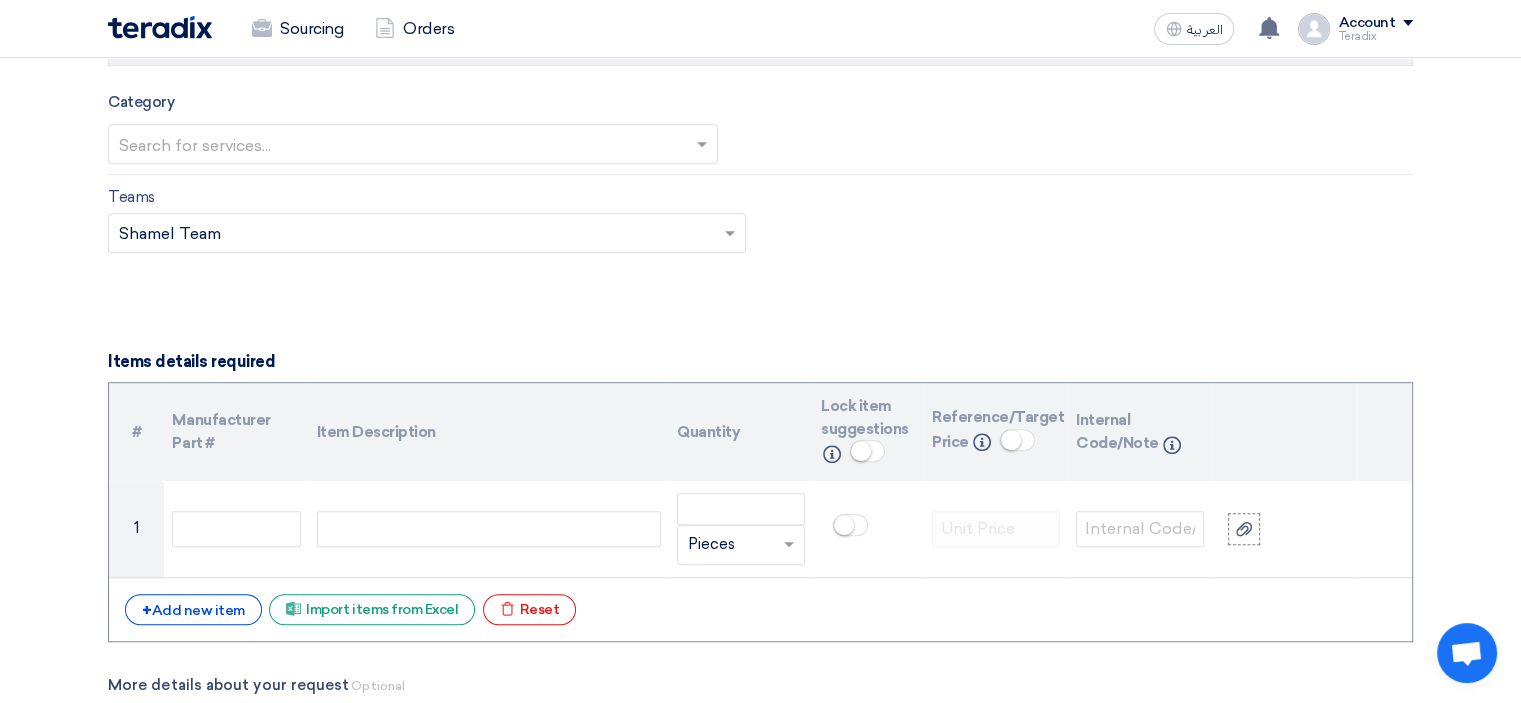click at bounding box center [403, 145] 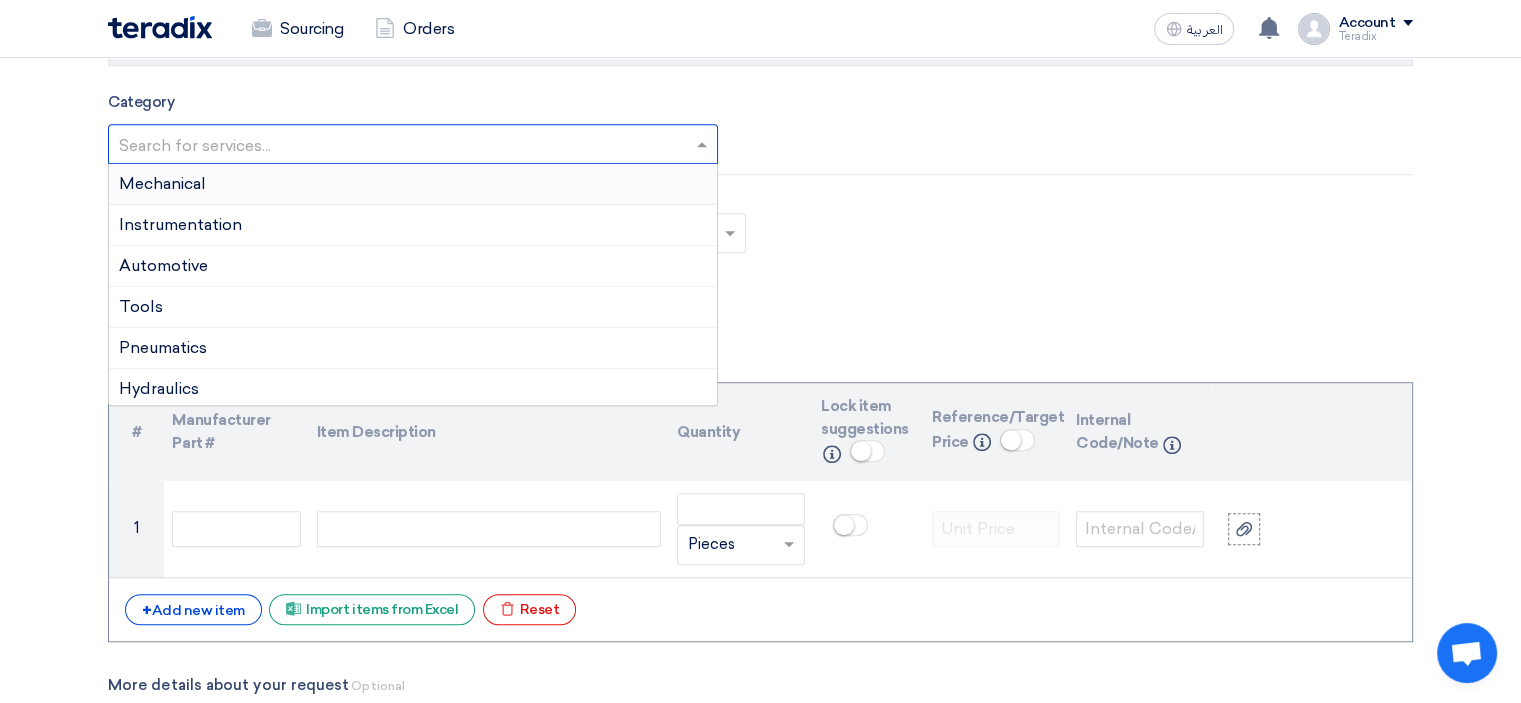 click on "Mechanical" at bounding box center (413, 184) 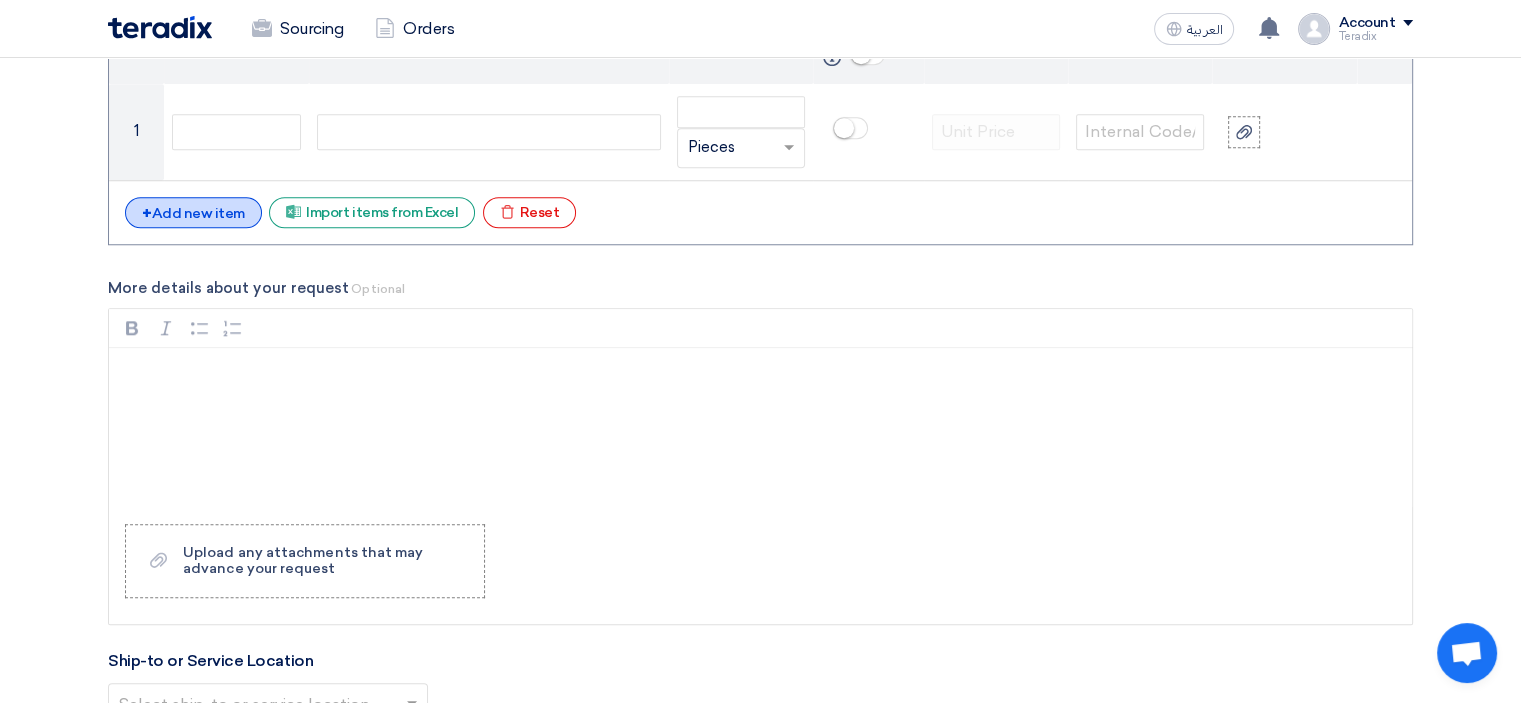 click on "+
Add new item" 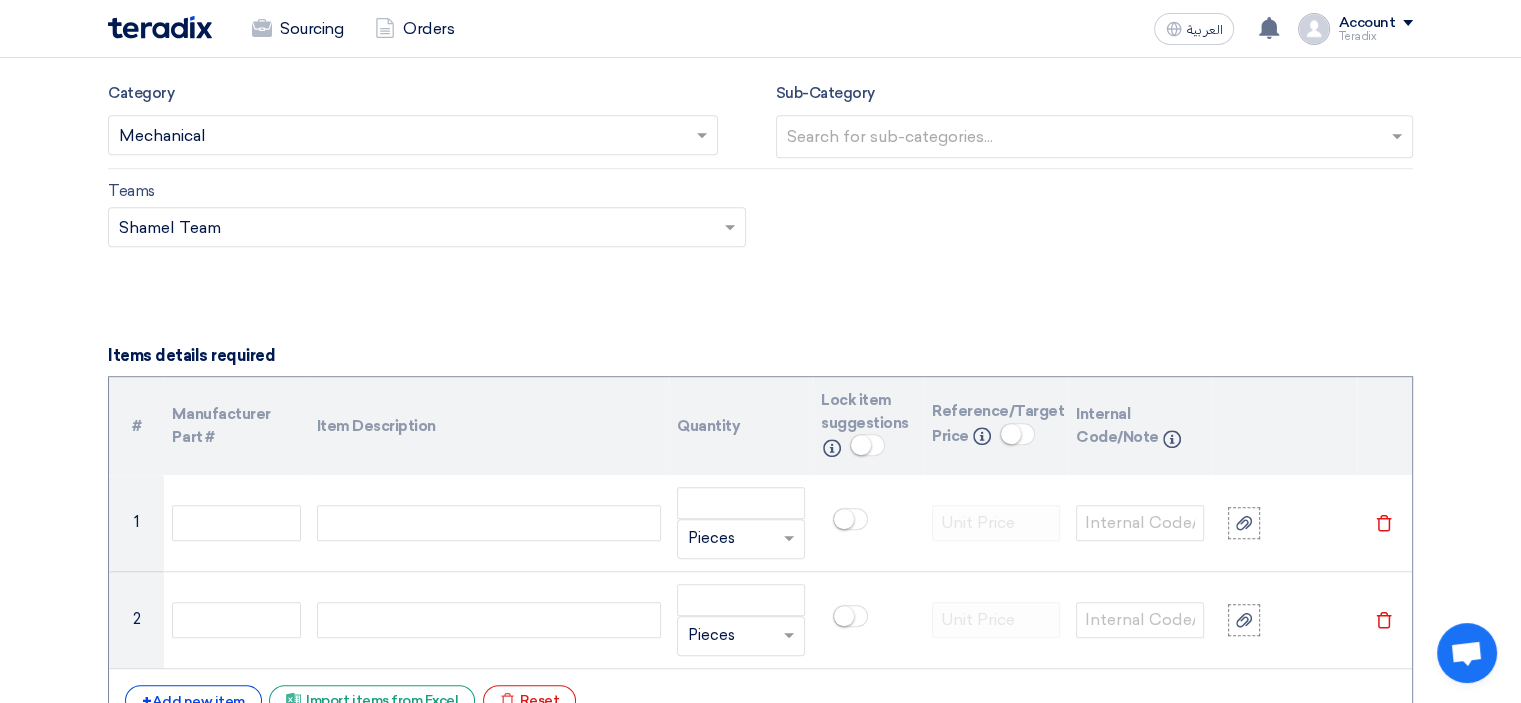 scroll, scrollTop: 1300, scrollLeft: 0, axis: vertical 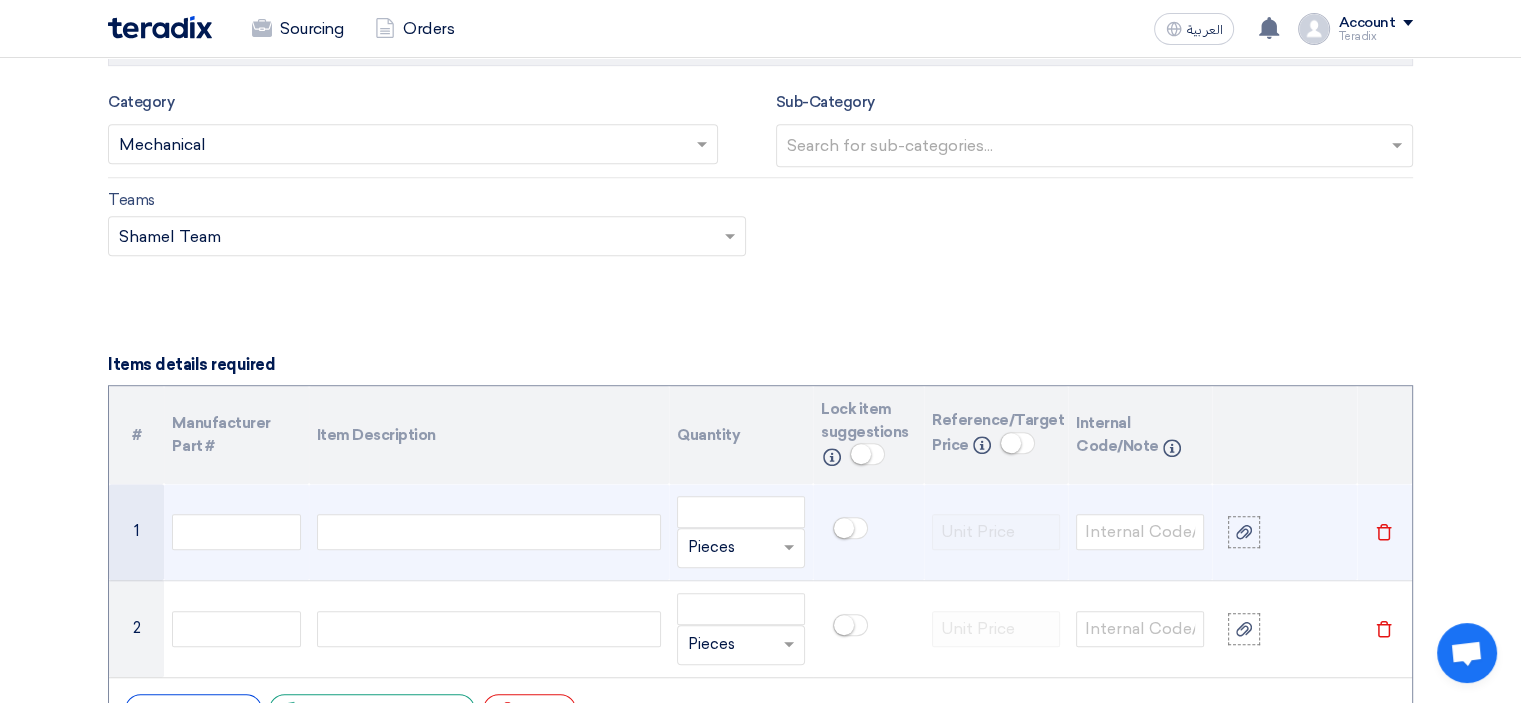 click 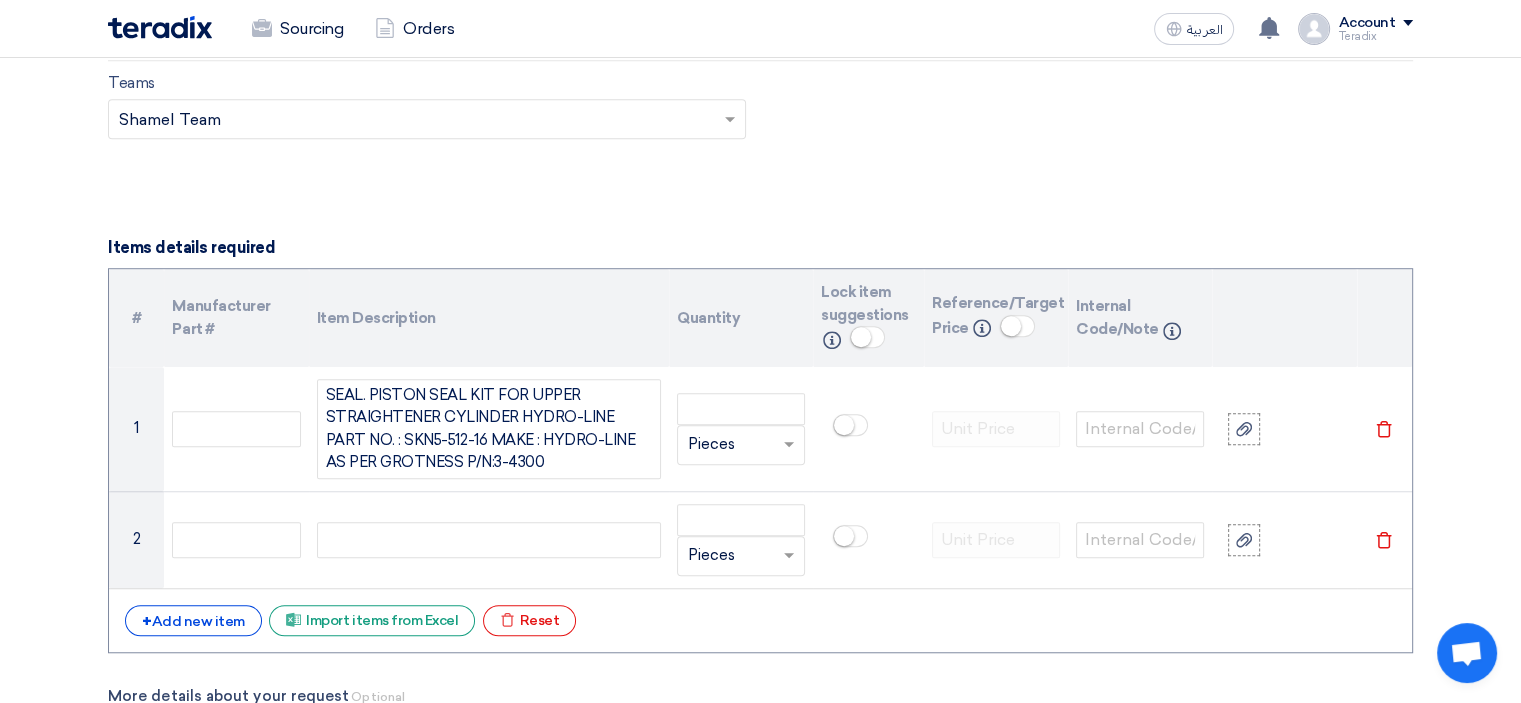 scroll, scrollTop: 1482, scrollLeft: 0, axis: vertical 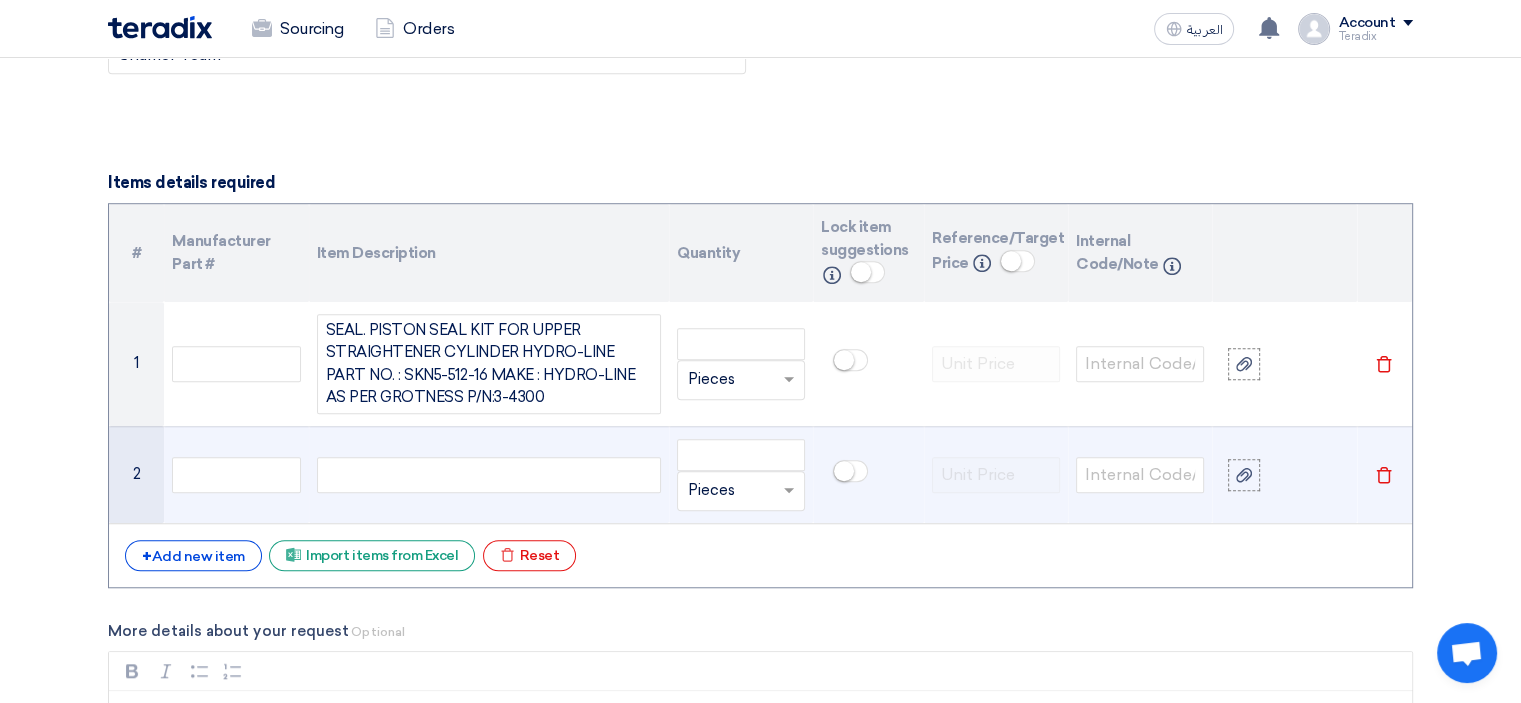 click 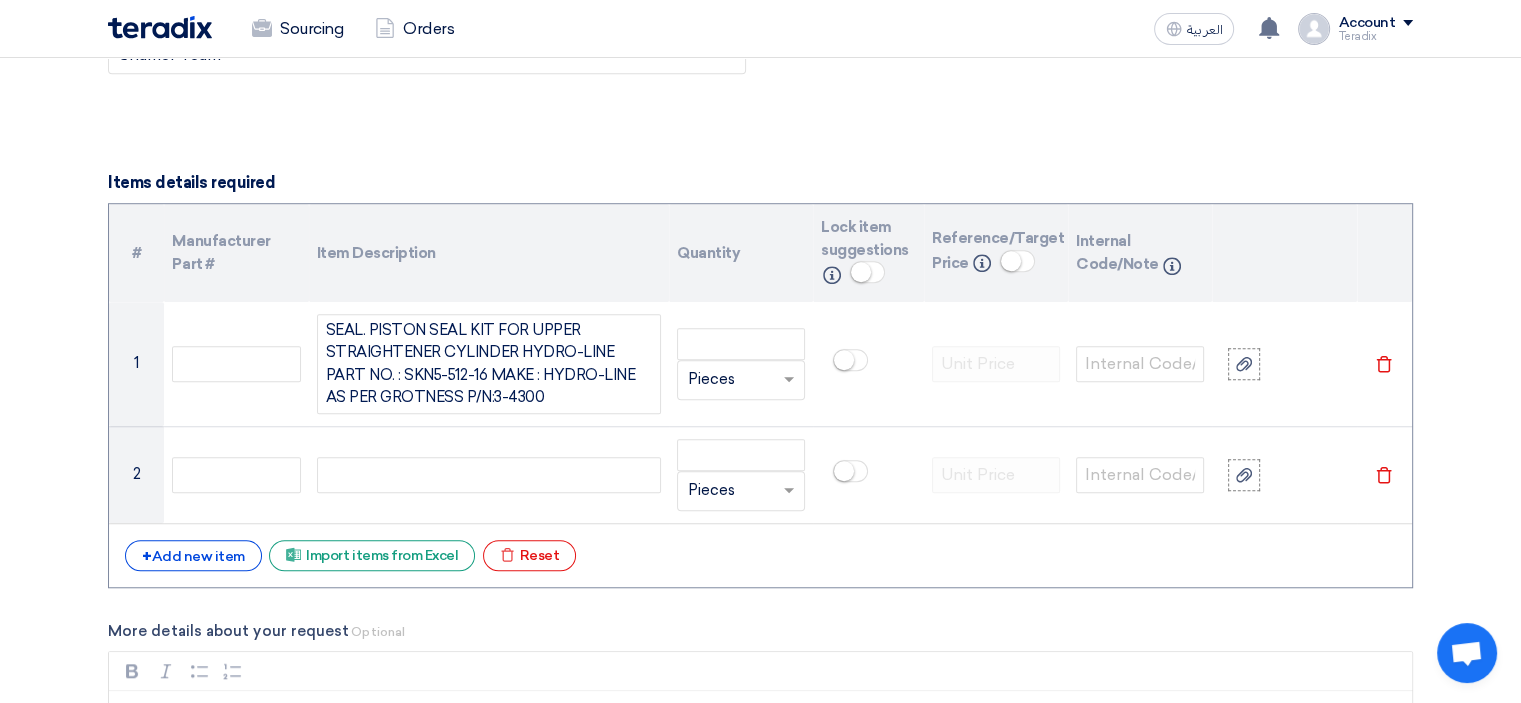 paste 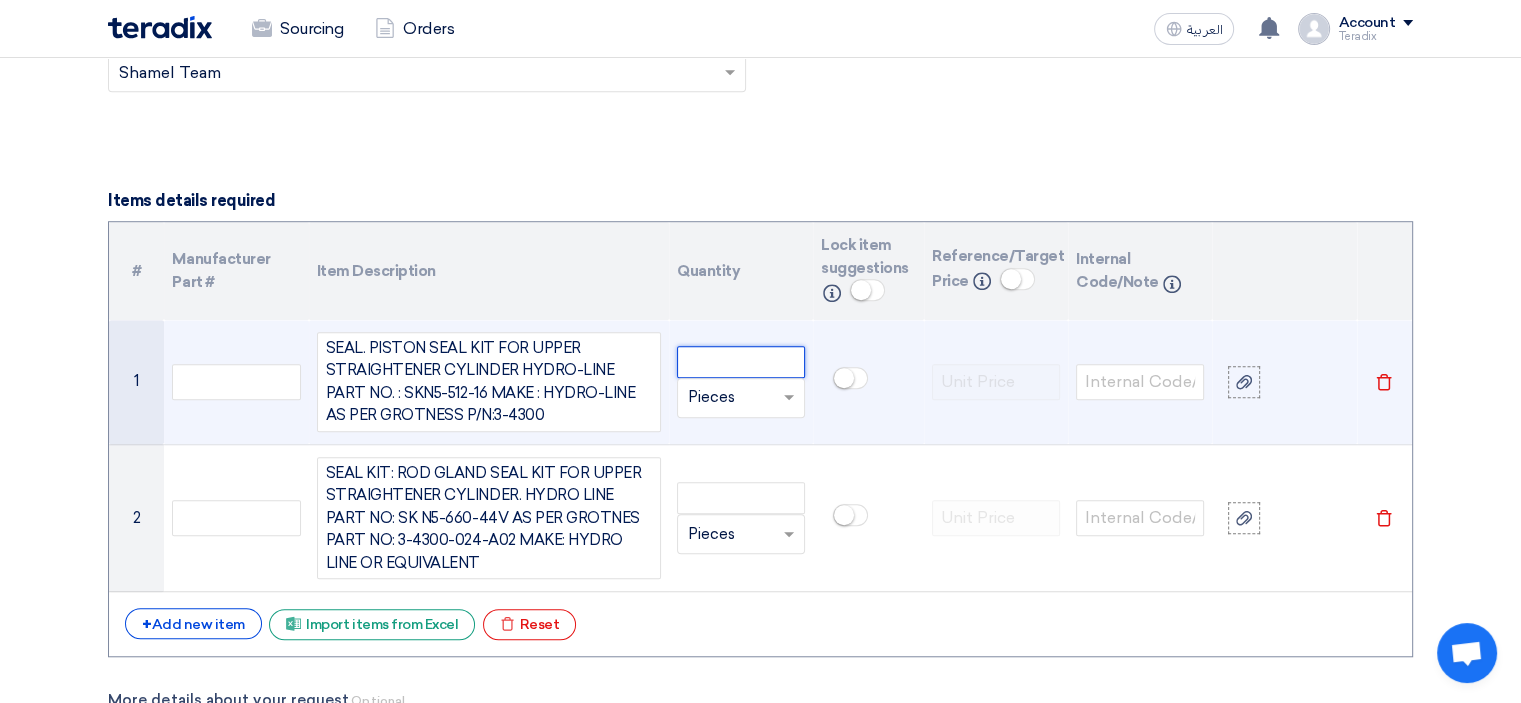 click 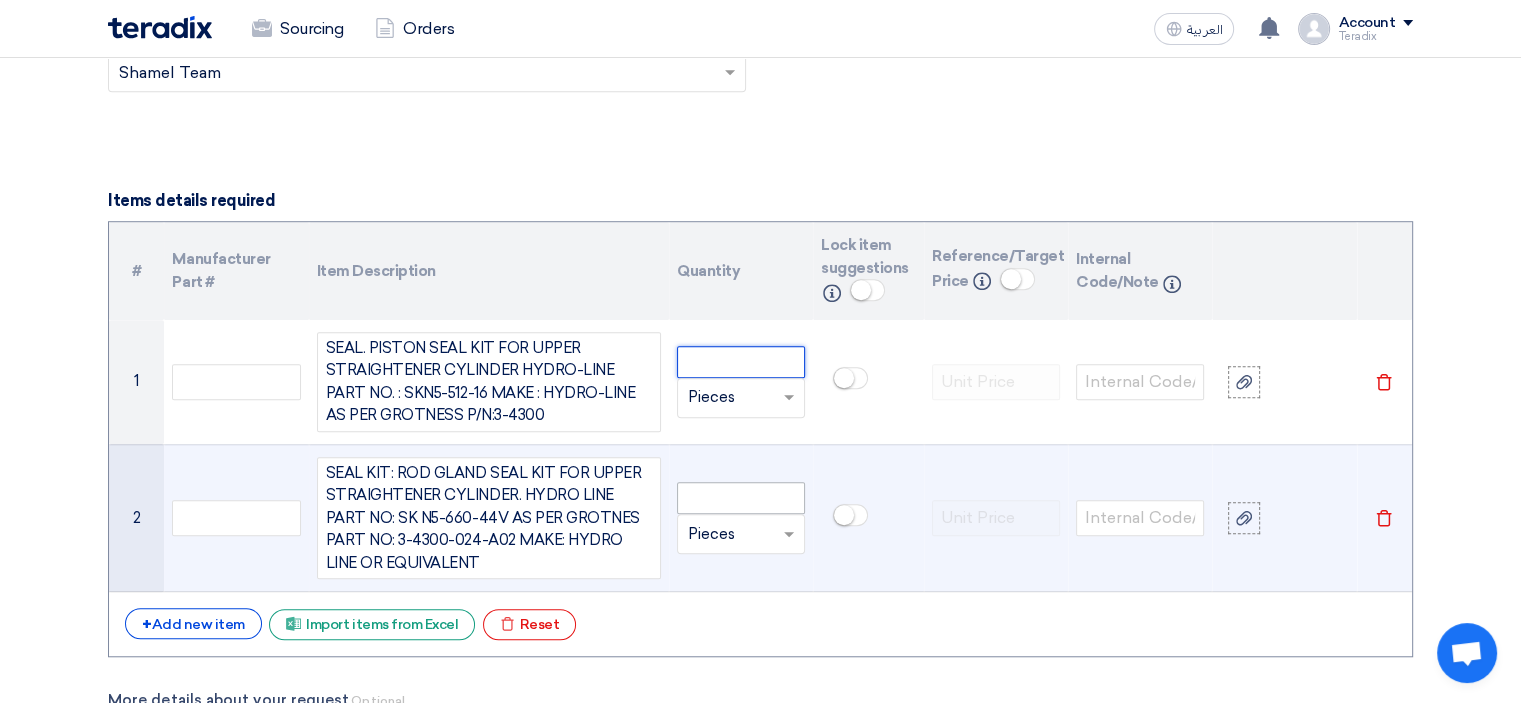 paste on "4" 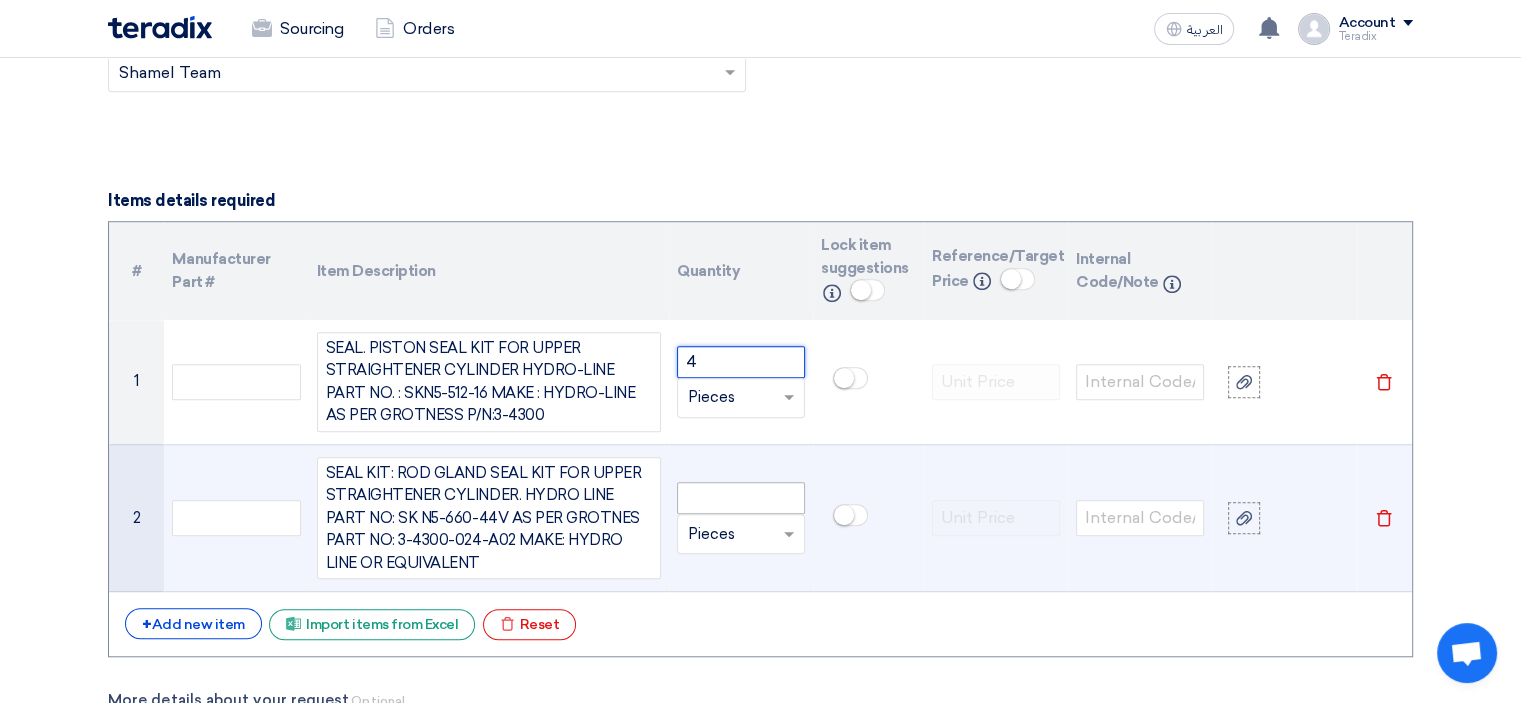 type on "4" 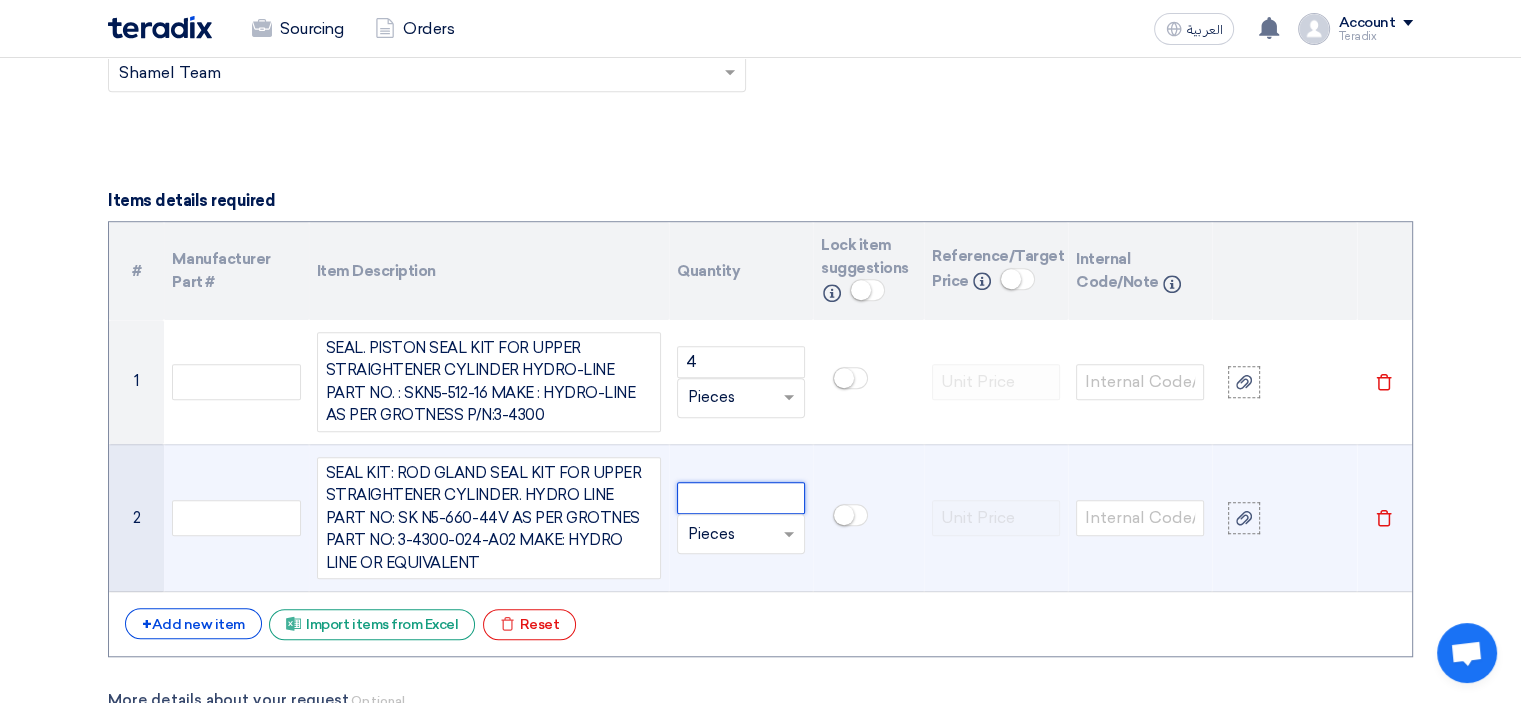 click 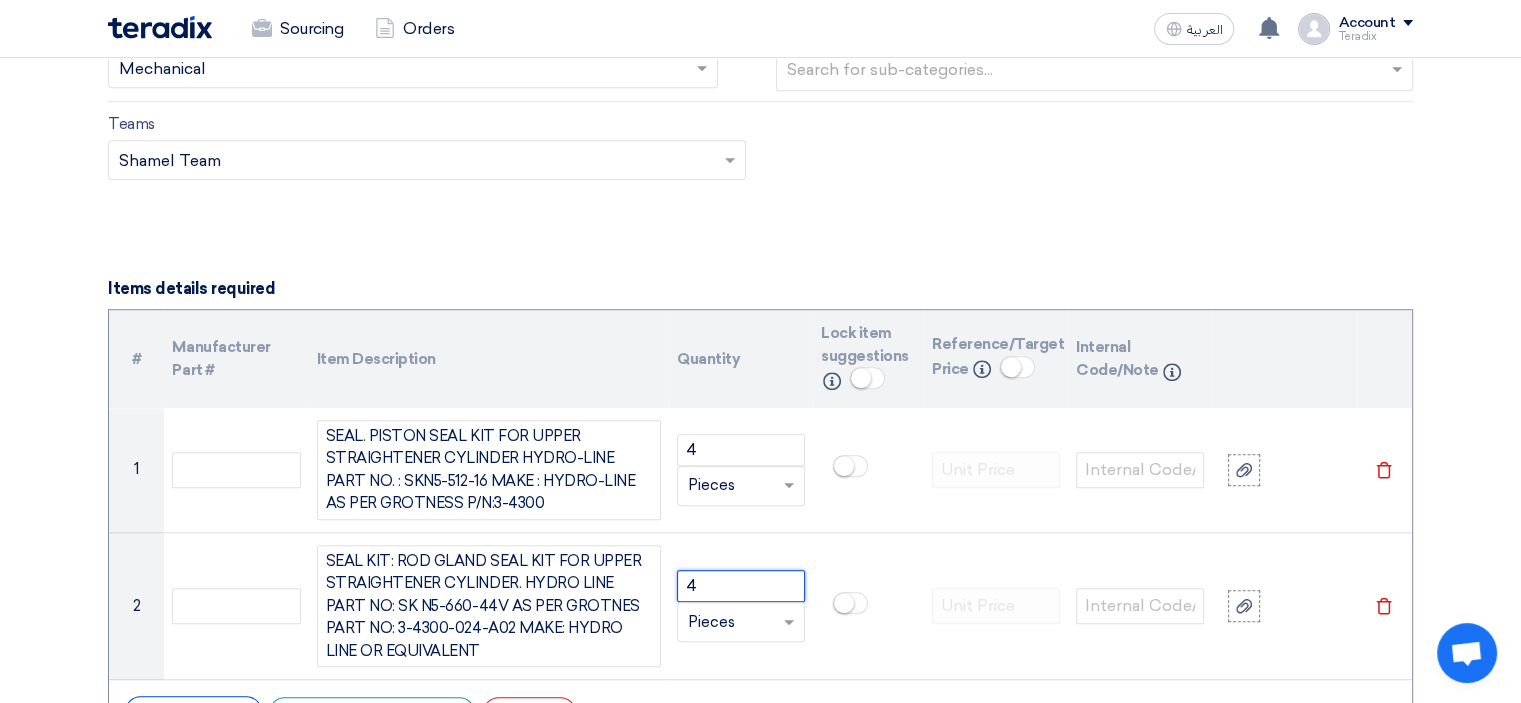 scroll, scrollTop: 864, scrollLeft: 0, axis: vertical 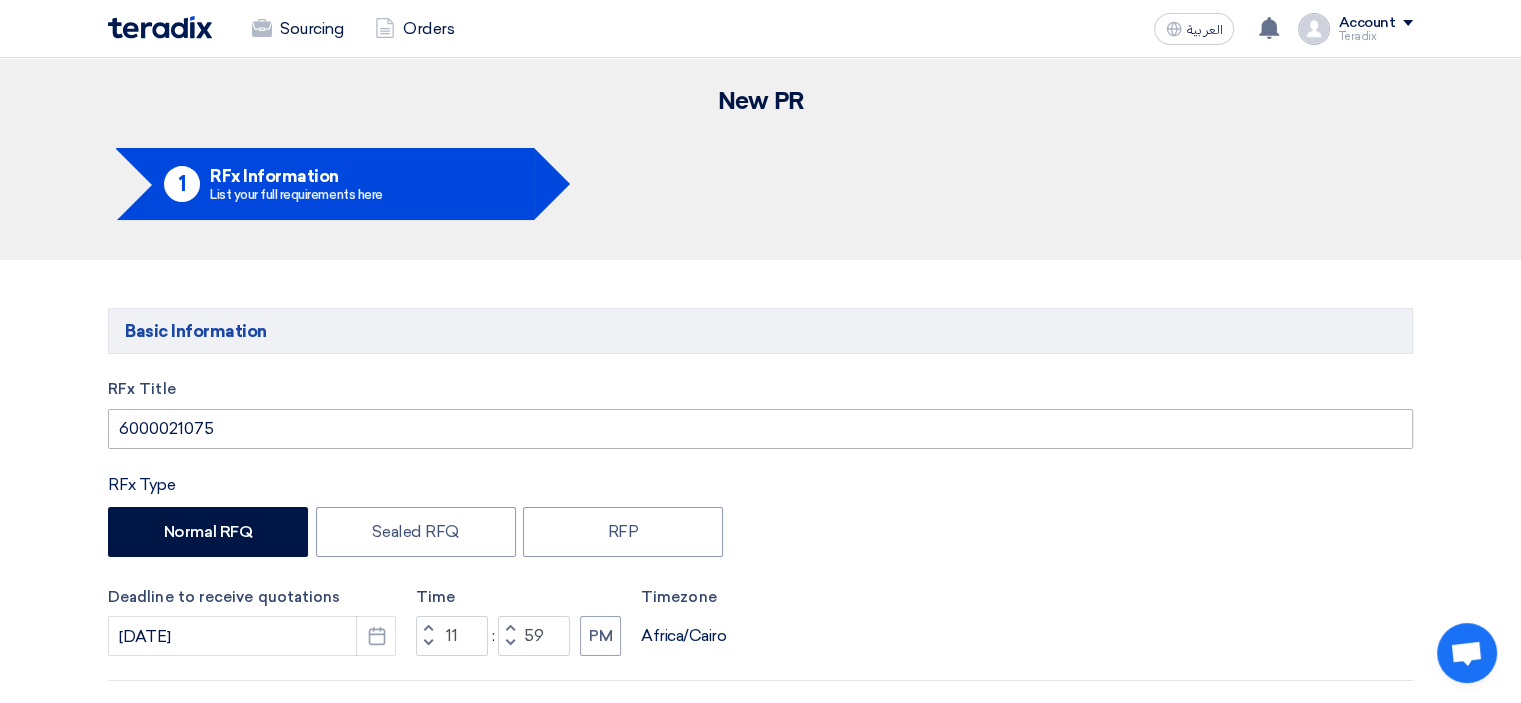 type on "4" 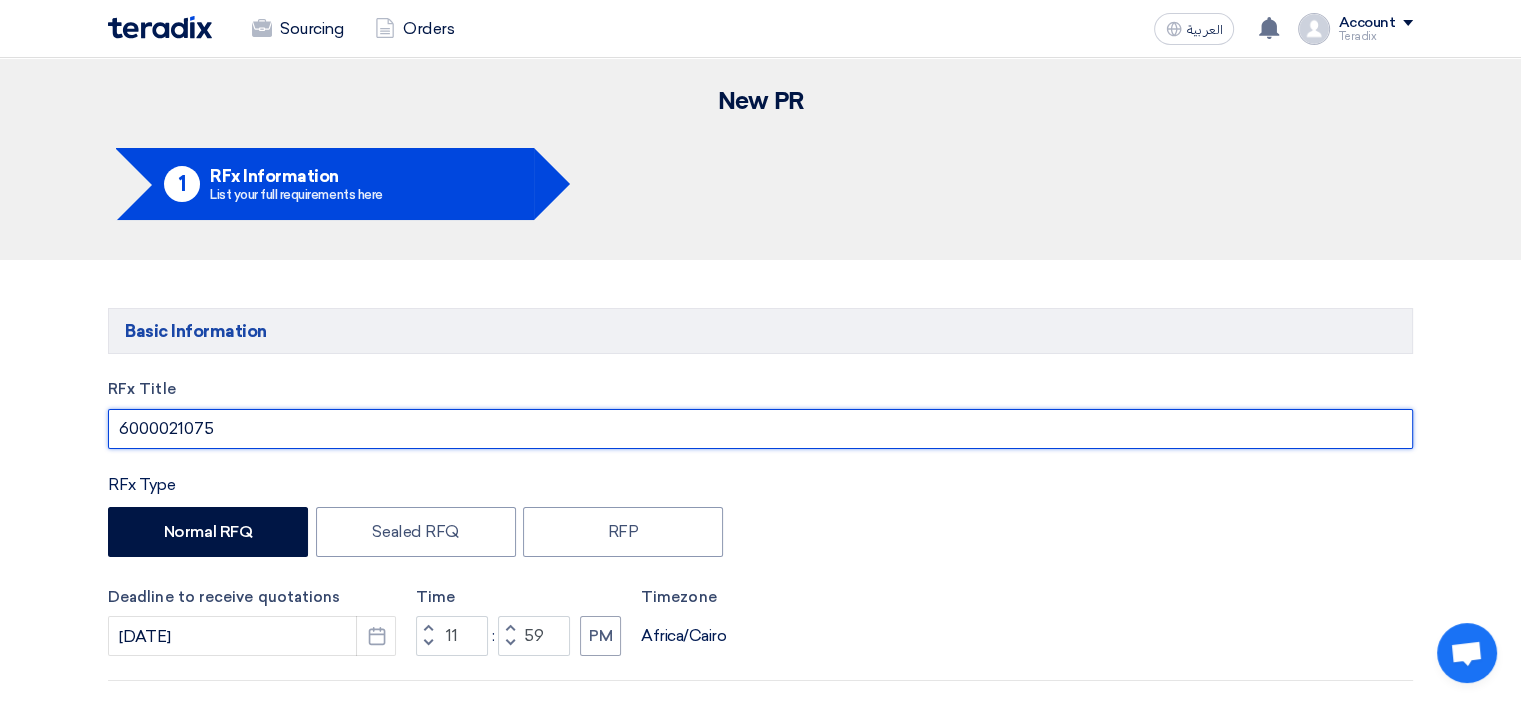 drag, startPoint x: 250, startPoint y: 437, endPoint x: 0, endPoint y: 403, distance: 252.3014 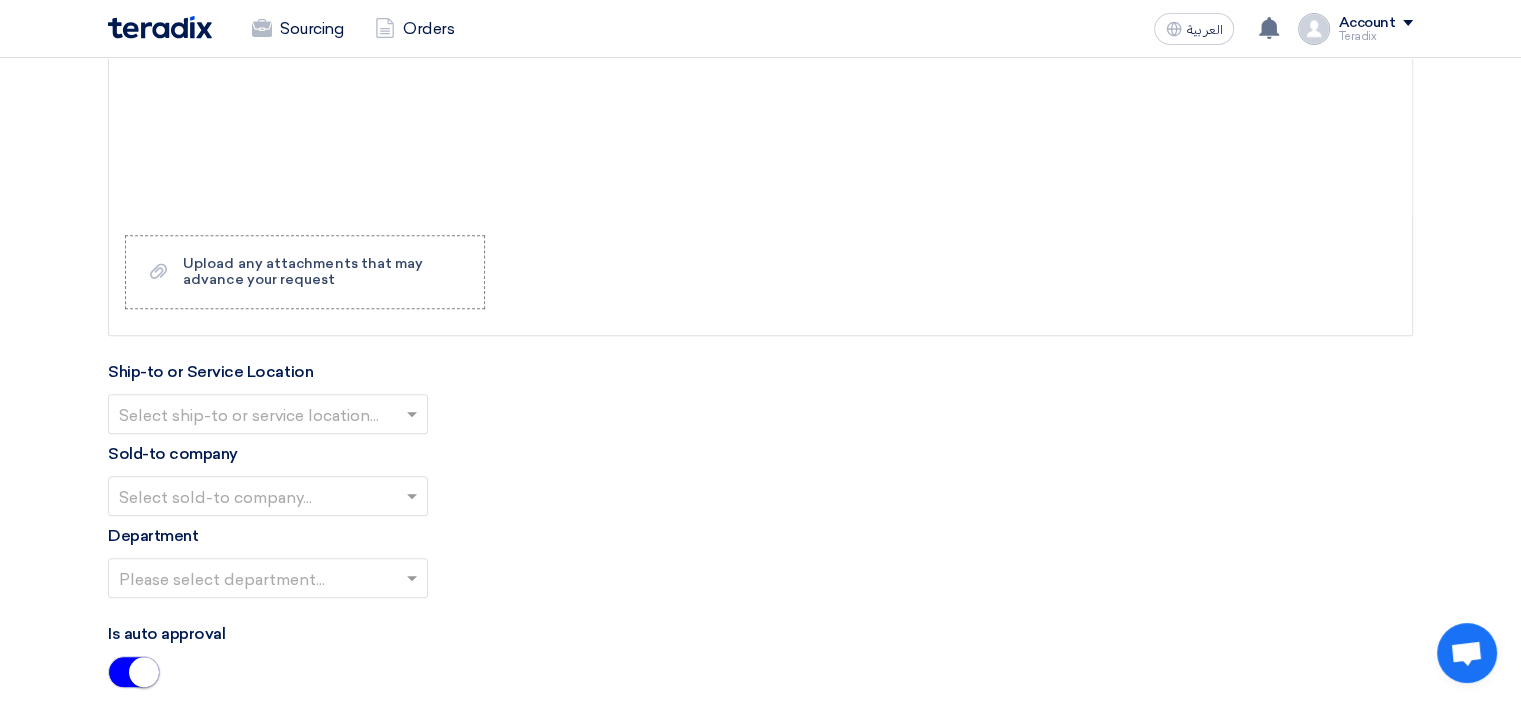 scroll, scrollTop: 2200, scrollLeft: 0, axis: vertical 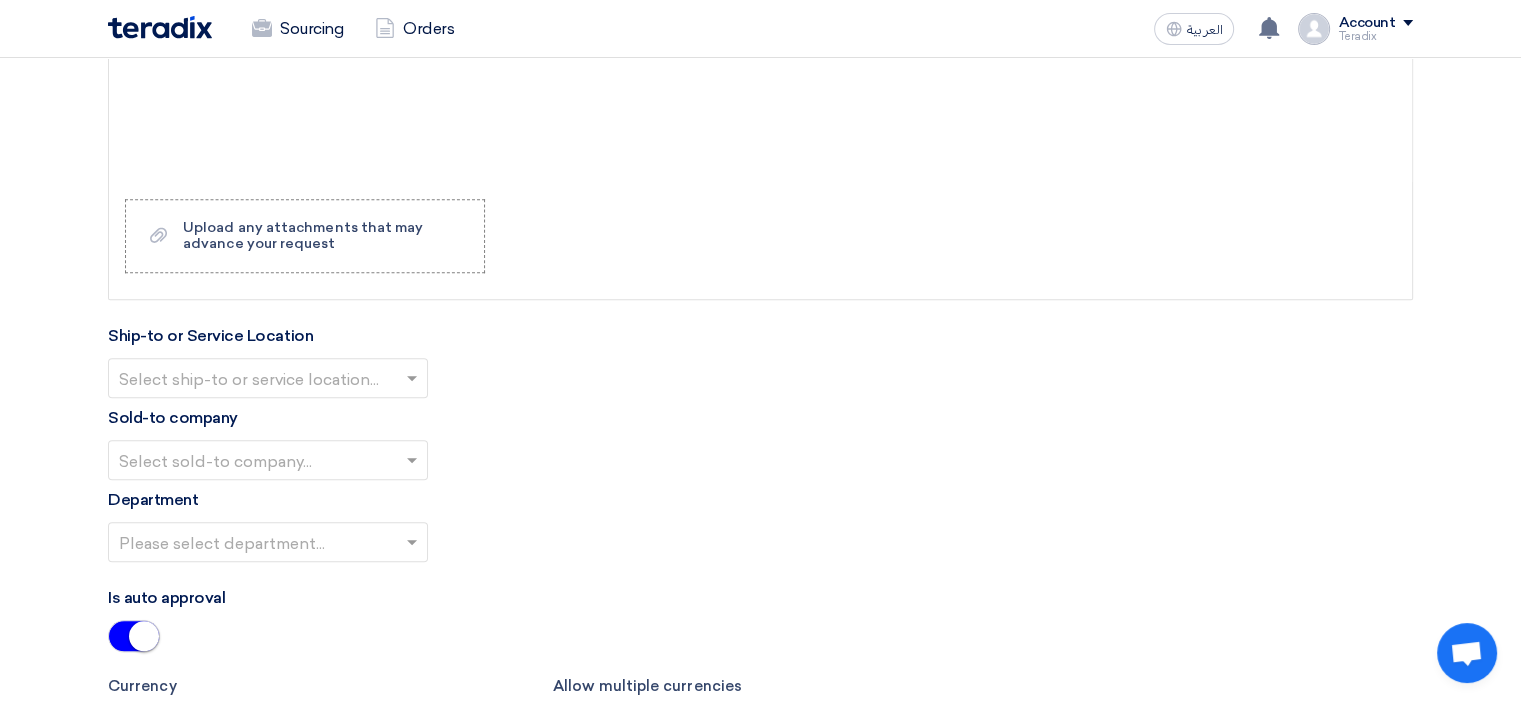 click 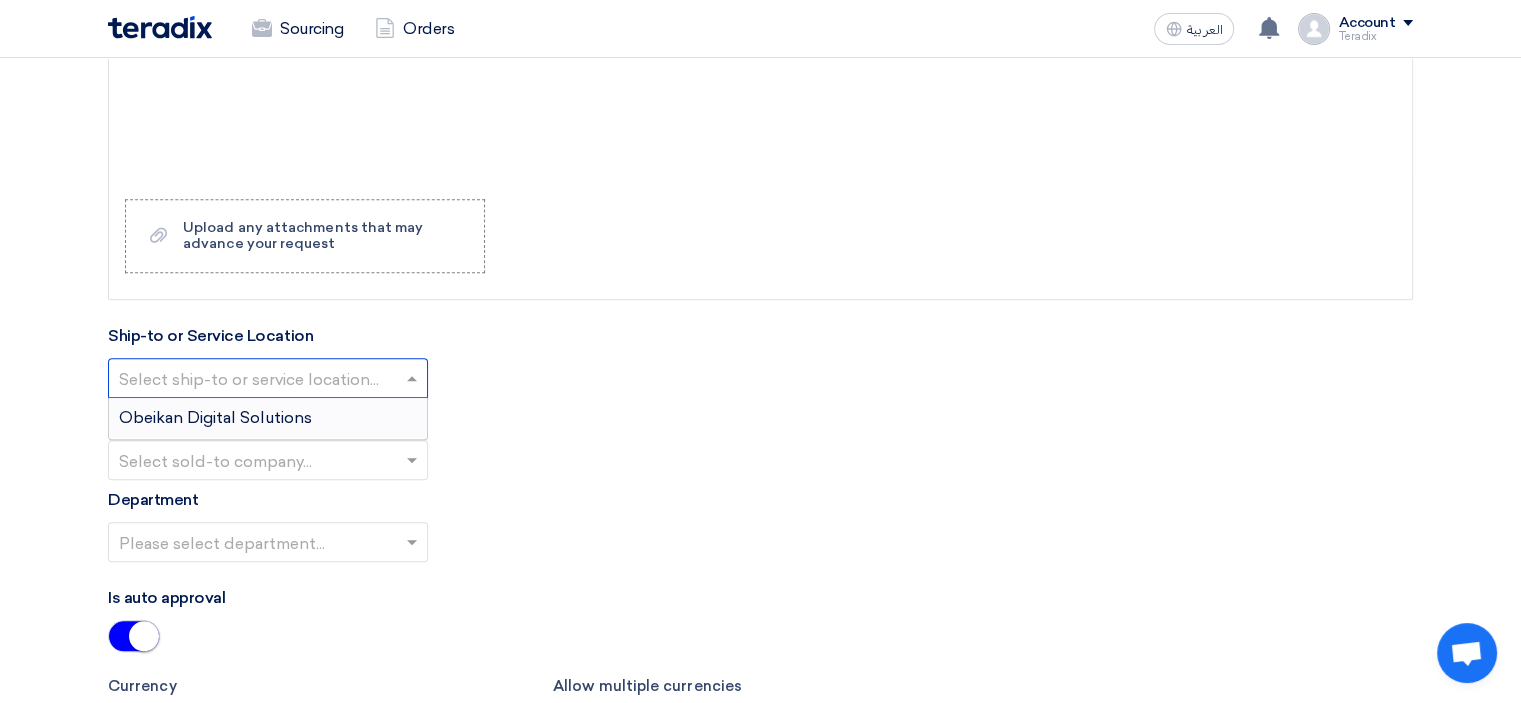 click on "Obeikan Digital Solutions" at bounding box center (268, 418) 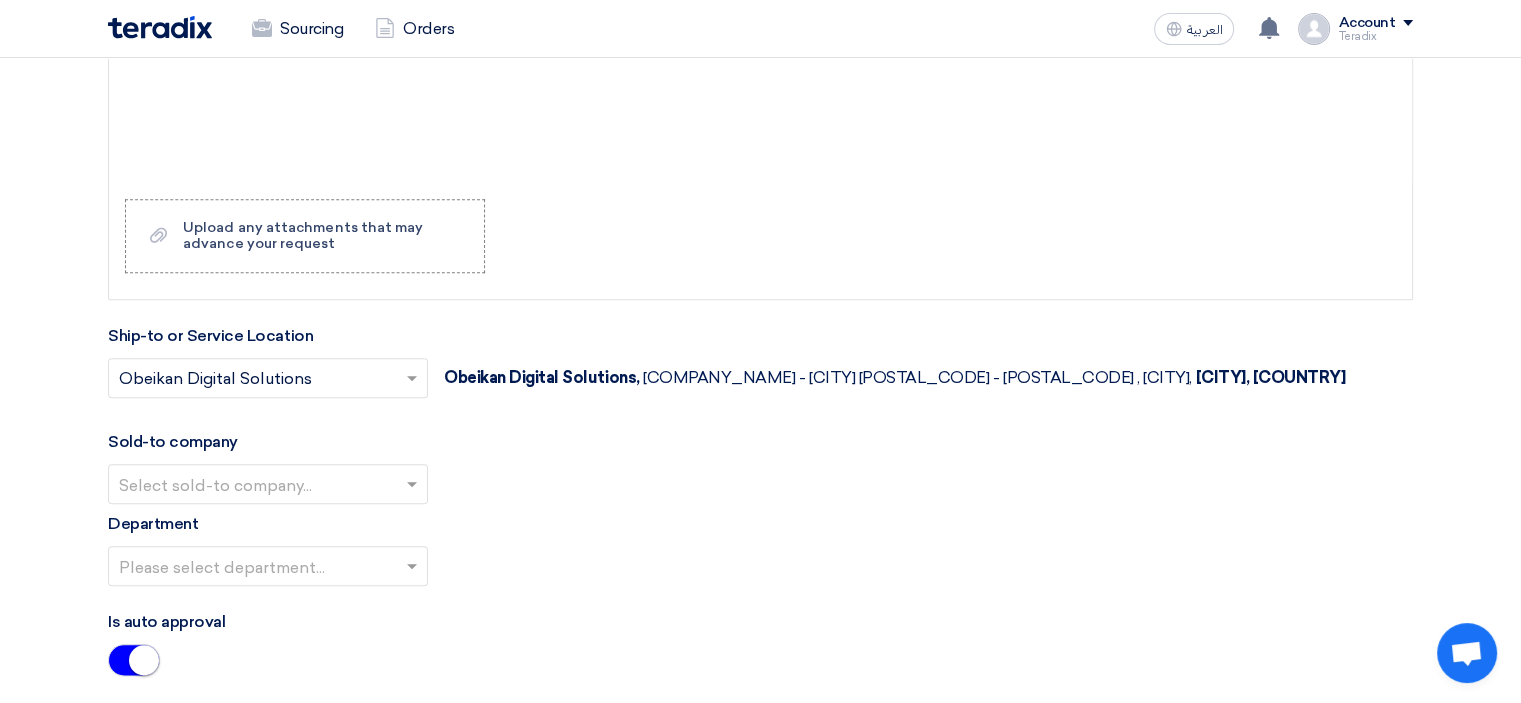 click 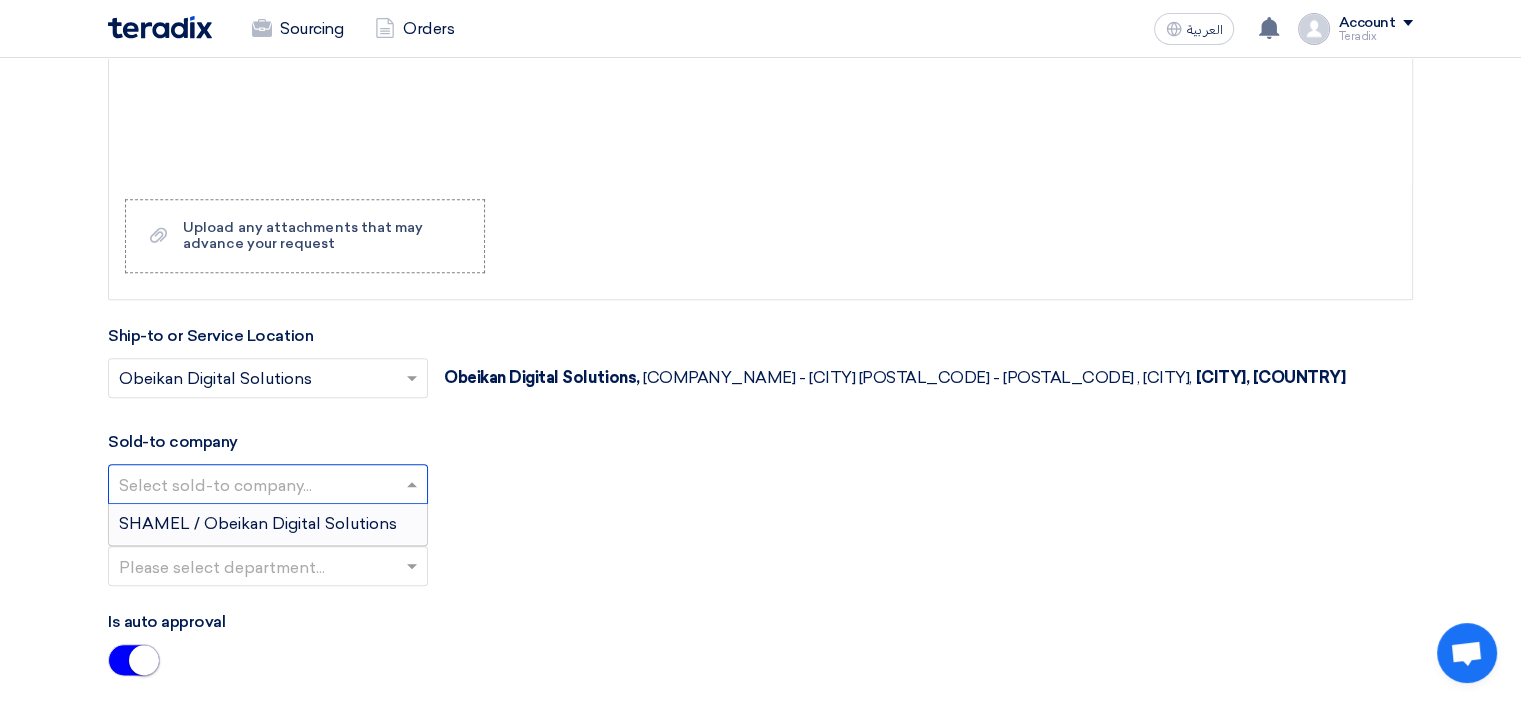 click on "SHAMEL / Obeikan Digital Solutions" at bounding box center [258, 523] 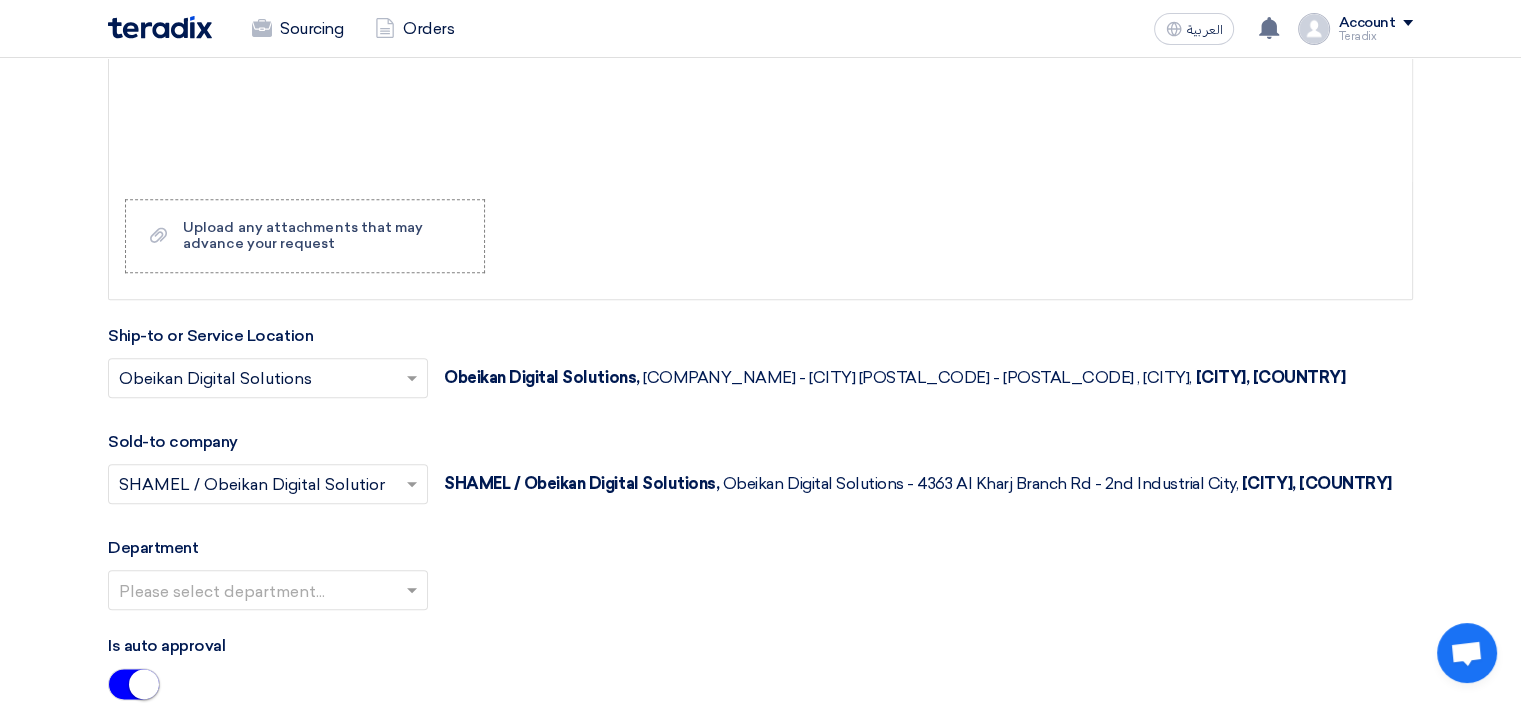 click 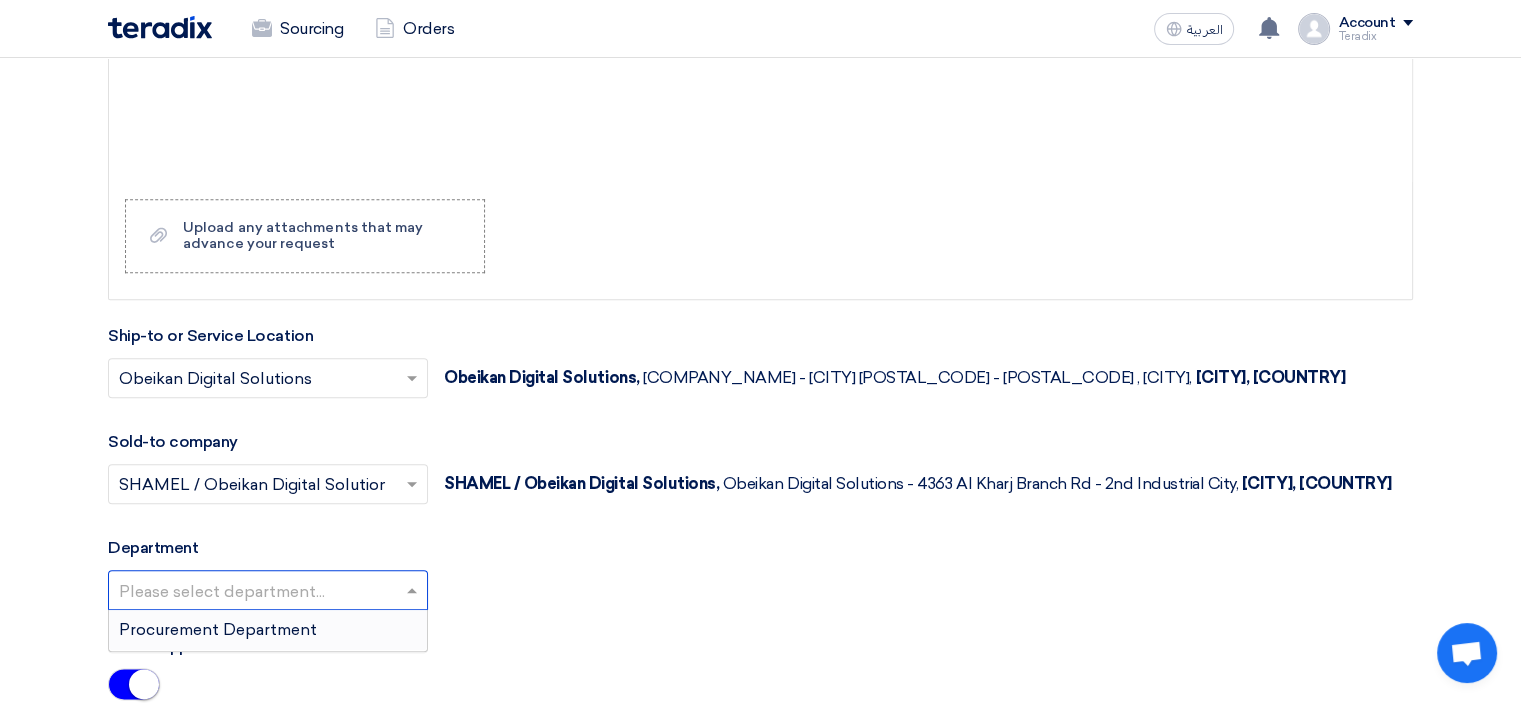 click on "Procurement  Department" at bounding box center [268, 630] 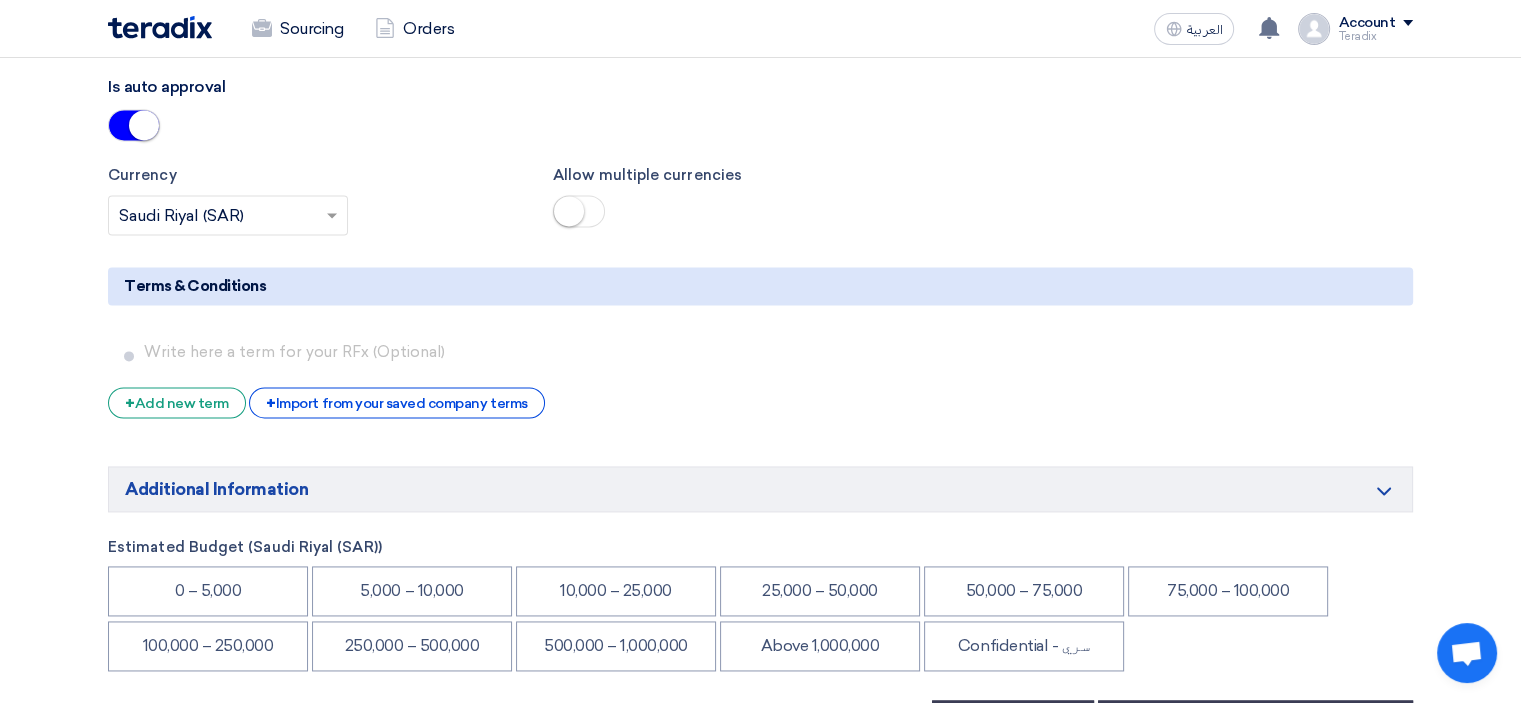 scroll, scrollTop: 2900, scrollLeft: 0, axis: vertical 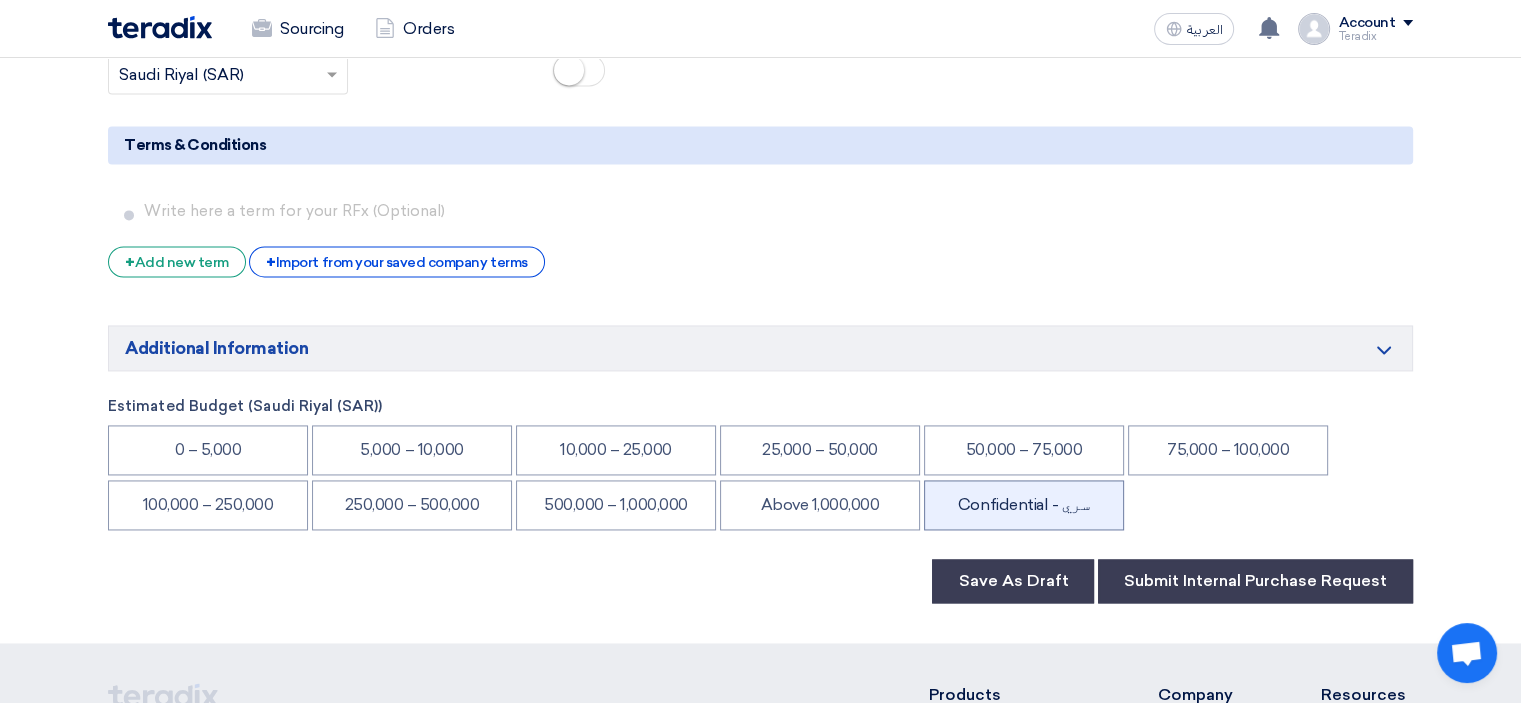 click on "Confidential - سري" at bounding box center [1024, 505] 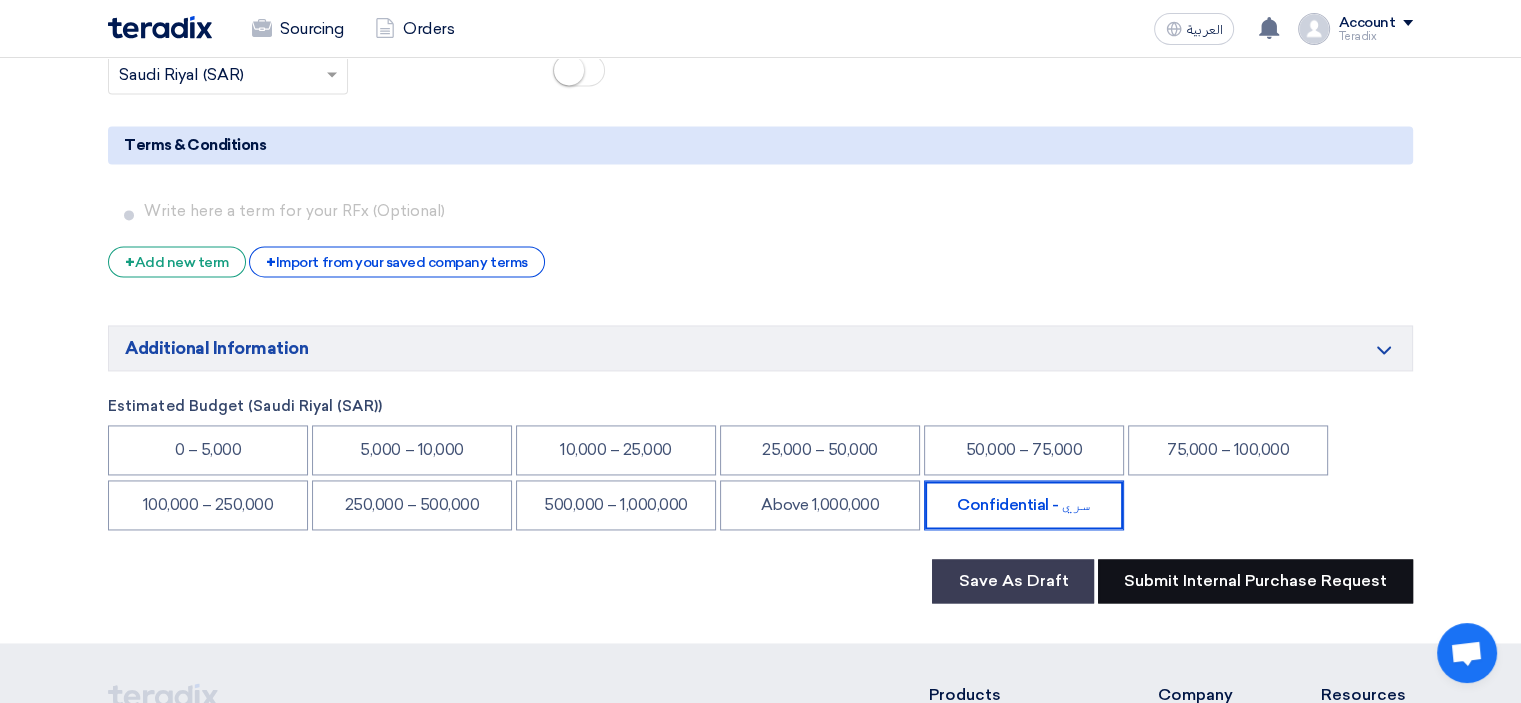 click on "Submit Internal Purchase Request" 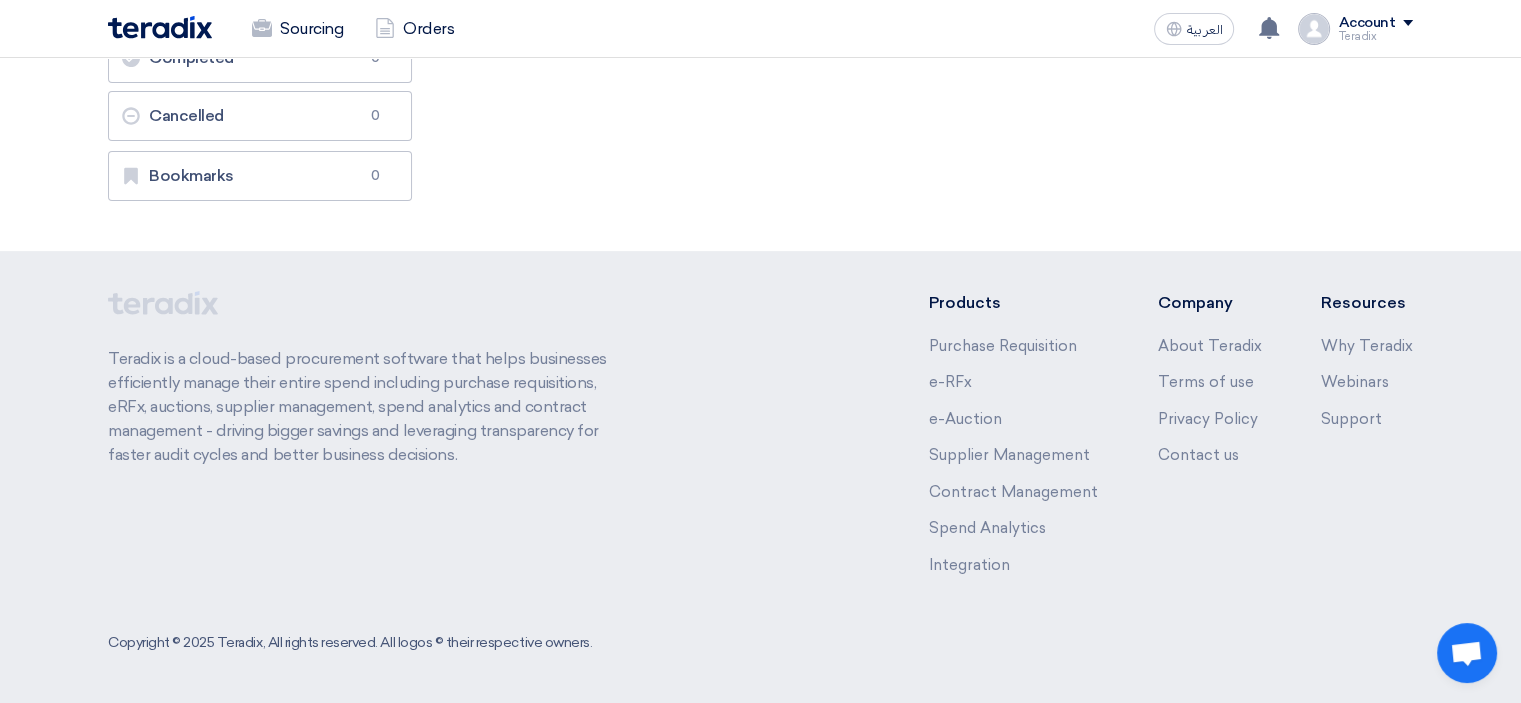 scroll, scrollTop: 0, scrollLeft: 0, axis: both 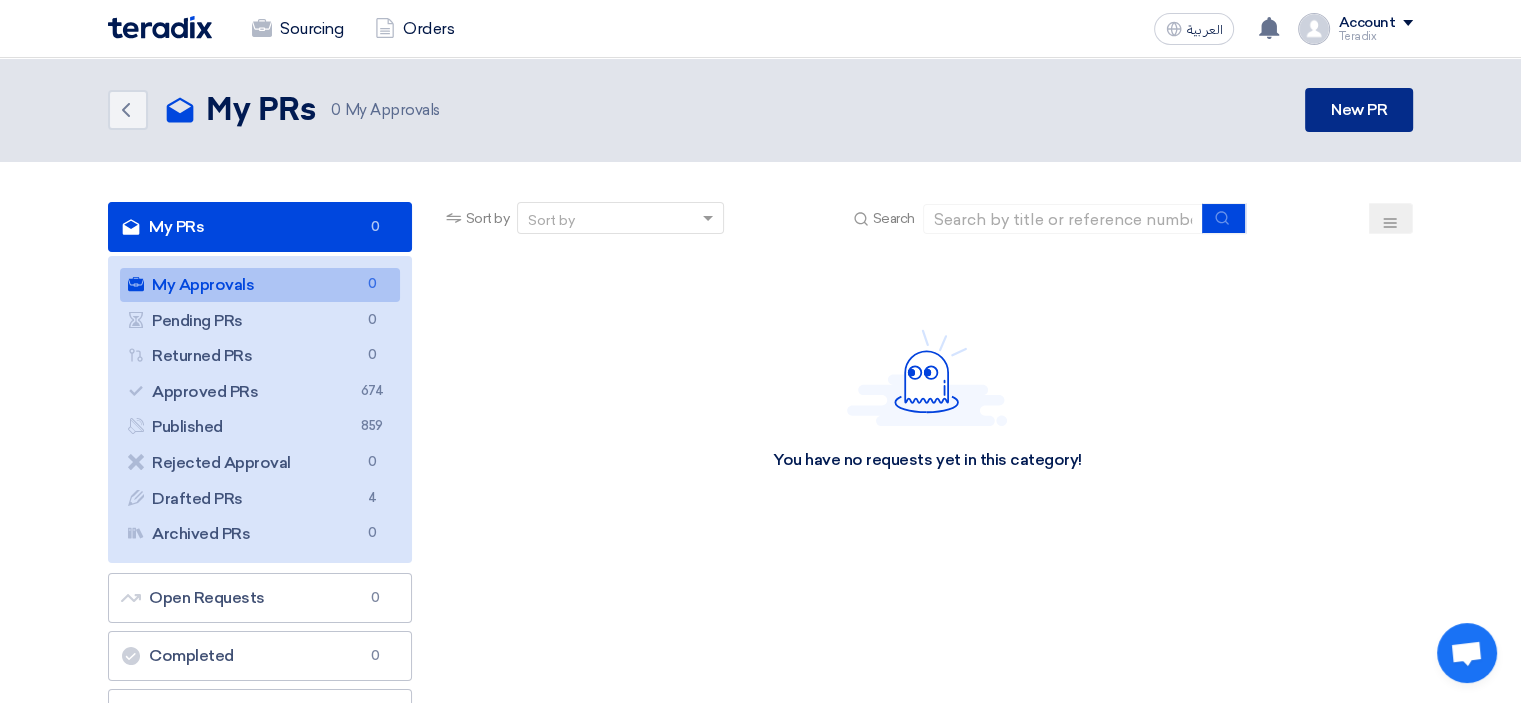 click on "New PR" 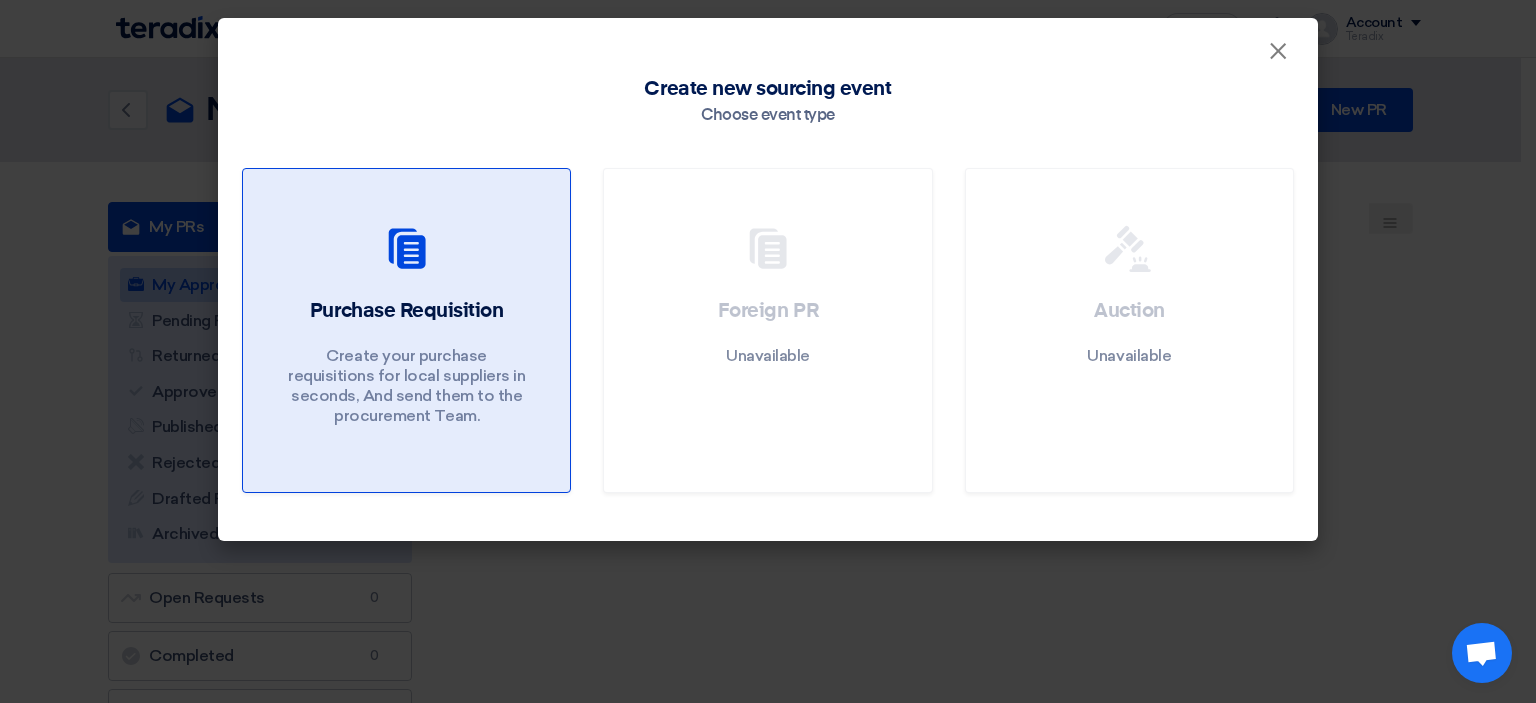 click on "Purchase Requisition
Create your purchase requisitions for local suppliers in seconds, And send them to the procurement Team." 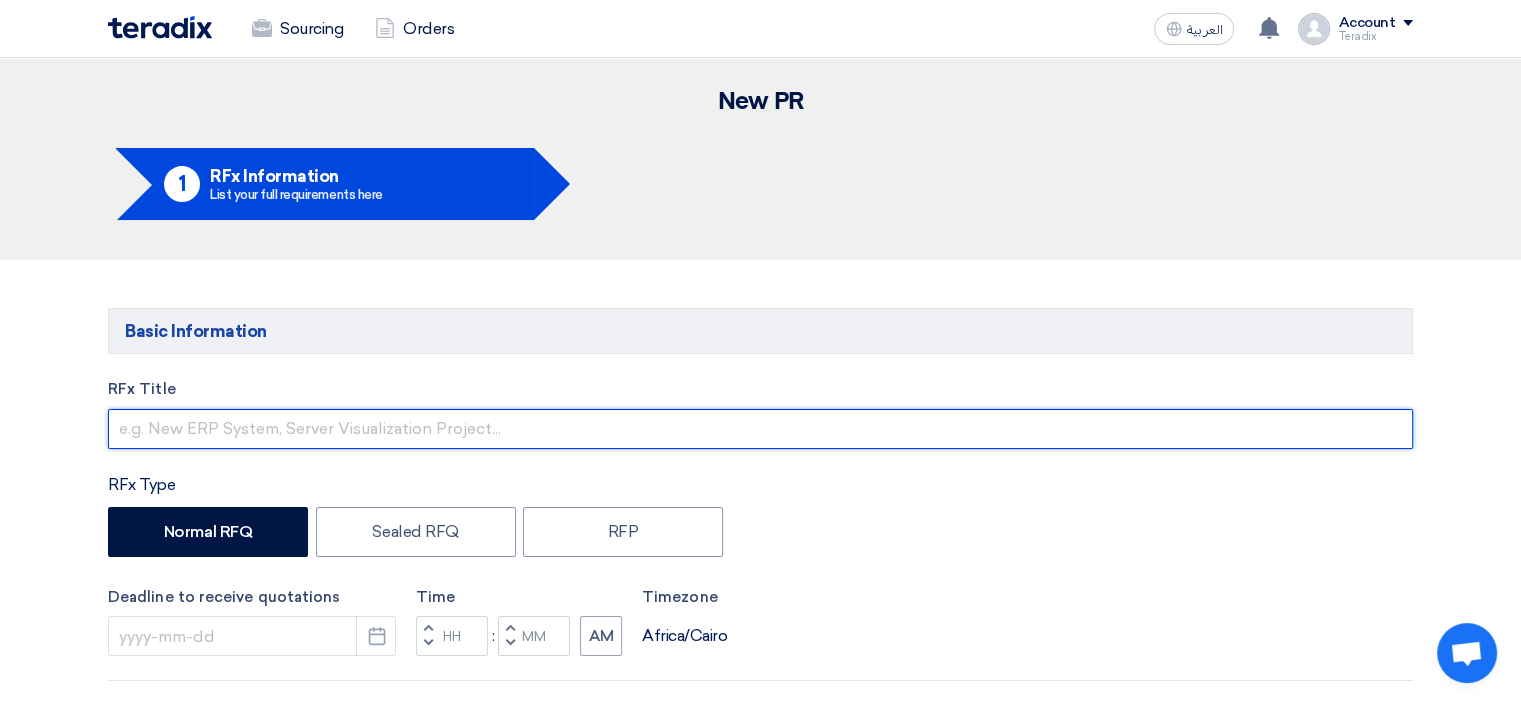 click at bounding box center (760, 429) 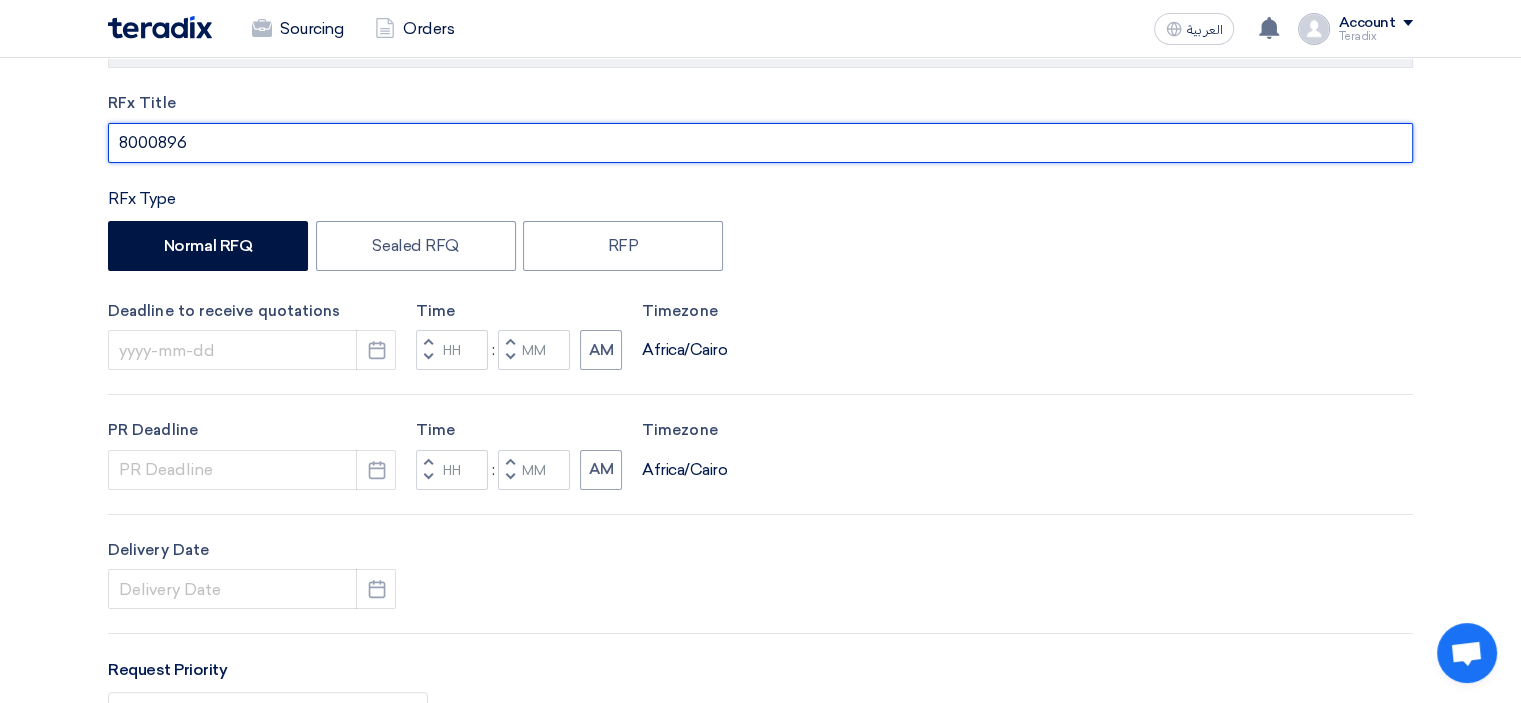 scroll, scrollTop: 300, scrollLeft: 0, axis: vertical 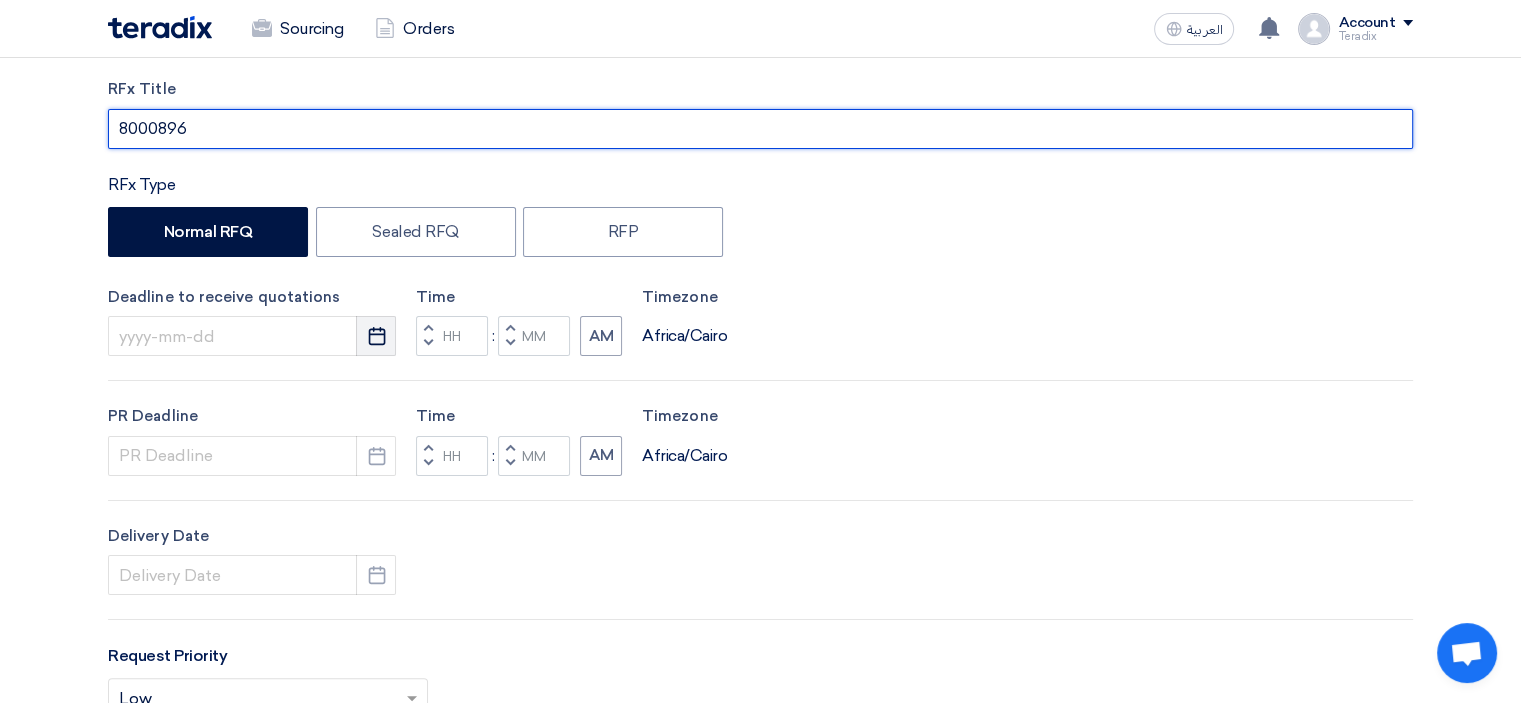 type on "8000896" 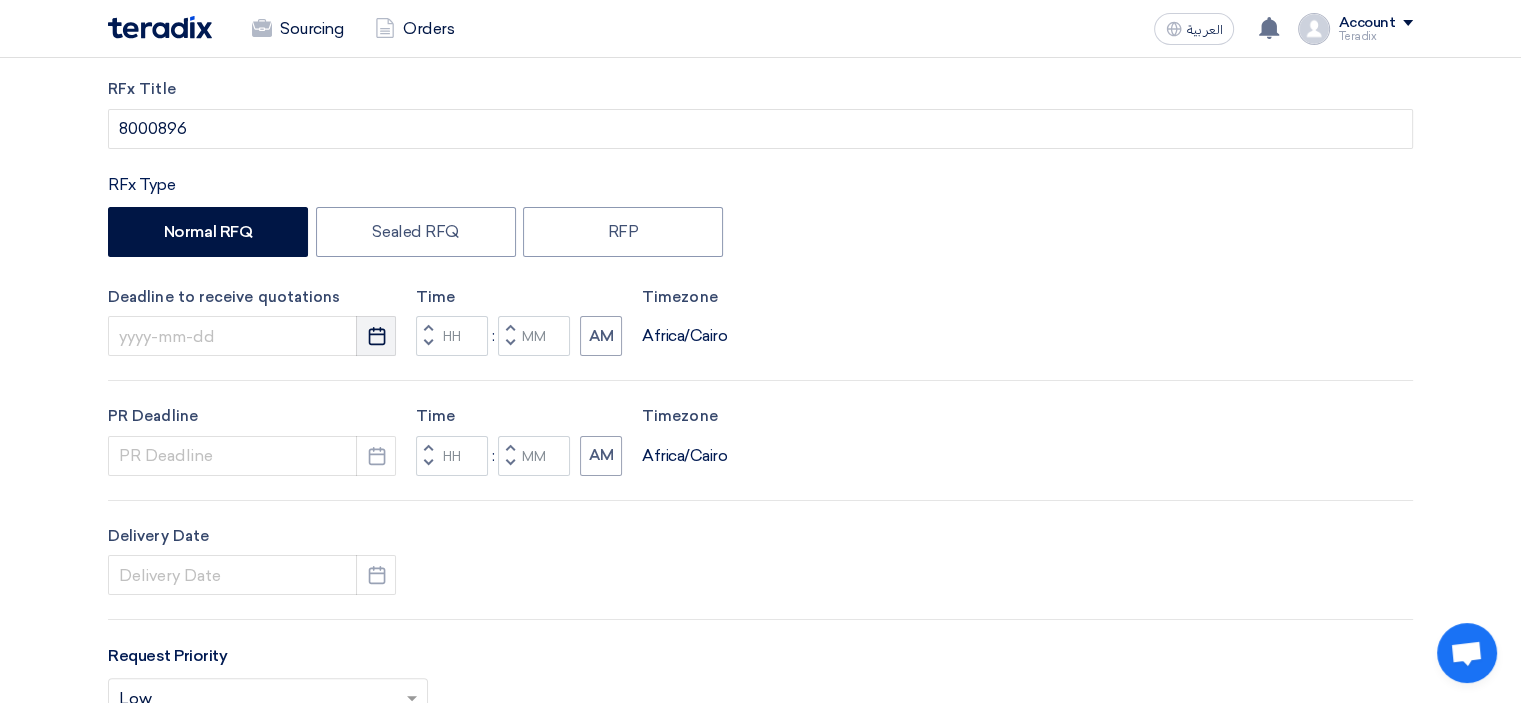 click on "Pick a date" 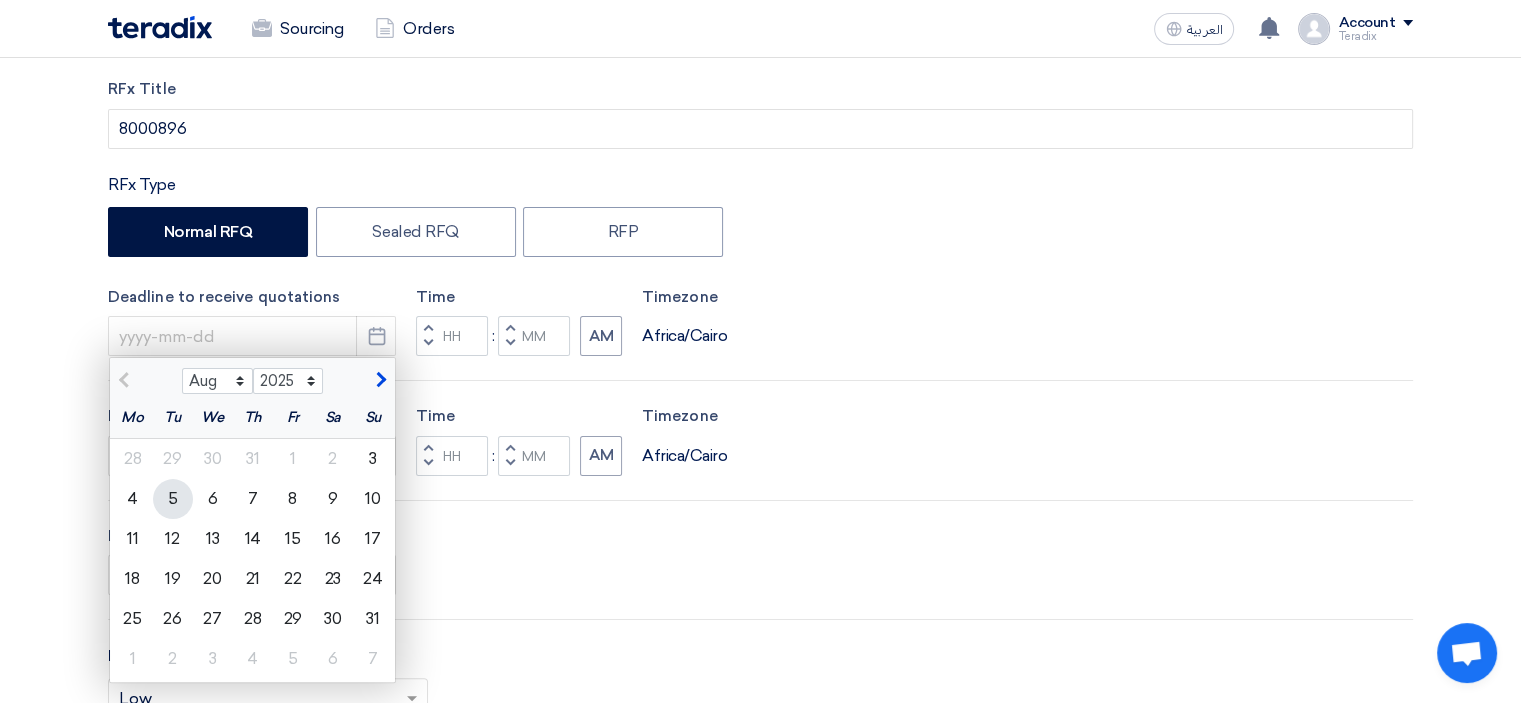 click on "5" 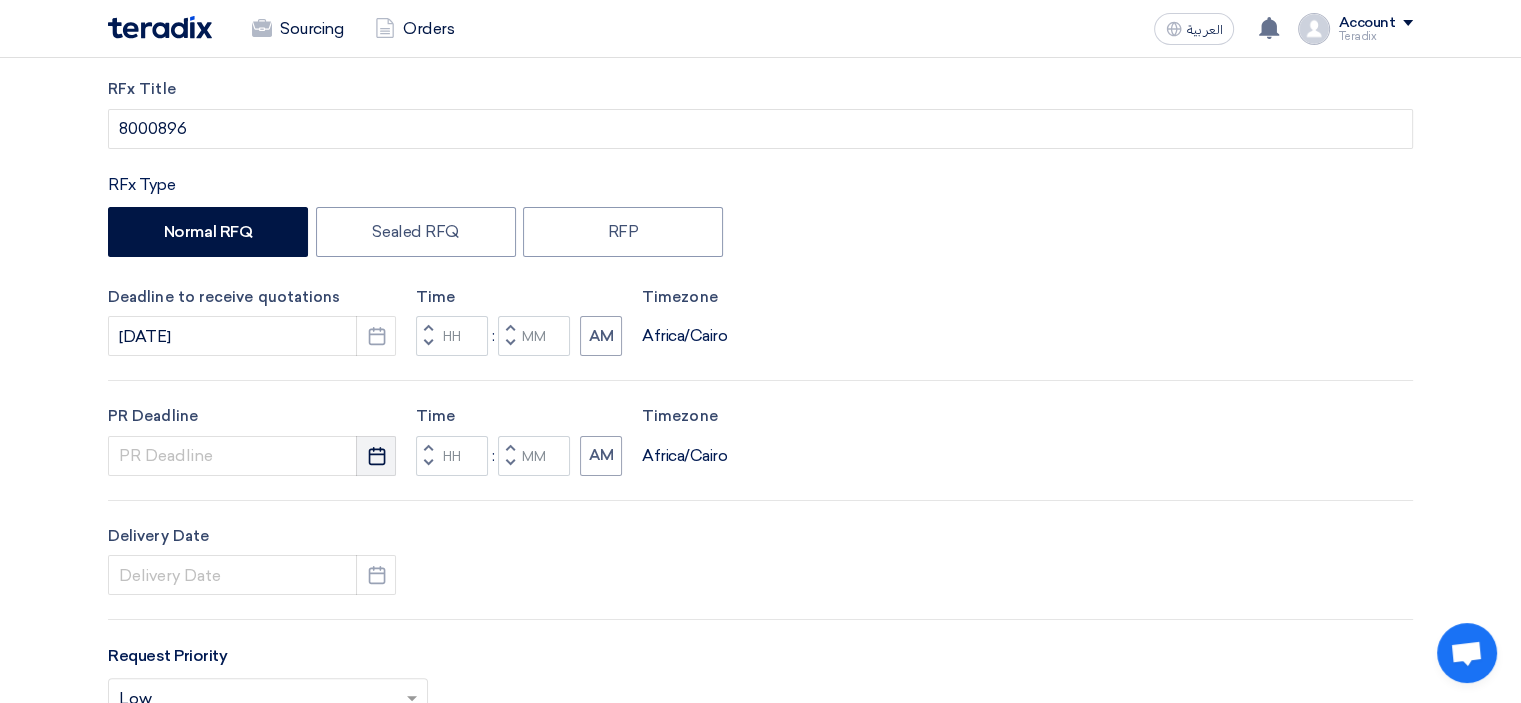 click on "Pick a date" 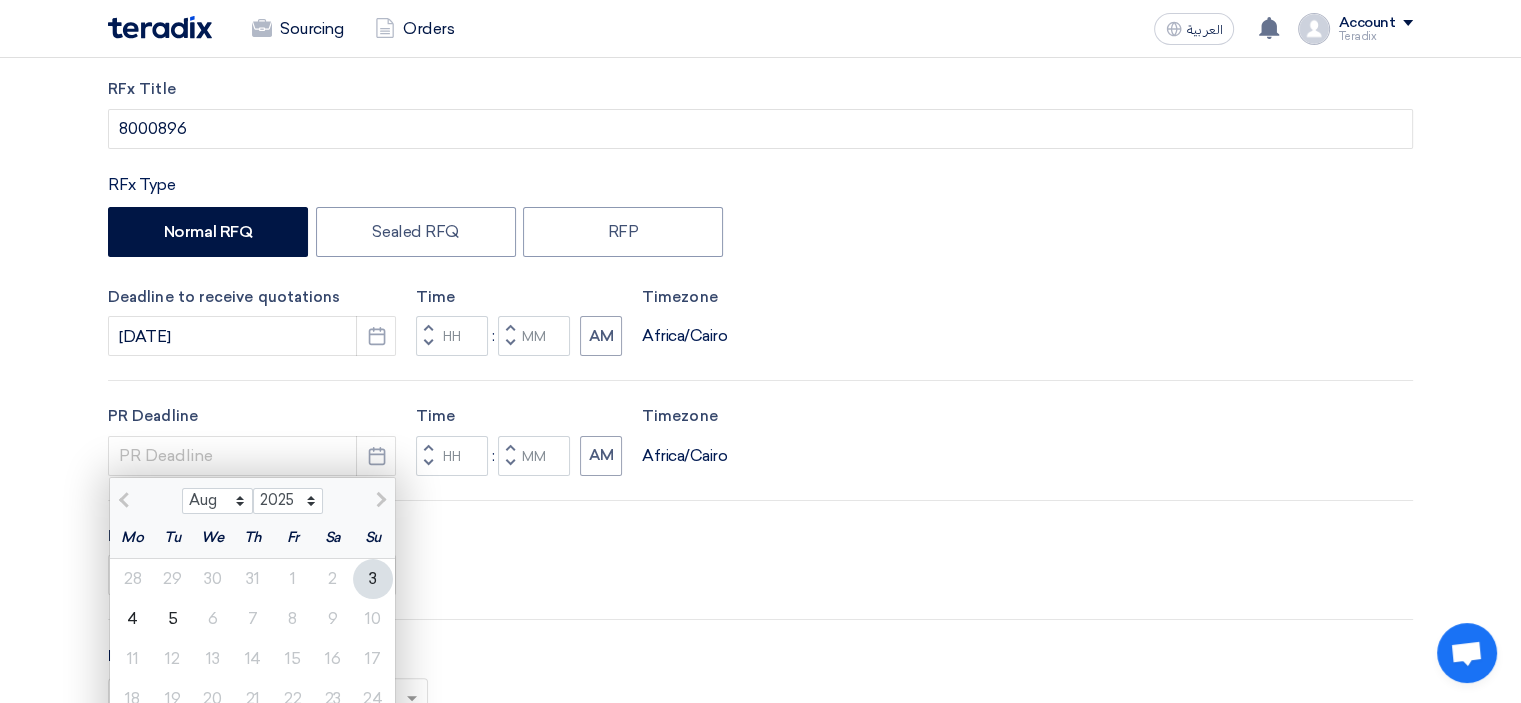 drag, startPoint x: 174, startPoint y: 621, endPoint x: 338, endPoint y: 548, distance: 179.51323 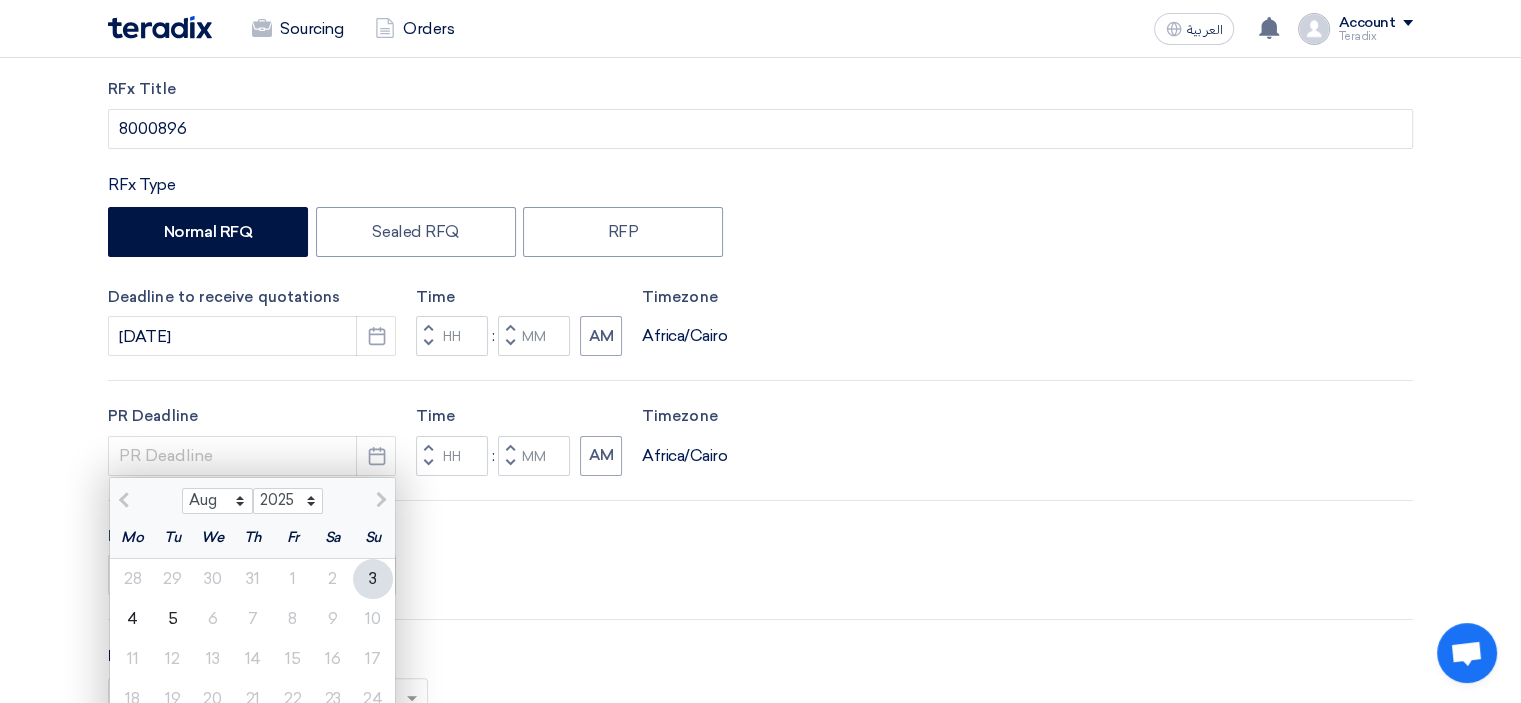click on "5" 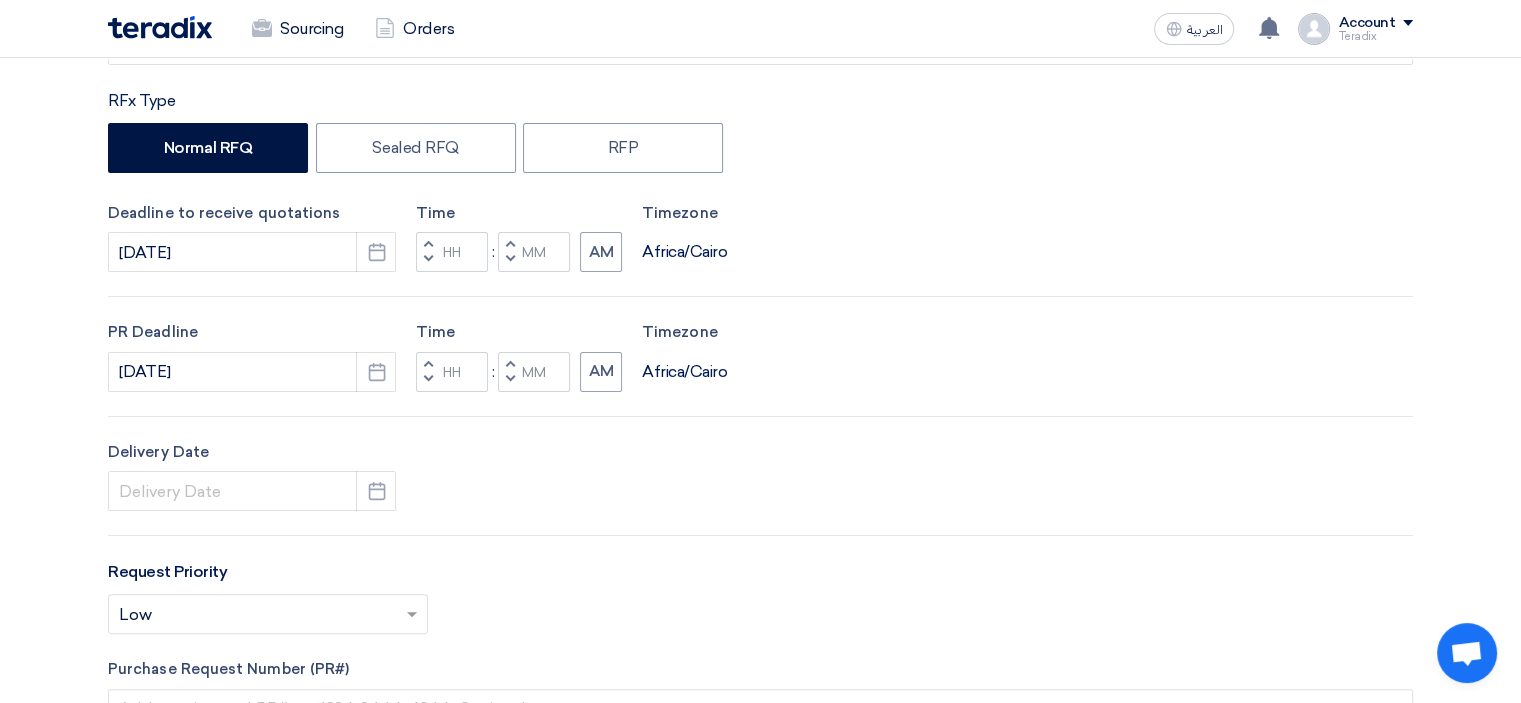 scroll, scrollTop: 600, scrollLeft: 0, axis: vertical 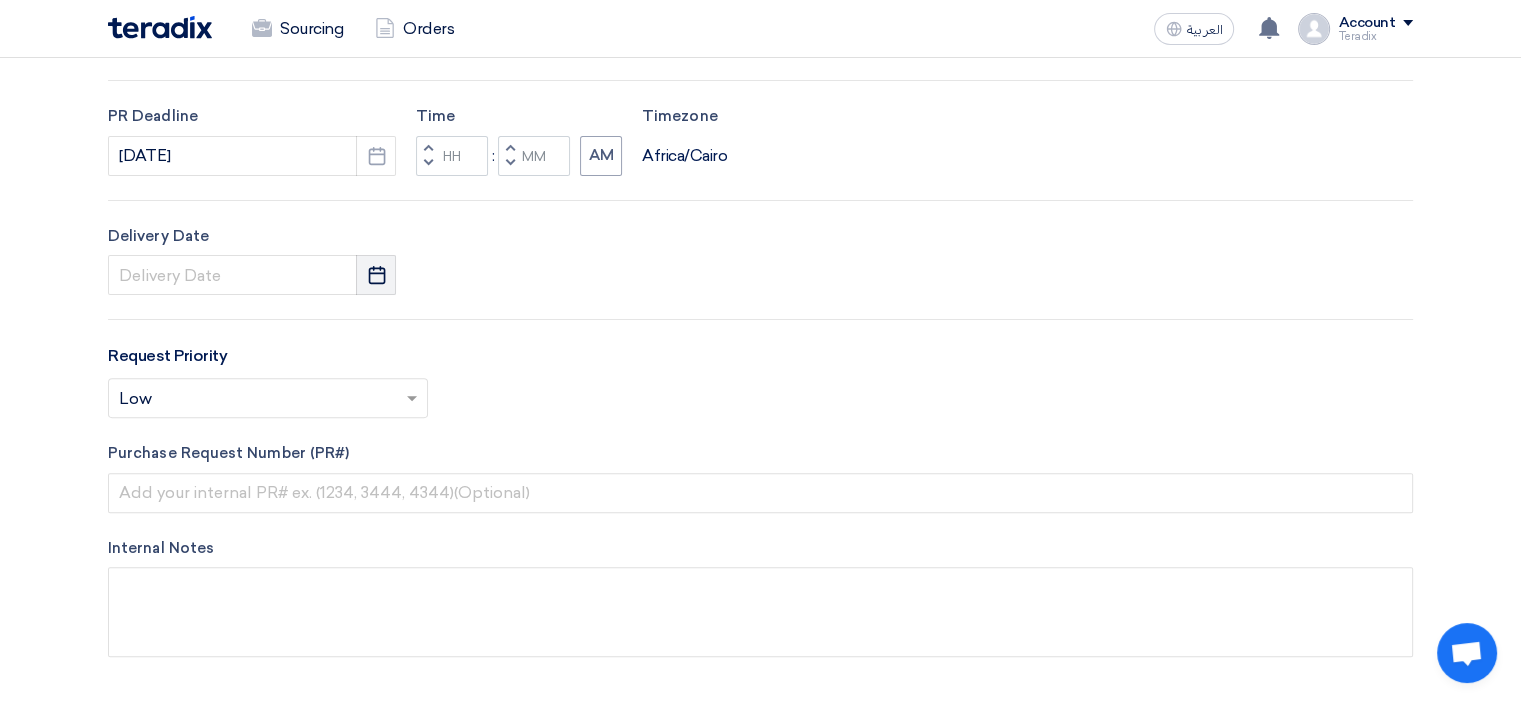 click 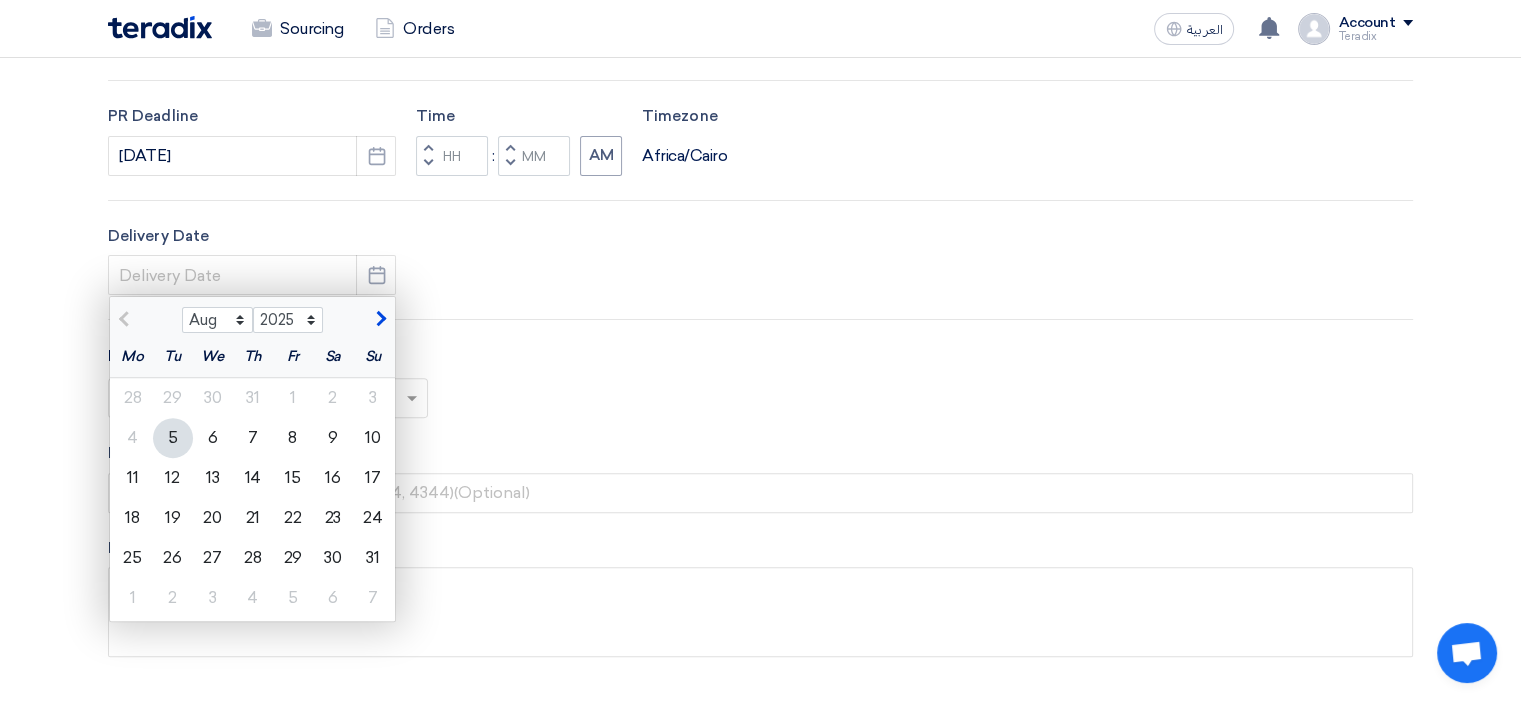 click on "5" 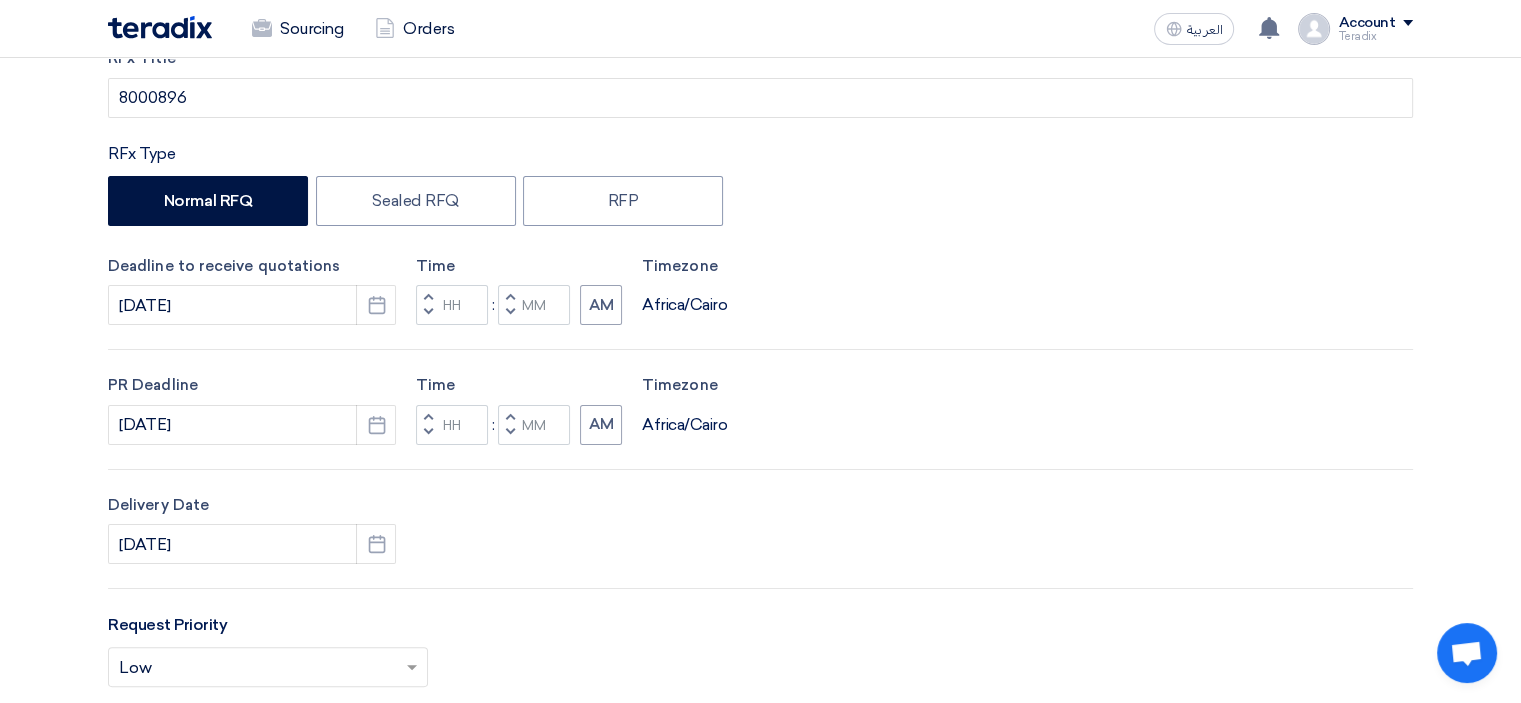 scroll, scrollTop: 300, scrollLeft: 0, axis: vertical 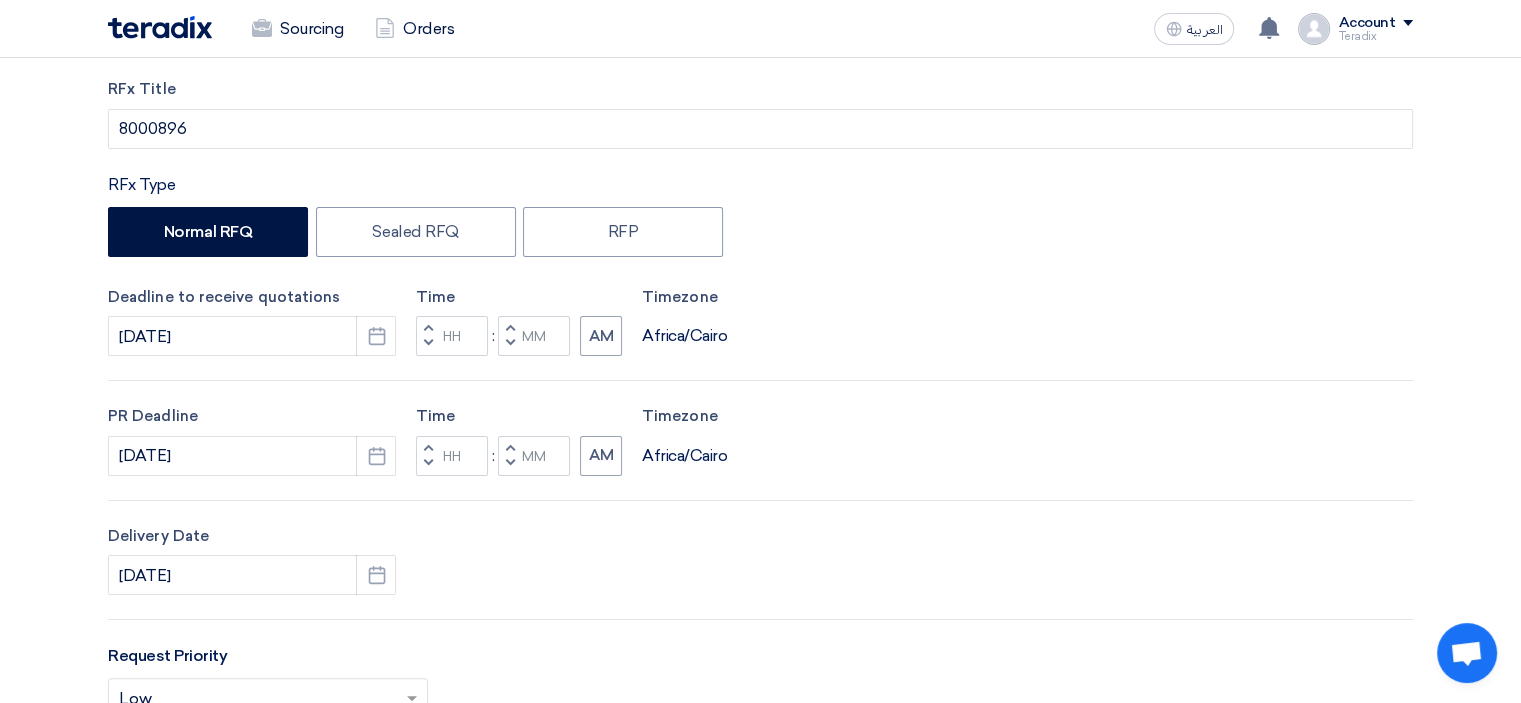 click on "Decrement minutes" 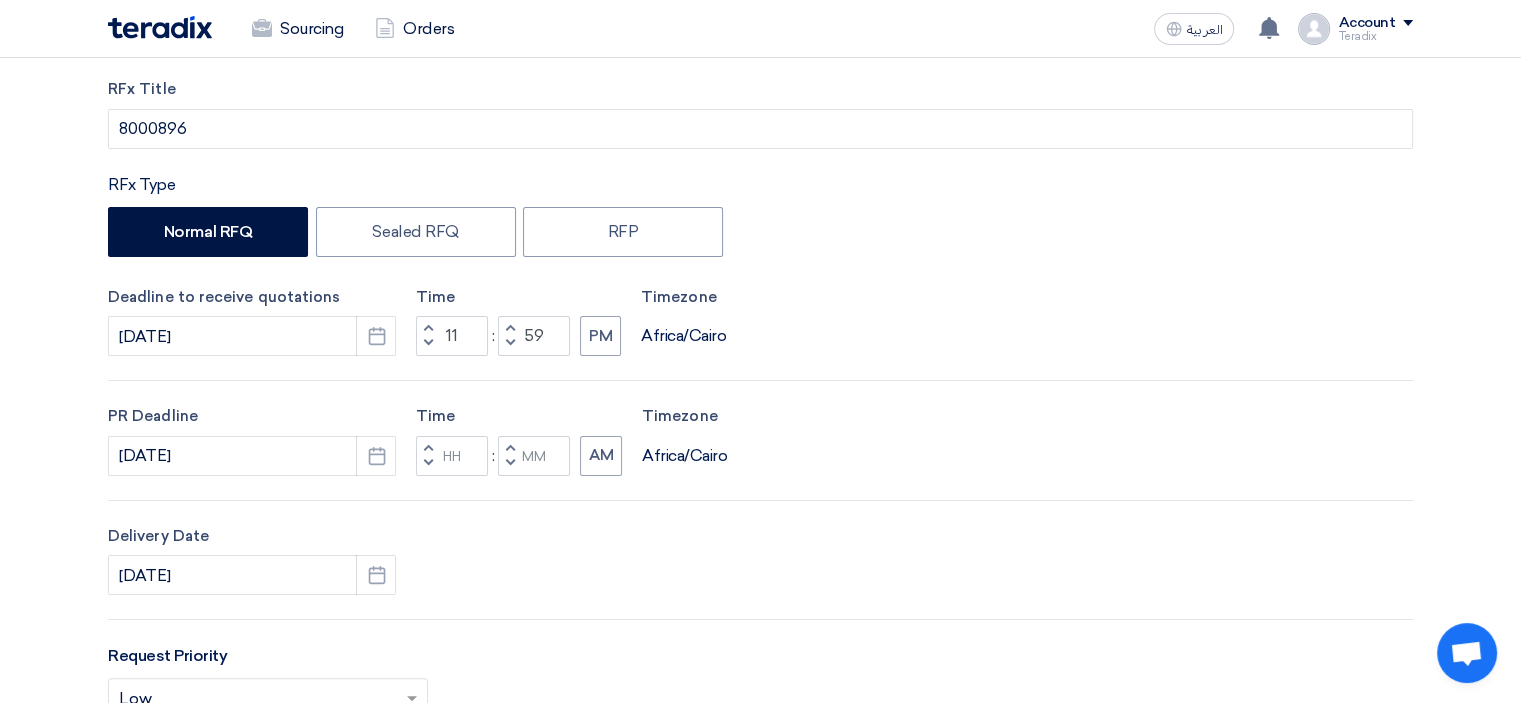 click 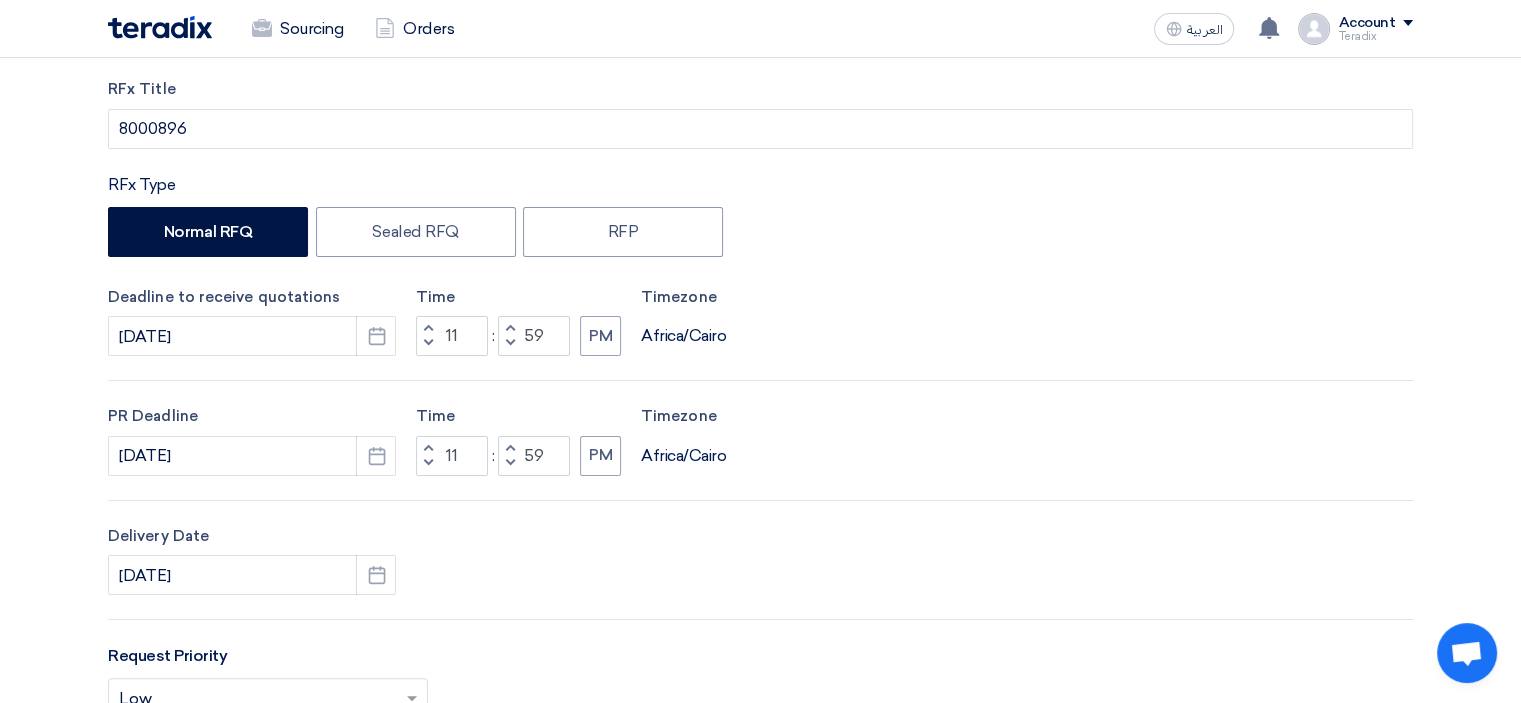 scroll, scrollTop: 700, scrollLeft: 0, axis: vertical 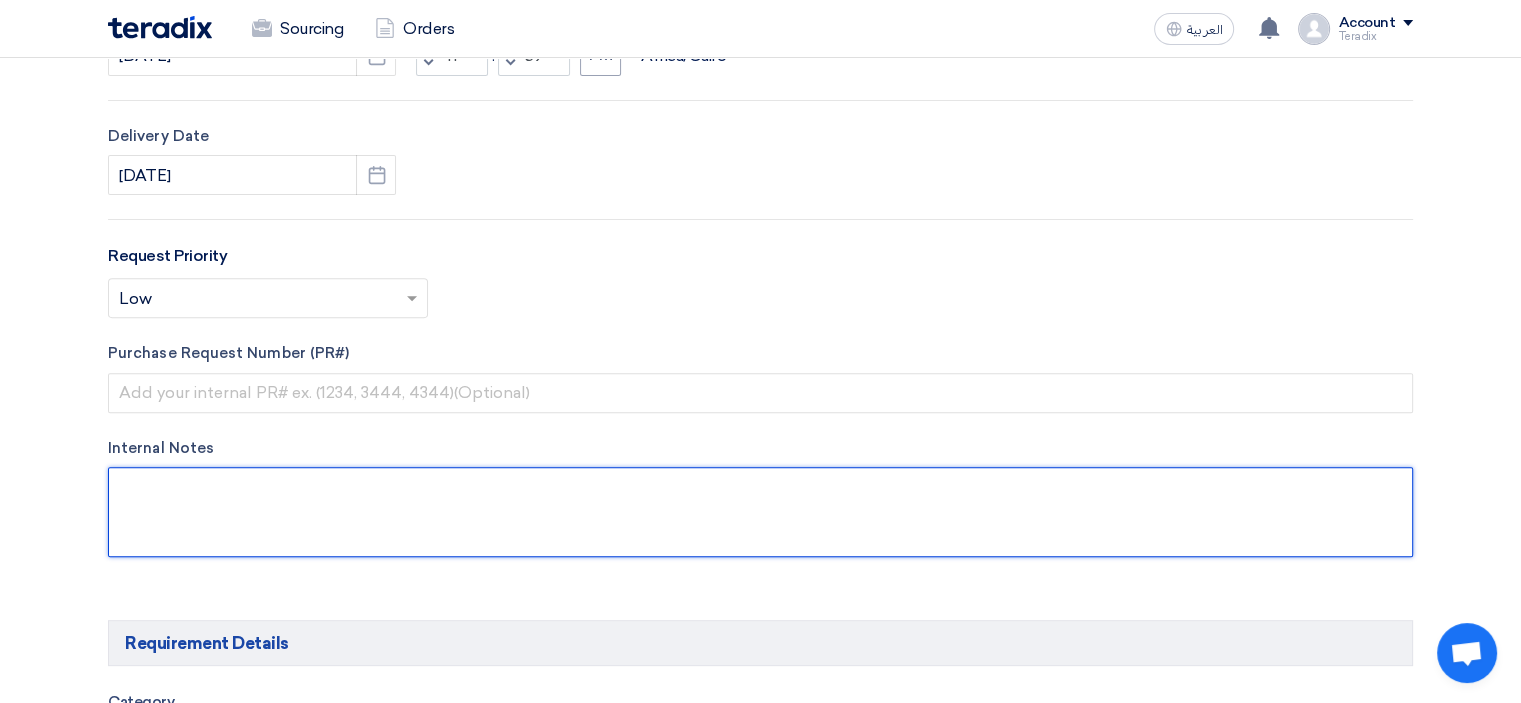 click 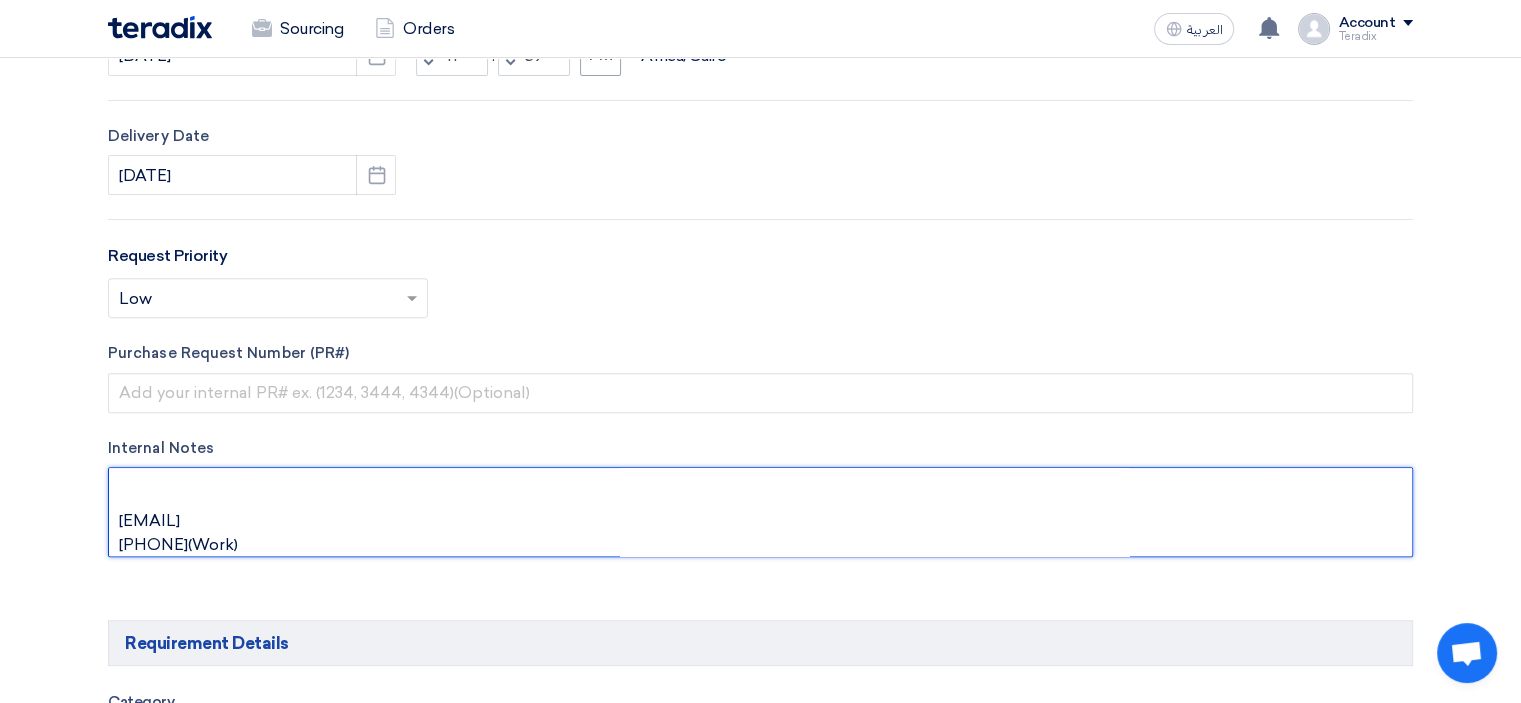 scroll, scrollTop: 96, scrollLeft: 0, axis: vertical 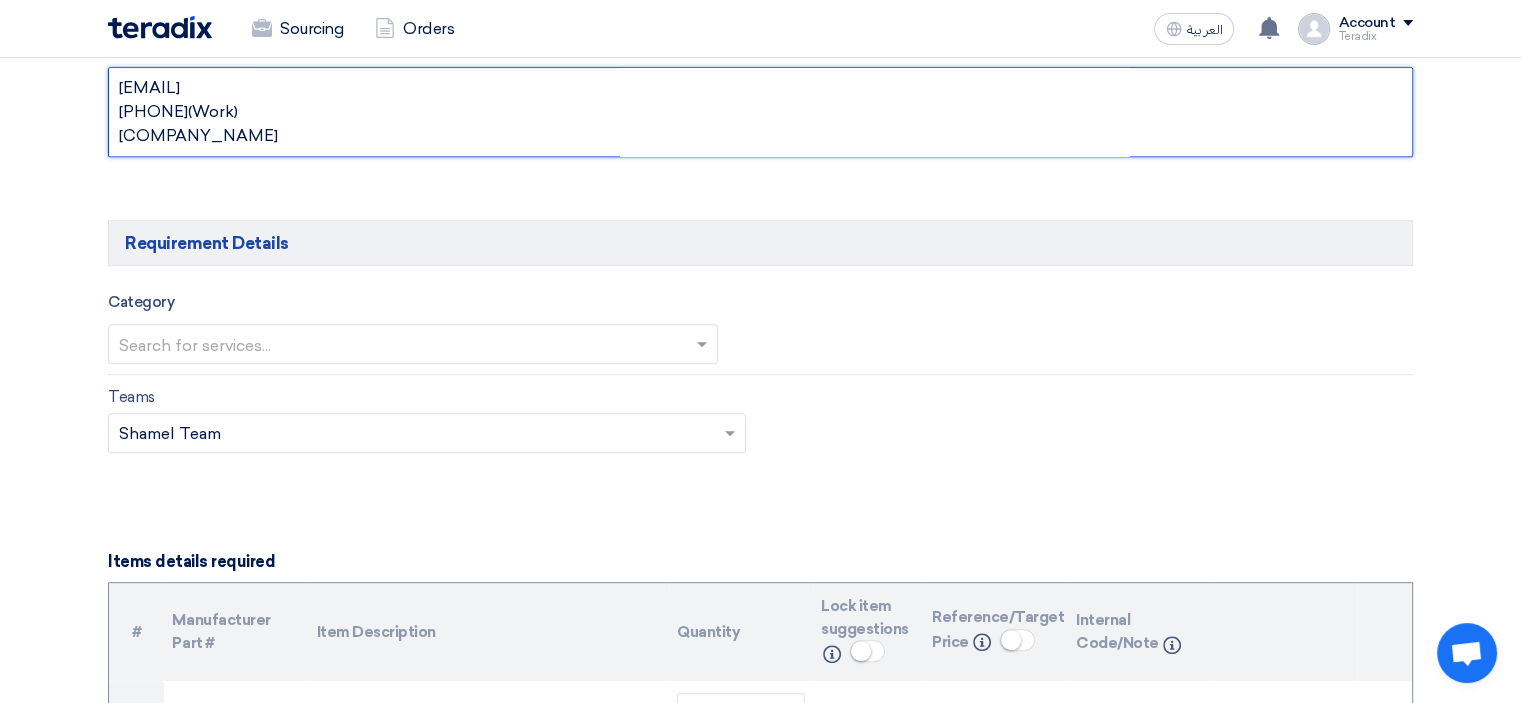 type on "[FIRST] [LAST]
[JOB_TITLE]
[EMAIL]
[PHONE](Work)
[COMPANY_NAME]" 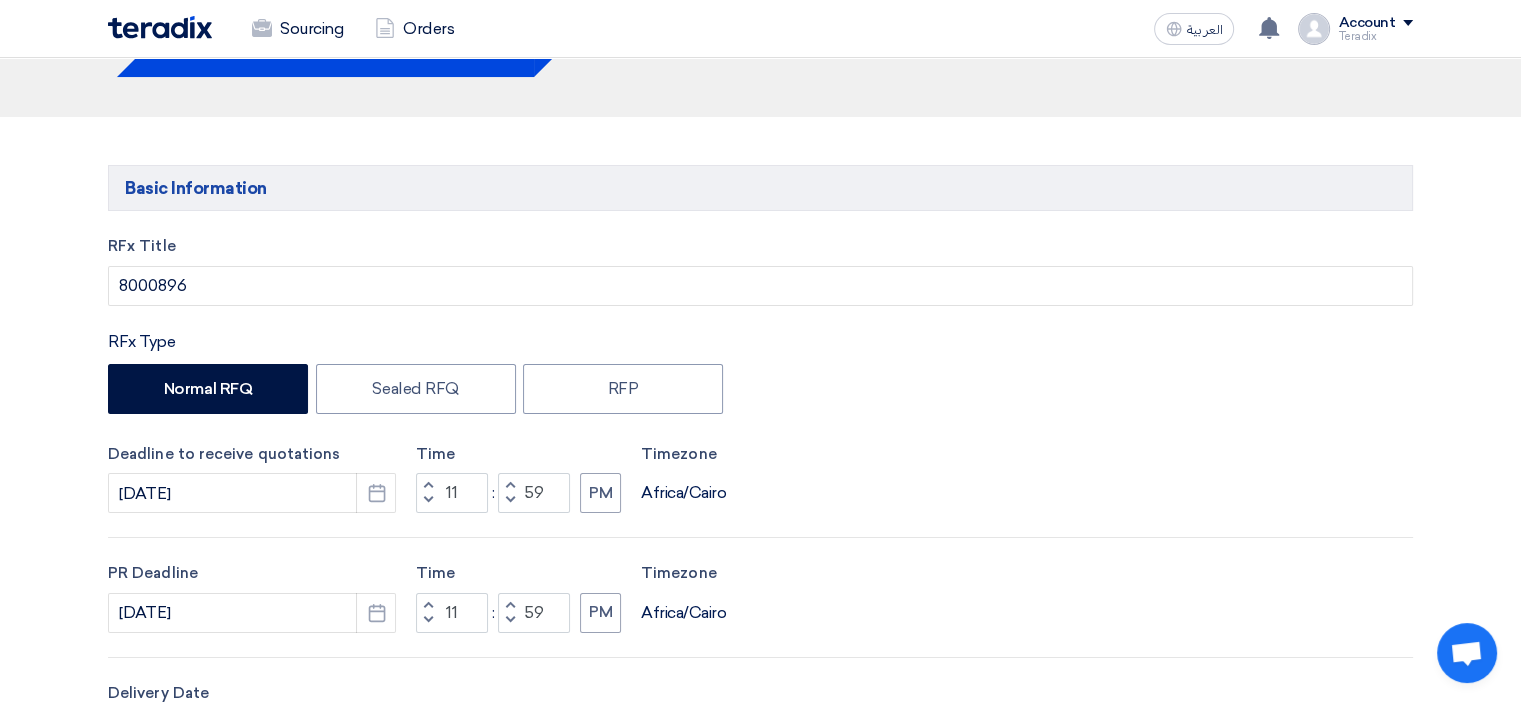 scroll, scrollTop: 0, scrollLeft: 0, axis: both 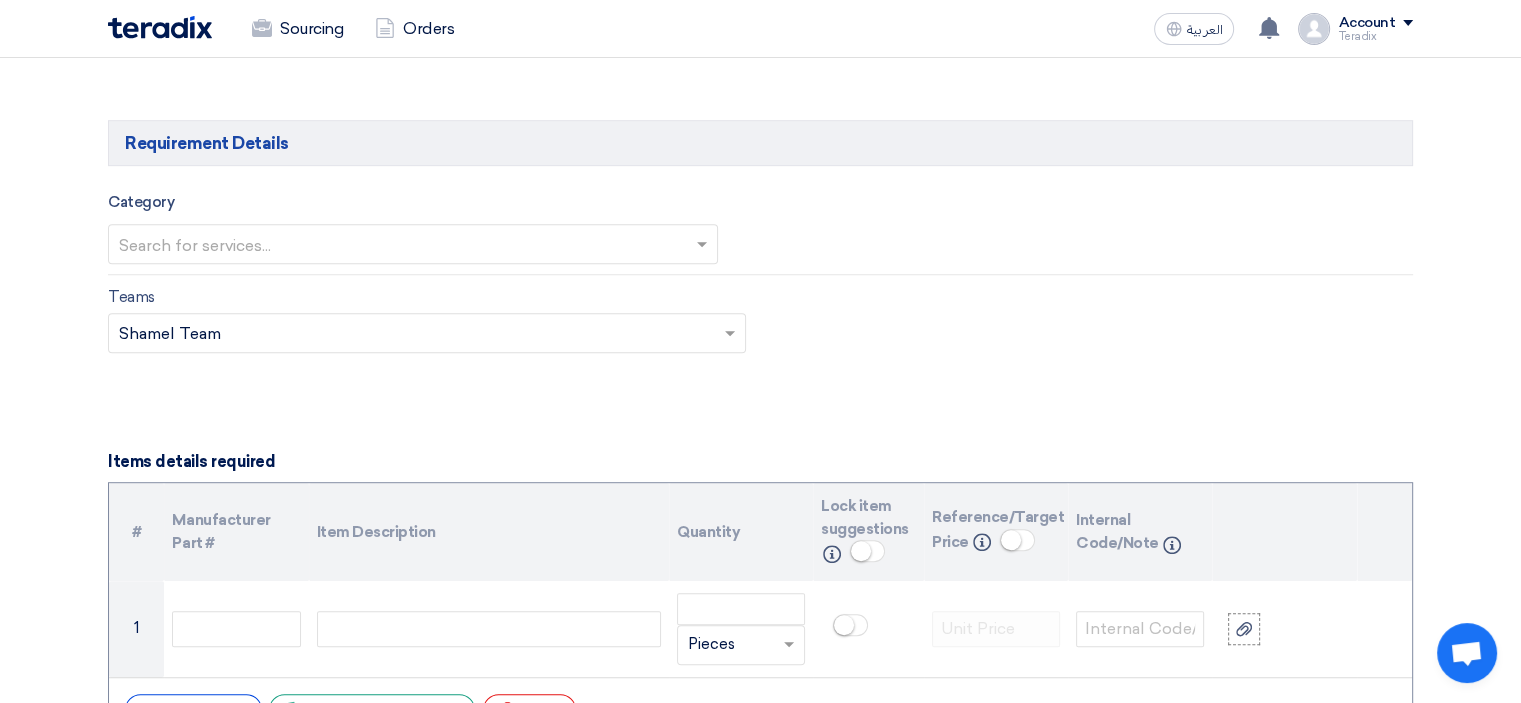 click at bounding box center [403, 245] 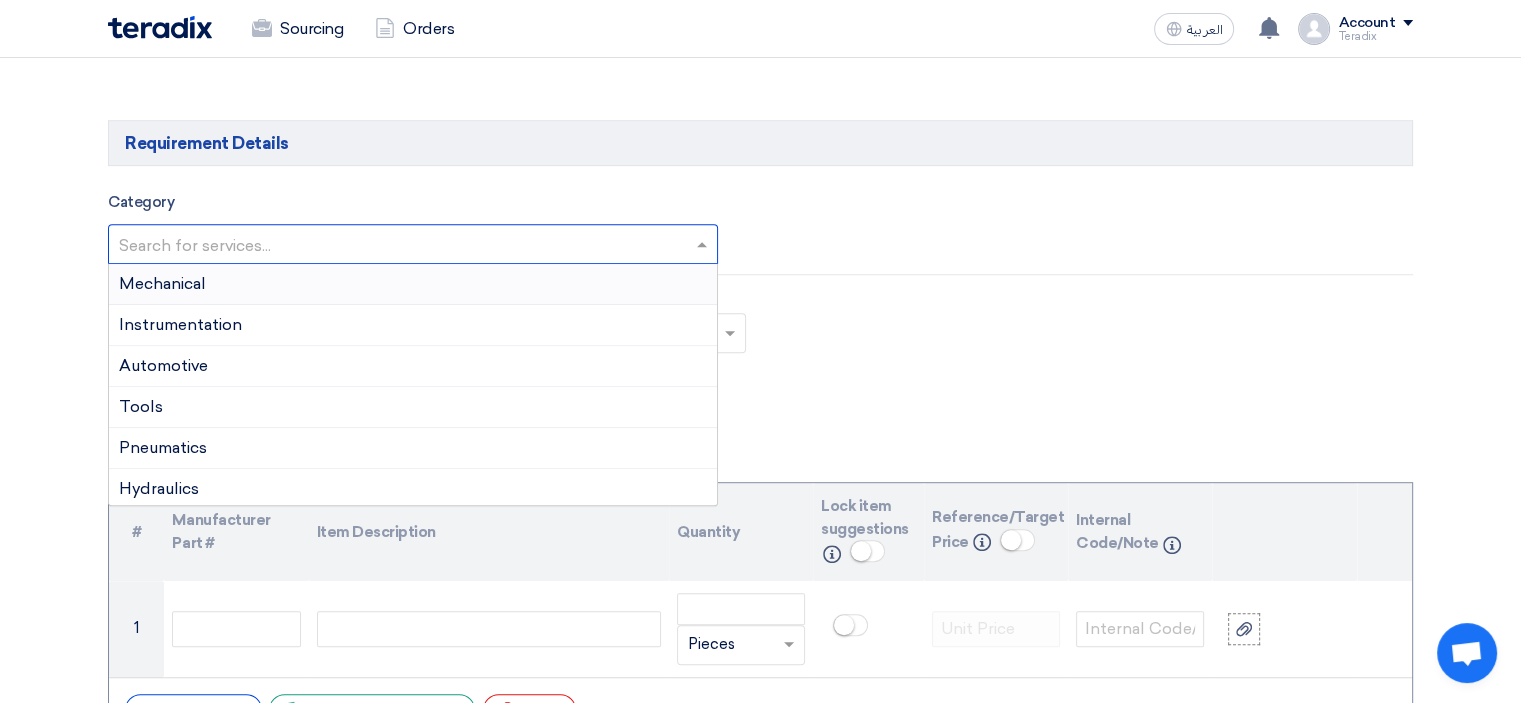 click on "Mechanical" at bounding box center (413, 284) 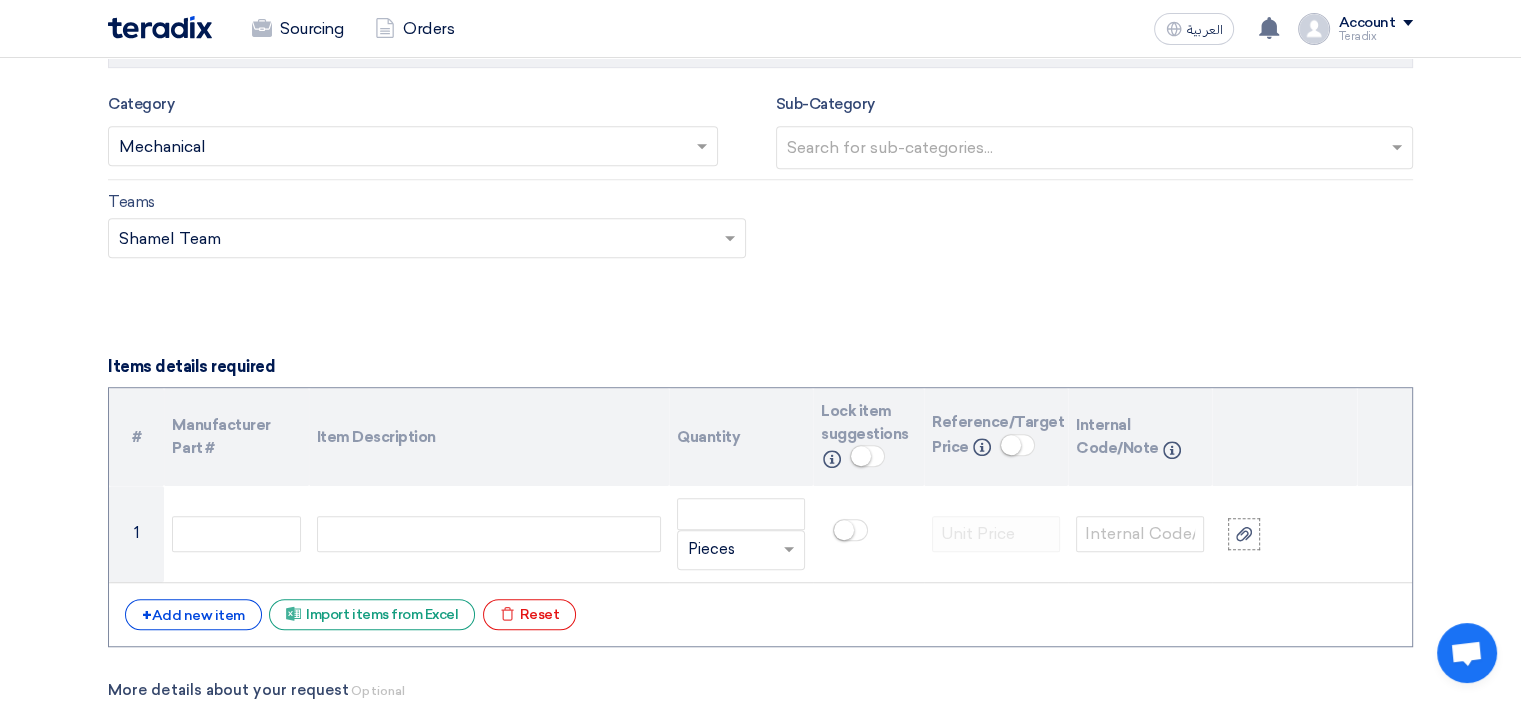 scroll, scrollTop: 1600, scrollLeft: 0, axis: vertical 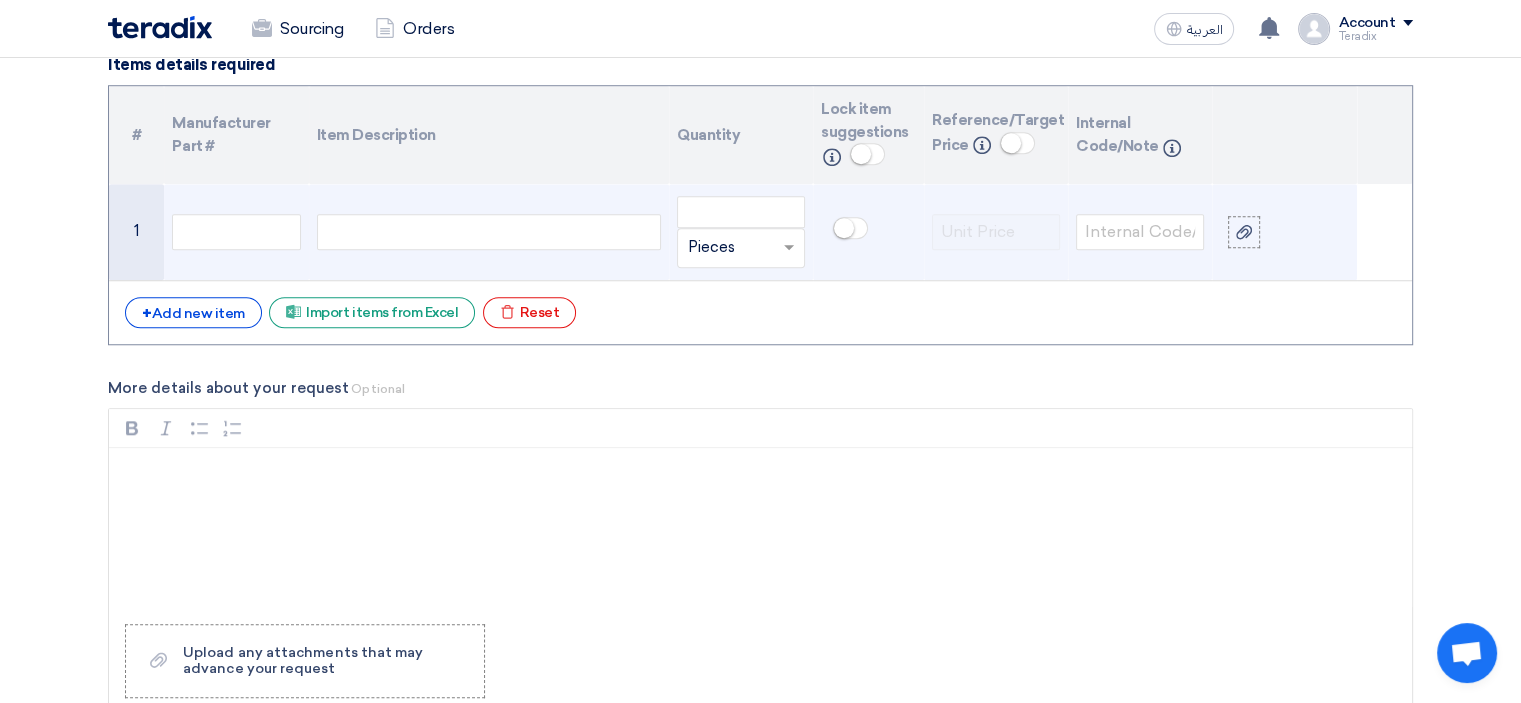 click 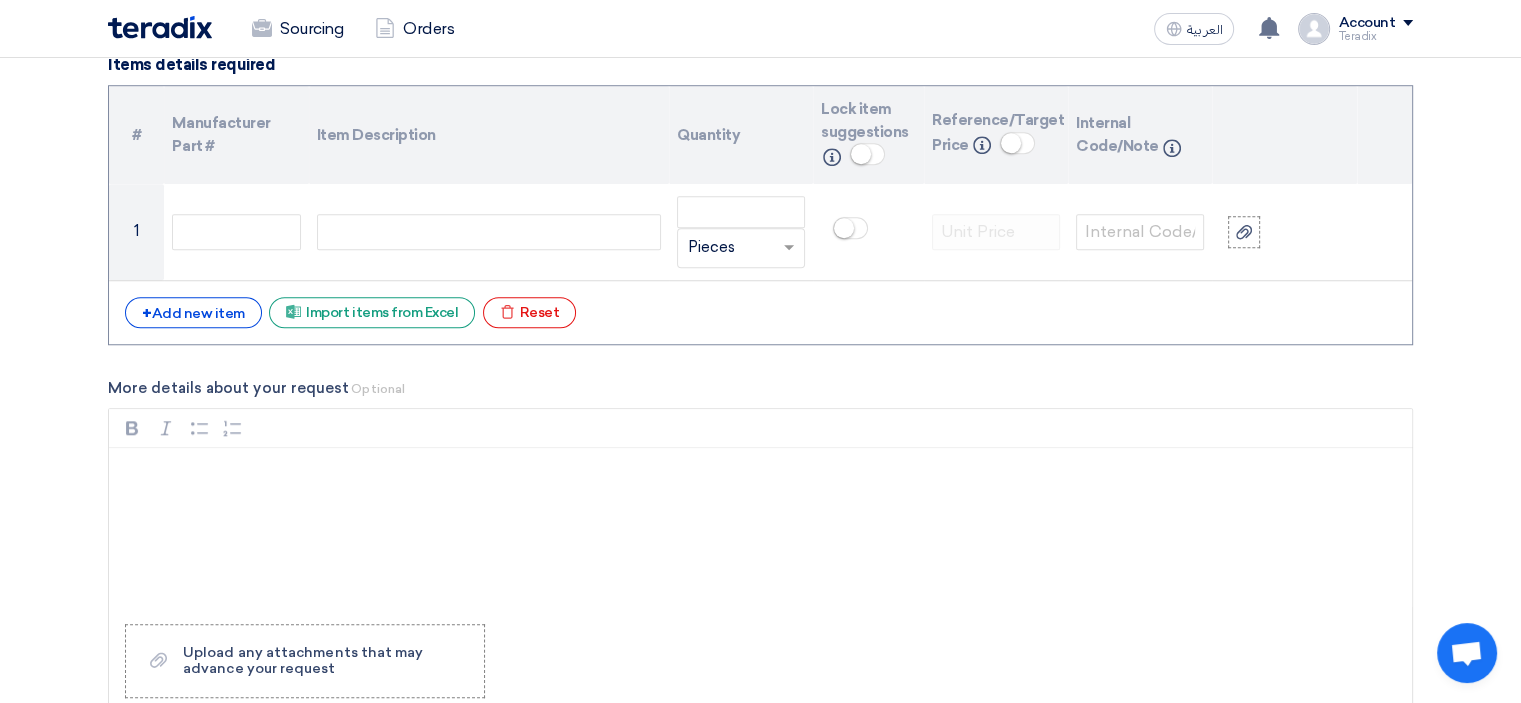 paste 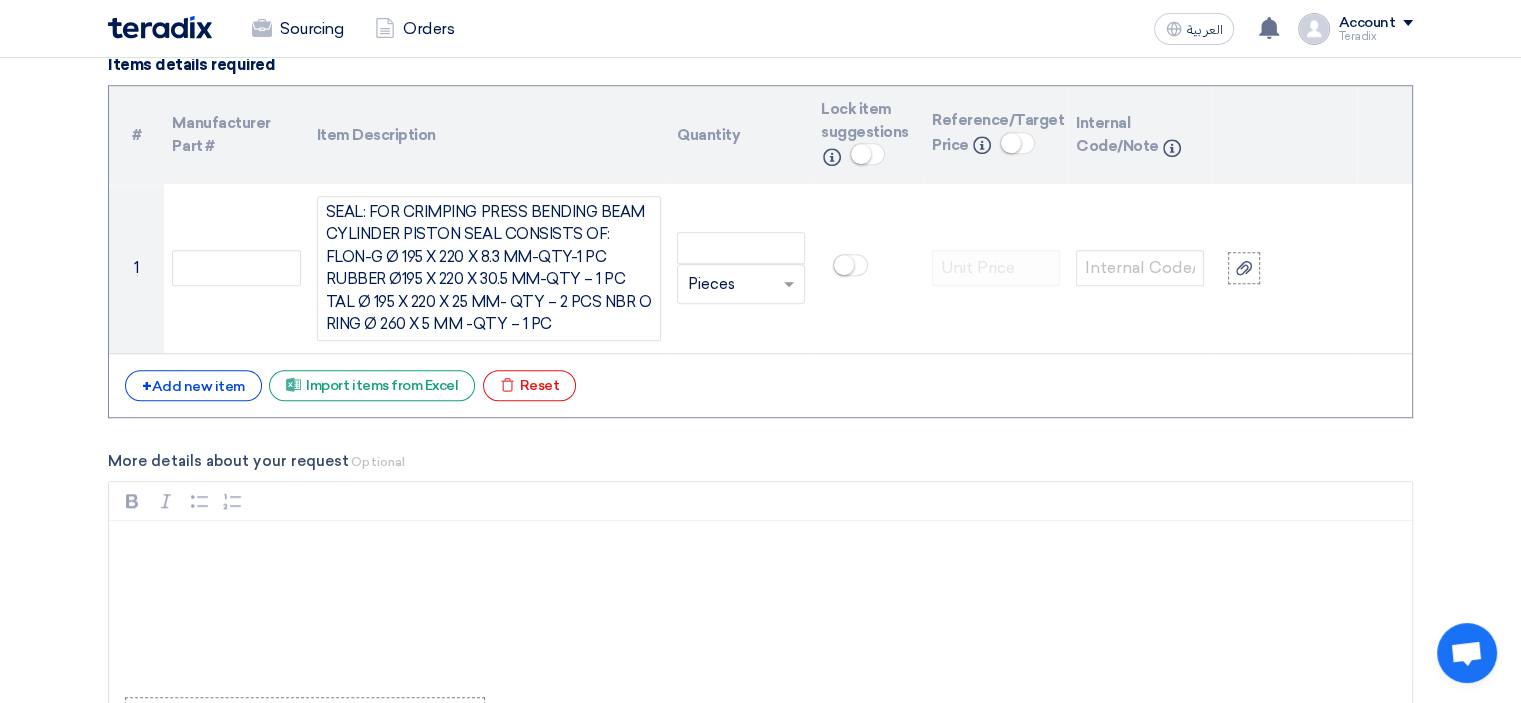 scroll, scrollTop: 1582, scrollLeft: 0, axis: vertical 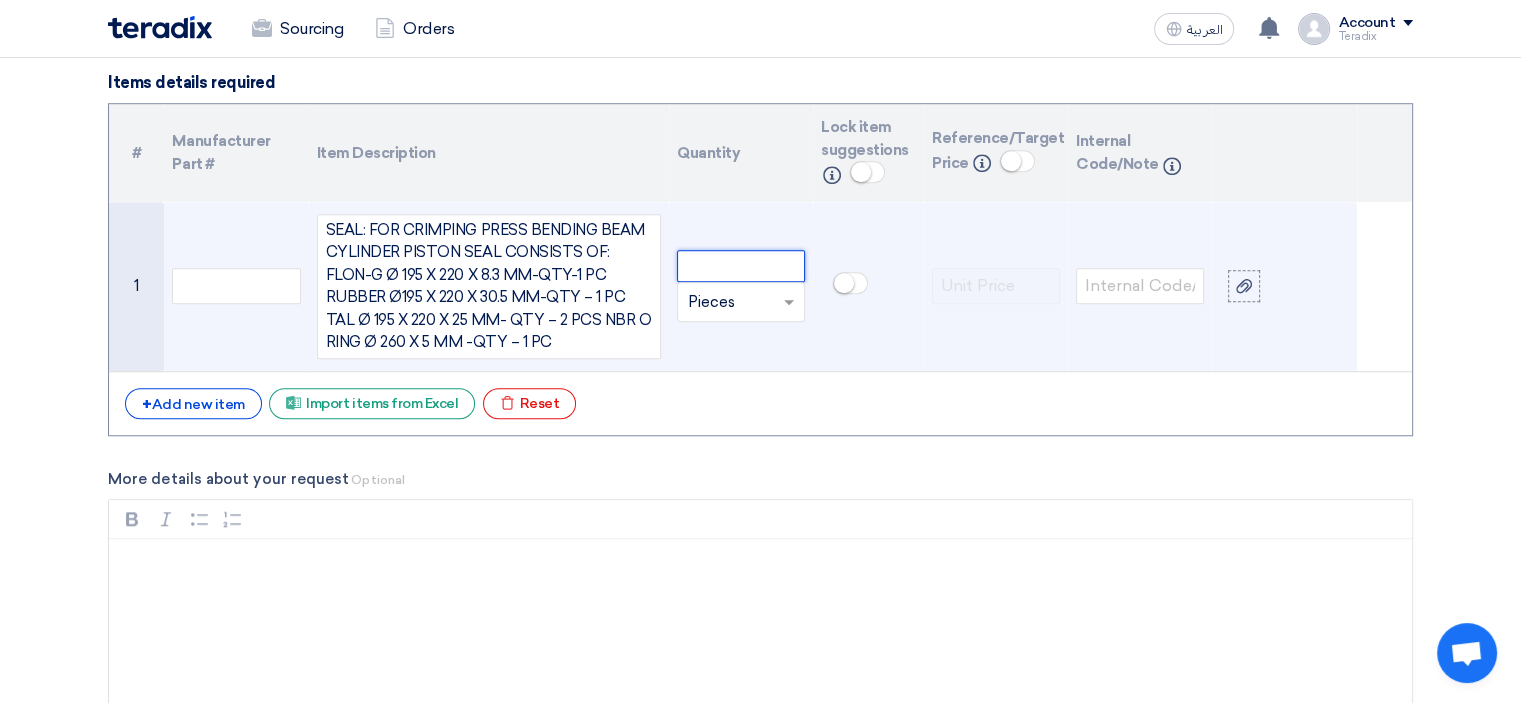 click 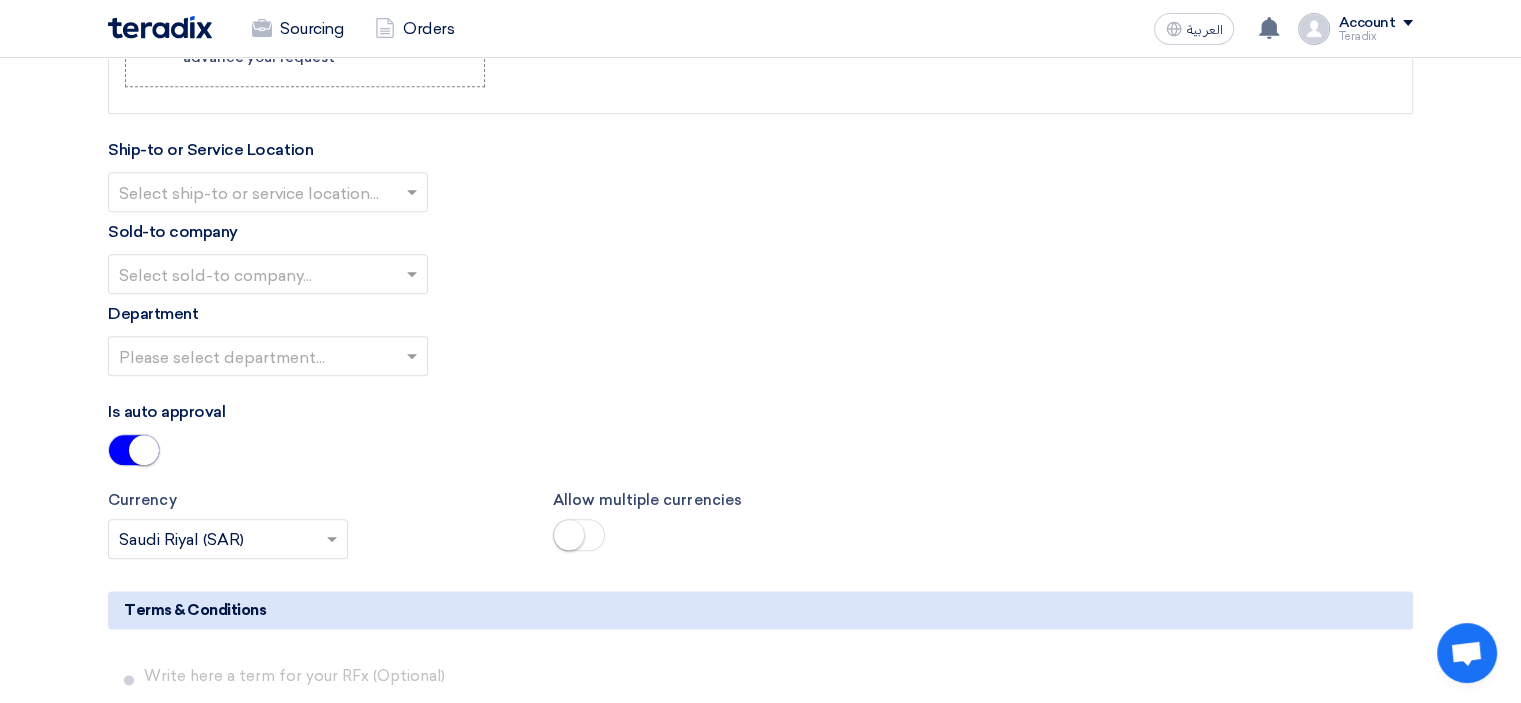 scroll, scrollTop: 2282, scrollLeft: 0, axis: vertical 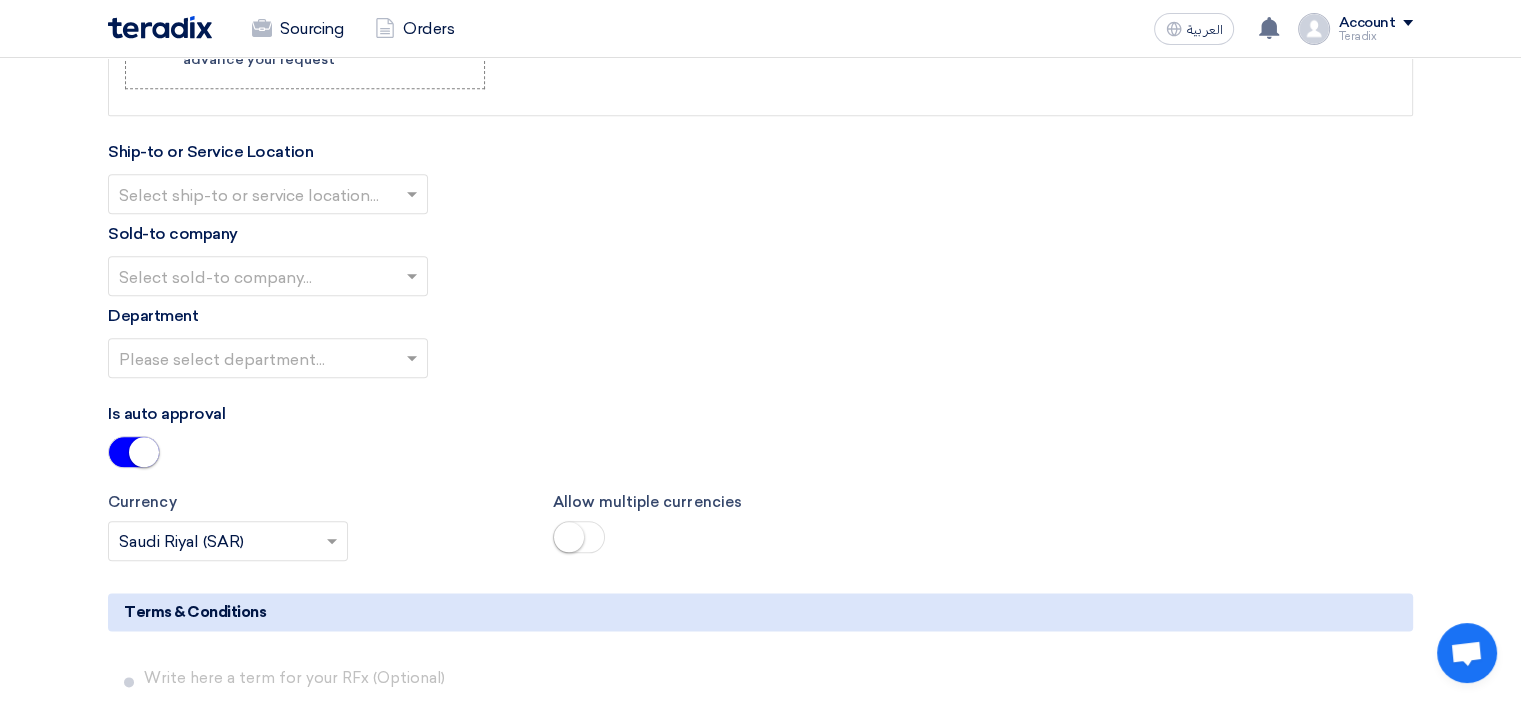 type on "2" 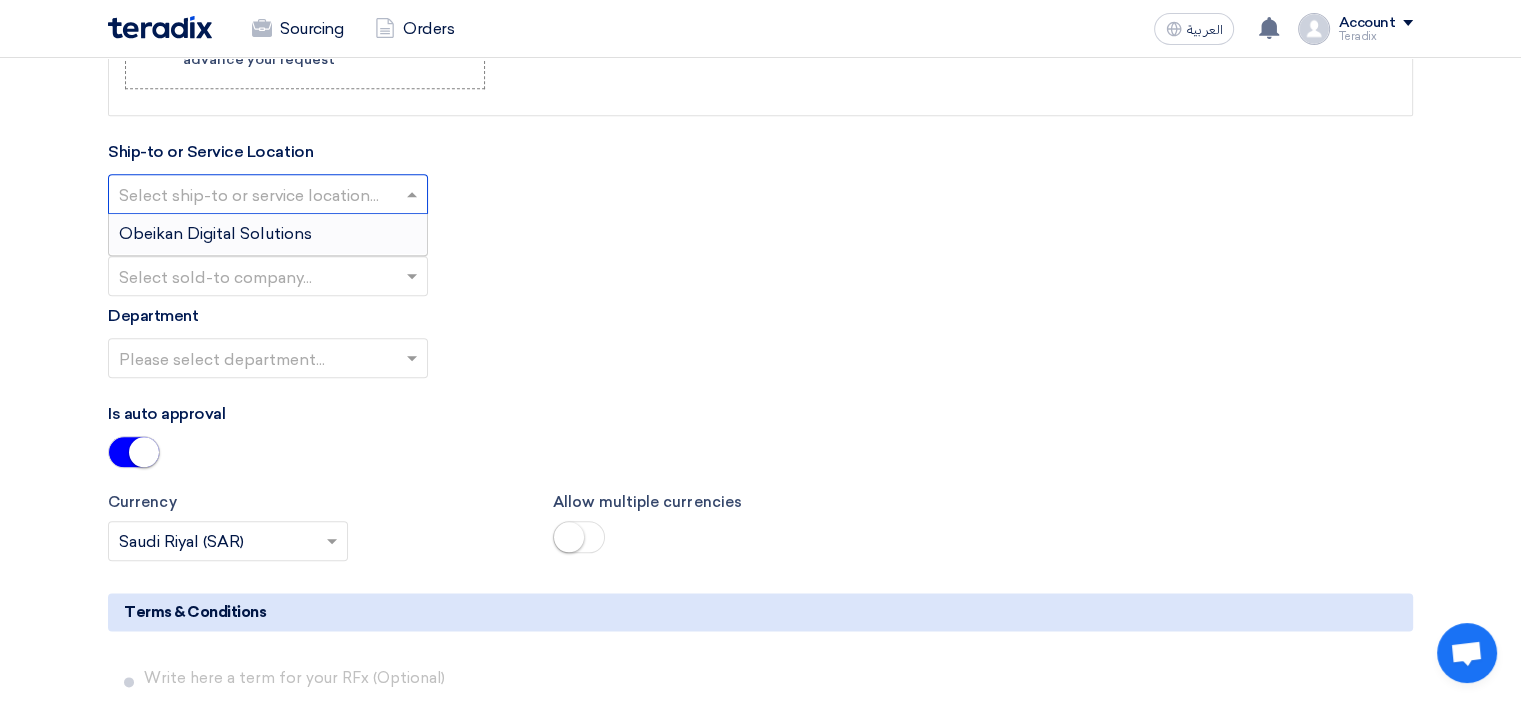 click on "Obeikan Digital Solutions" at bounding box center (268, 234) 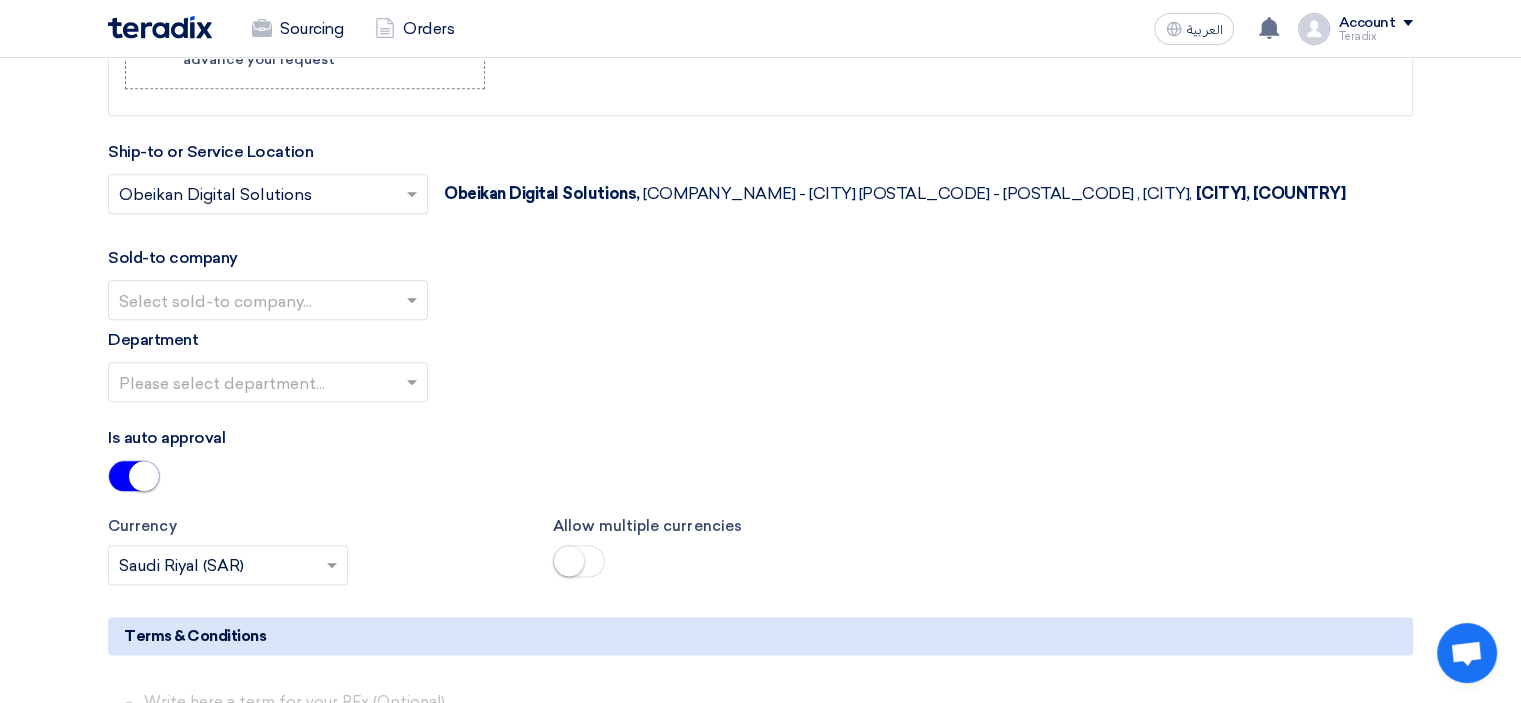click on "Select sold-to company..." 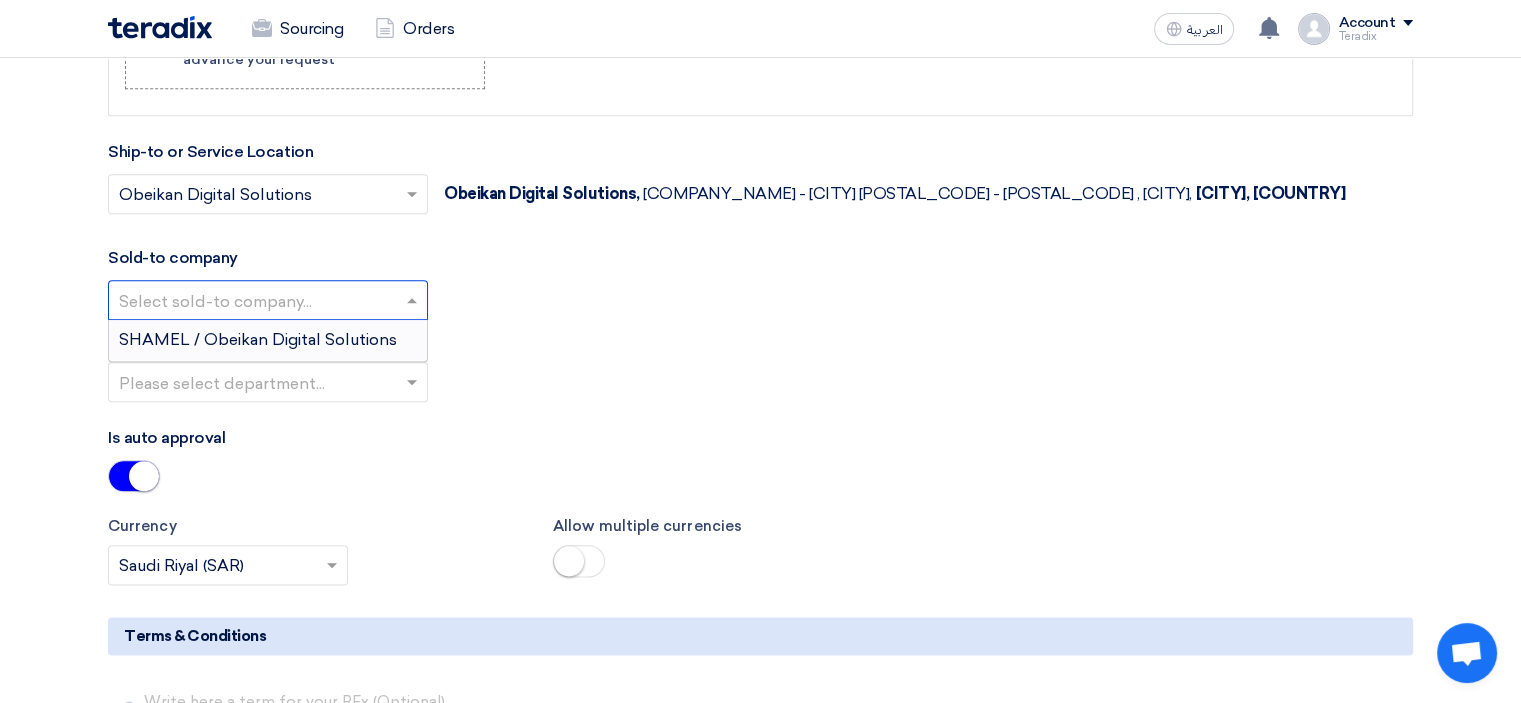 click on "SHAMEL / Obeikan Digital Solutions" at bounding box center [268, 340] 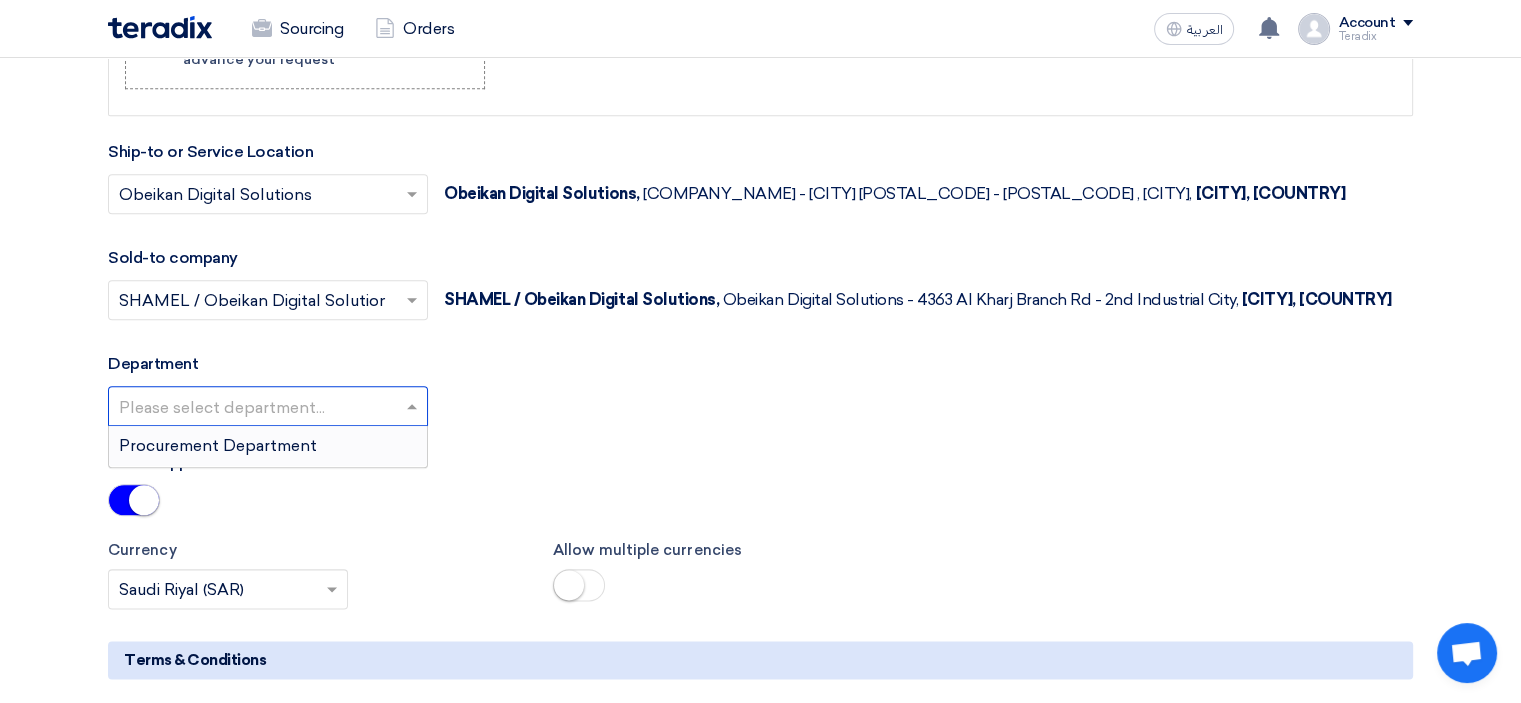 click 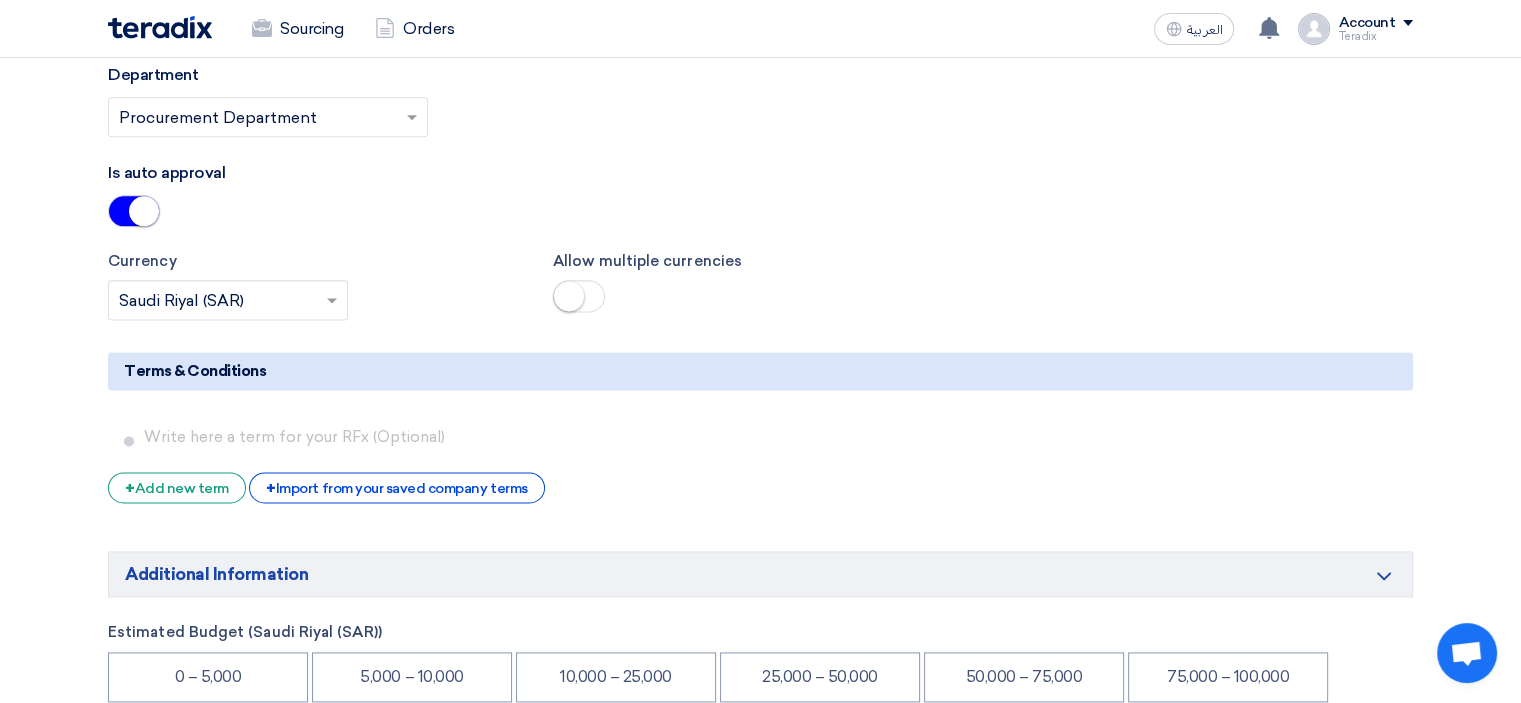 scroll, scrollTop: 2682, scrollLeft: 0, axis: vertical 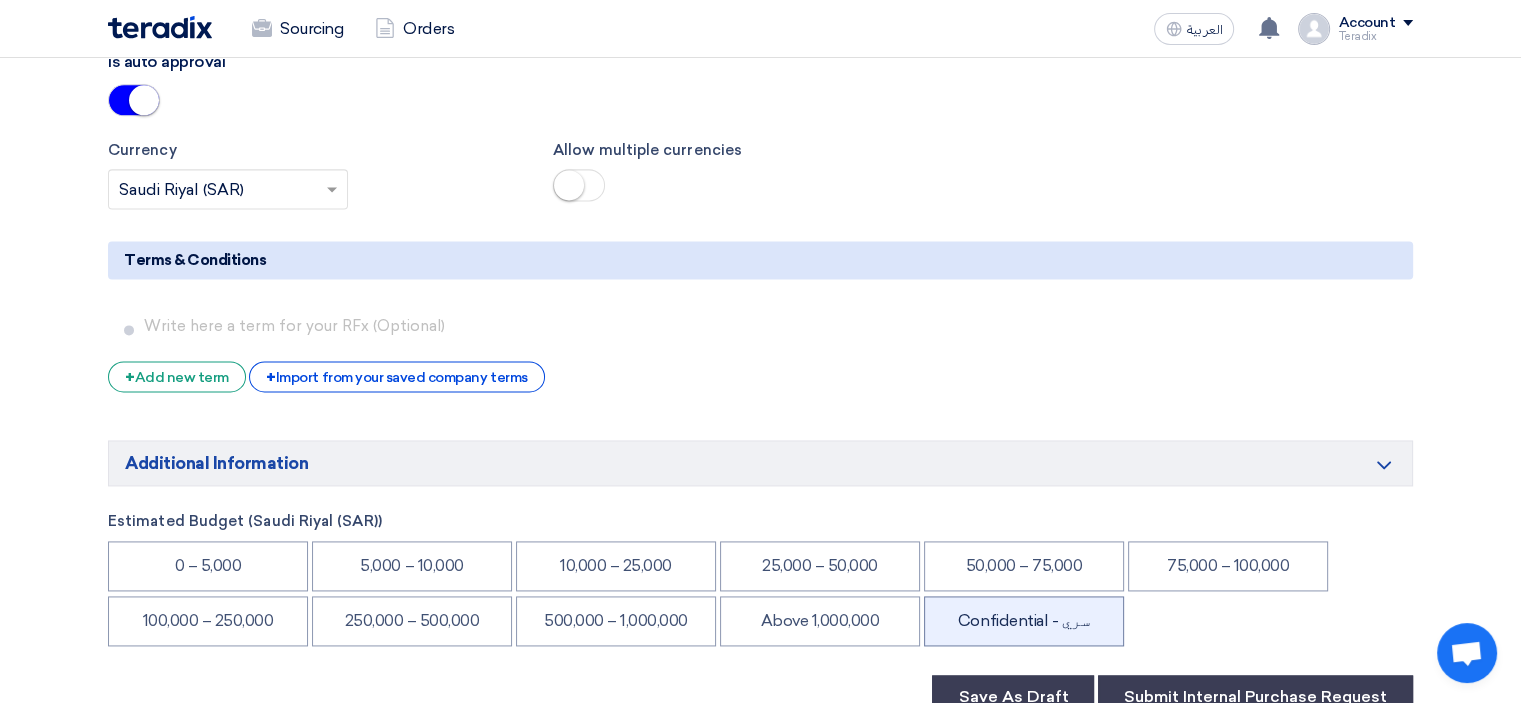 click on "Confidential - سري" at bounding box center (1024, 621) 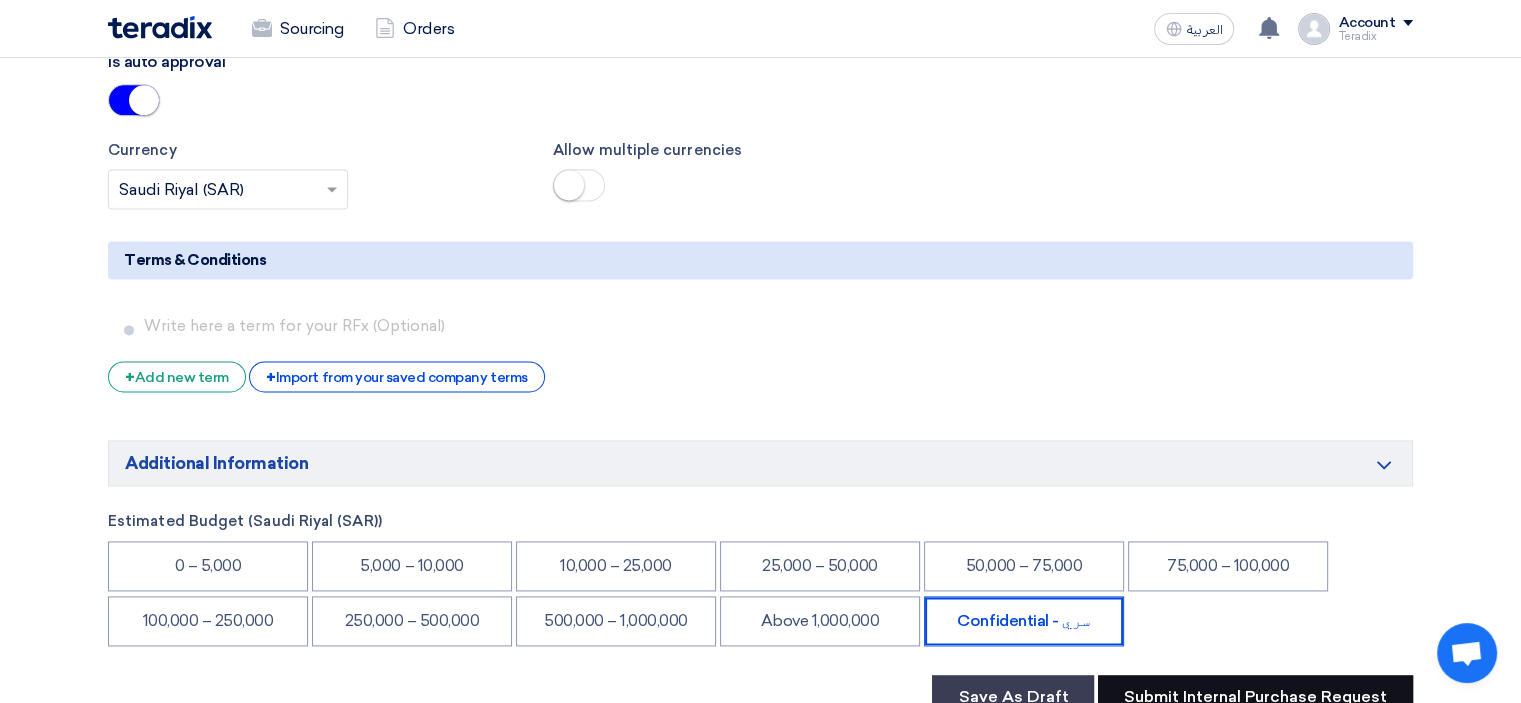 click on "Submit Internal Purchase Request" 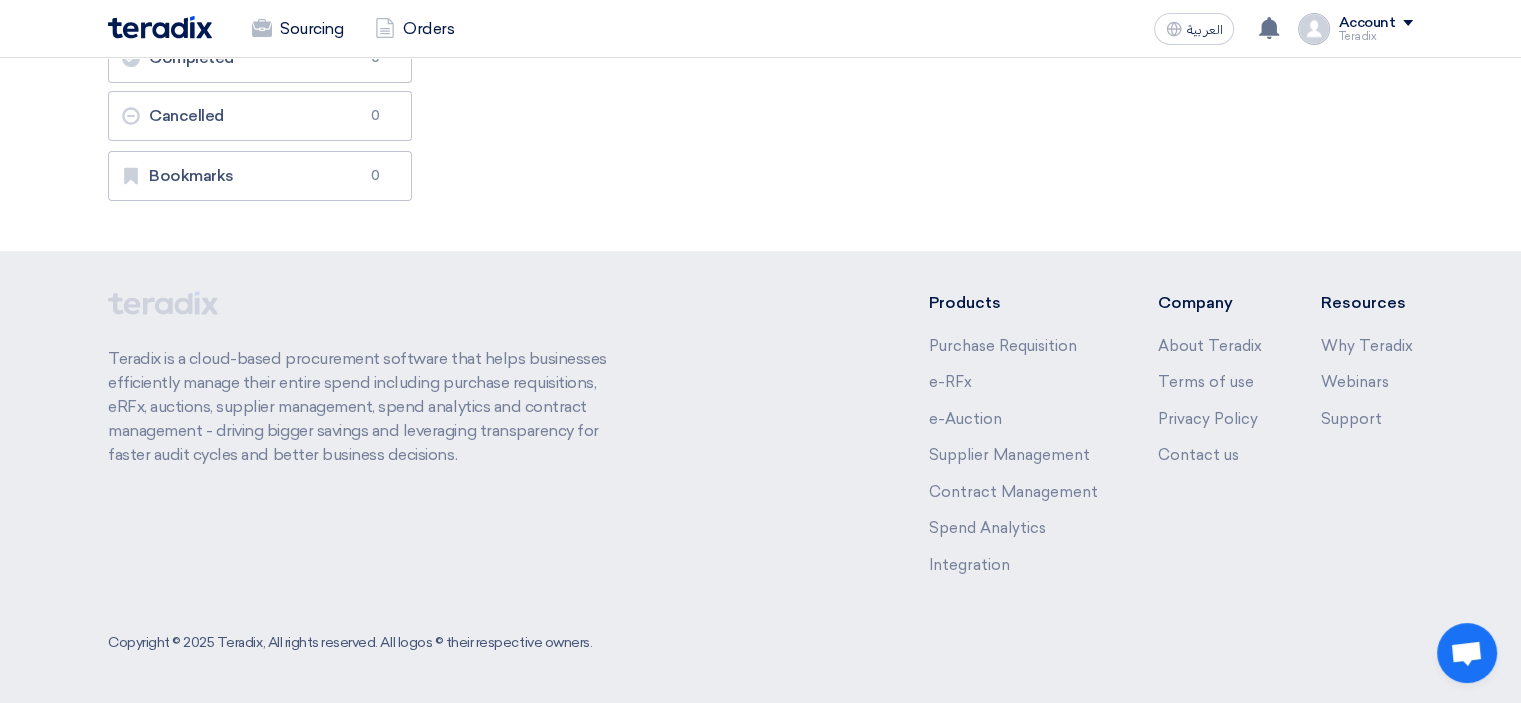 scroll, scrollTop: 0, scrollLeft: 0, axis: both 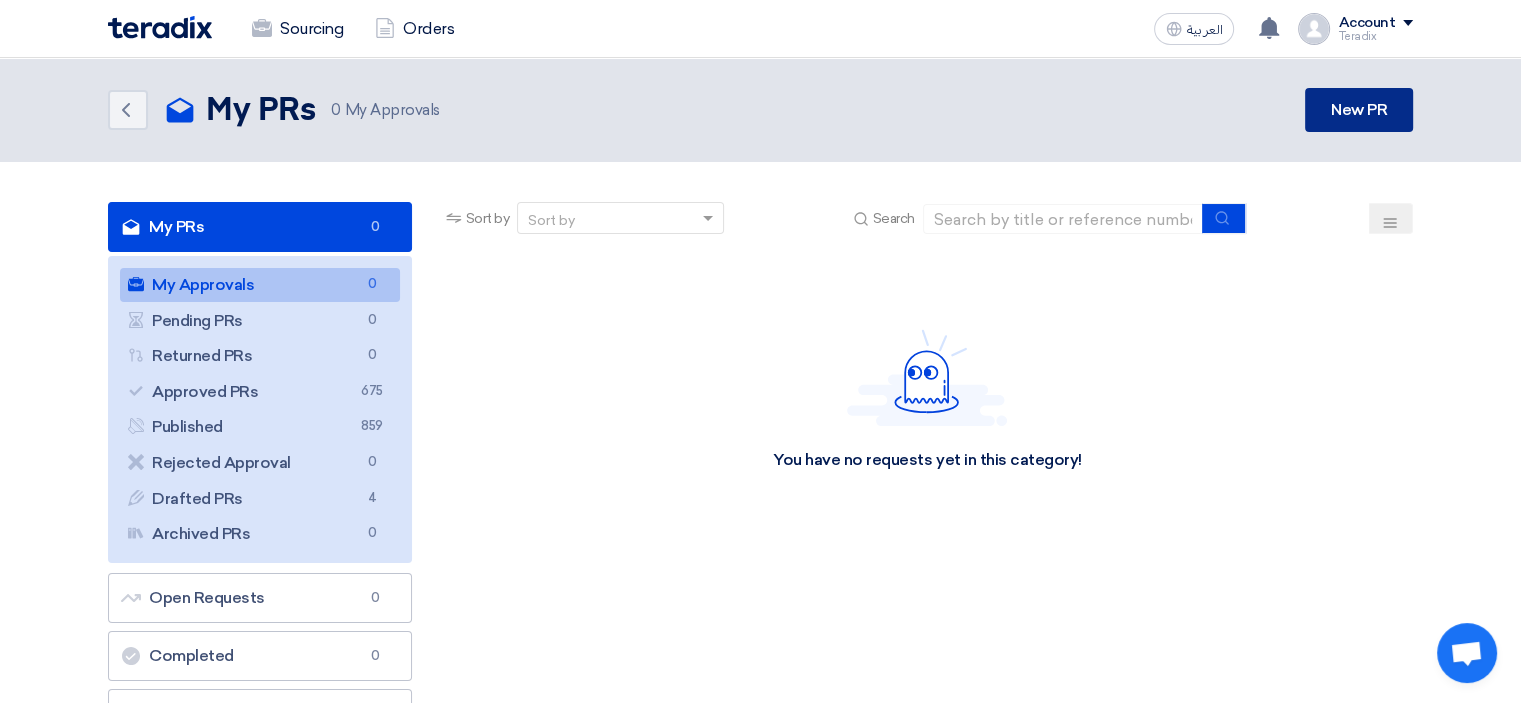 click on "New PR" 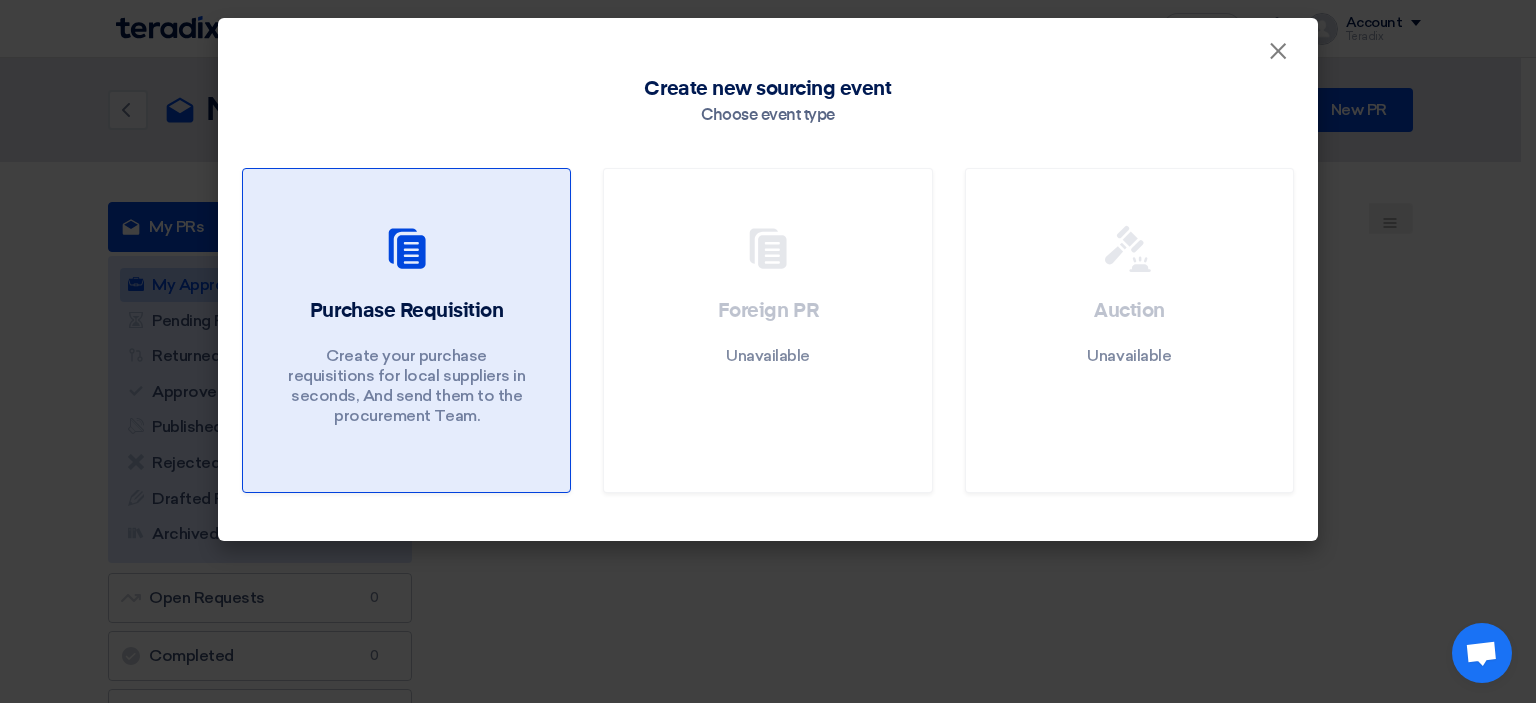 click on "Create your purchase requisitions for local suppliers in seconds, And send them to the procurement Team." 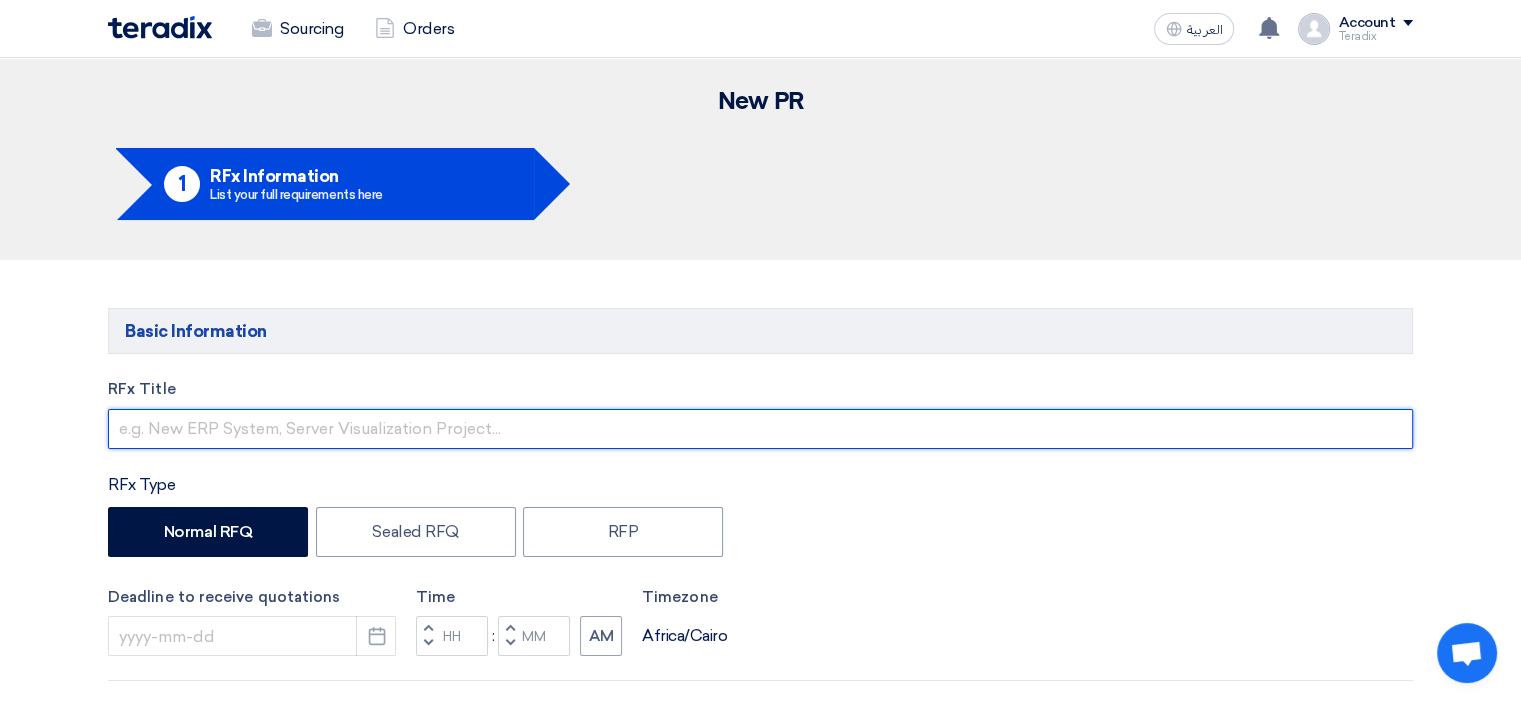 click at bounding box center [760, 429] 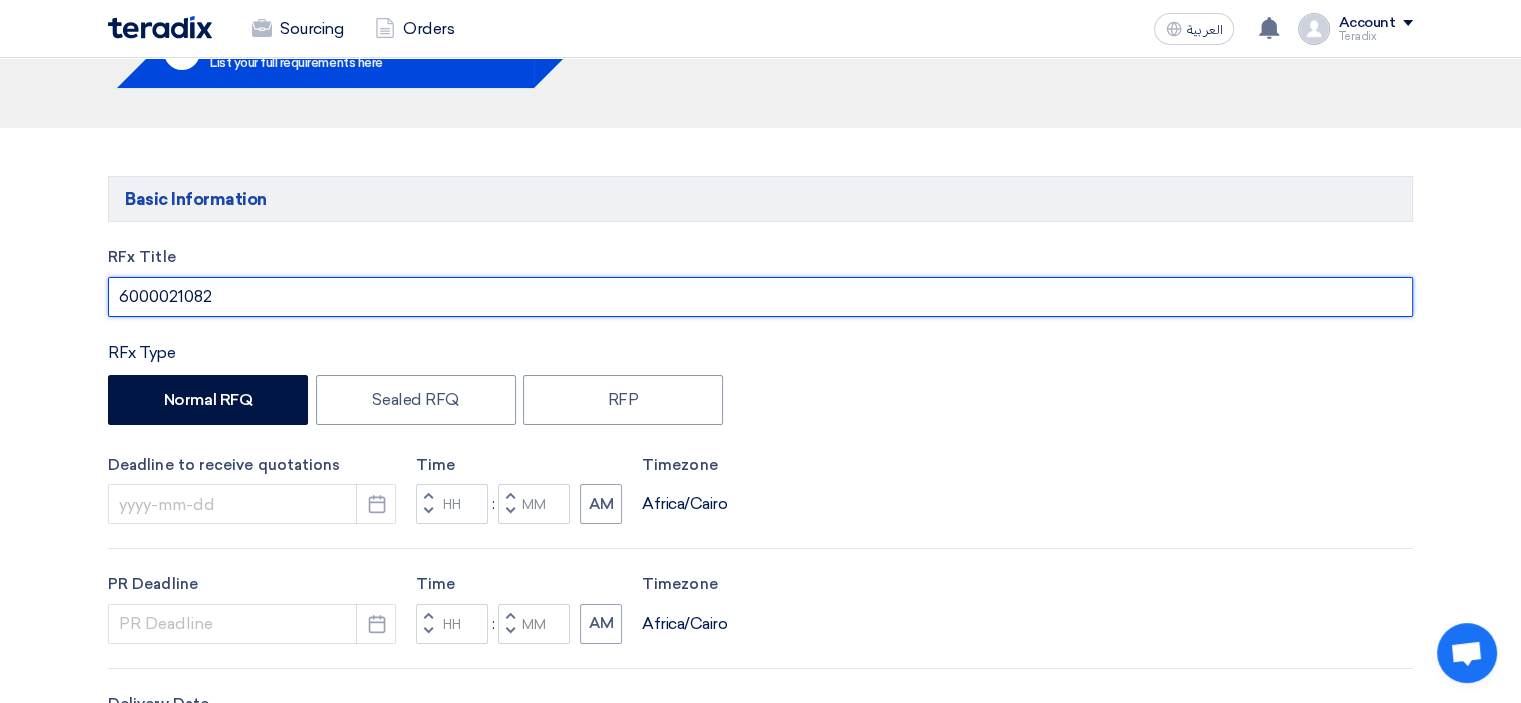 scroll, scrollTop: 400, scrollLeft: 0, axis: vertical 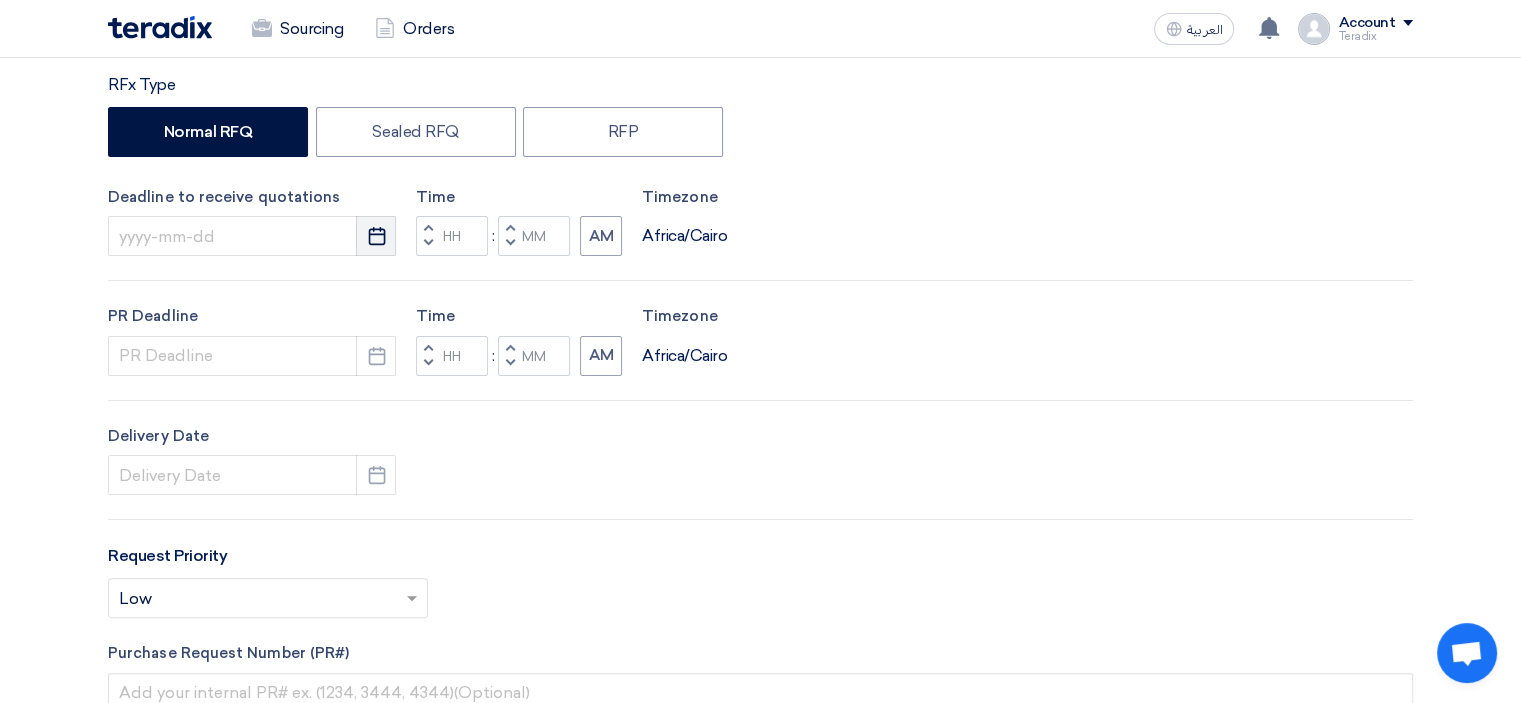 type on "6000021082" 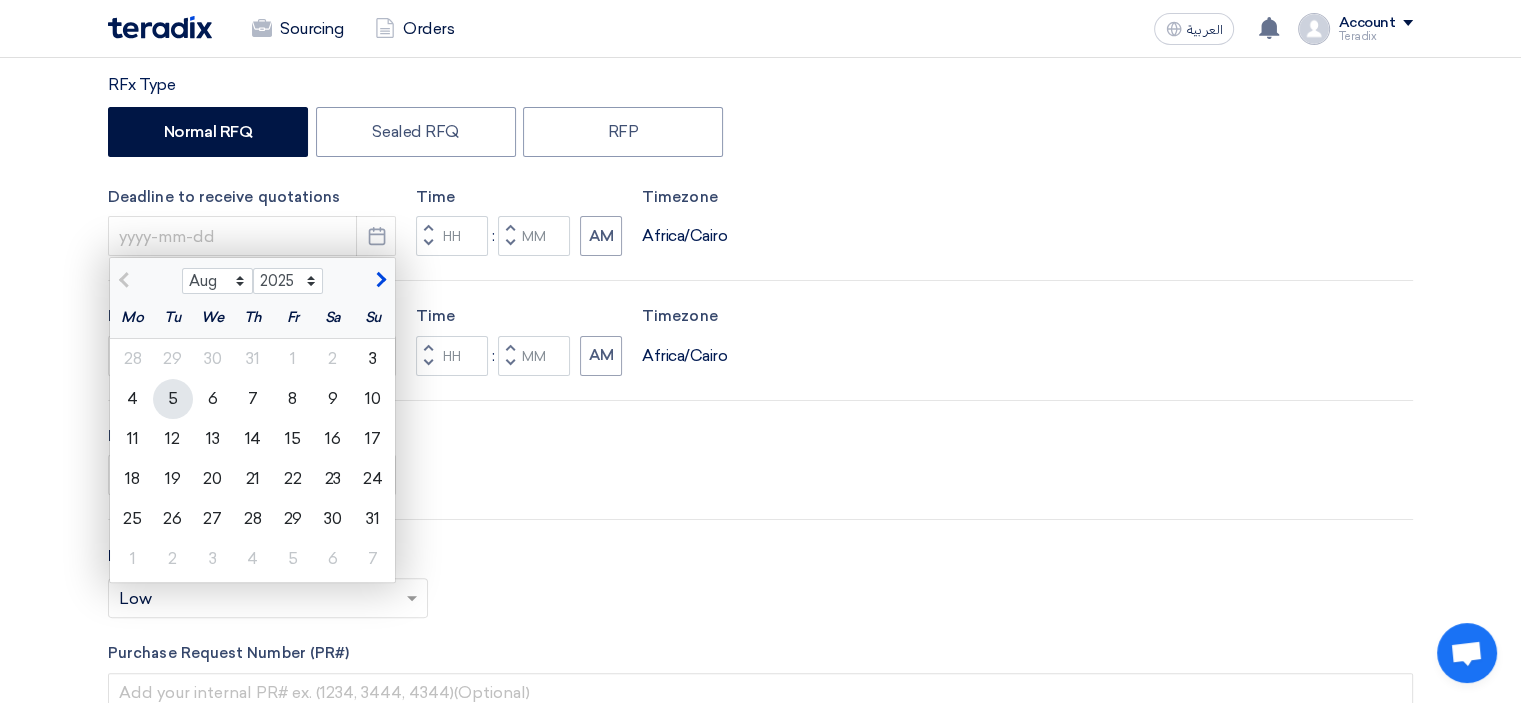 click on "5" 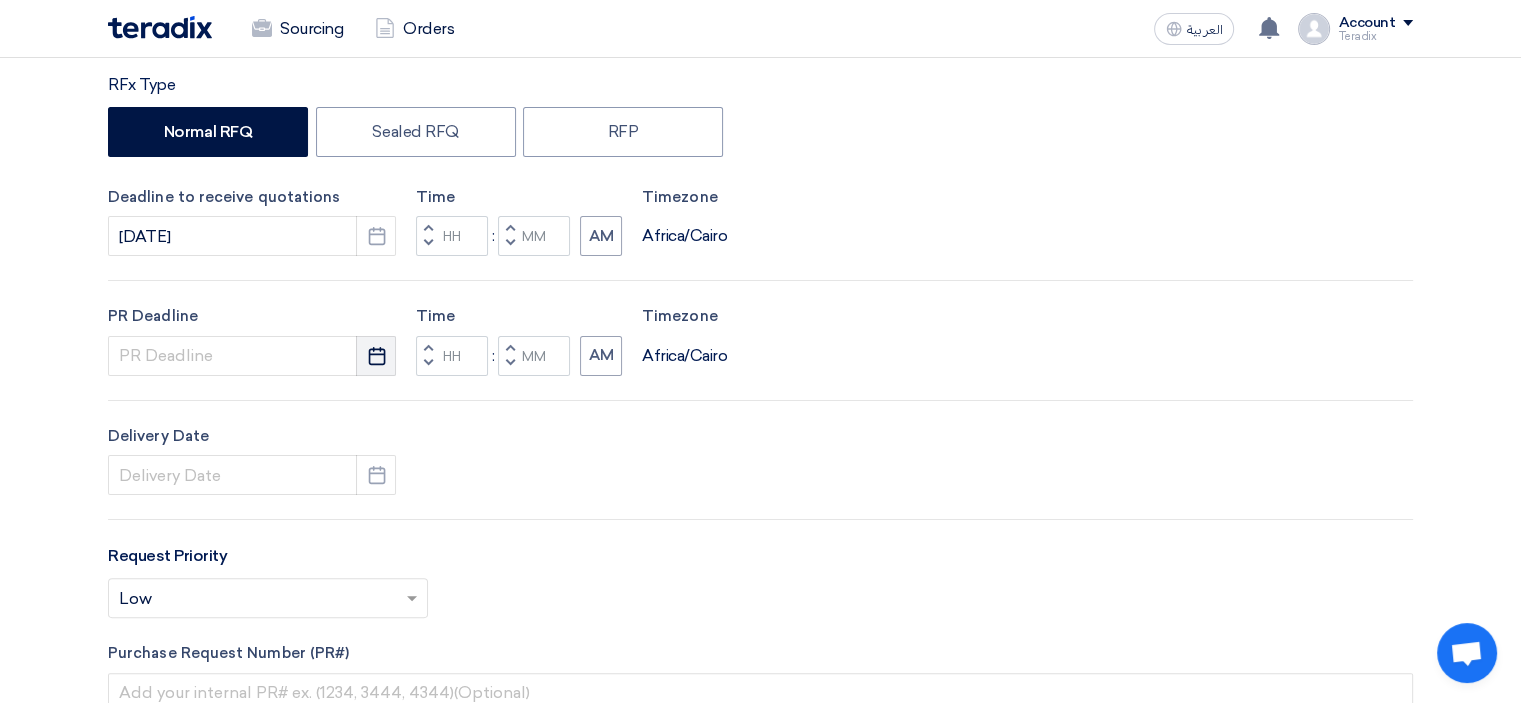 click on "Pick a date" 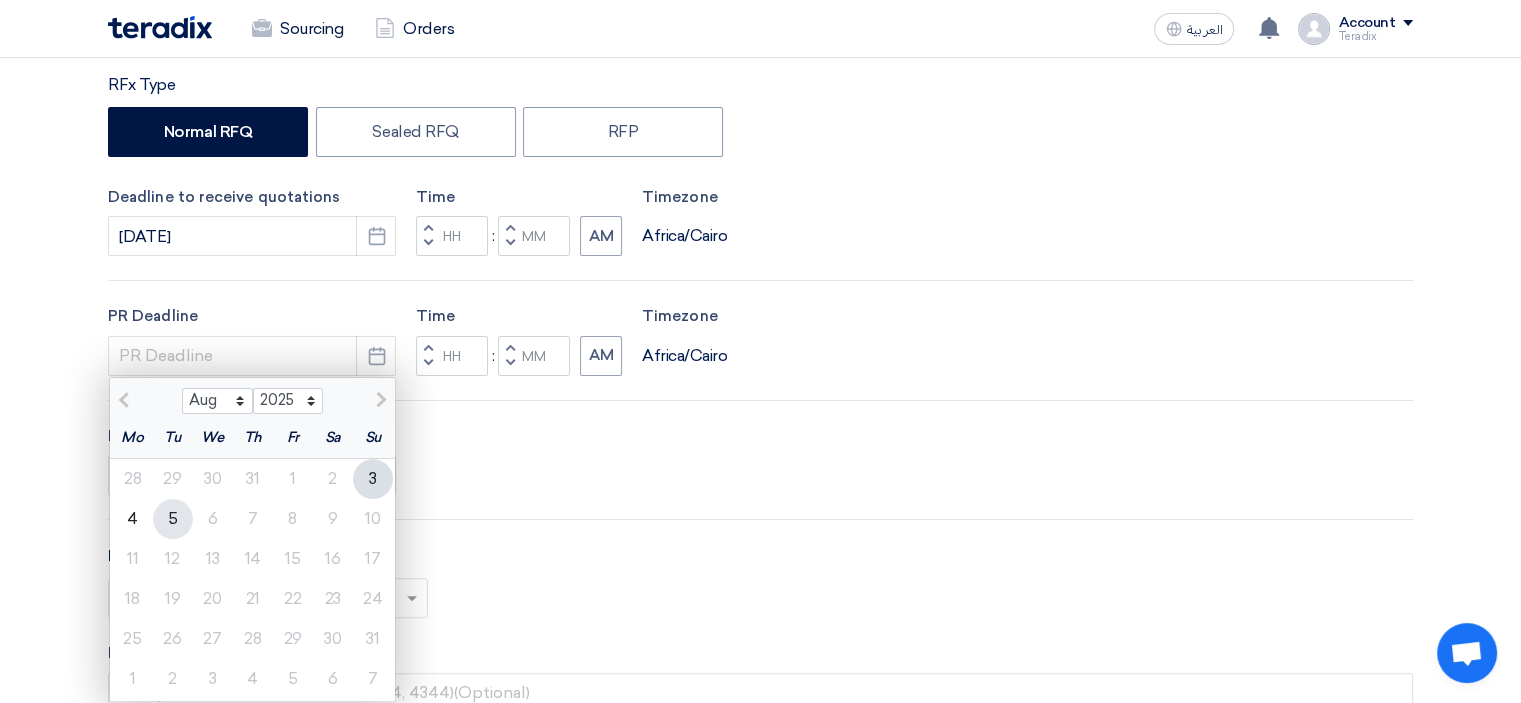 click on "5" 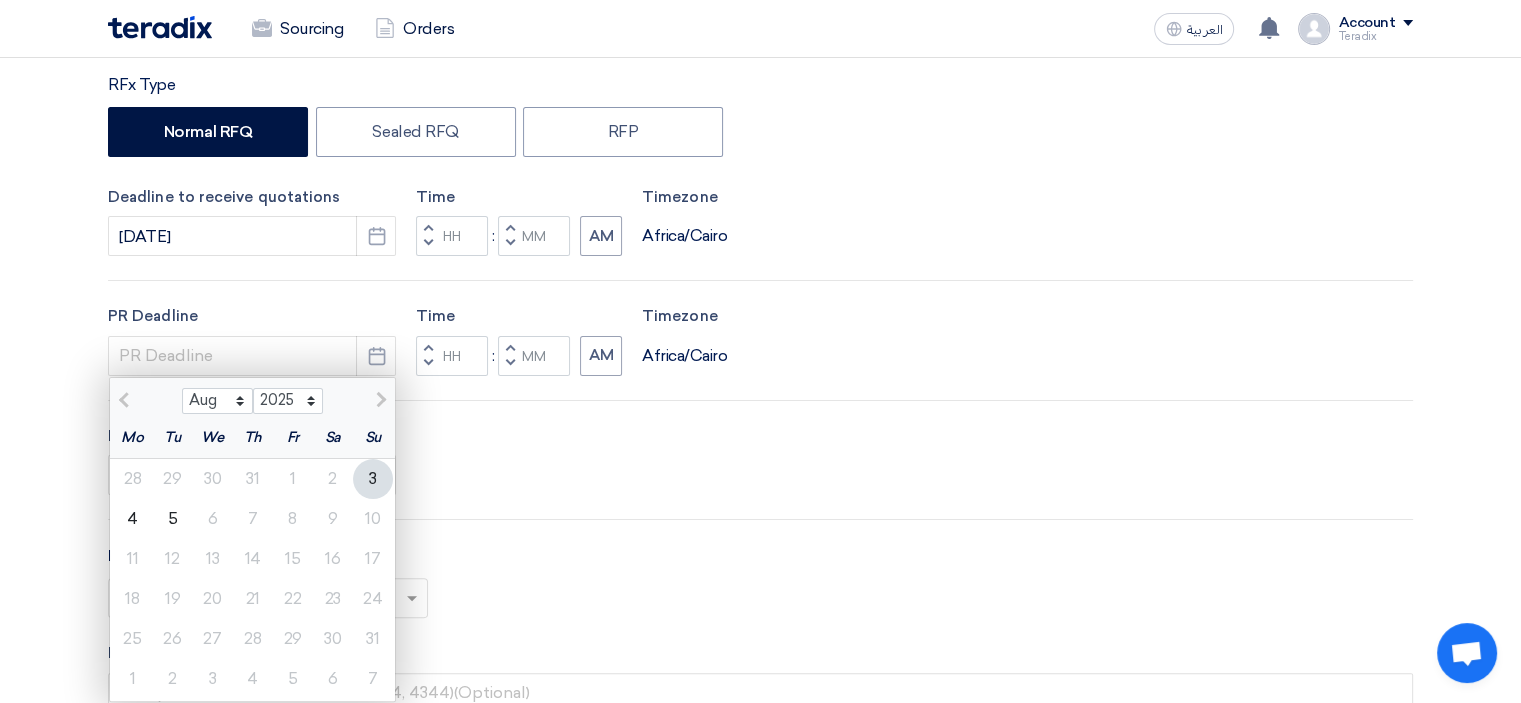 type on "[DATE]" 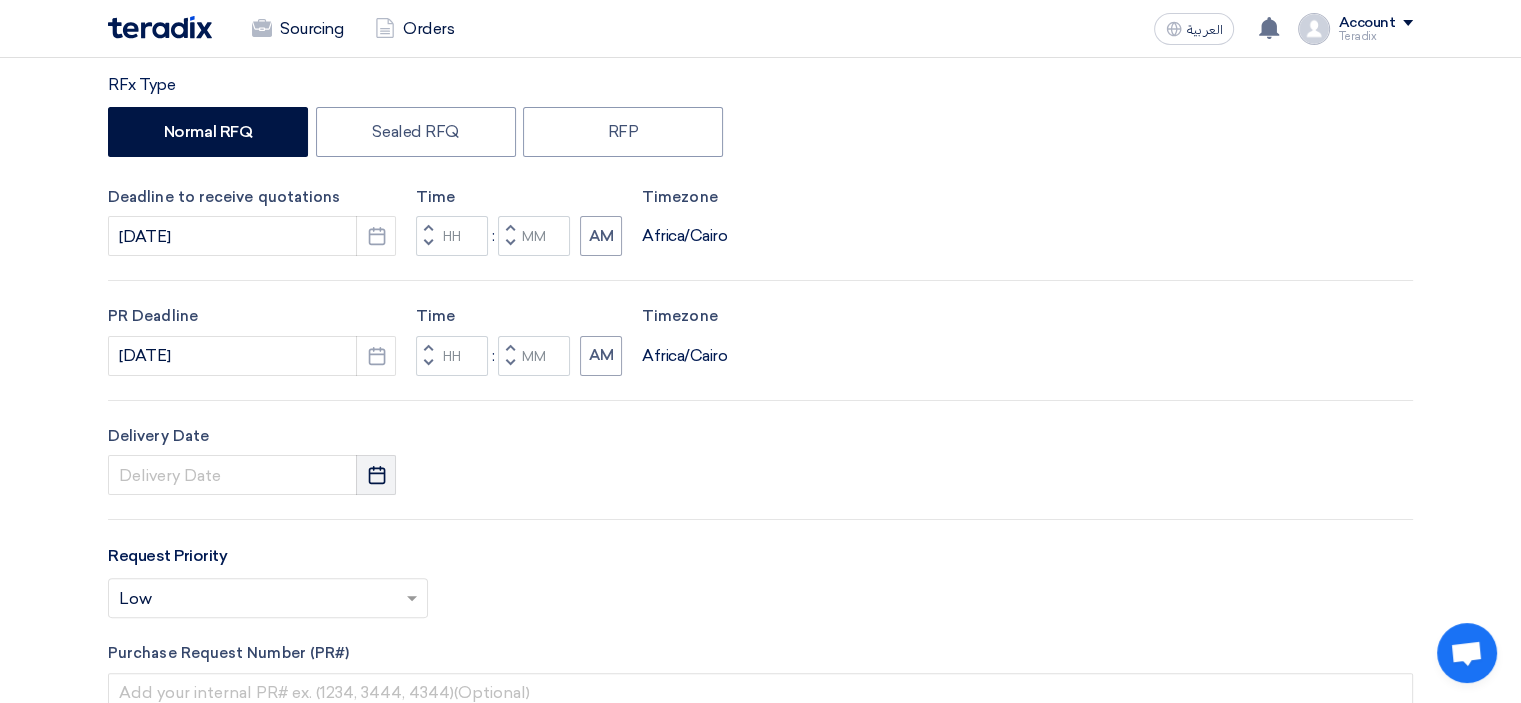 click on "Pick a date" 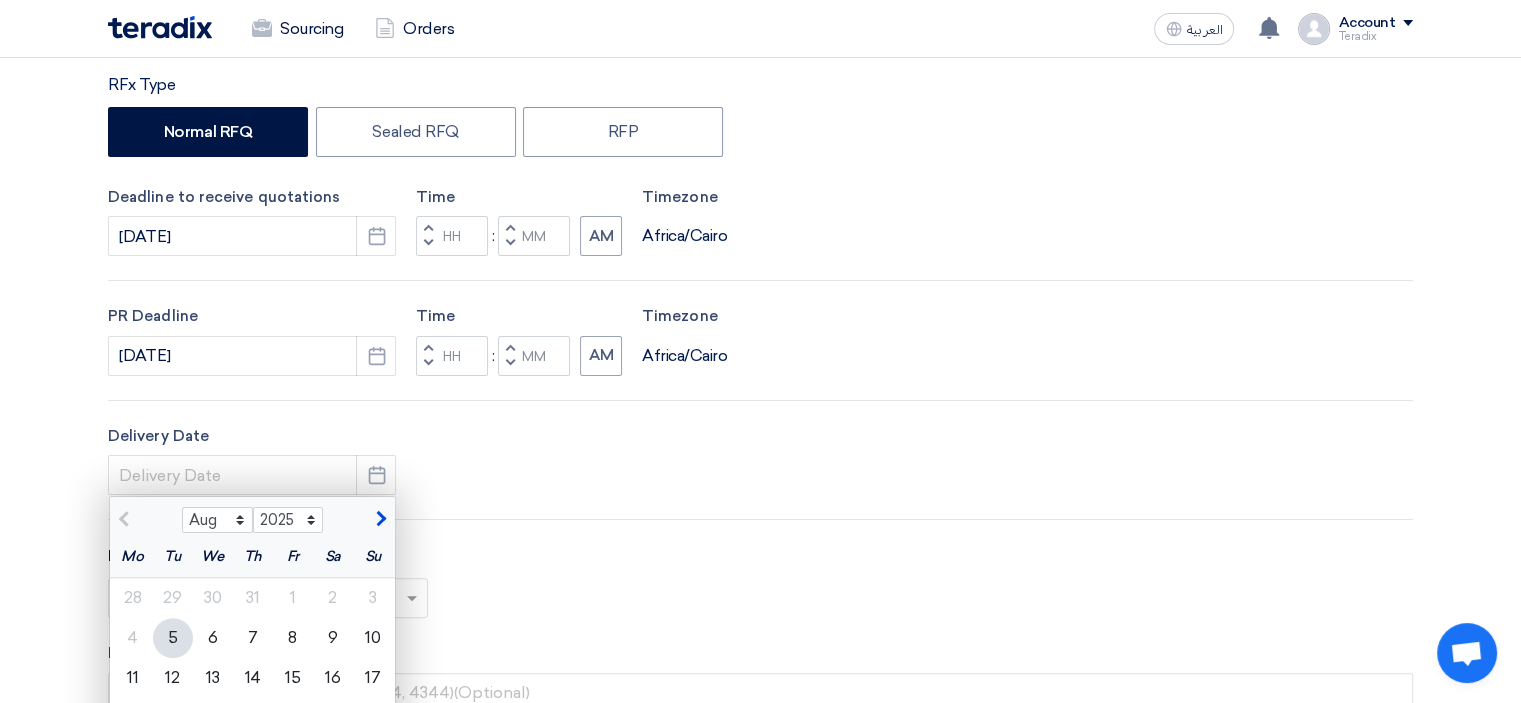 drag, startPoint x: 179, startPoint y: 633, endPoint x: 212, endPoint y: 615, distance: 37.589893 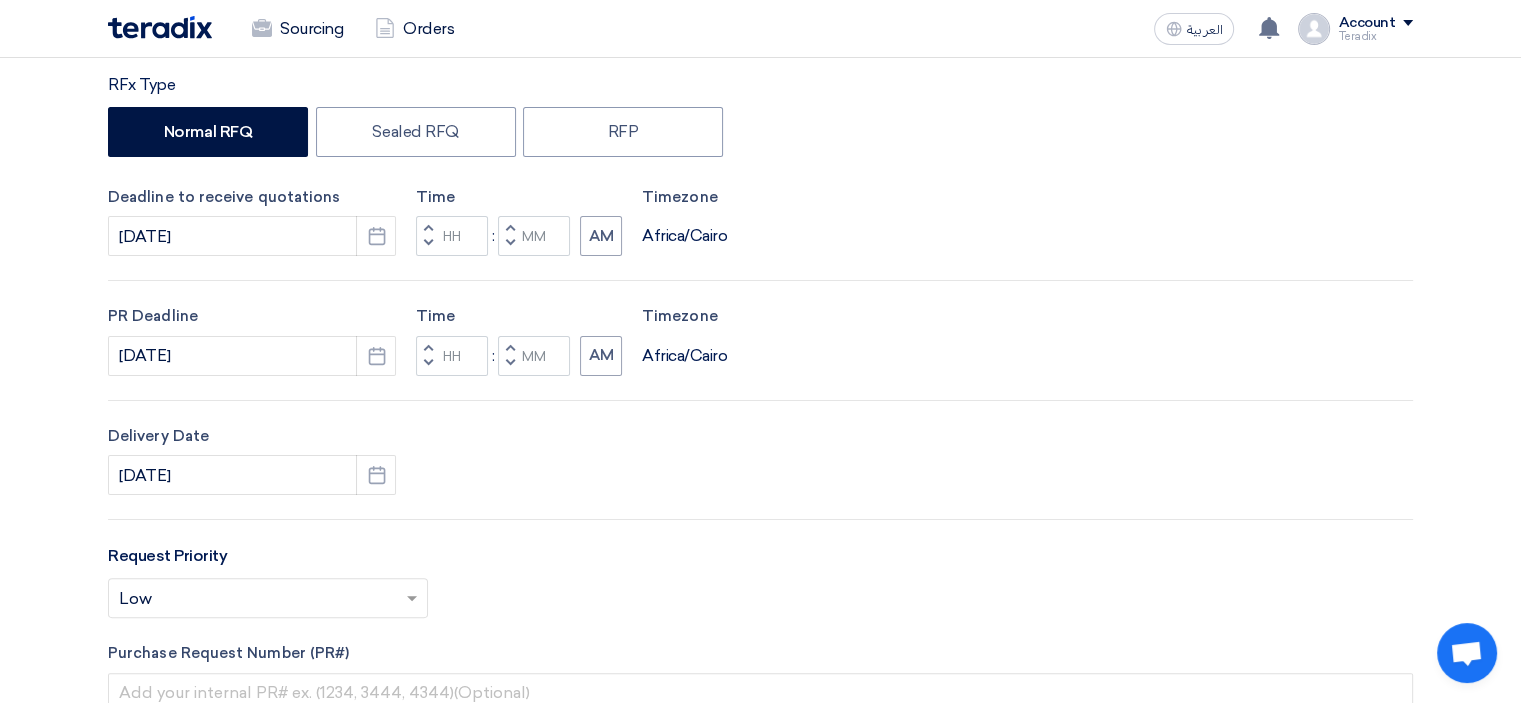 click on "Decrement minutes" 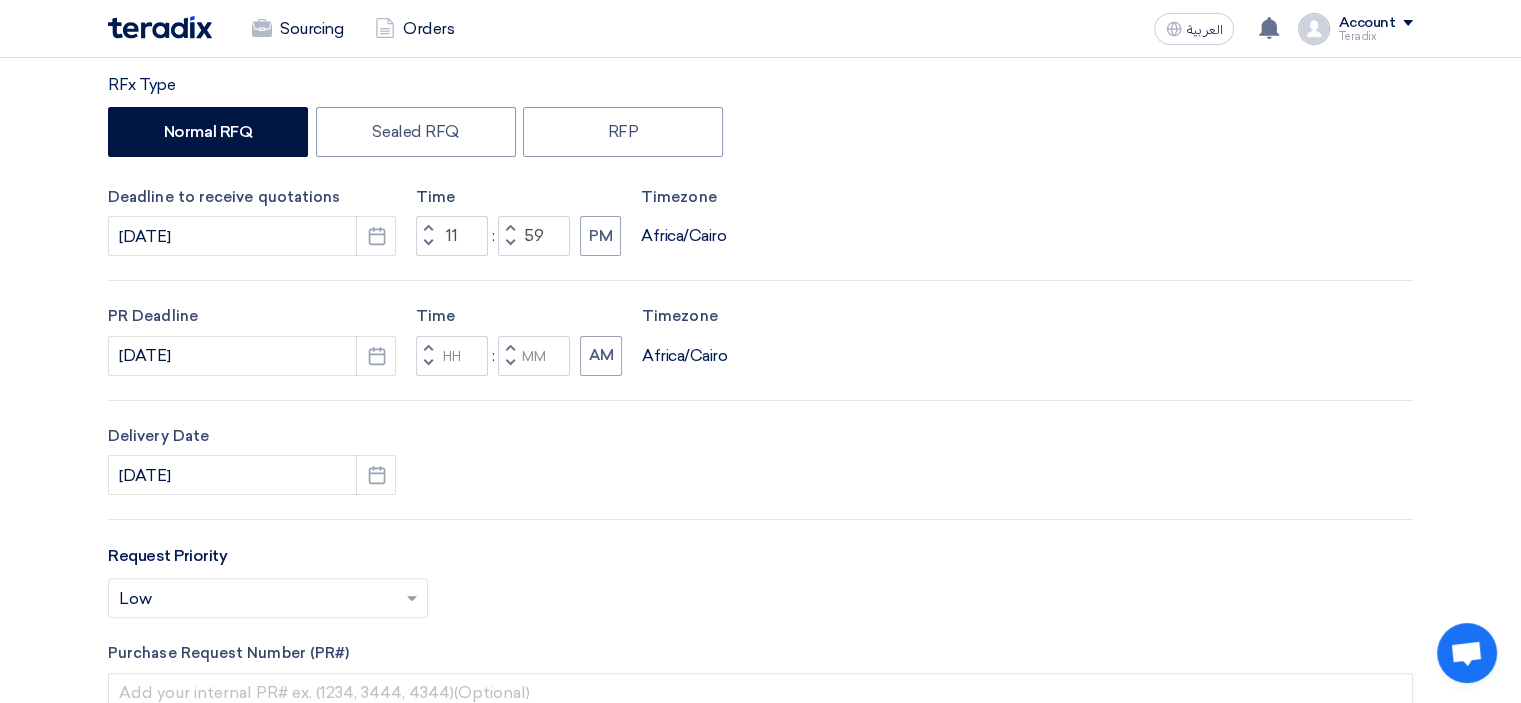 click 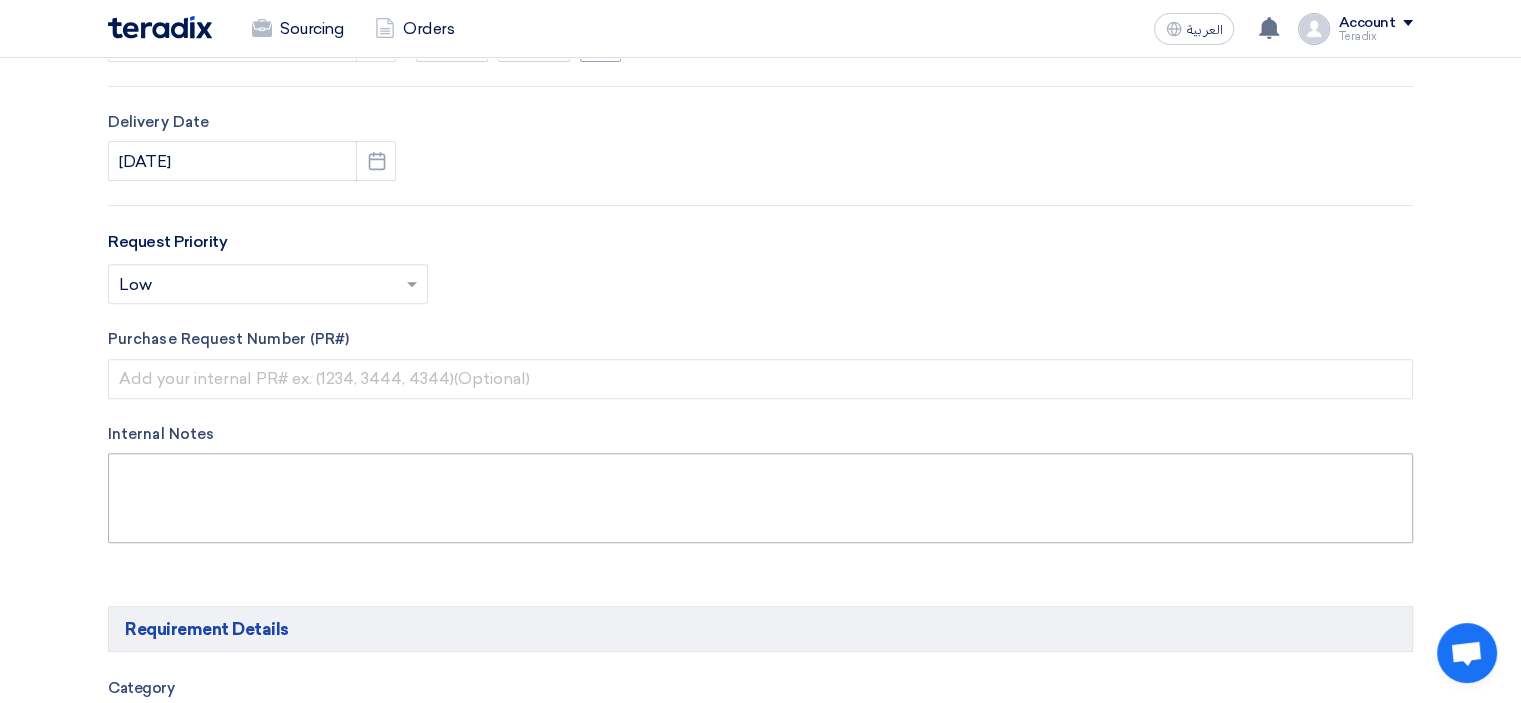 scroll, scrollTop: 800, scrollLeft: 0, axis: vertical 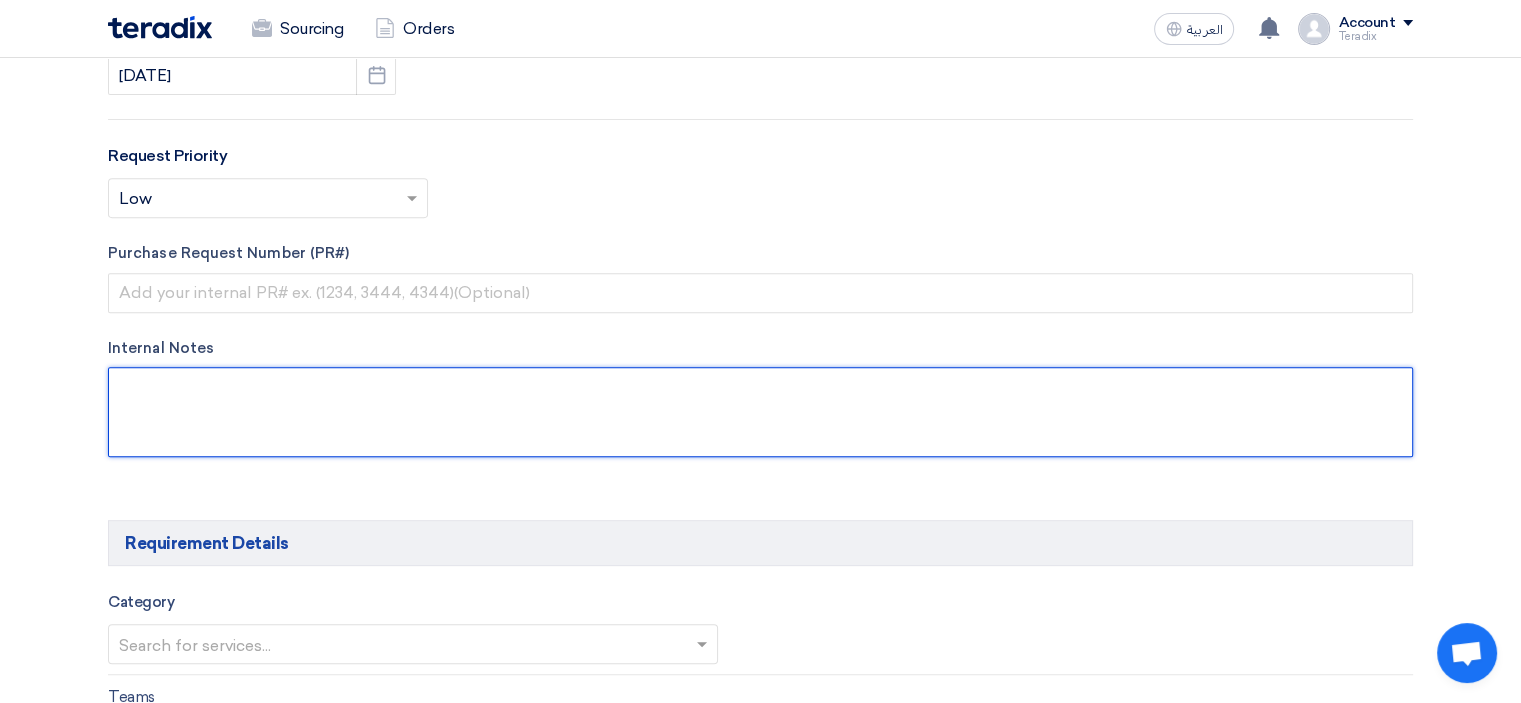 click 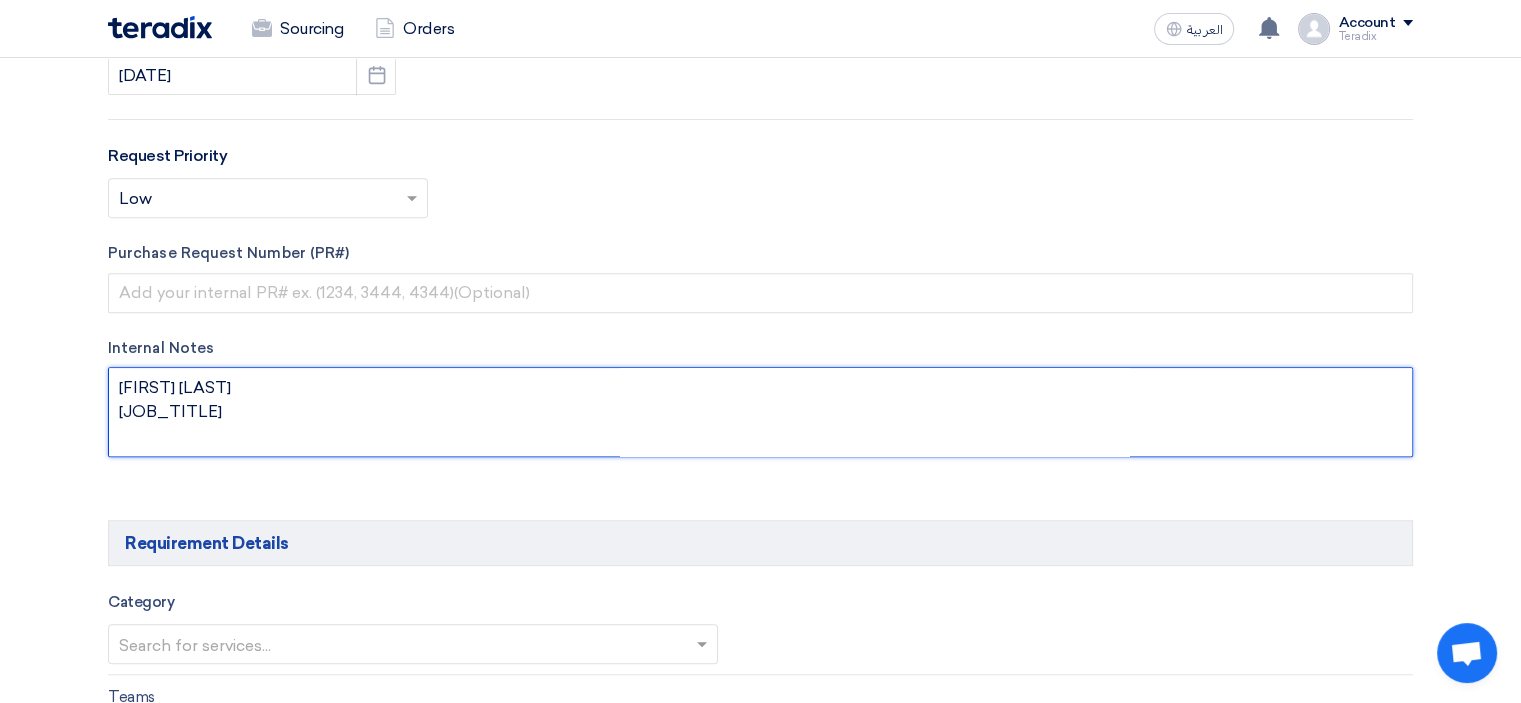 scroll, scrollTop: 85, scrollLeft: 0, axis: vertical 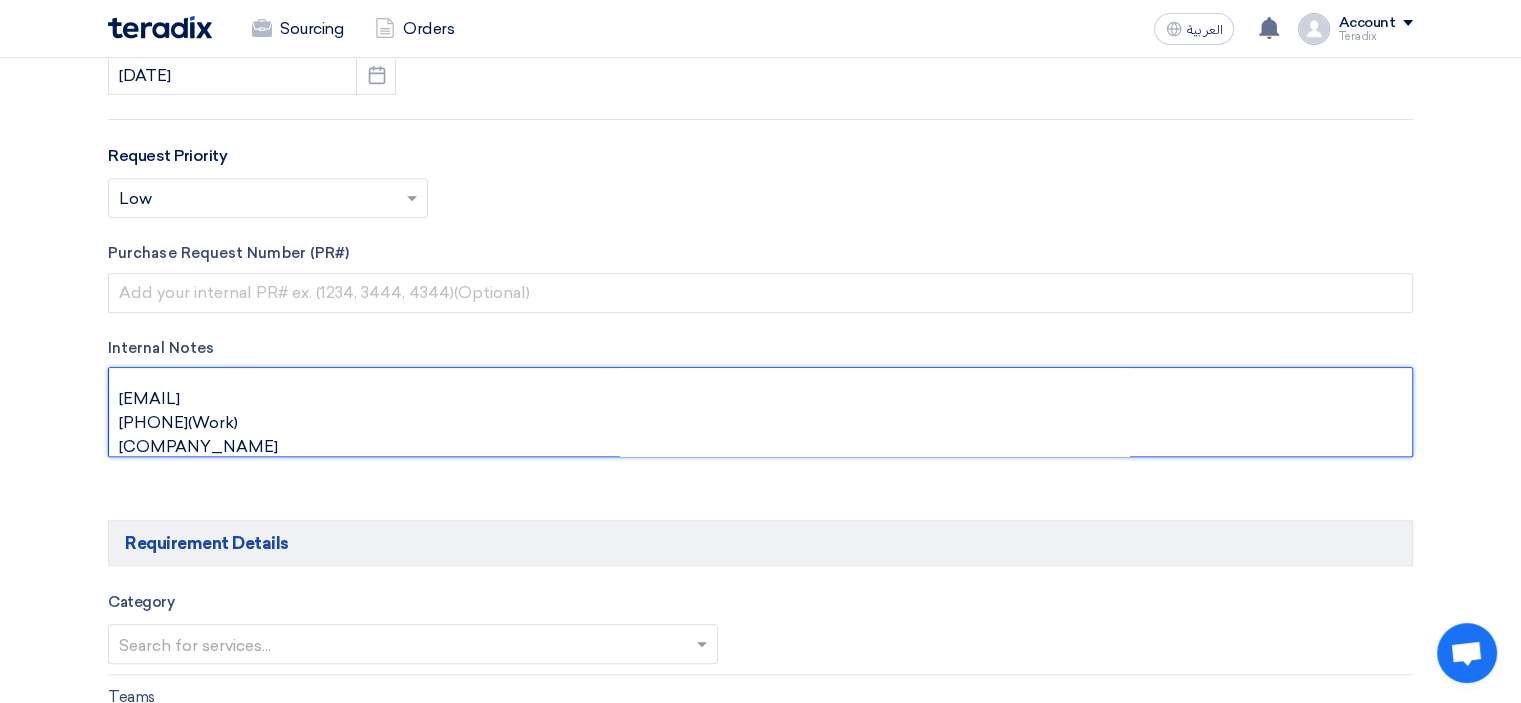 type on "[FIRST] [LAST]
[JOB_TITLE]
[EMAIL]
[PHONE](Work)
[COMPANY_NAME]" 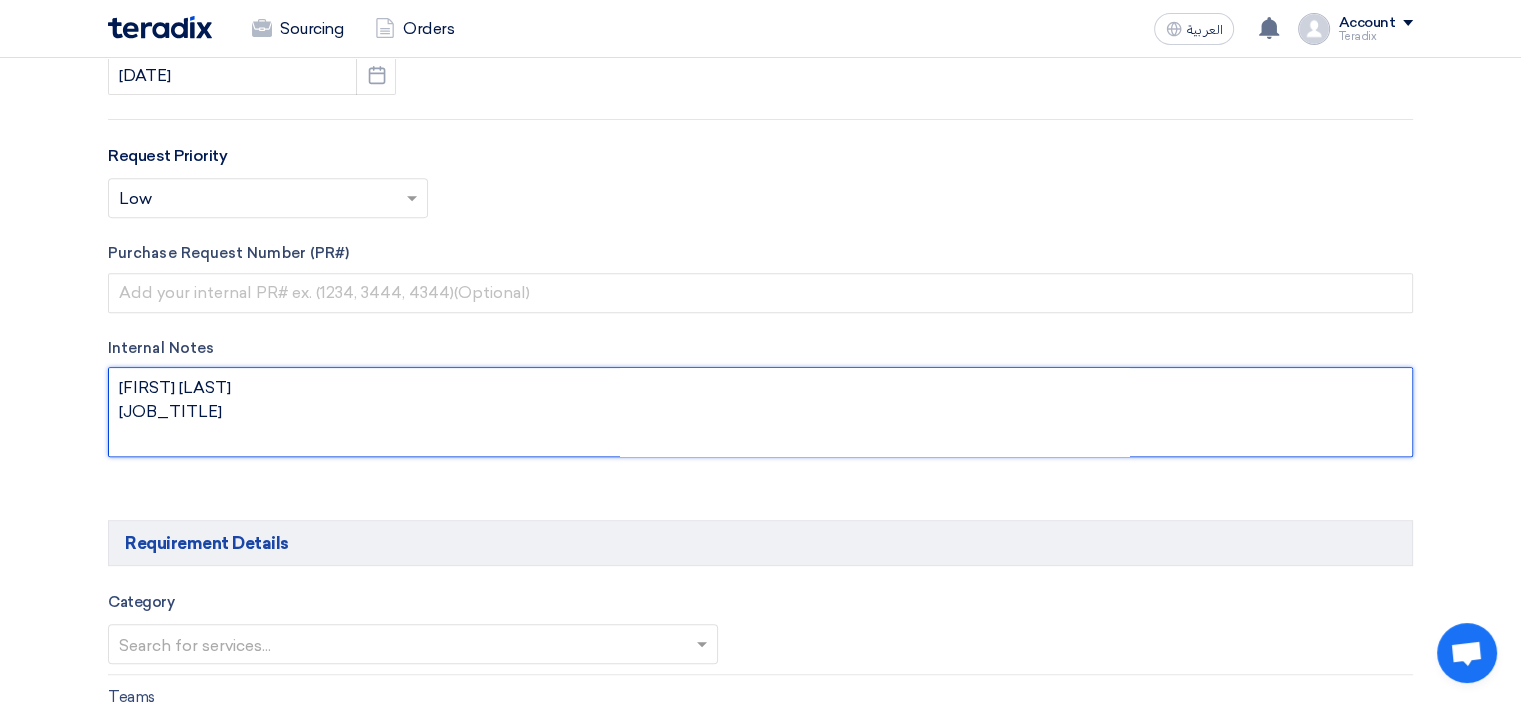 scroll, scrollTop: 96, scrollLeft: 0, axis: vertical 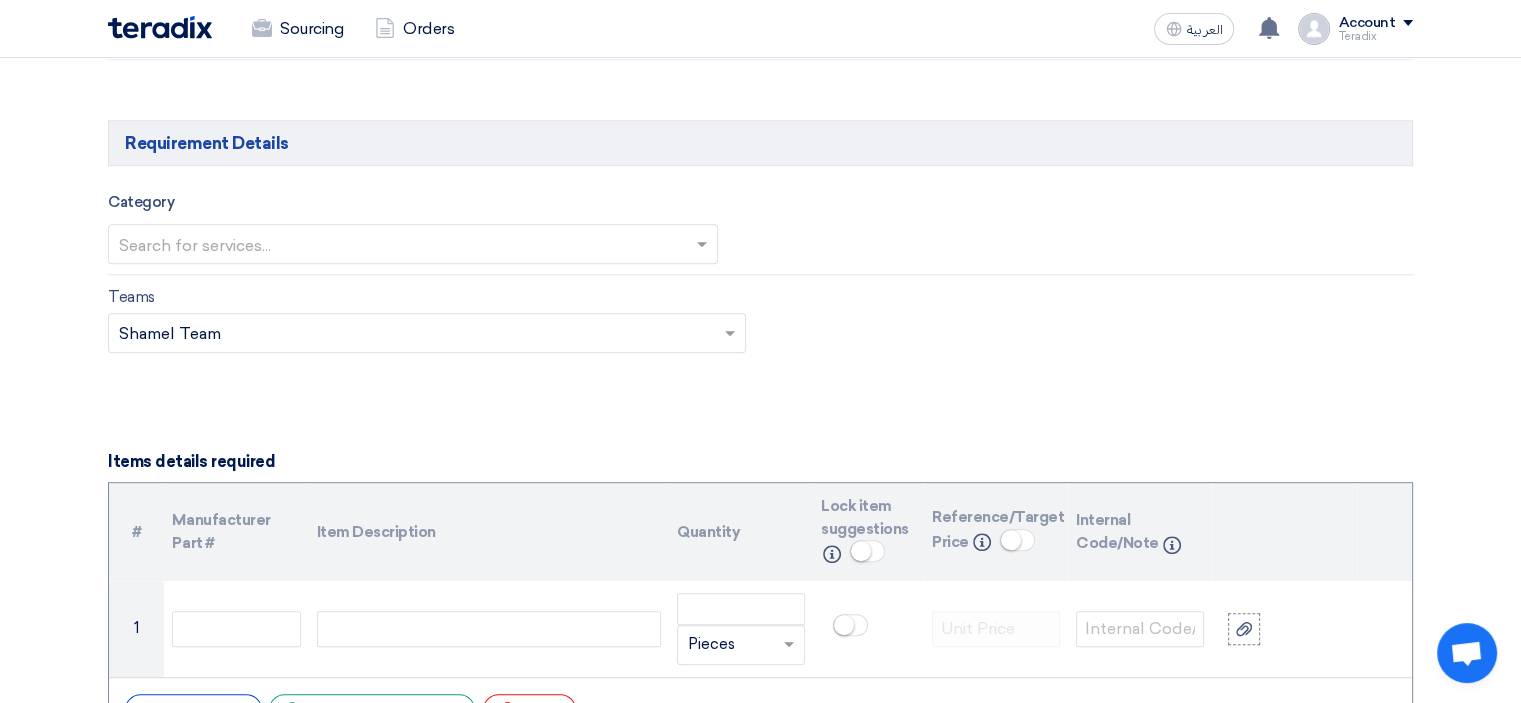 click at bounding box center (403, 245) 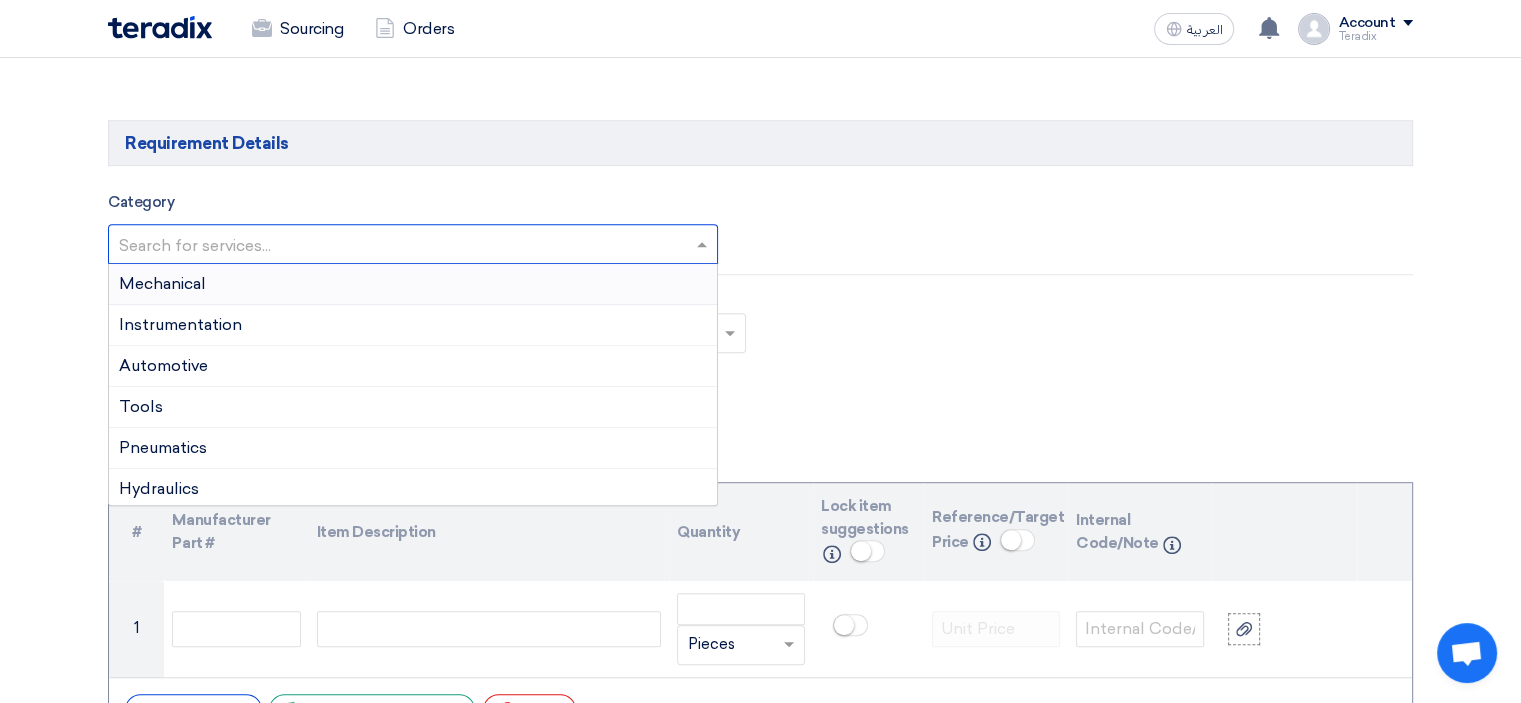 click on "Mechanical" at bounding box center [413, 284] 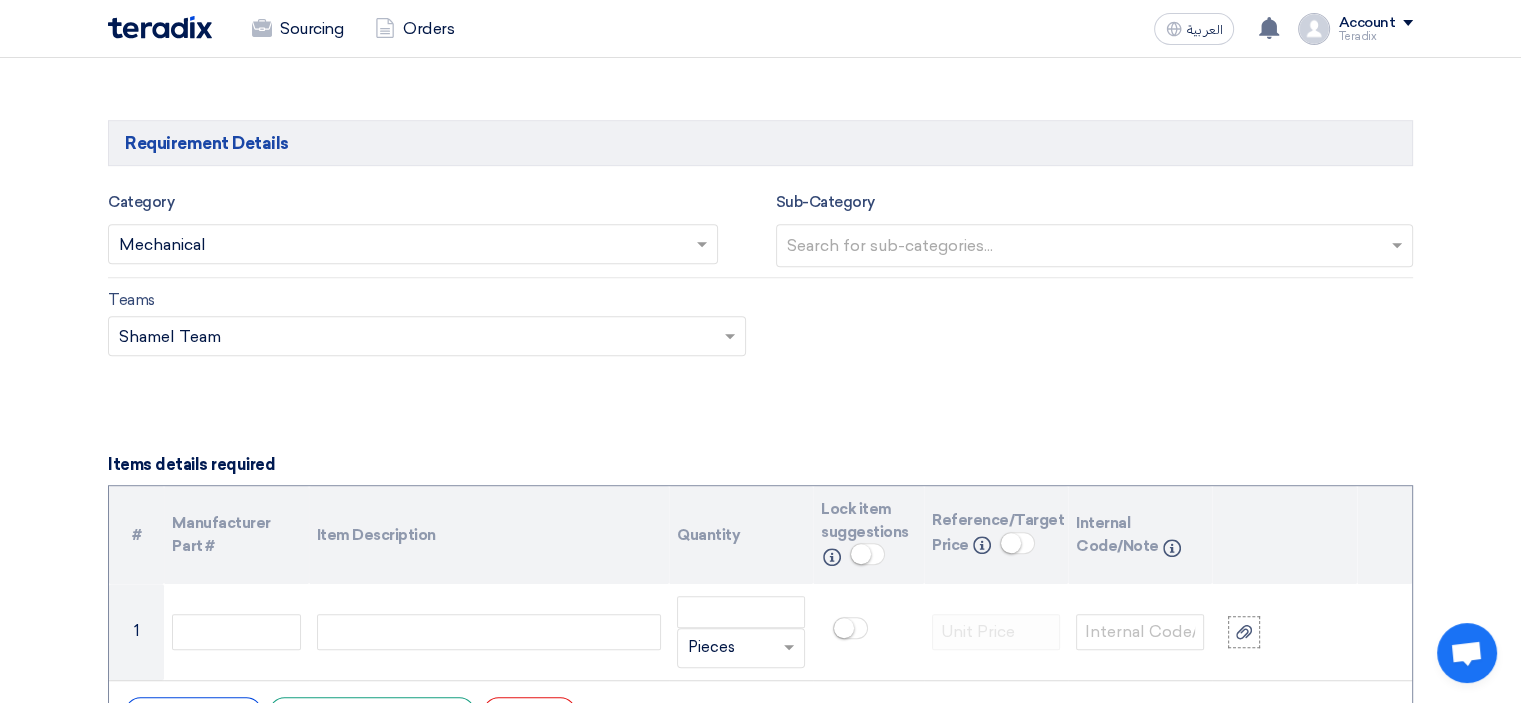 scroll, scrollTop: 1600, scrollLeft: 0, axis: vertical 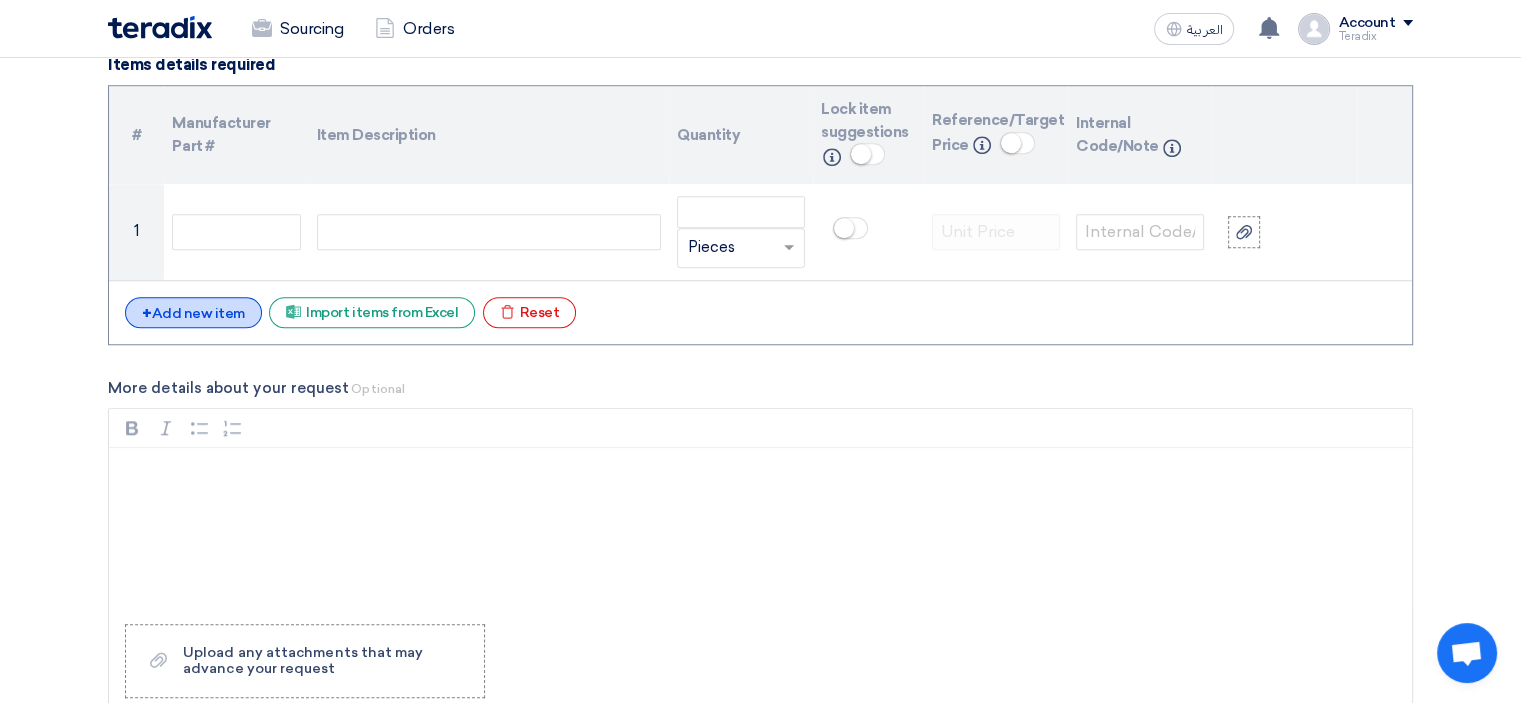 click on "+
Add new item" 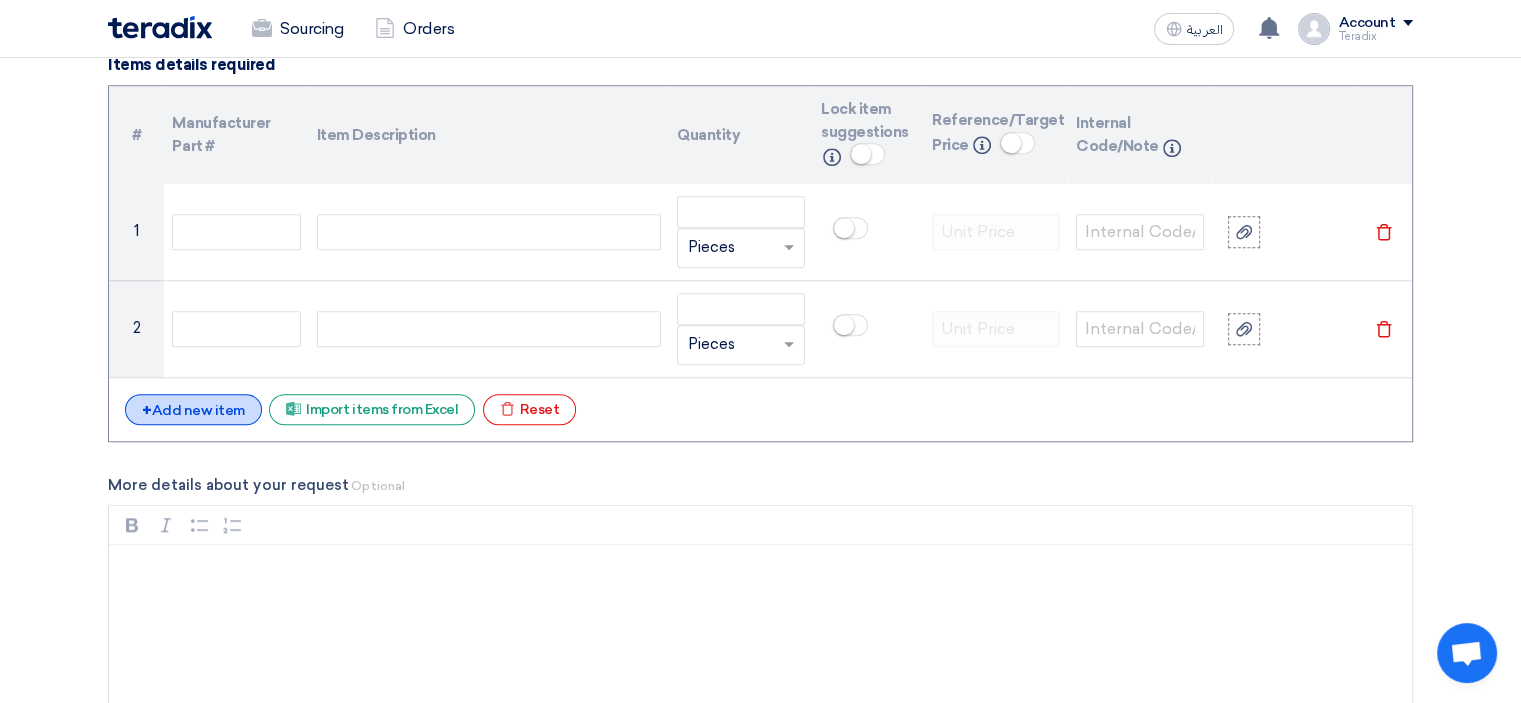 click on "+
Add new item" 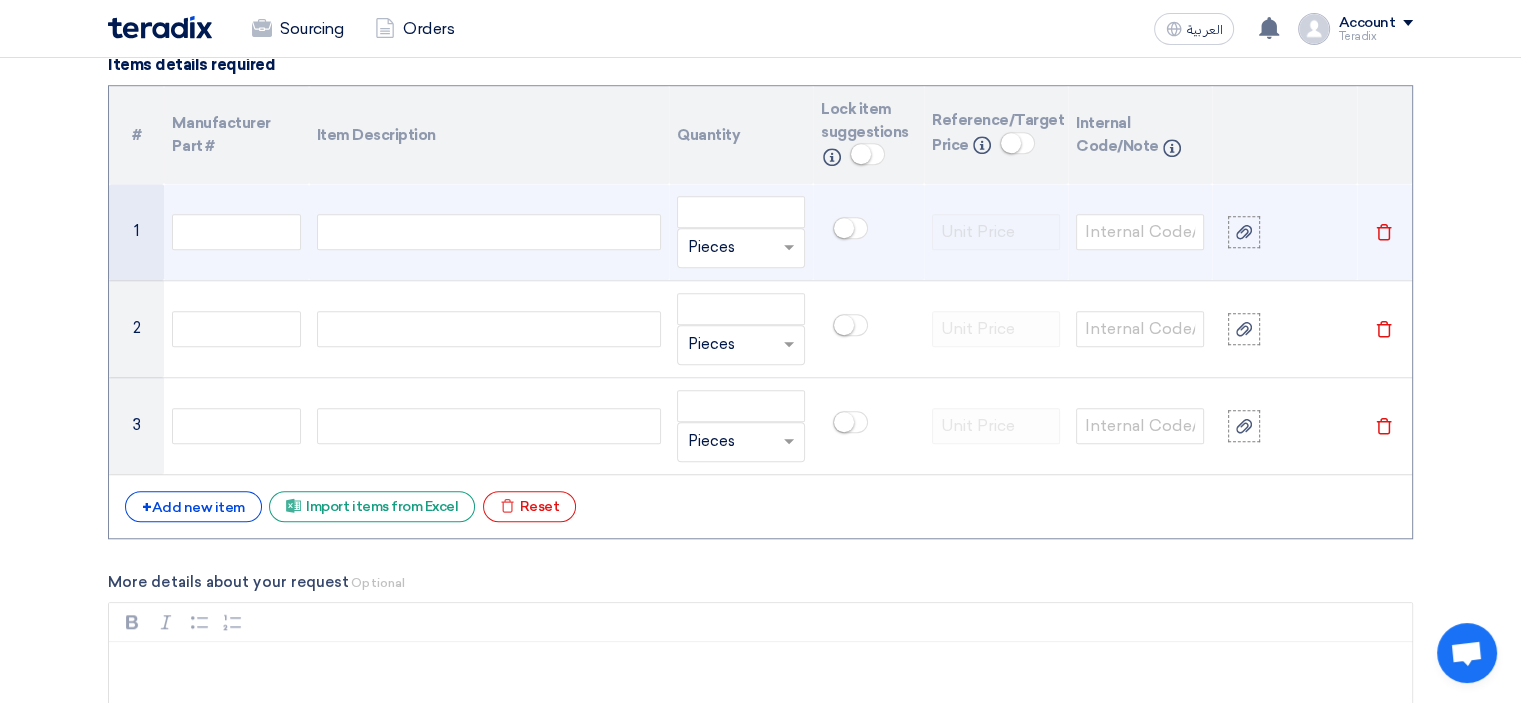 click 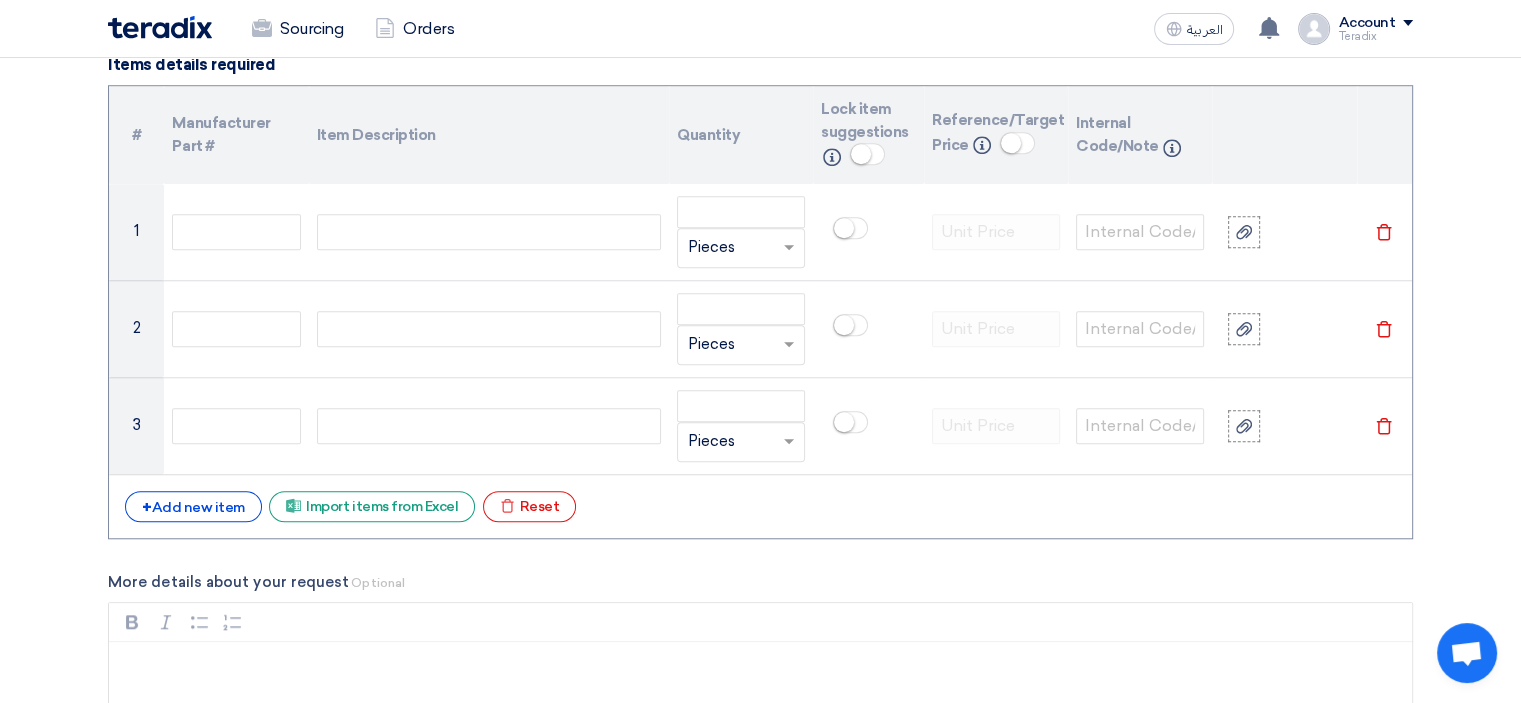 paste 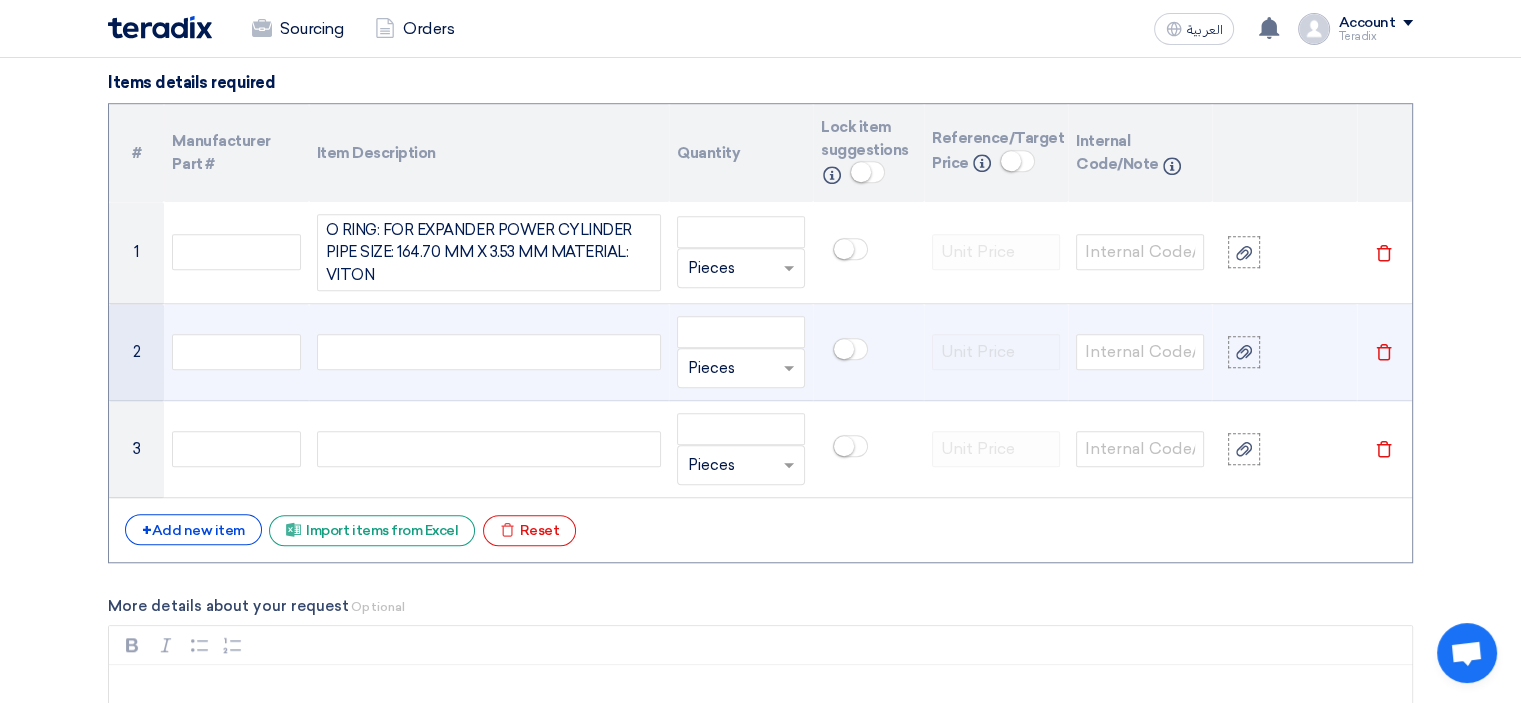 click 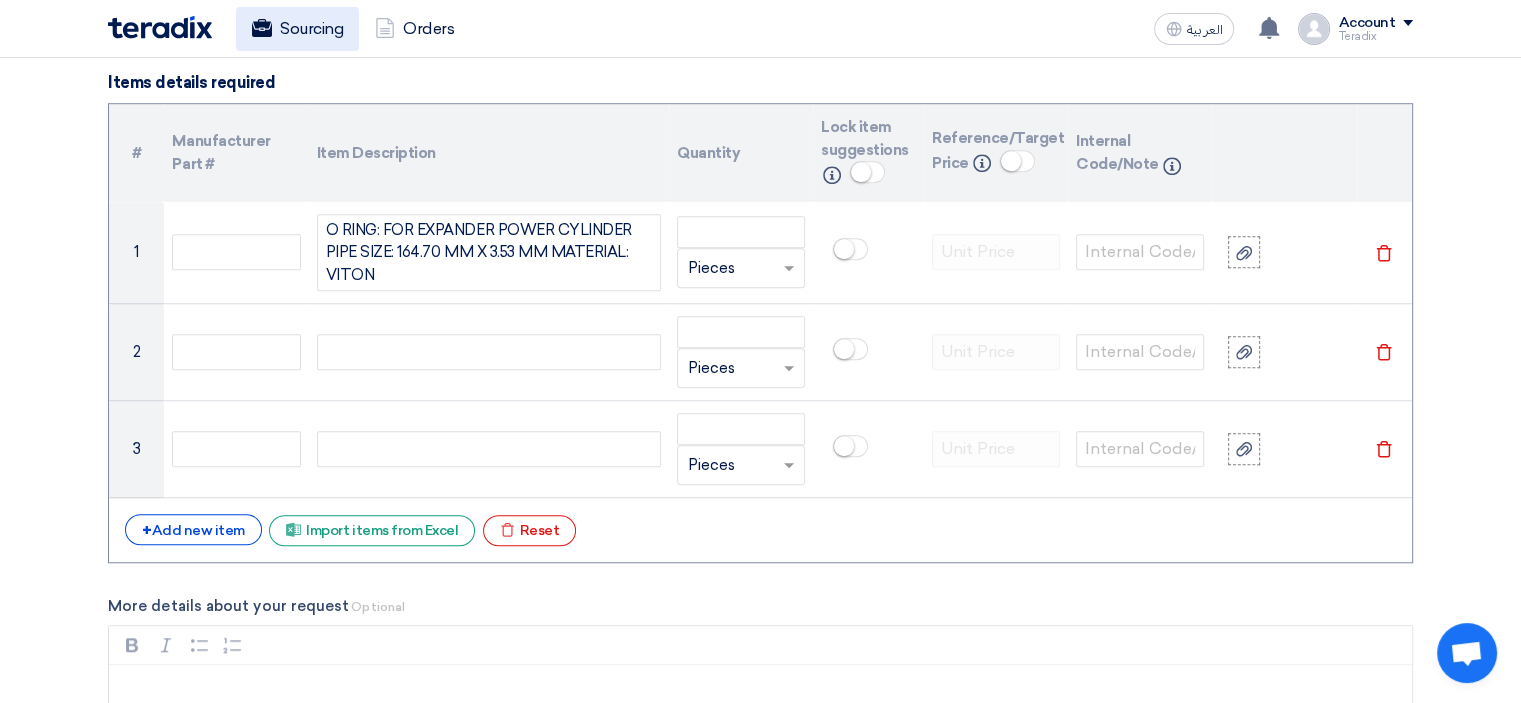 paste 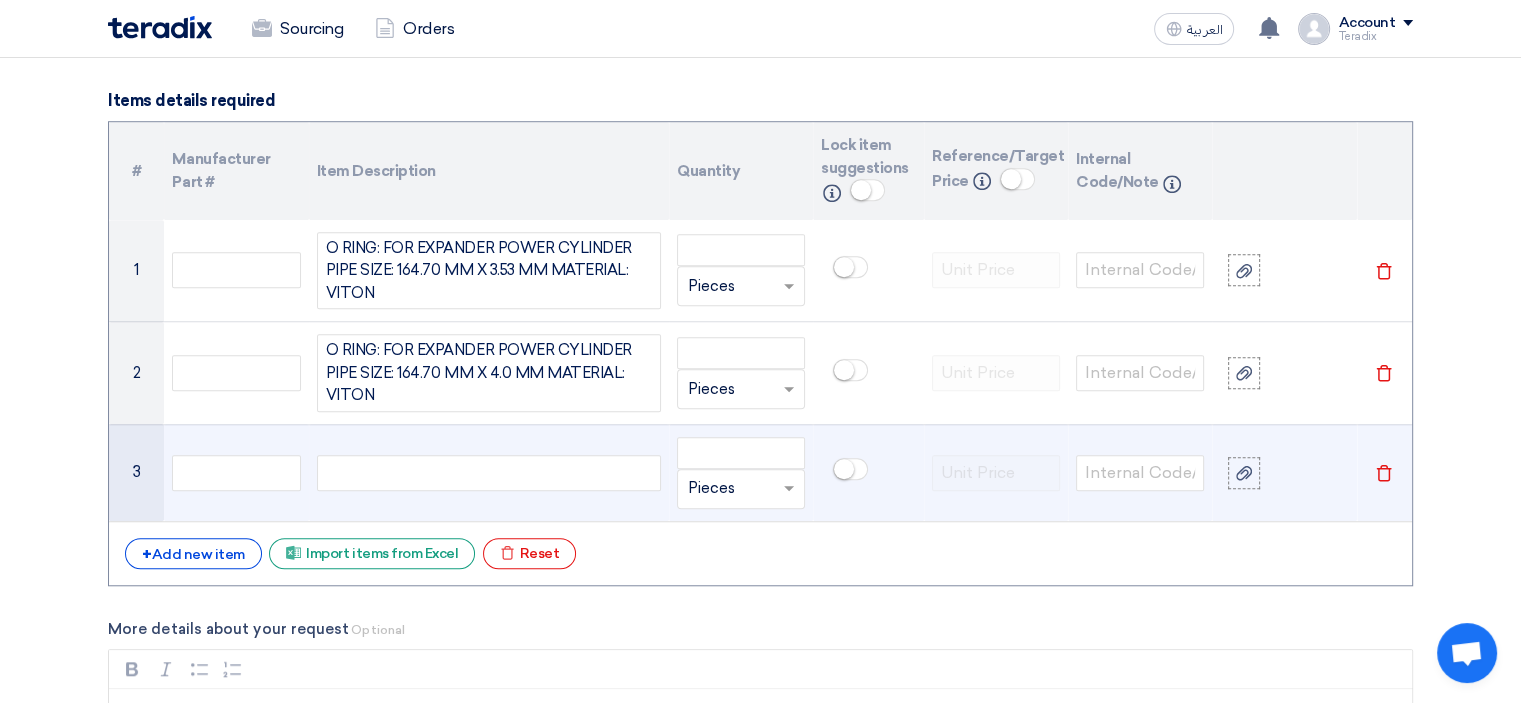 click 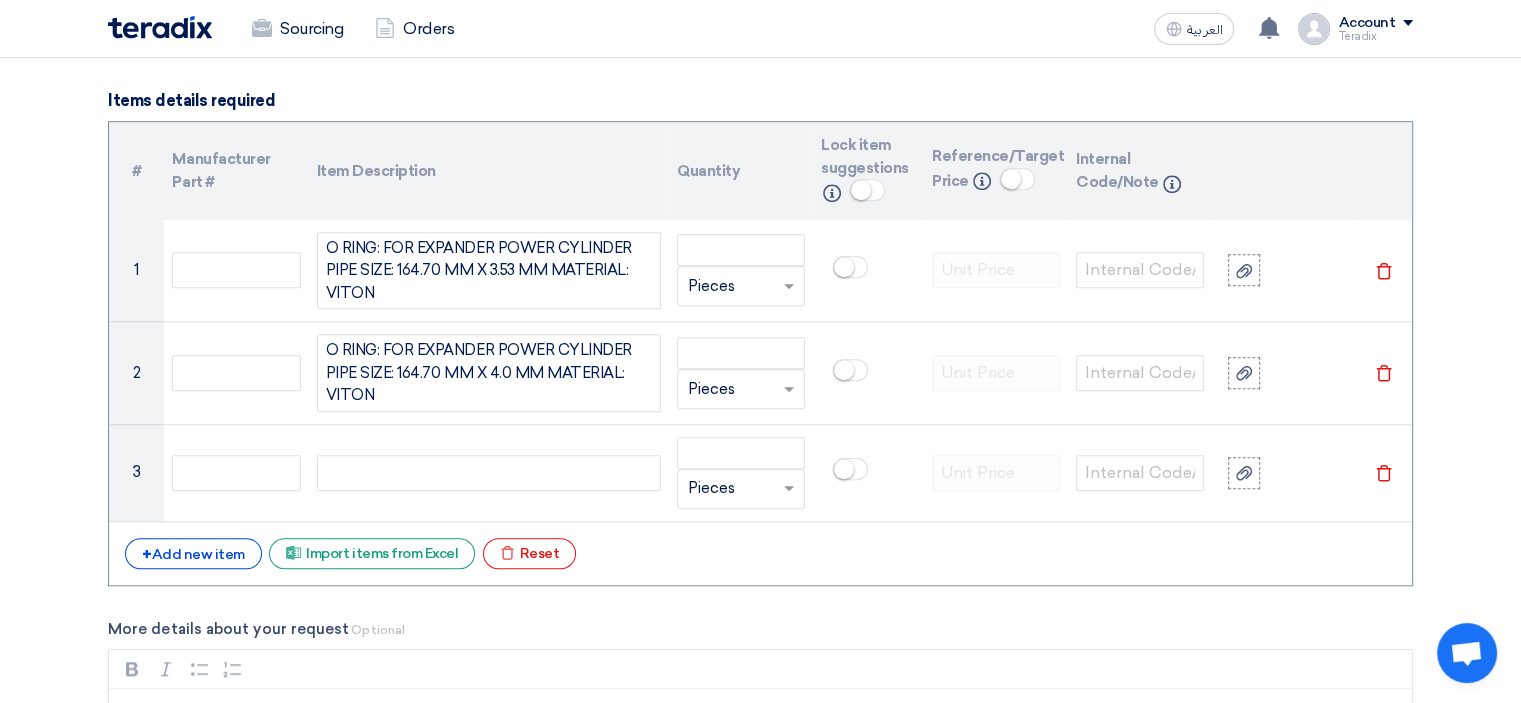 paste 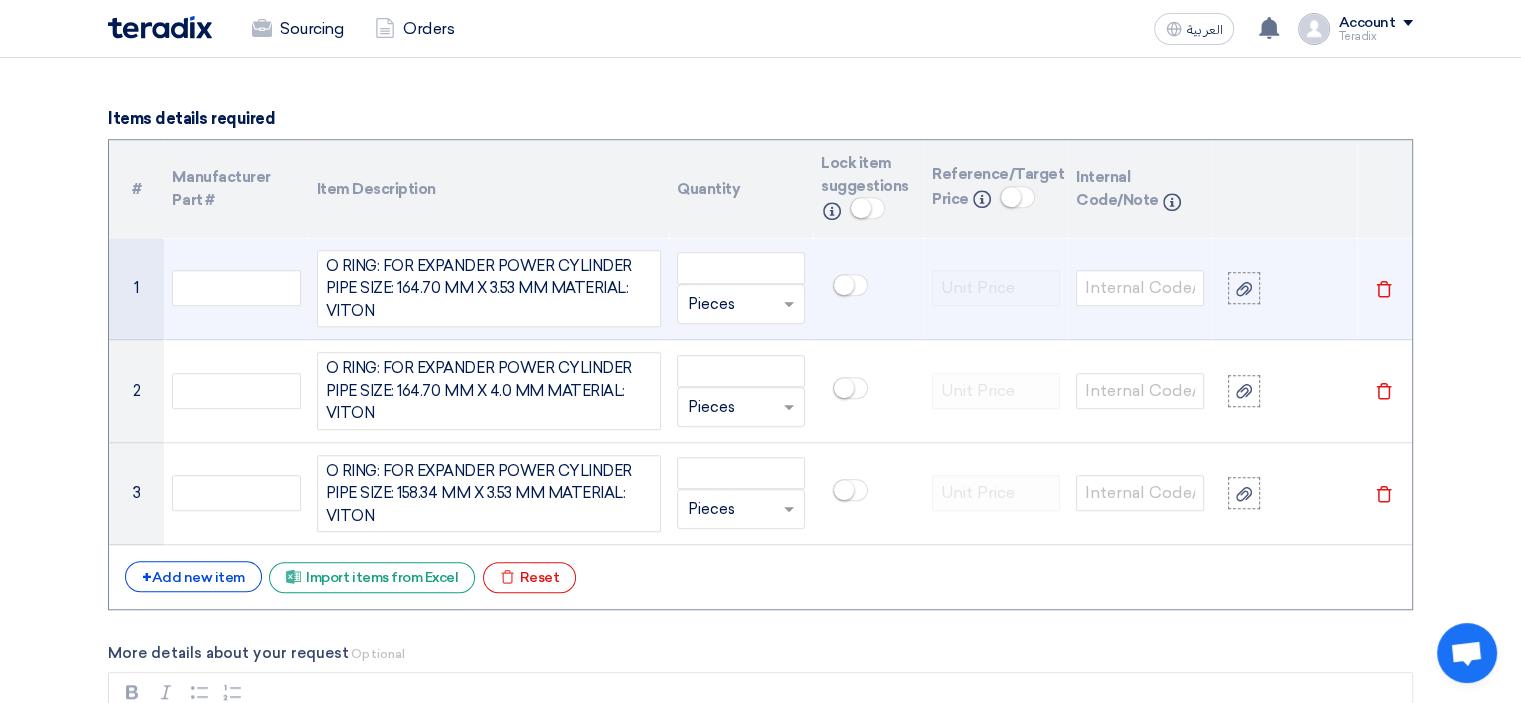 click on "Unit
×
Pieces" 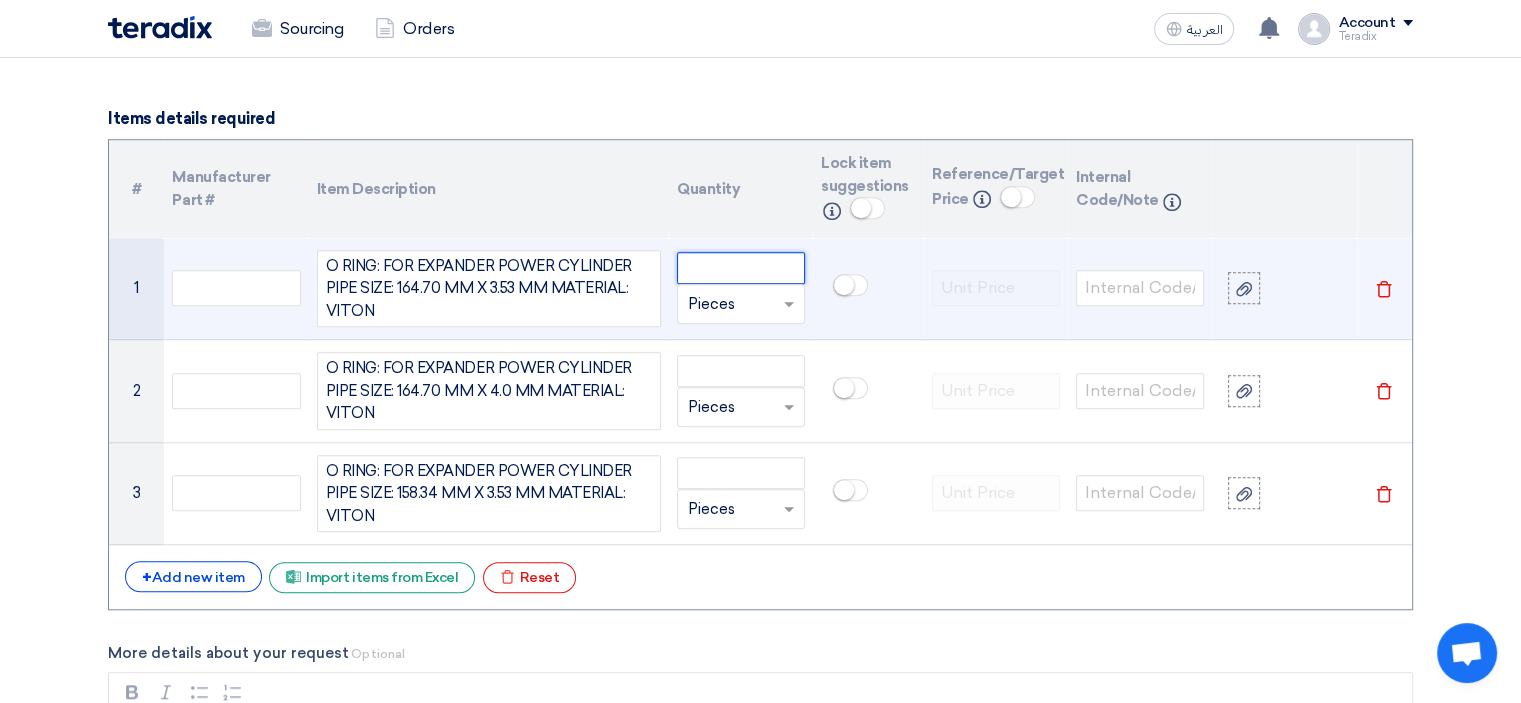 click 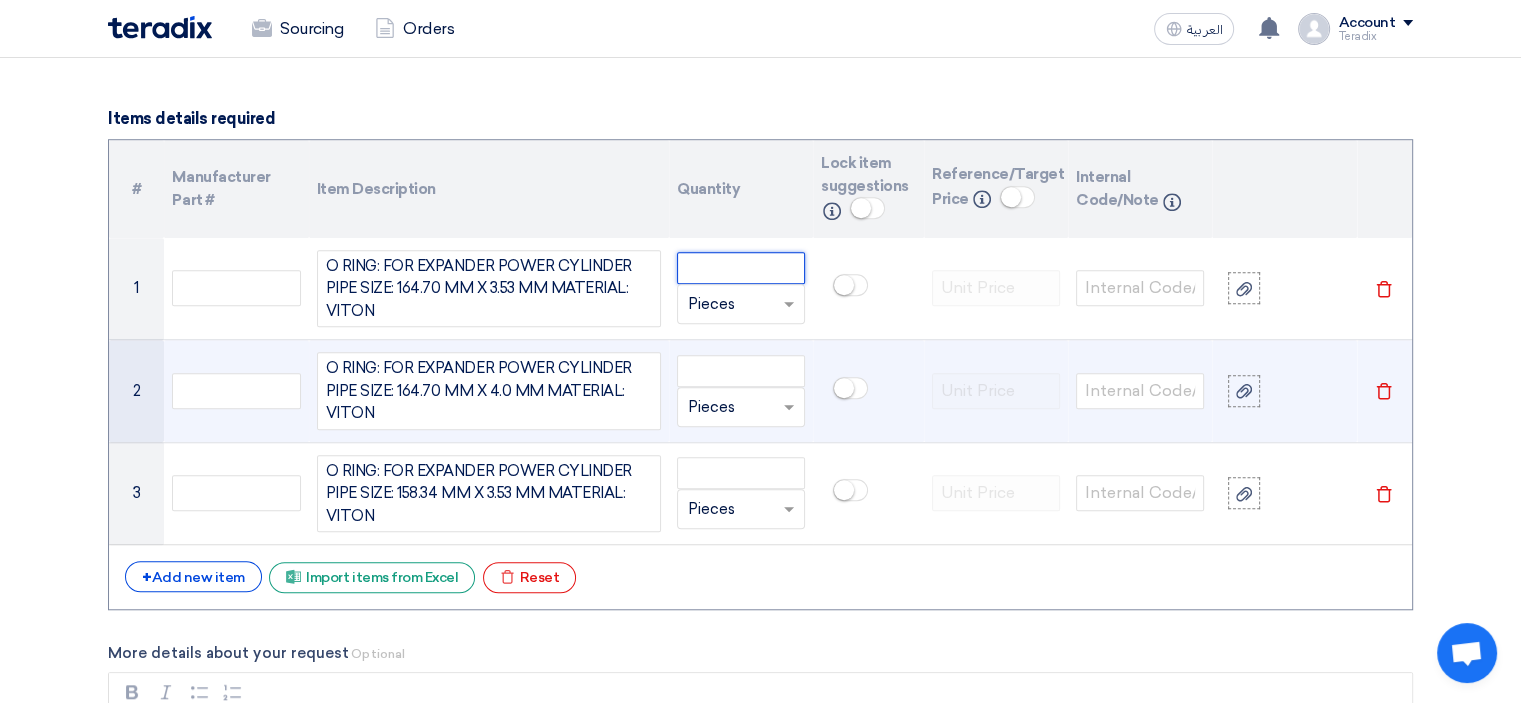 paste on "10" 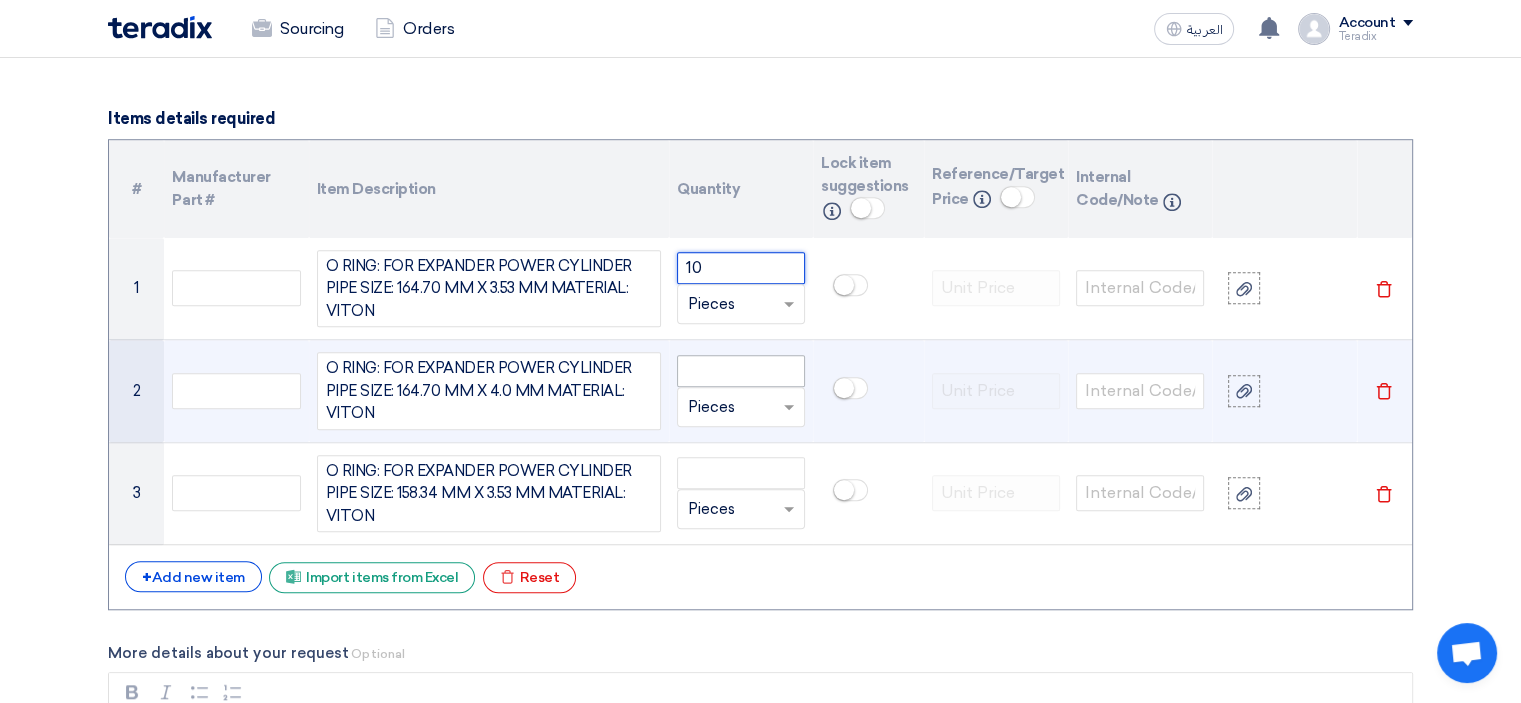 type on "10" 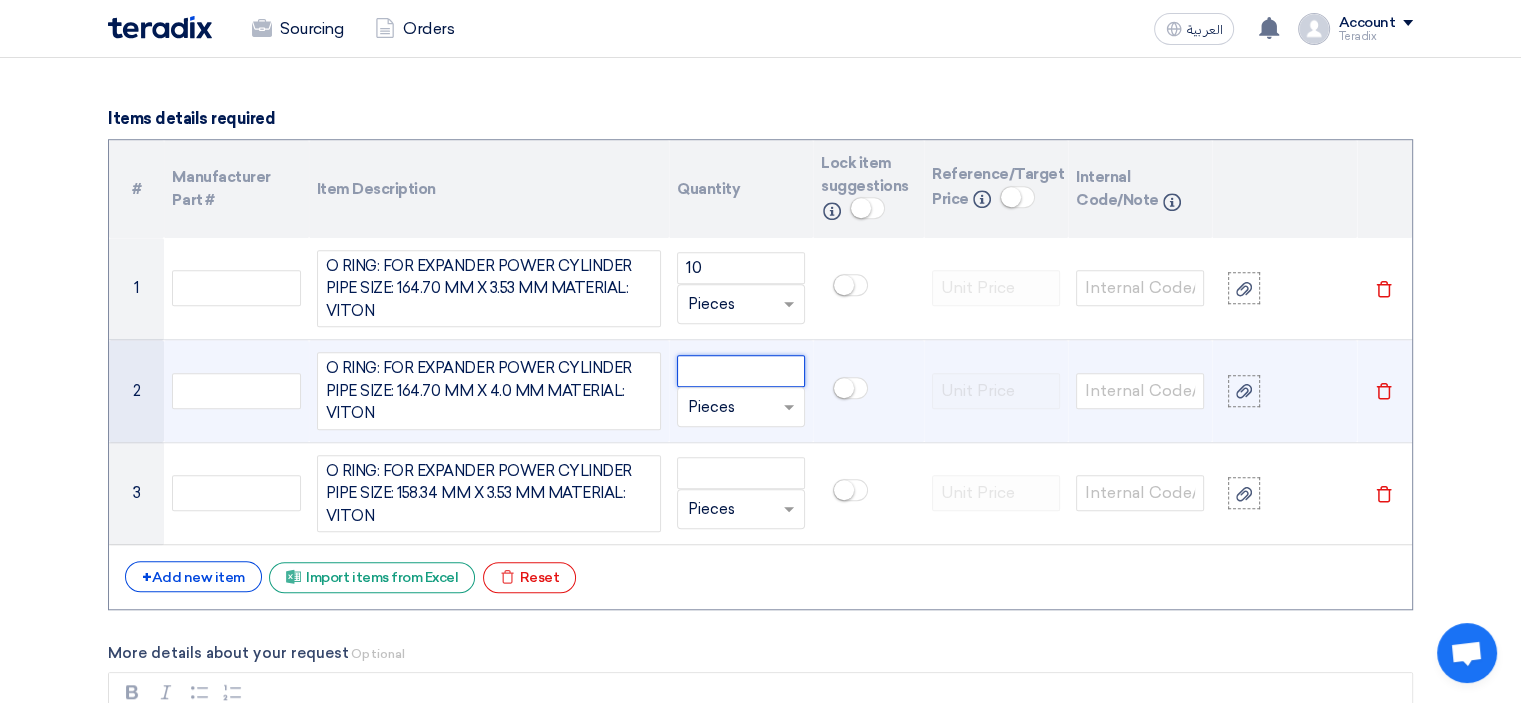 click 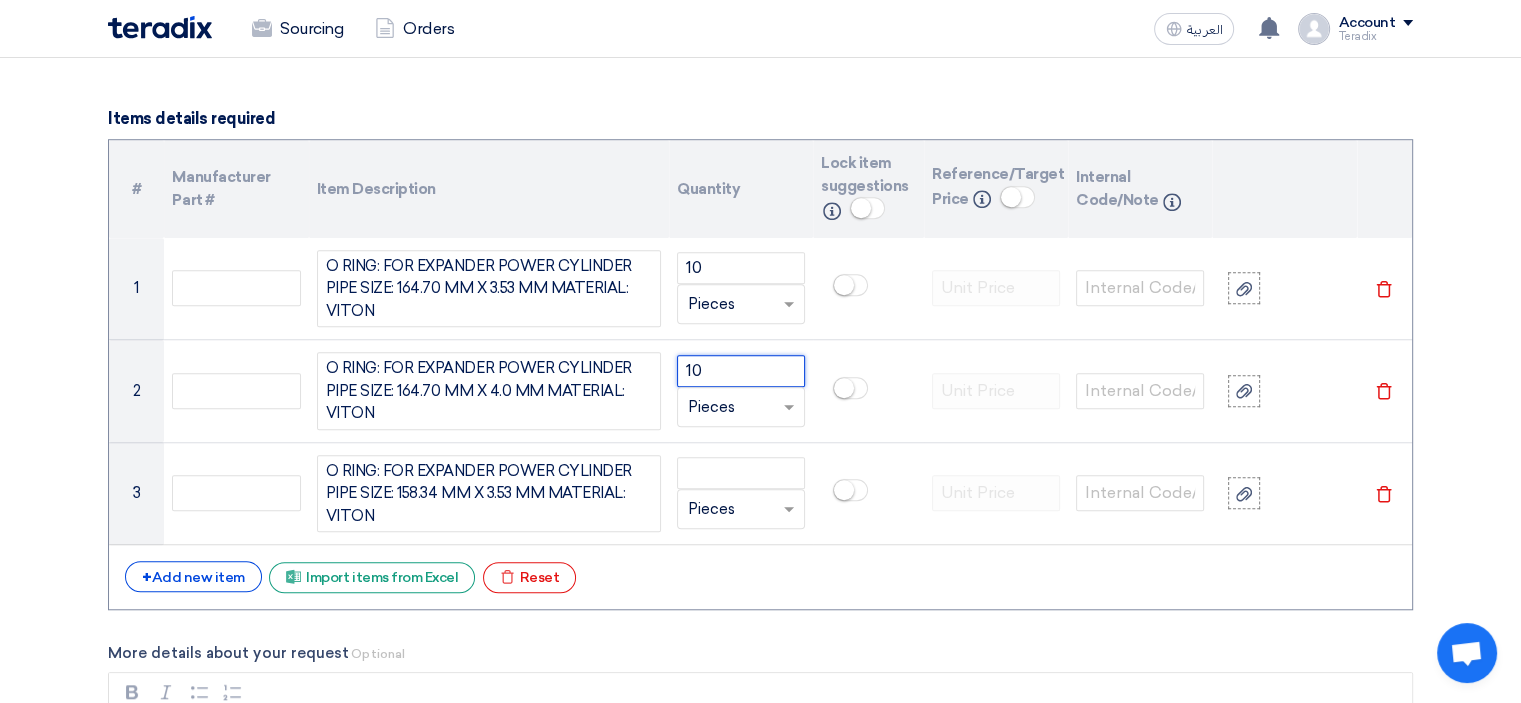 type on "10" 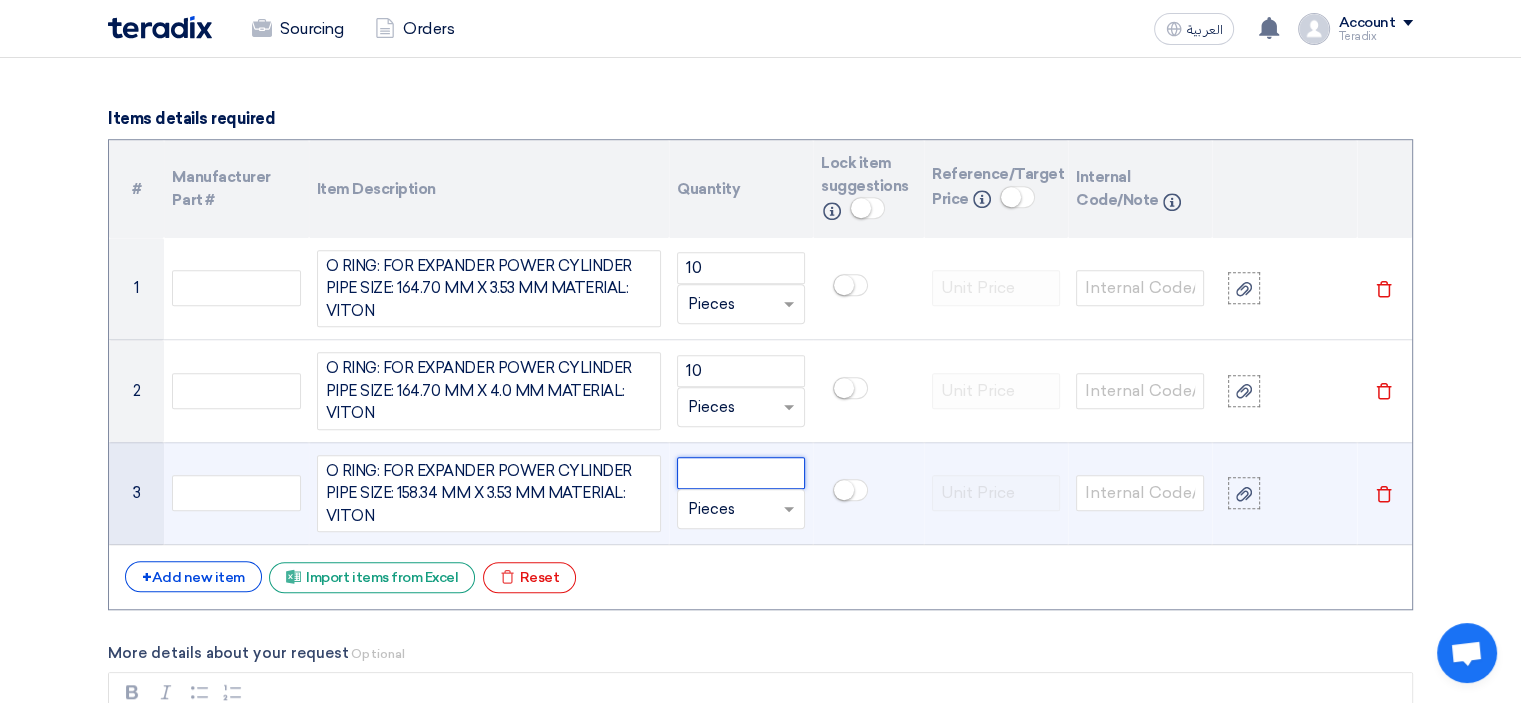 click 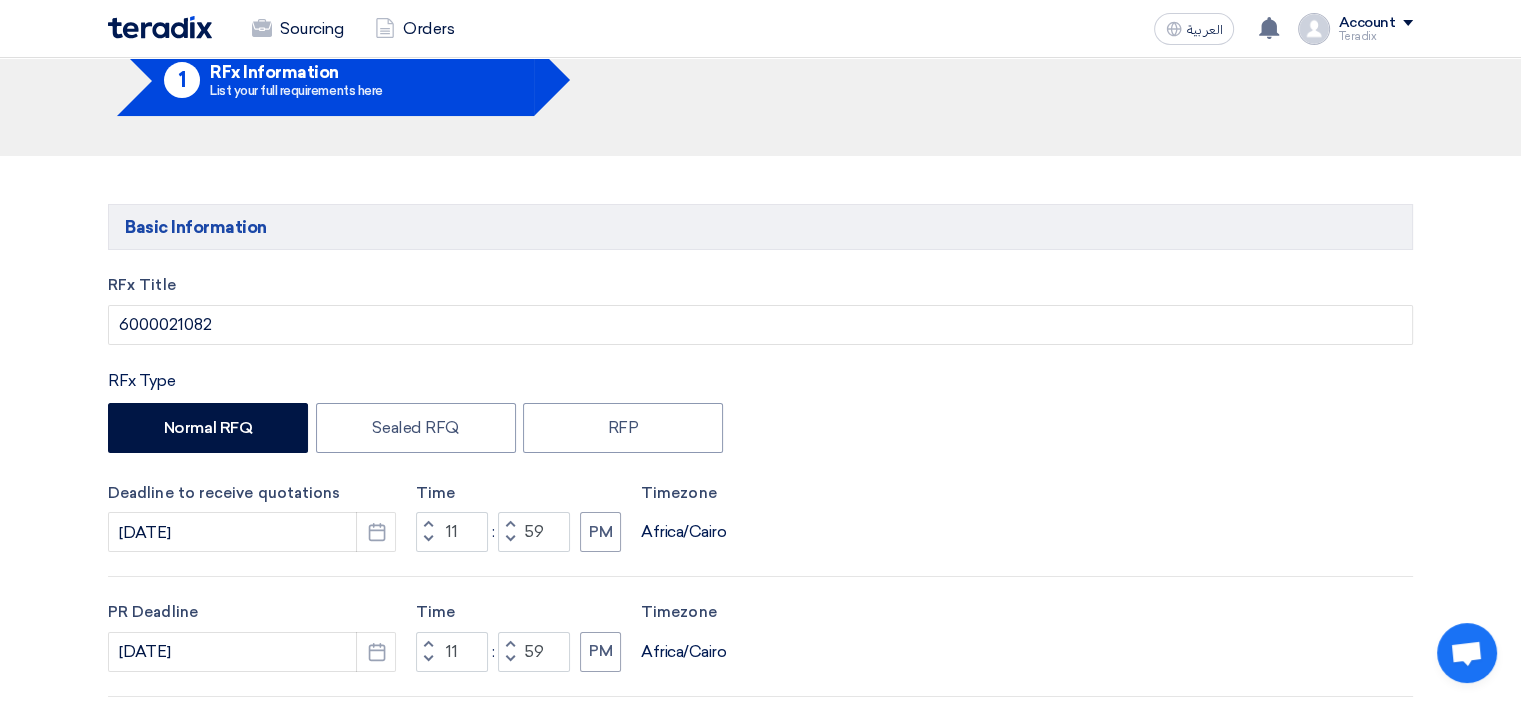scroll, scrollTop: 0, scrollLeft: 0, axis: both 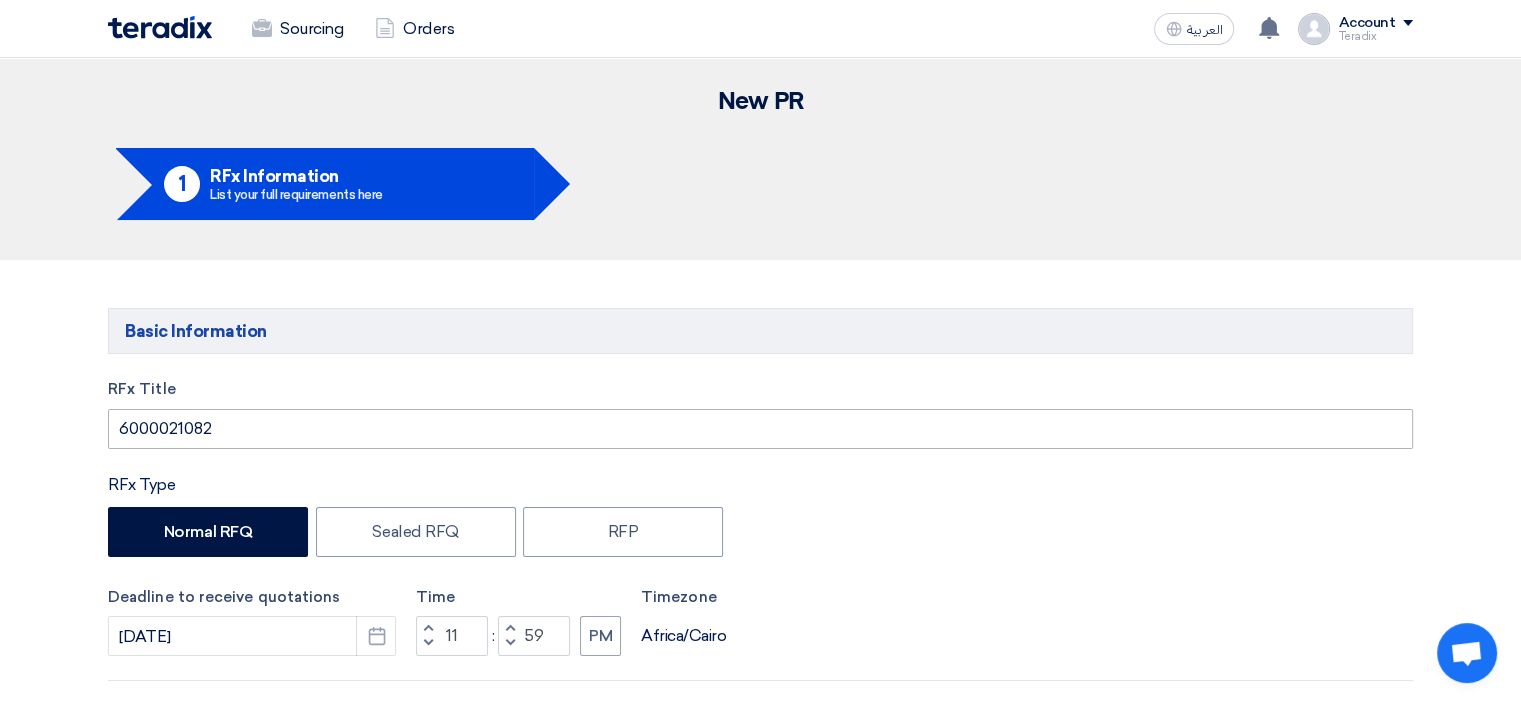 type on "5" 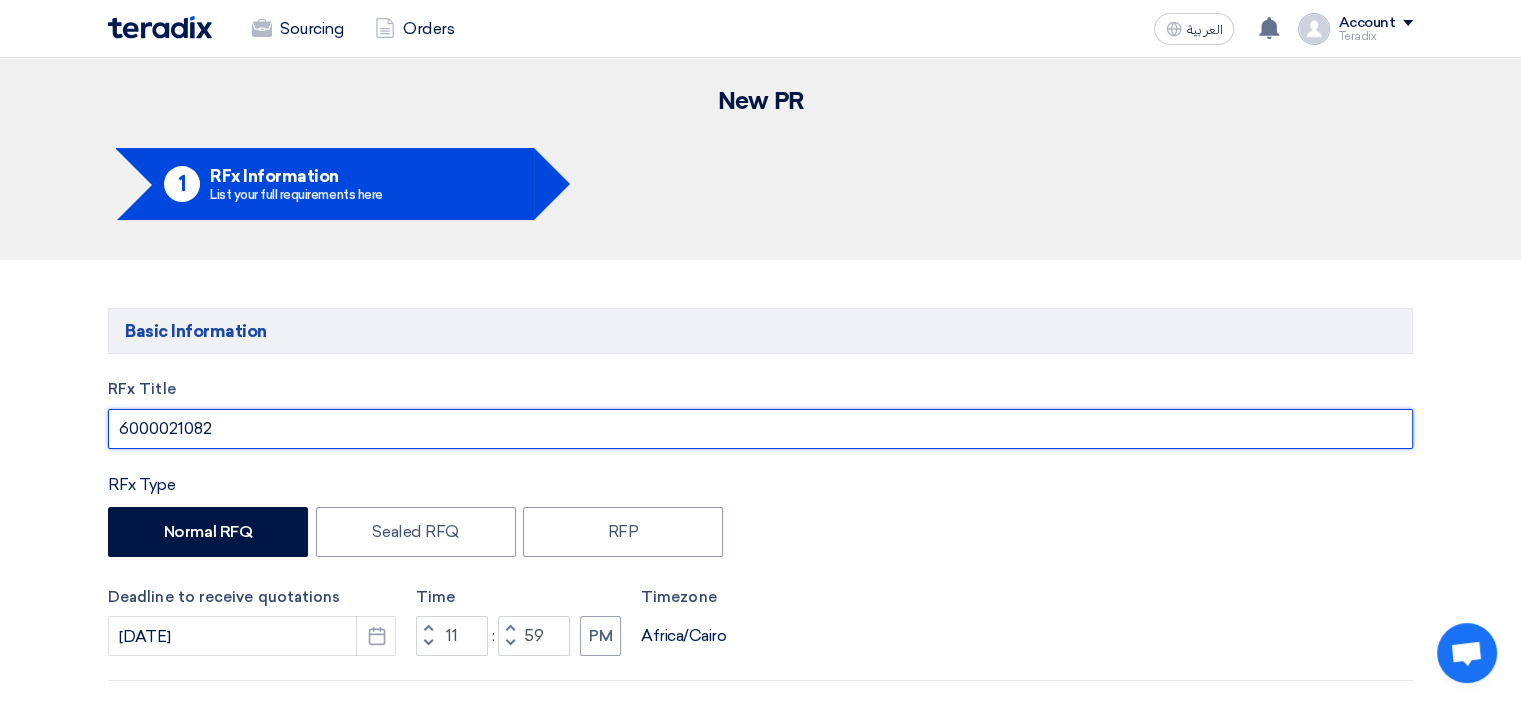 drag, startPoint x: 196, startPoint y: 430, endPoint x: 0, endPoint y: 434, distance: 196.04082 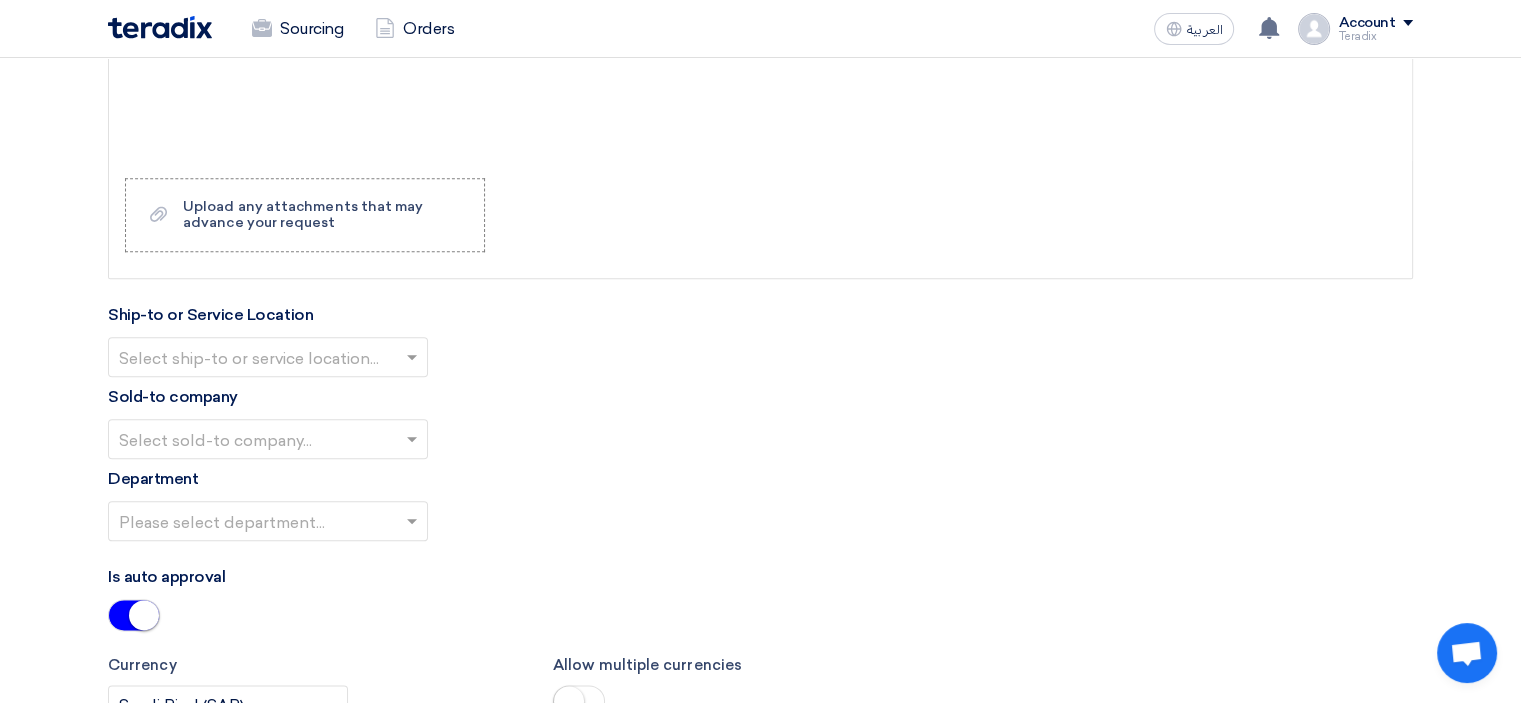 scroll, scrollTop: 2400, scrollLeft: 0, axis: vertical 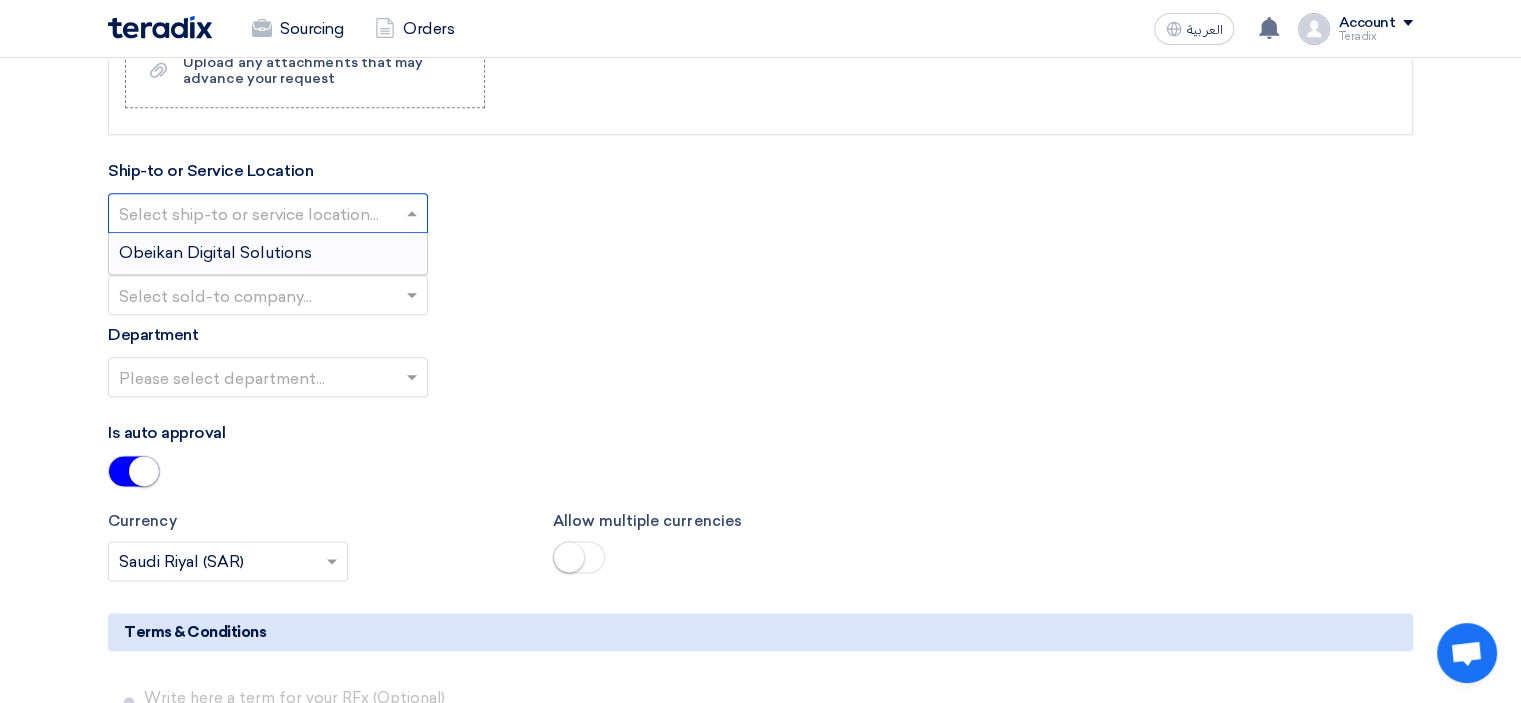 click 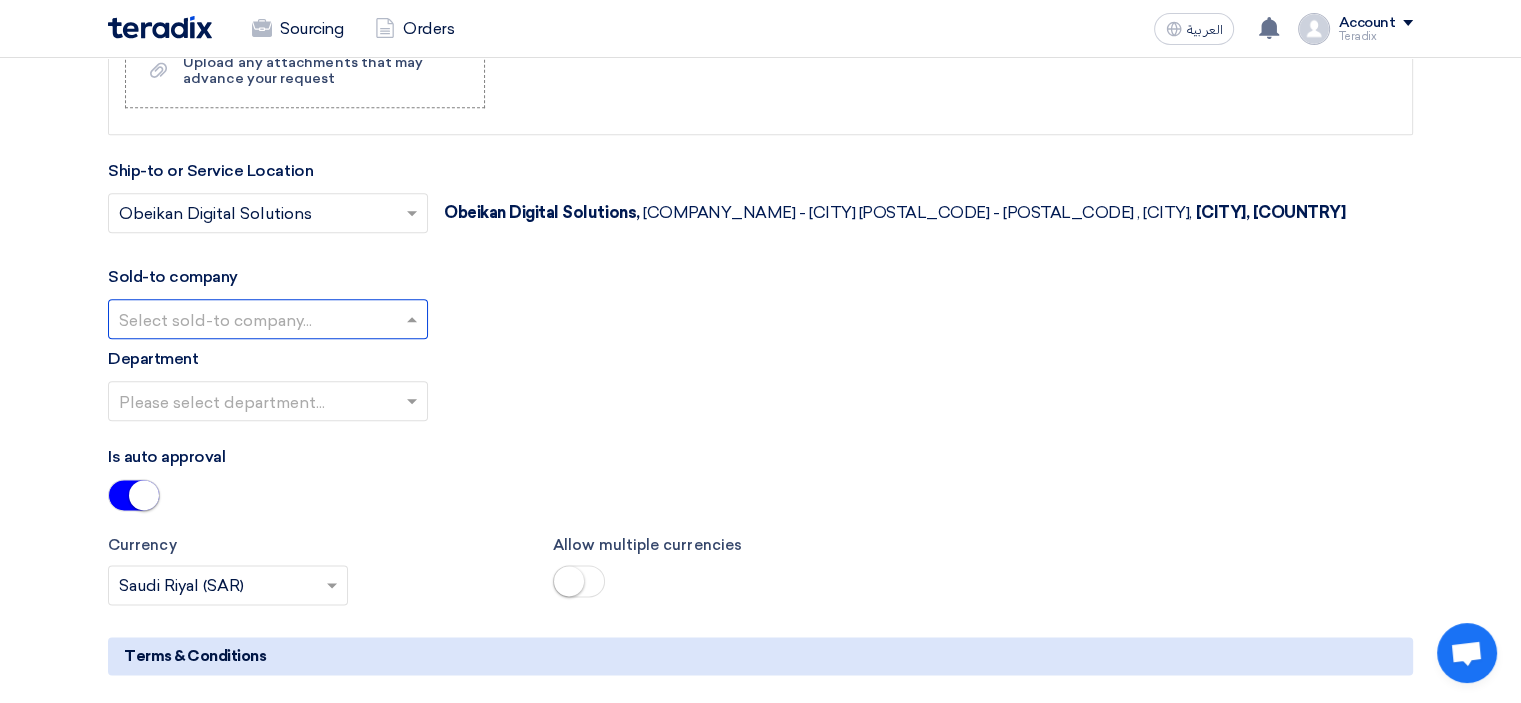 drag, startPoint x: 418, startPoint y: 315, endPoint x: 414, endPoint y: 348, distance: 33.24154 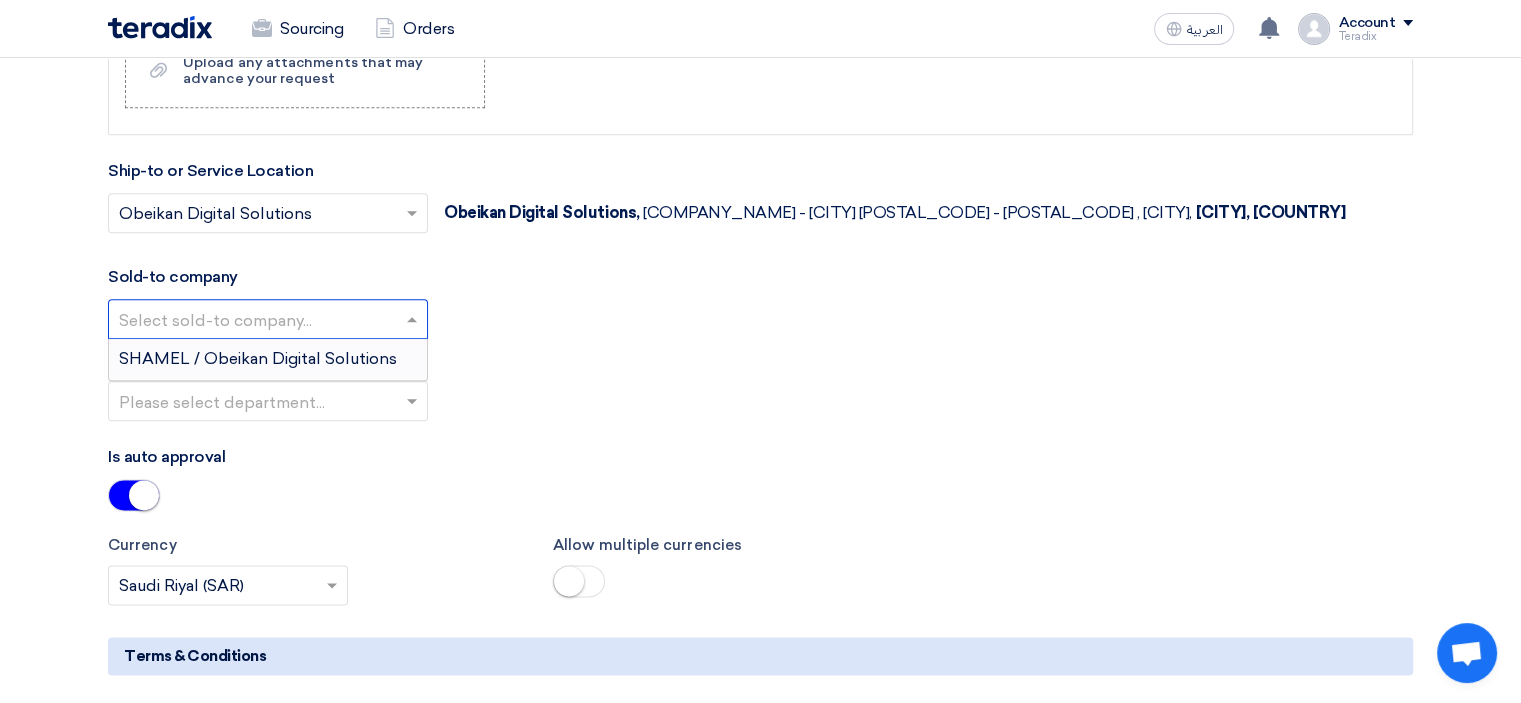 click on "SHAMEL / Obeikan Digital Solutions" at bounding box center (268, 359) 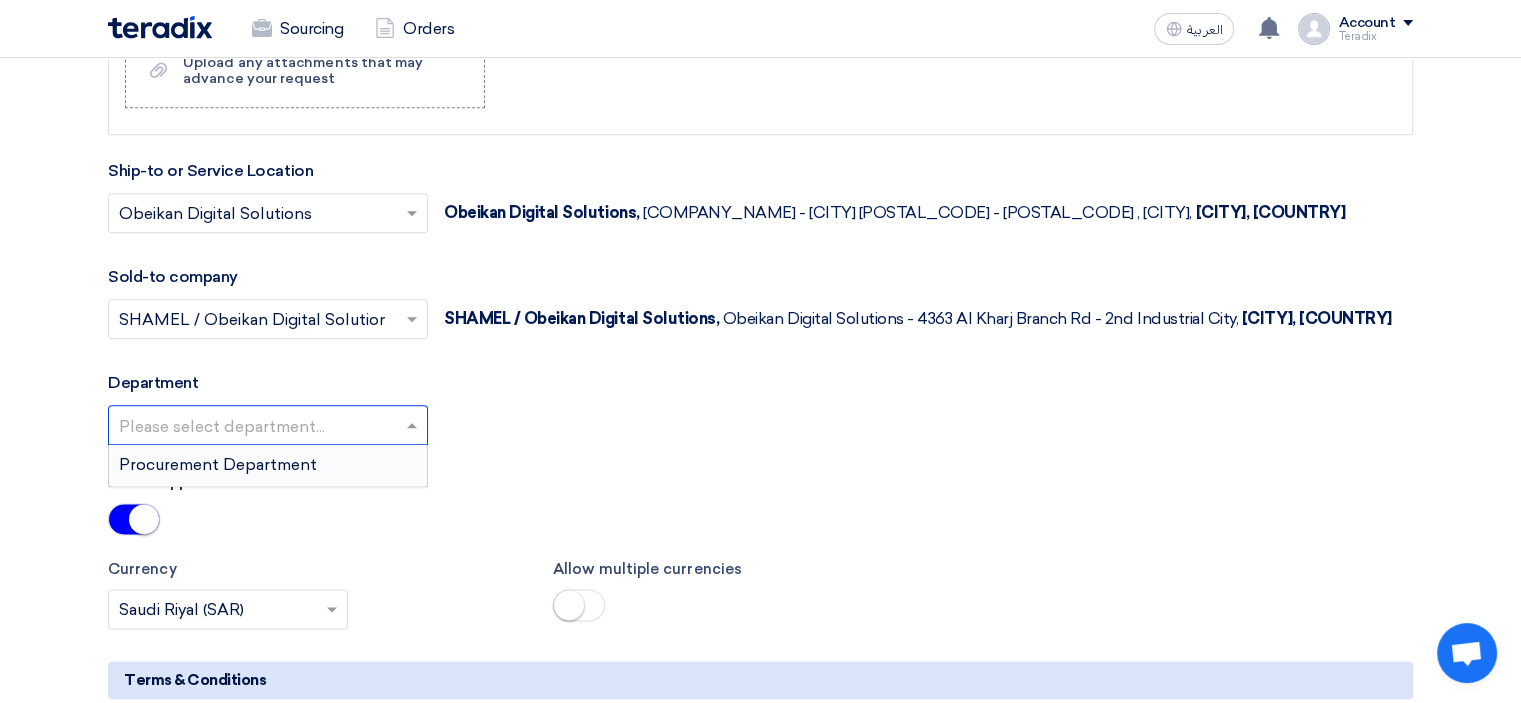 click 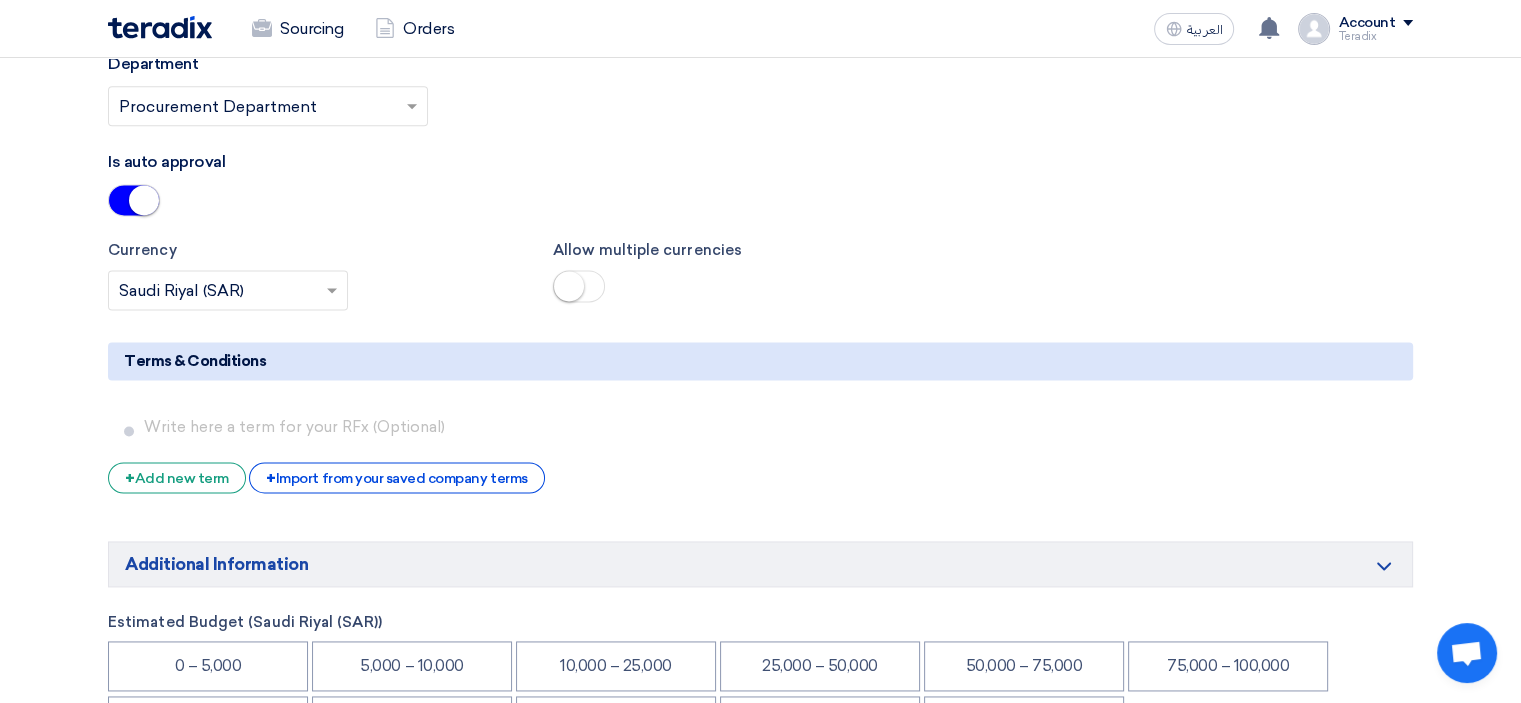 scroll, scrollTop: 2900, scrollLeft: 0, axis: vertical 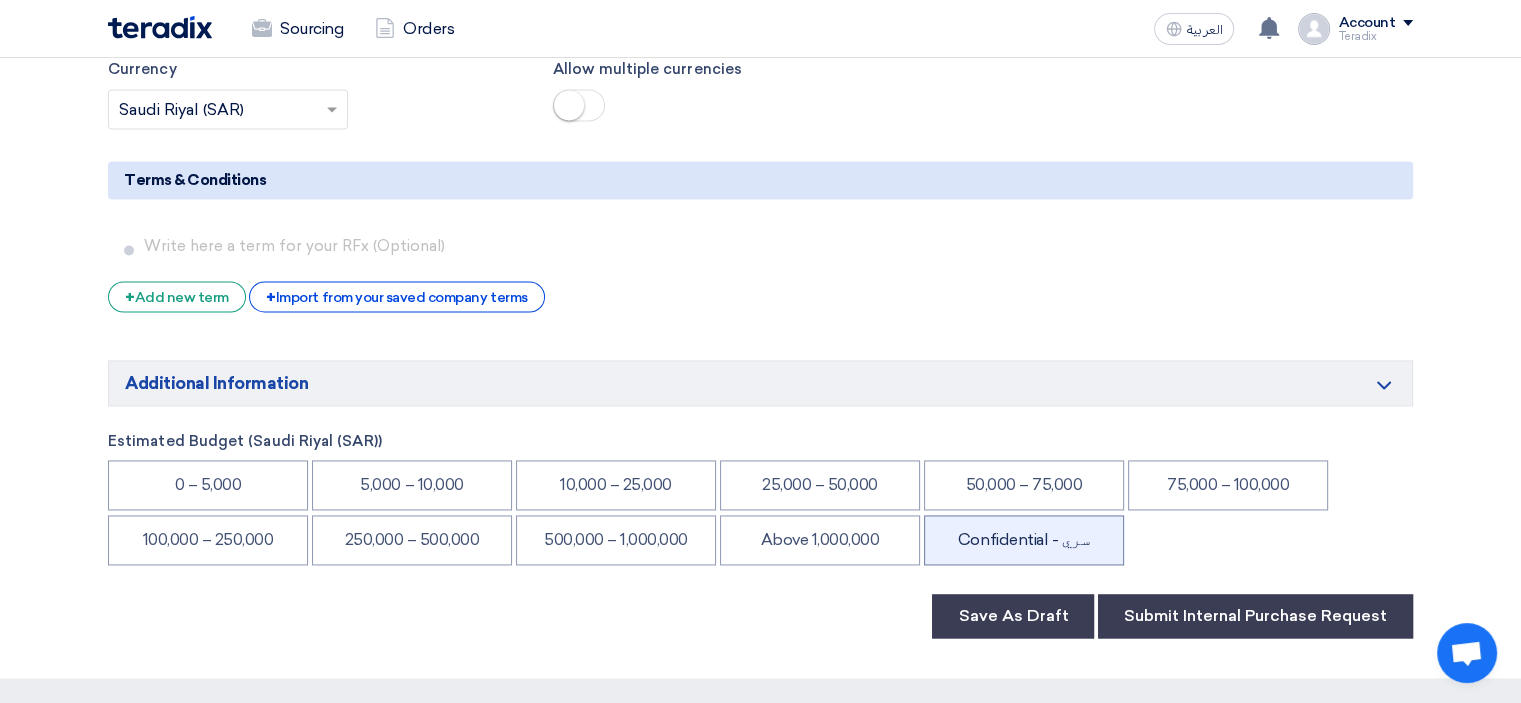 click on "Confidential - سري" at bounding box center [1024, 540] 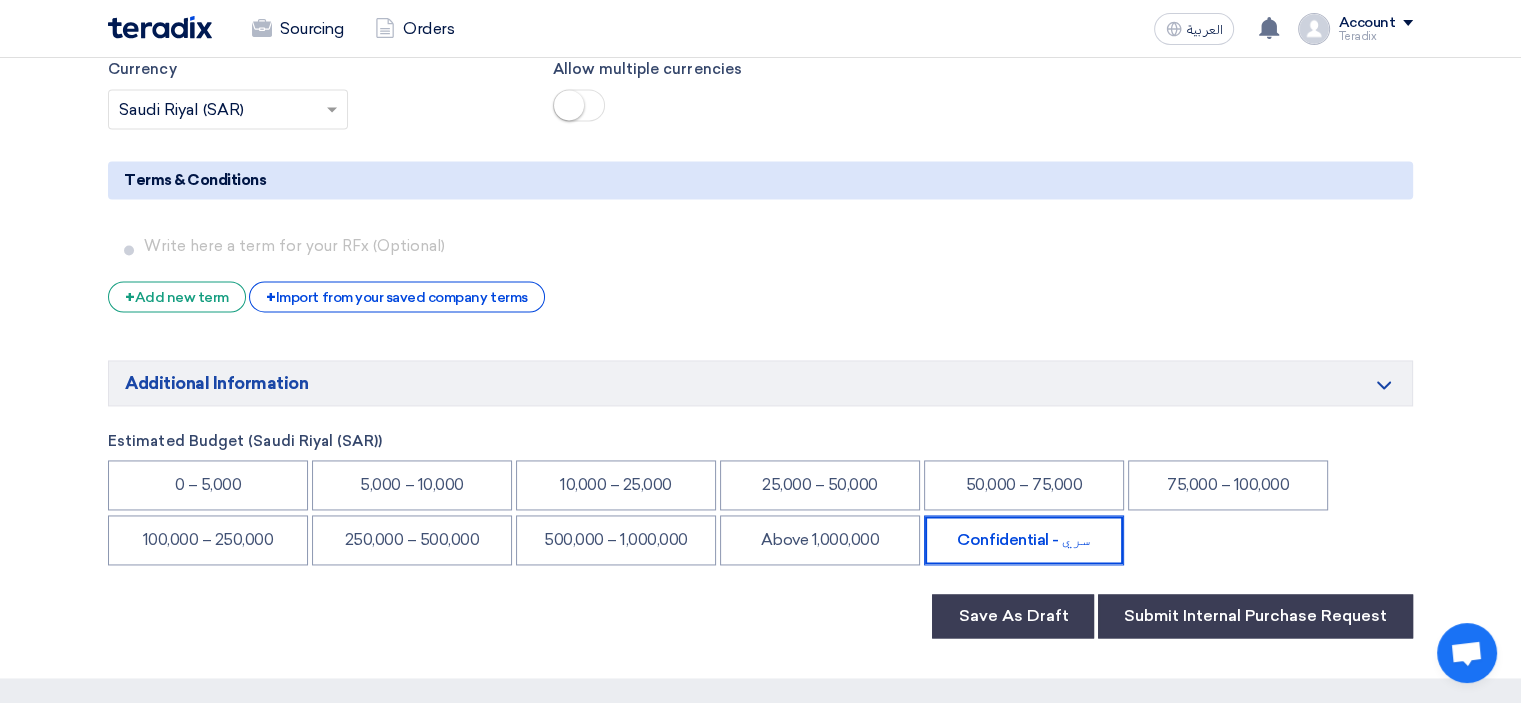 click on "Basic Information
RFx Title
6000021082
RFx Type
Normal RFQ
Sealed RFQ
RFP
Deadline to receive quotations
8/5/2025
Pick a date
Time
Increment hours
11
Decrement hours
:
59" 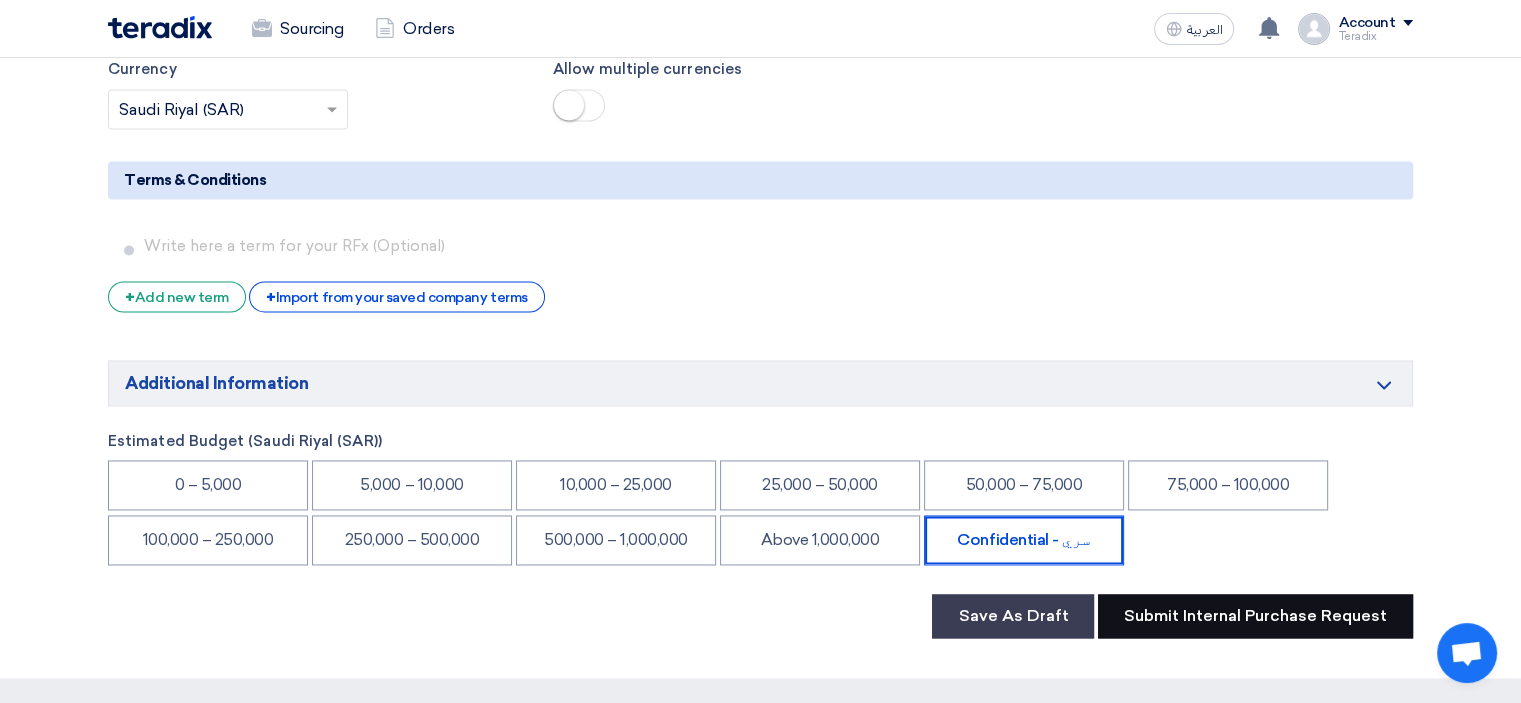 click on "Submit Internal Purchase Request" 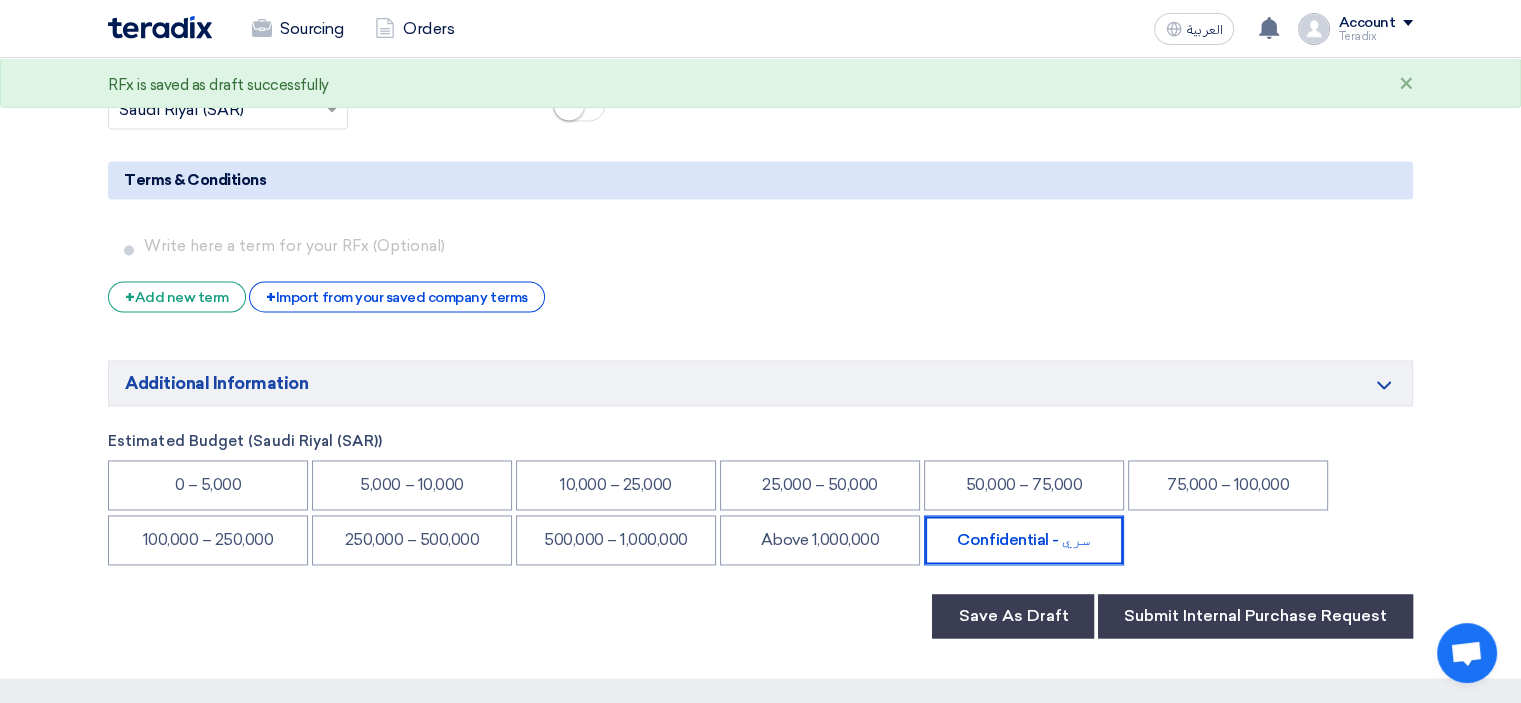 scroll, scrollTop: 0, scrollLeft: 0, axis: both 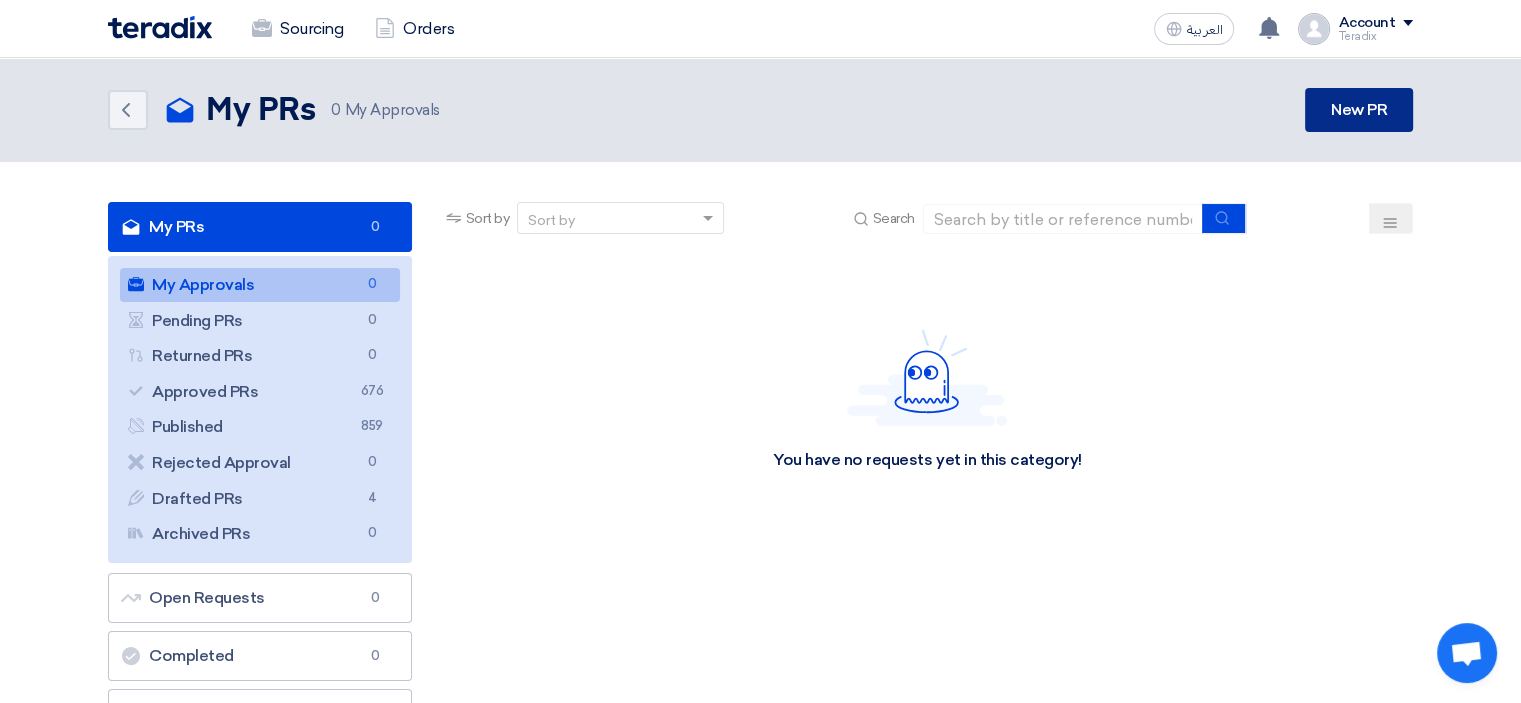 click on "New PR" 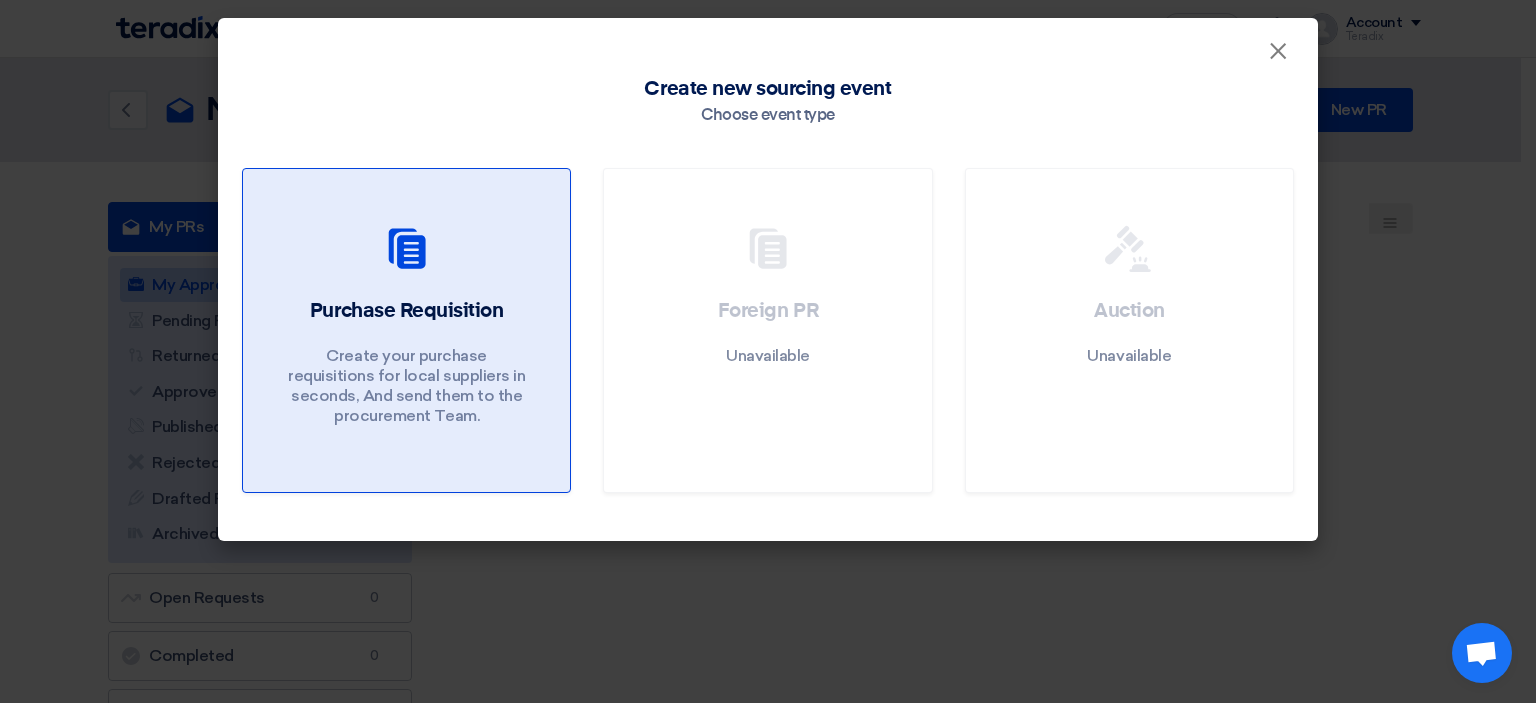 click on "Purchase Requisition
Create your purchase requisitions for local suppliers in seconds, And send them to the procurement Team." 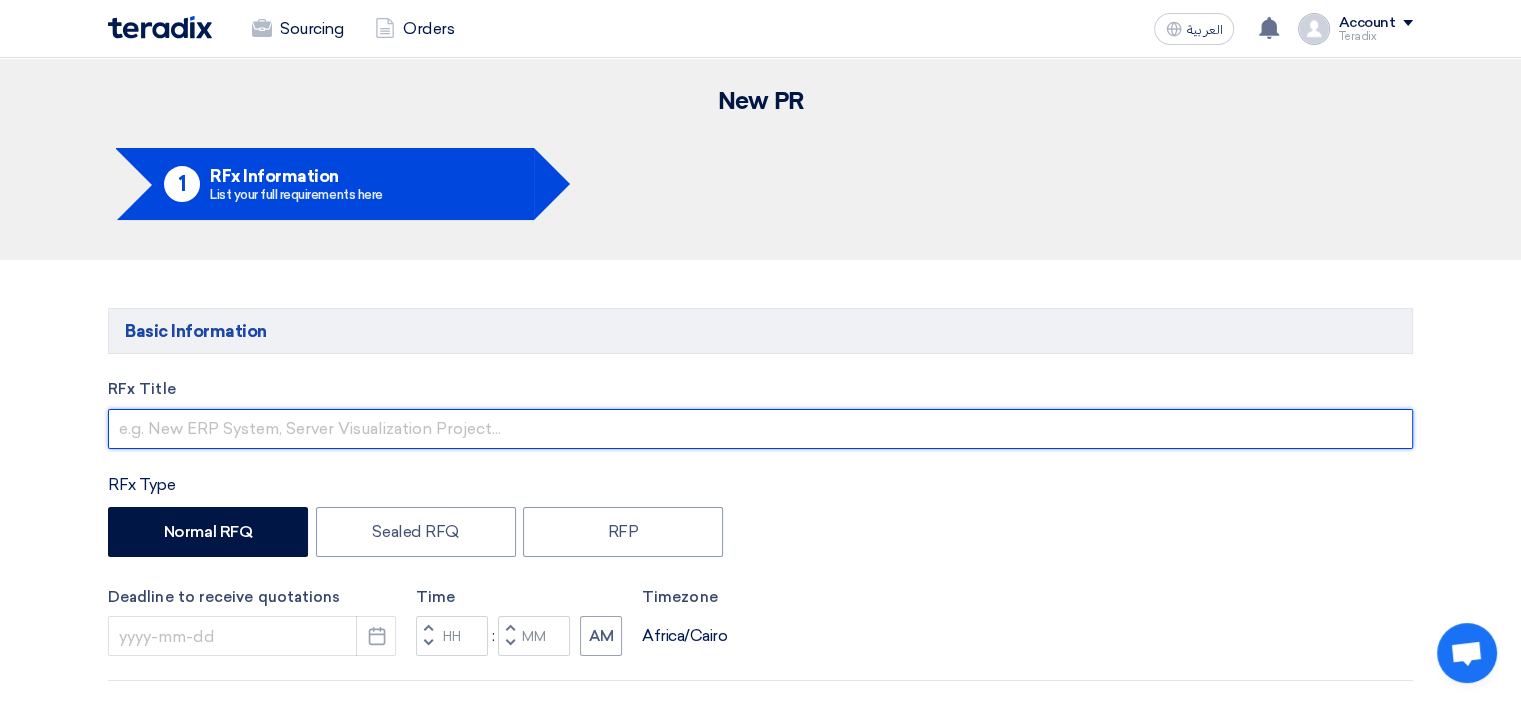 click at bounding box center (760, 429) 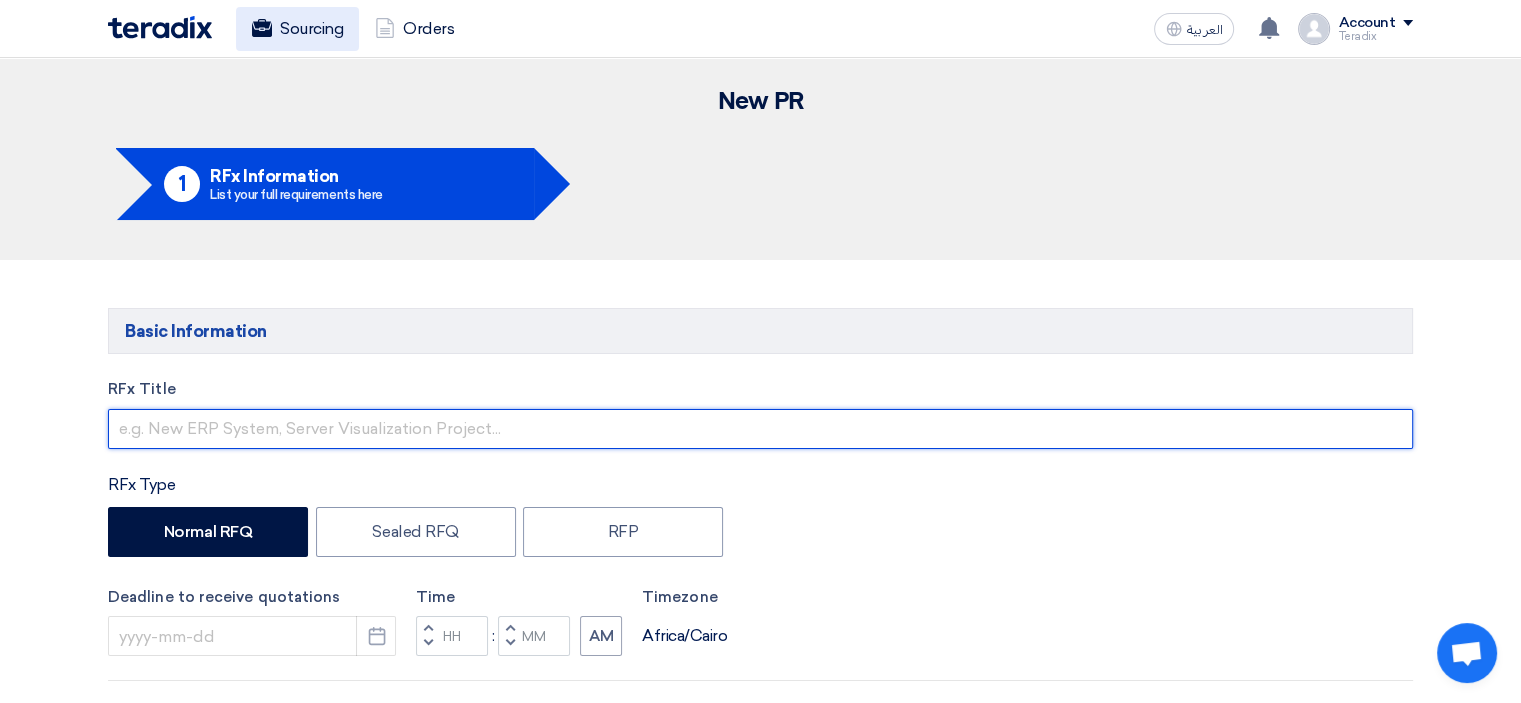 paste on "6000021084" 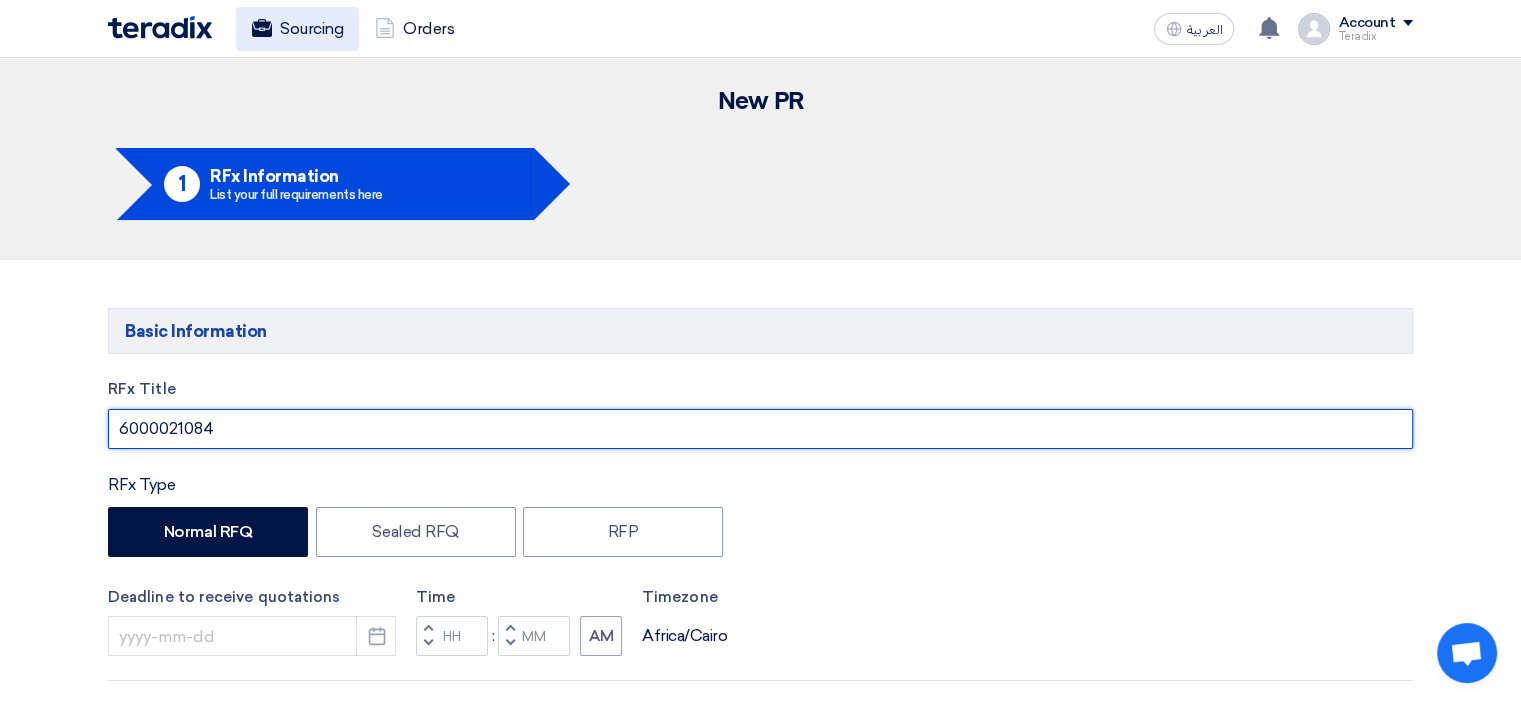 type on "6000021084" 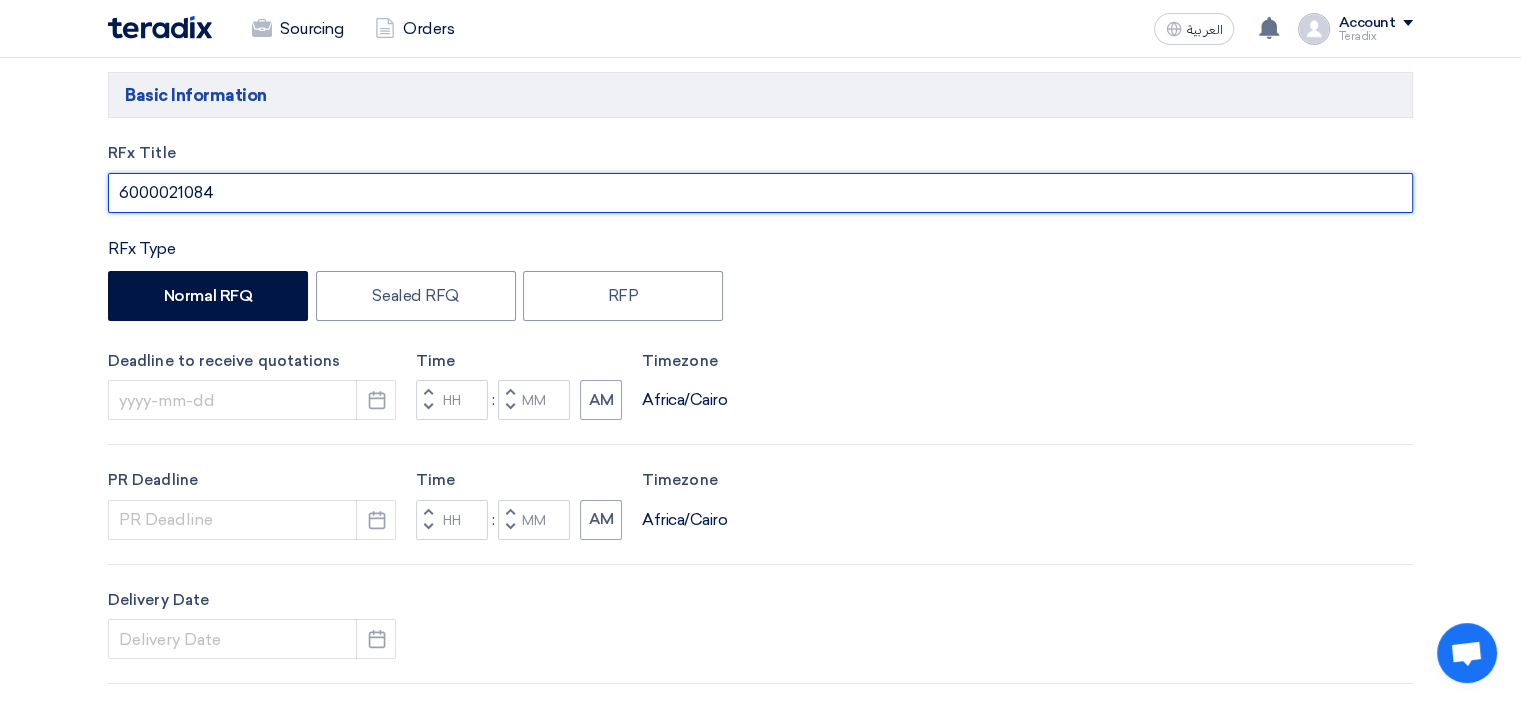 scroll, scrollTop: 400, scrollLeft: 0, axis: vertical 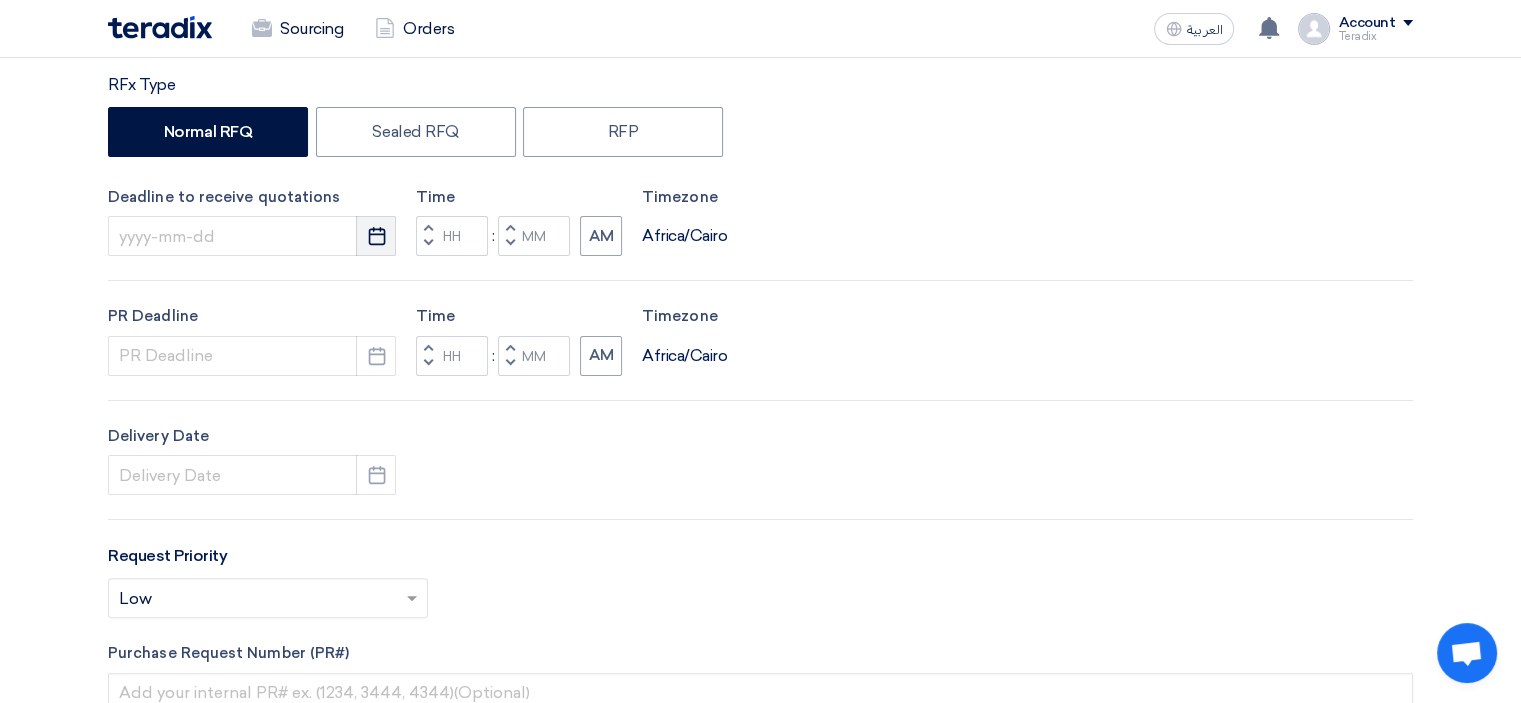 click on "Pick a date" 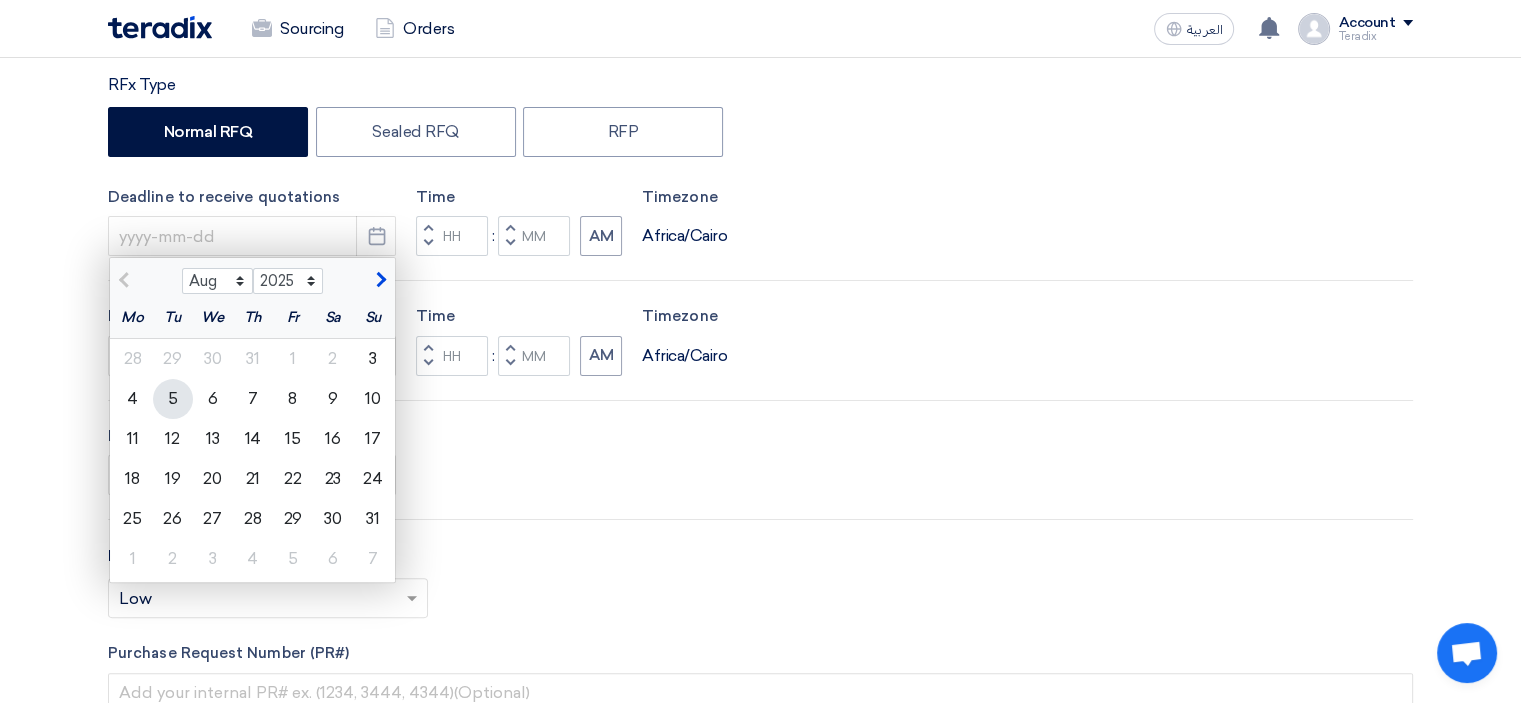 click on "5" 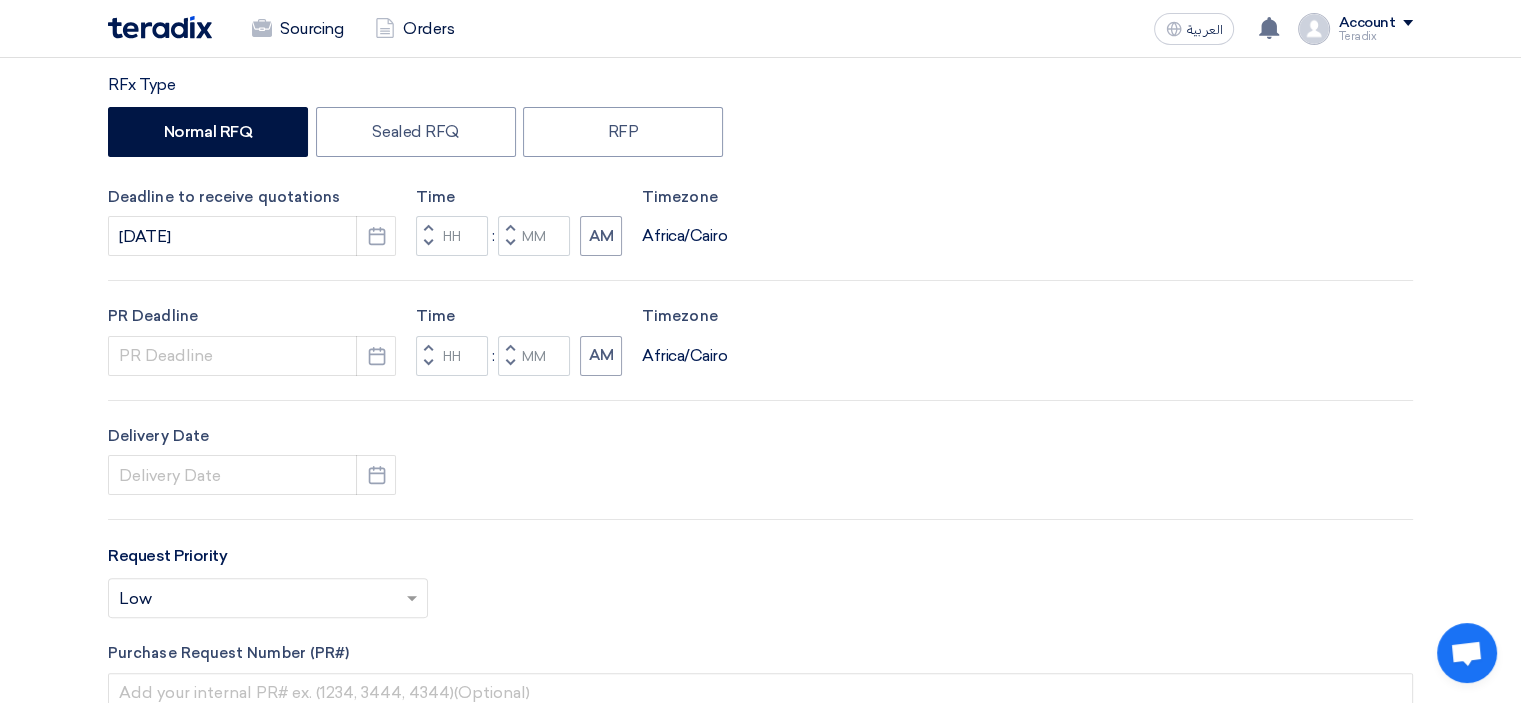 click on "PR Deadline
Pick a date
Time
Increment hours
Decrement hours
:
Increment minutes
Decrement minutes
AM
Timezone
Africa/Cairo" 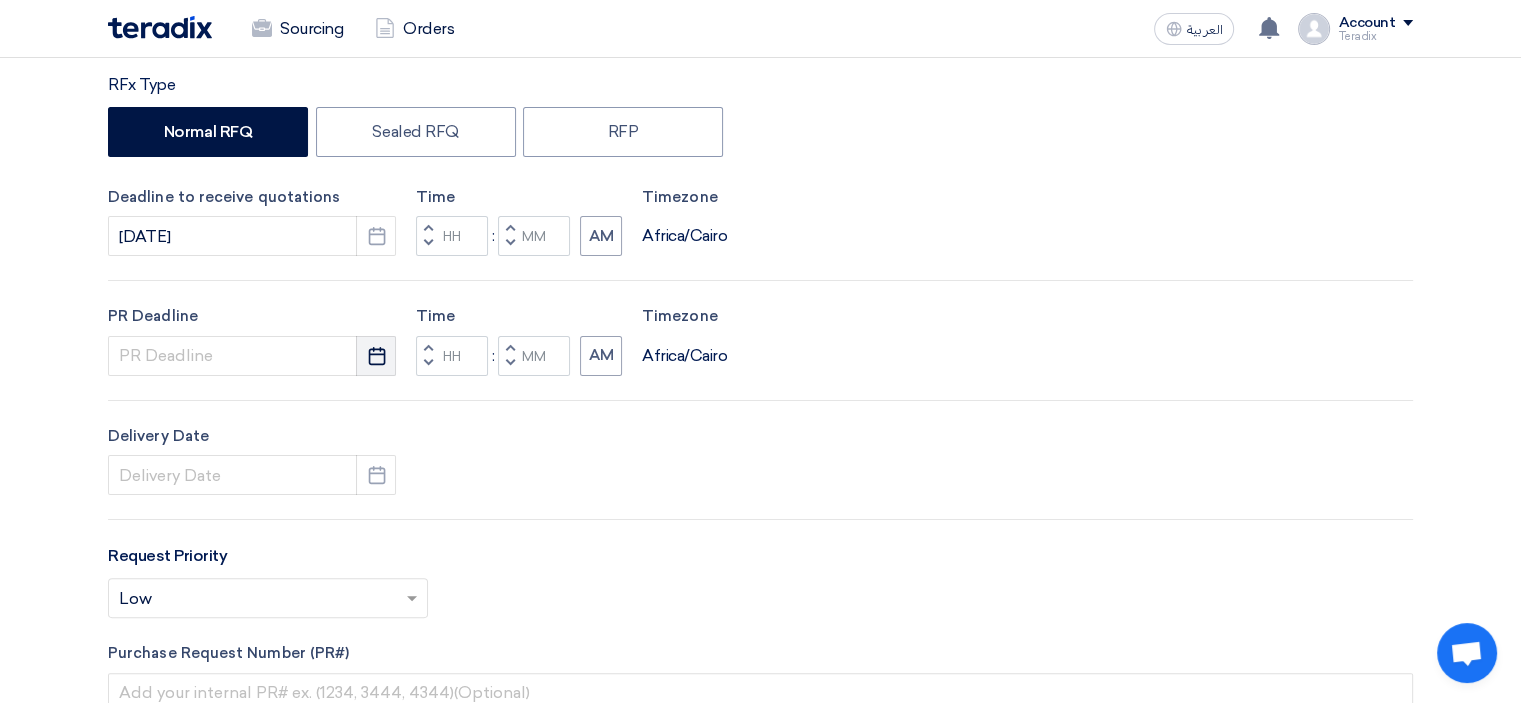 click on "Pick a date" 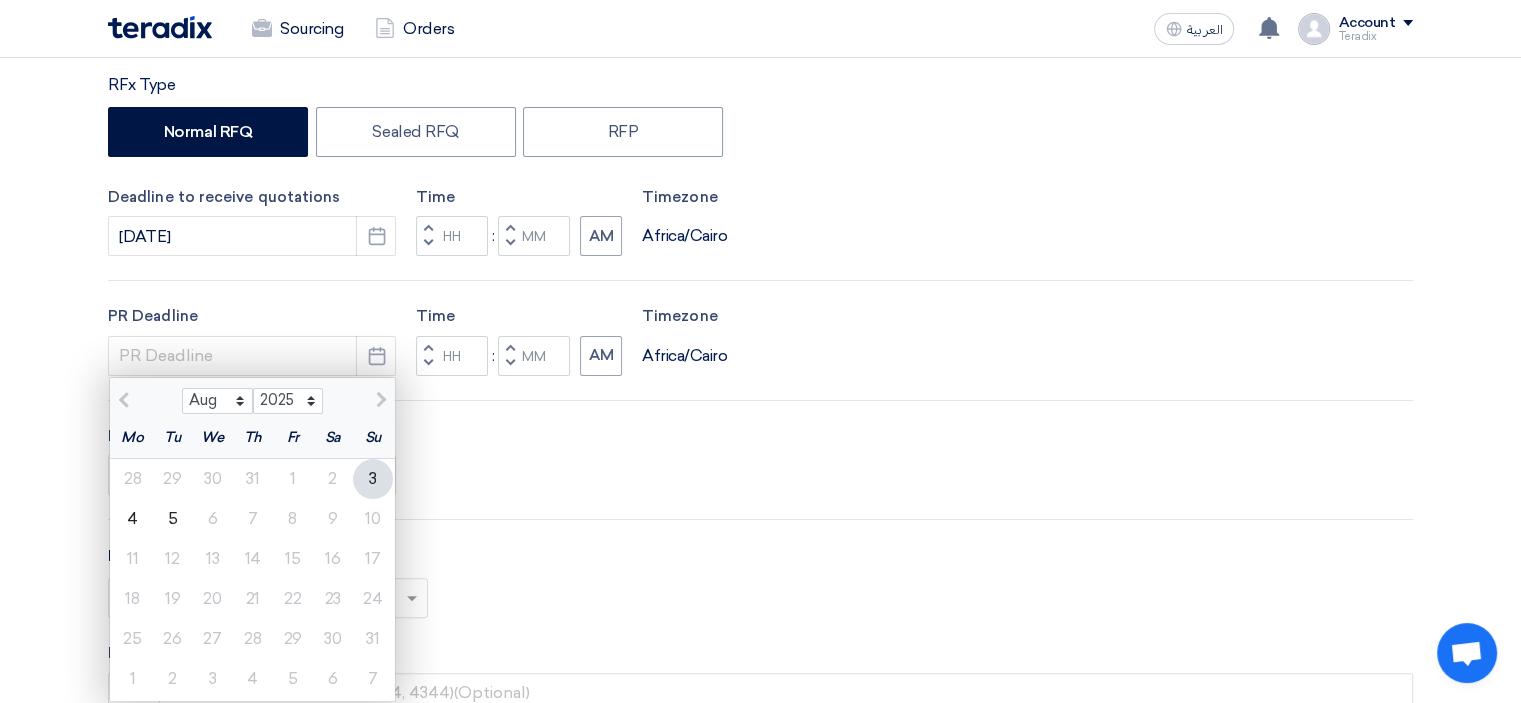 click on "5" 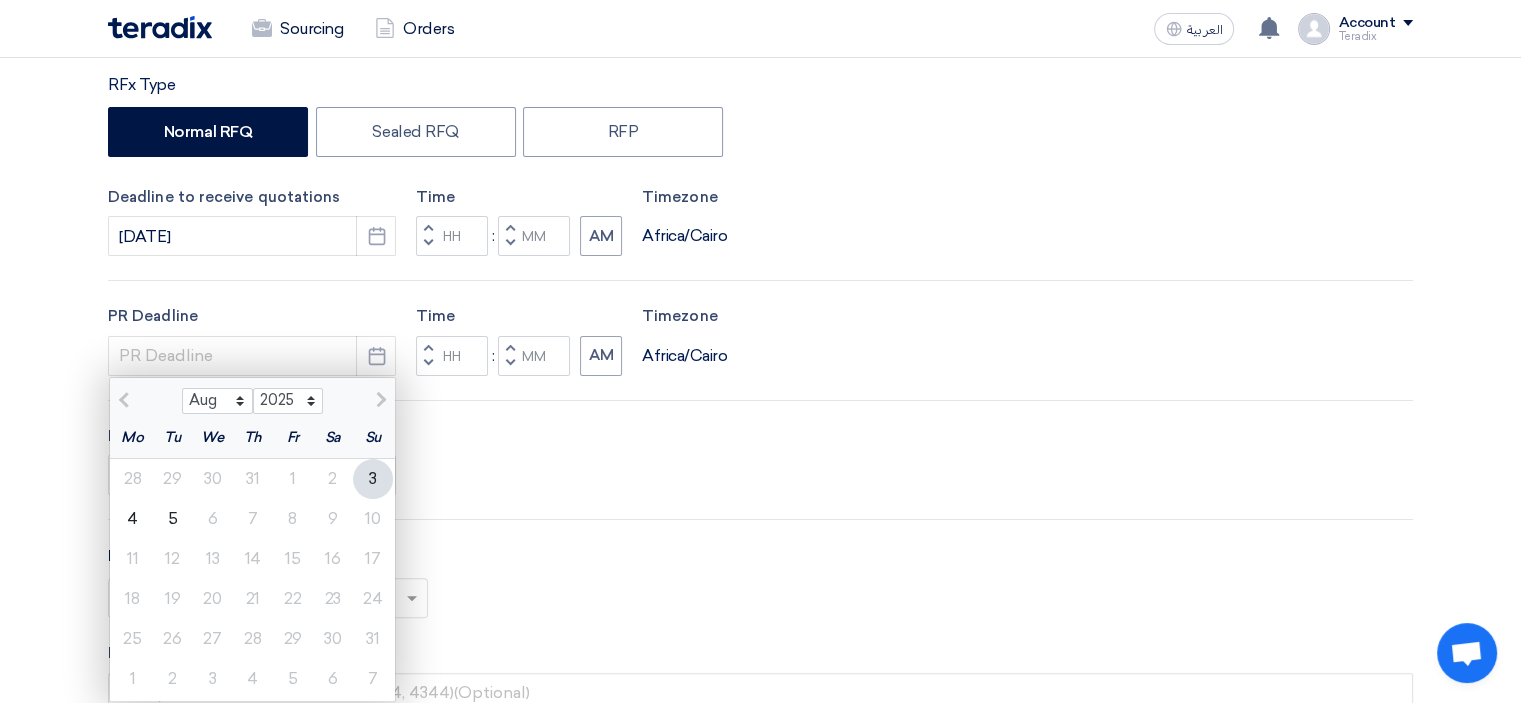 type on "[DATE]" 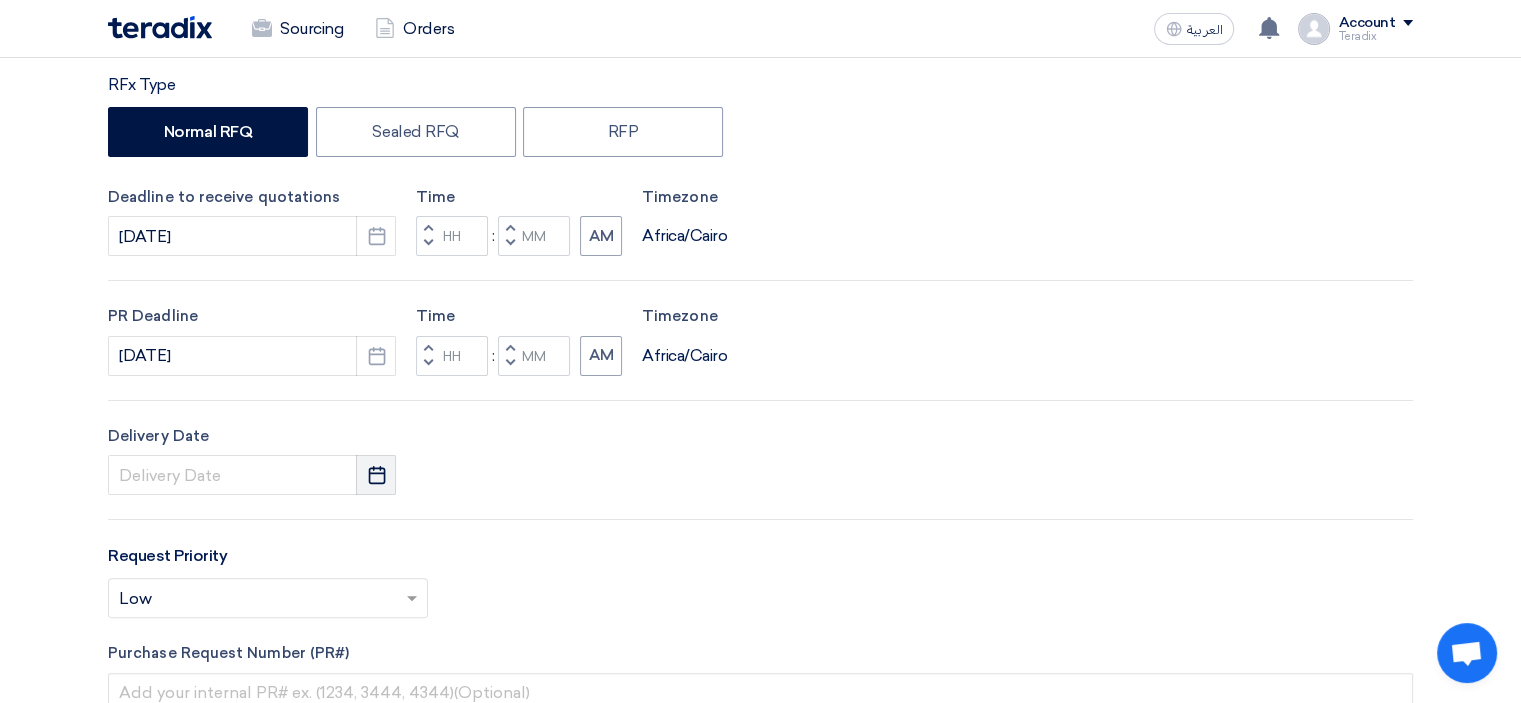 click on "Pick a date" 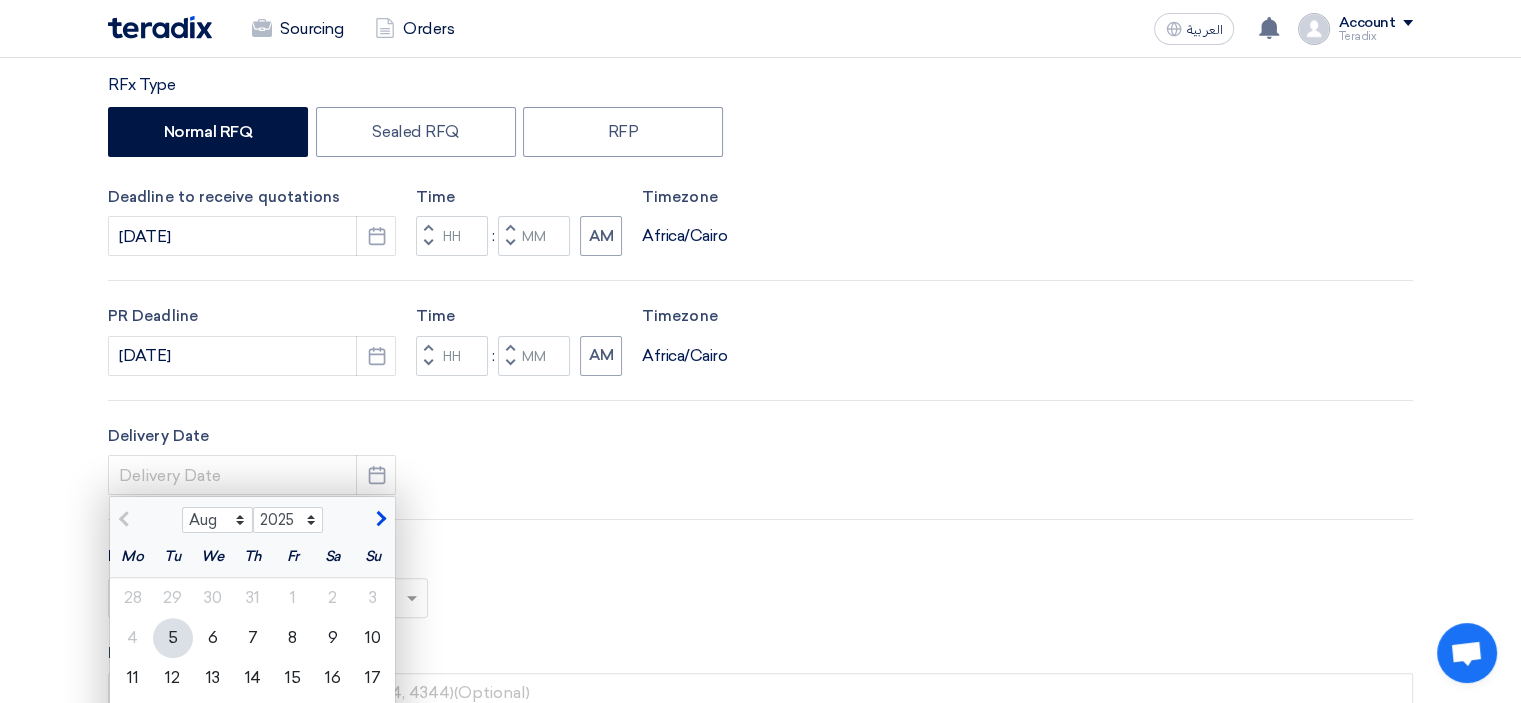 drag, startPoint x: 185, startPoint y: 632, endPoint x: 244, endPoint y: 606, distance: 64.4748 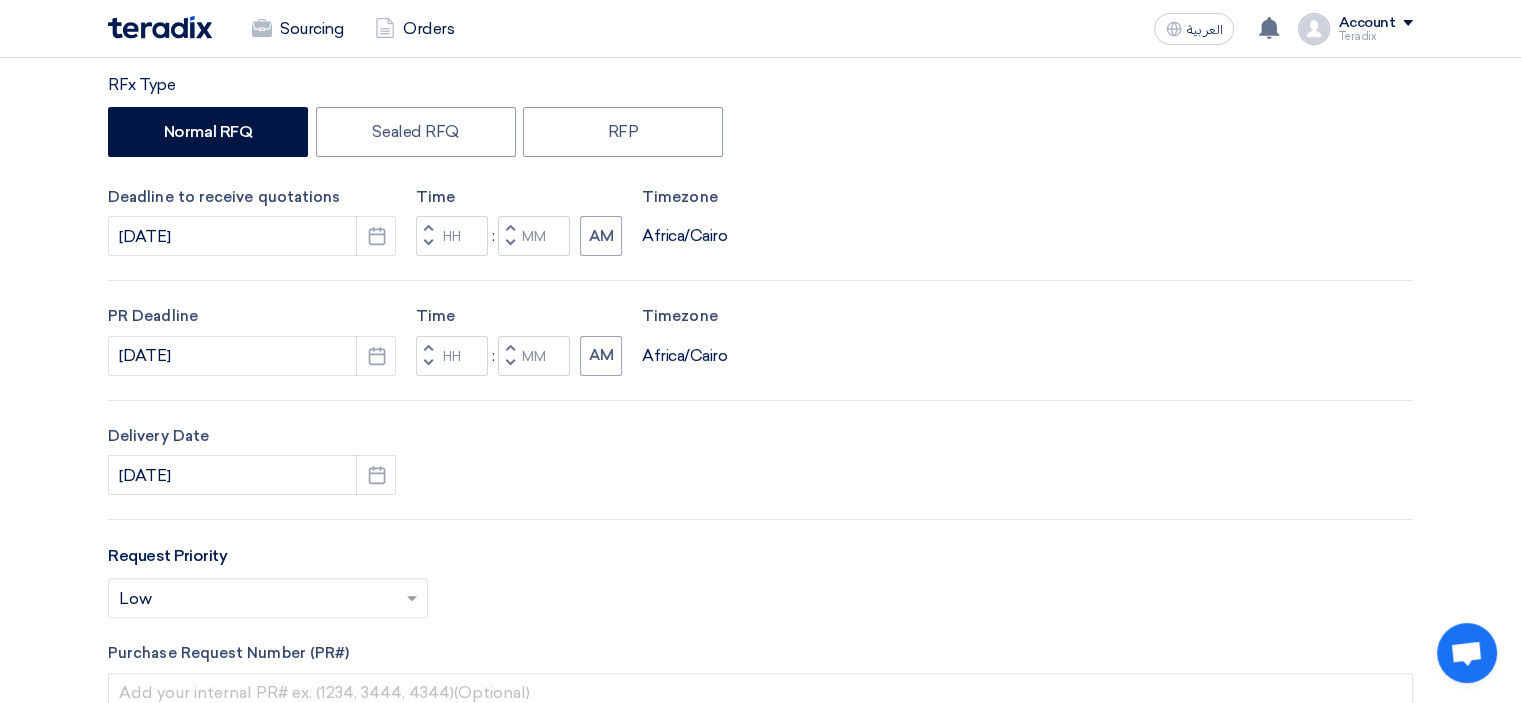 click 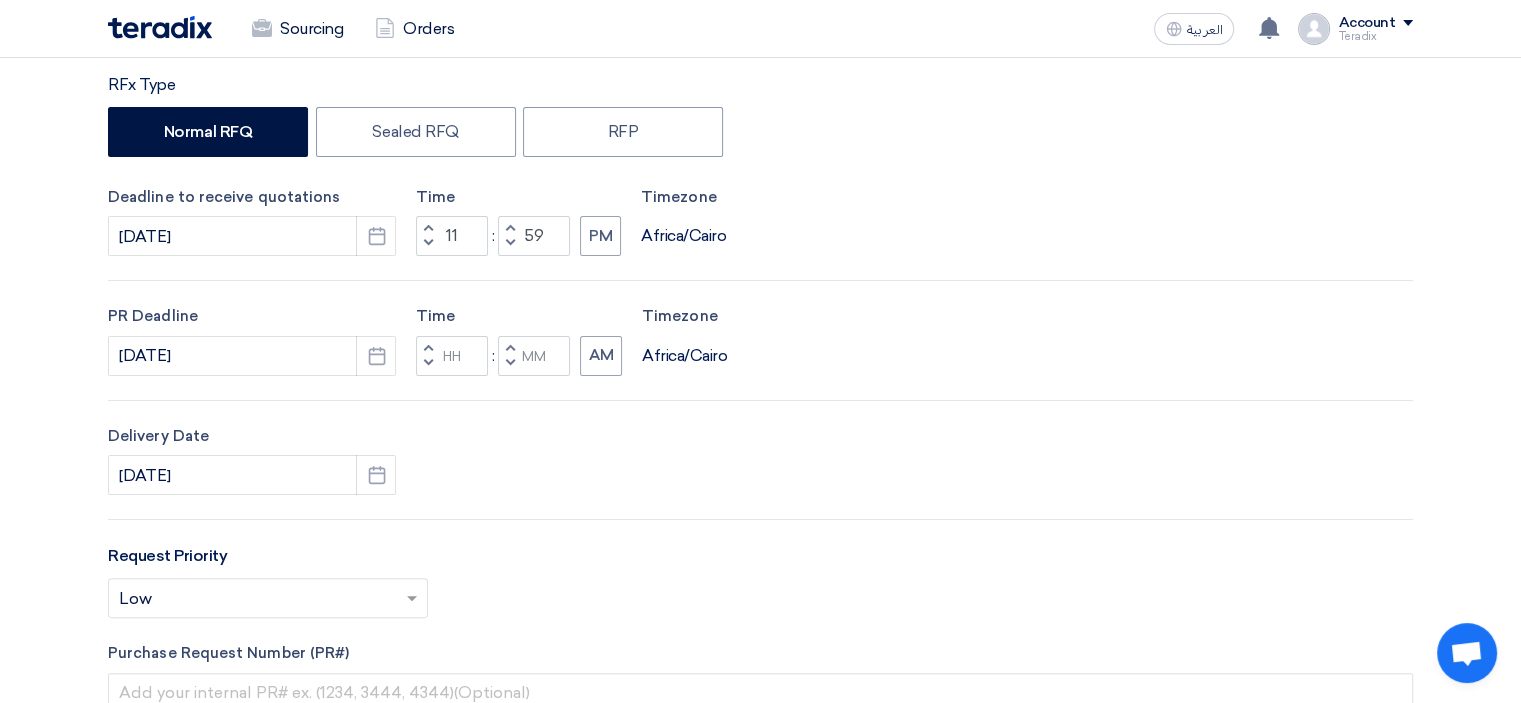 click on "Decrement minutes" 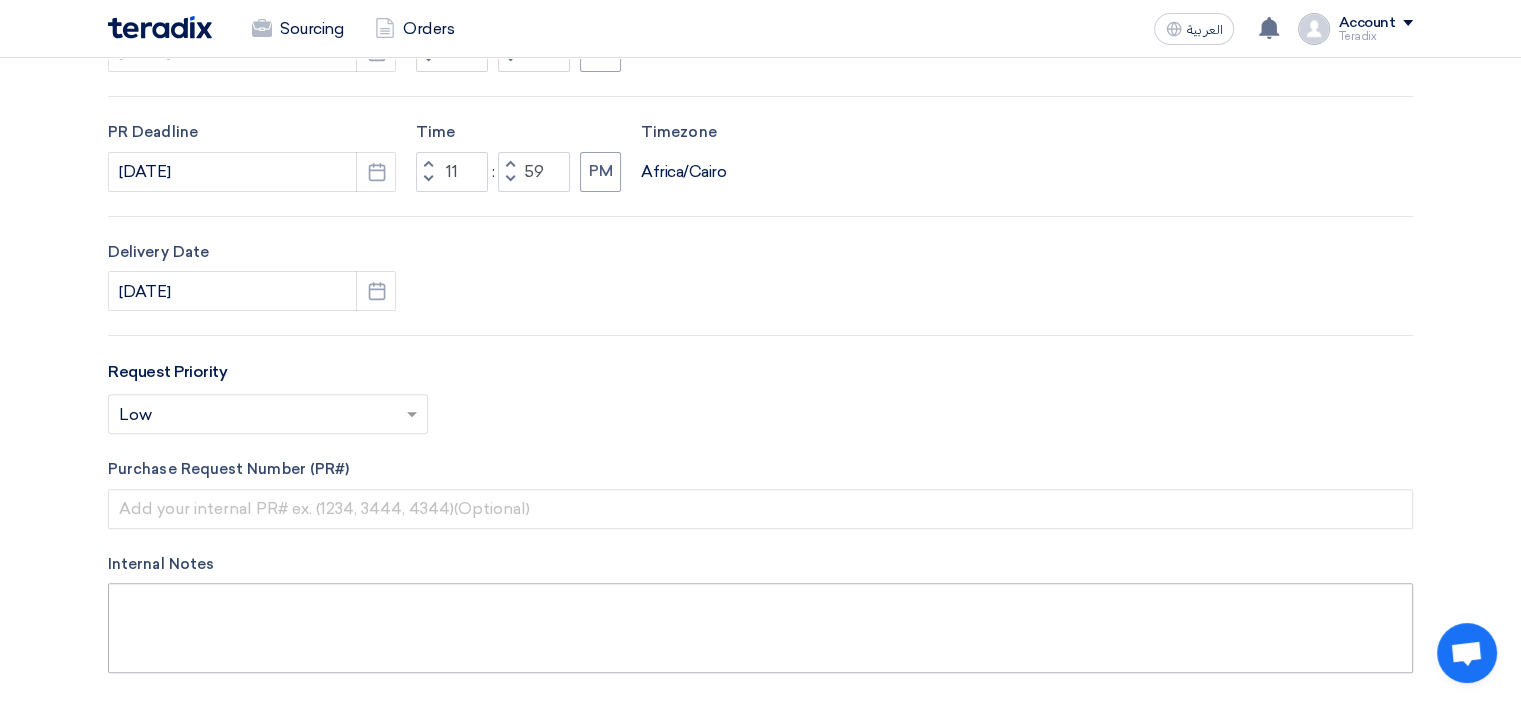 scroll, scrollTop: 800, scrollLeft: 0, axis: vertical 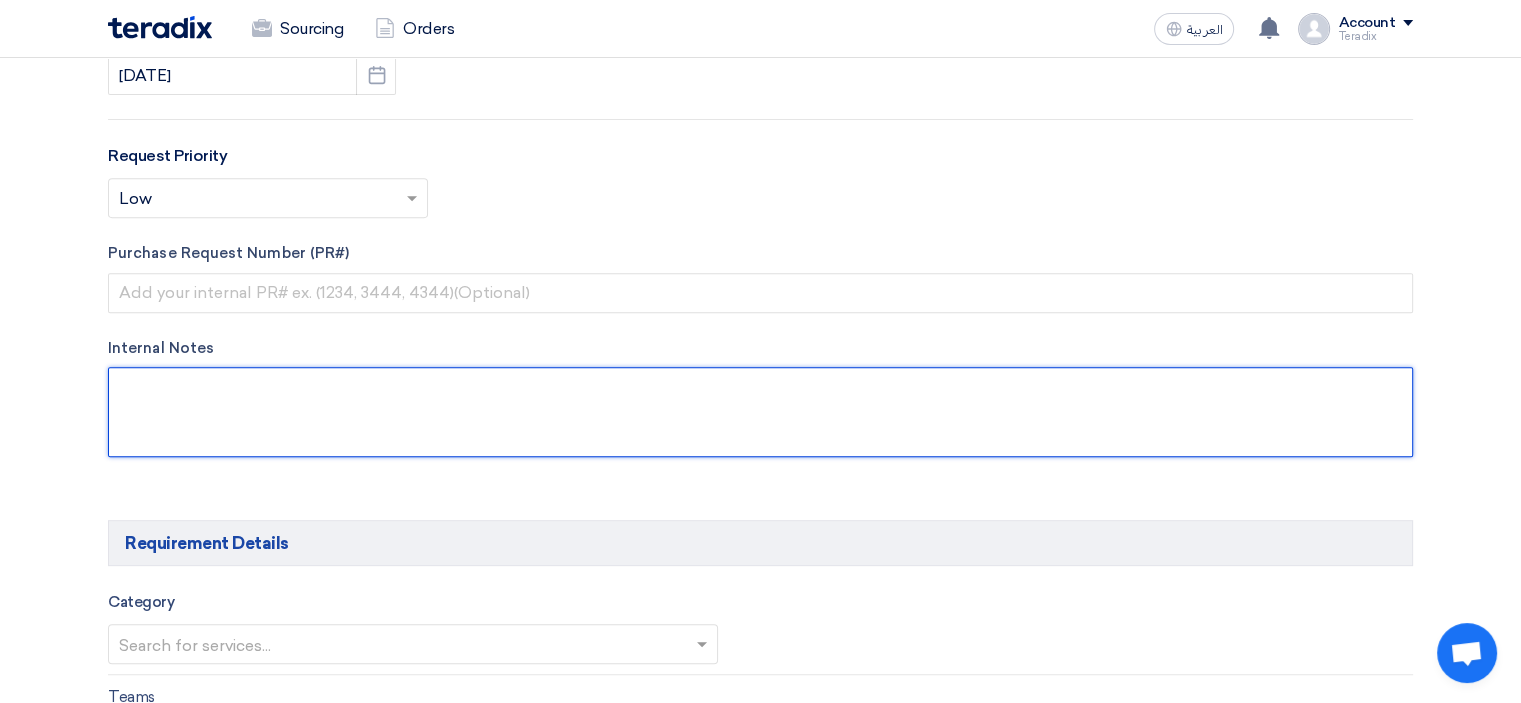 click 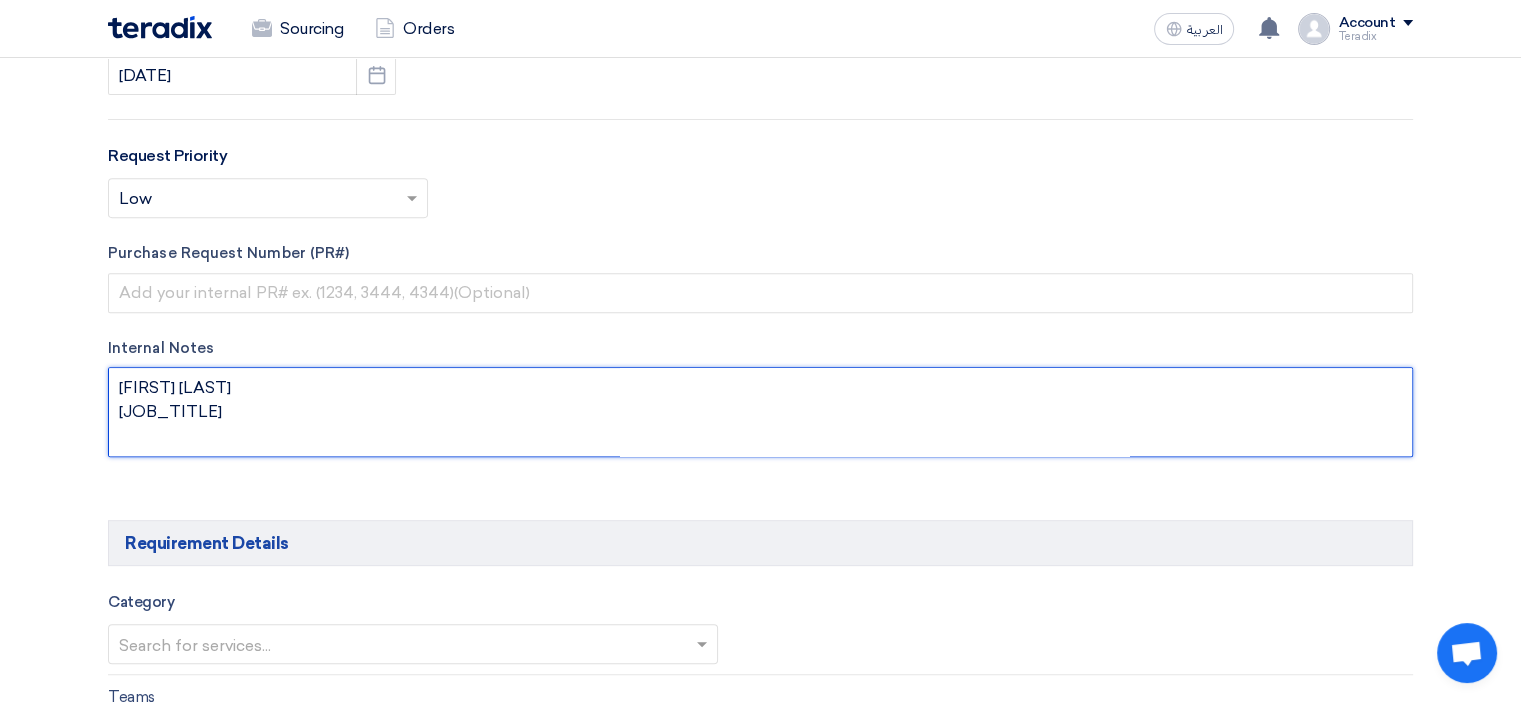 scroll, scrollTop: 85, scrollLeft: 0, axis: vertical 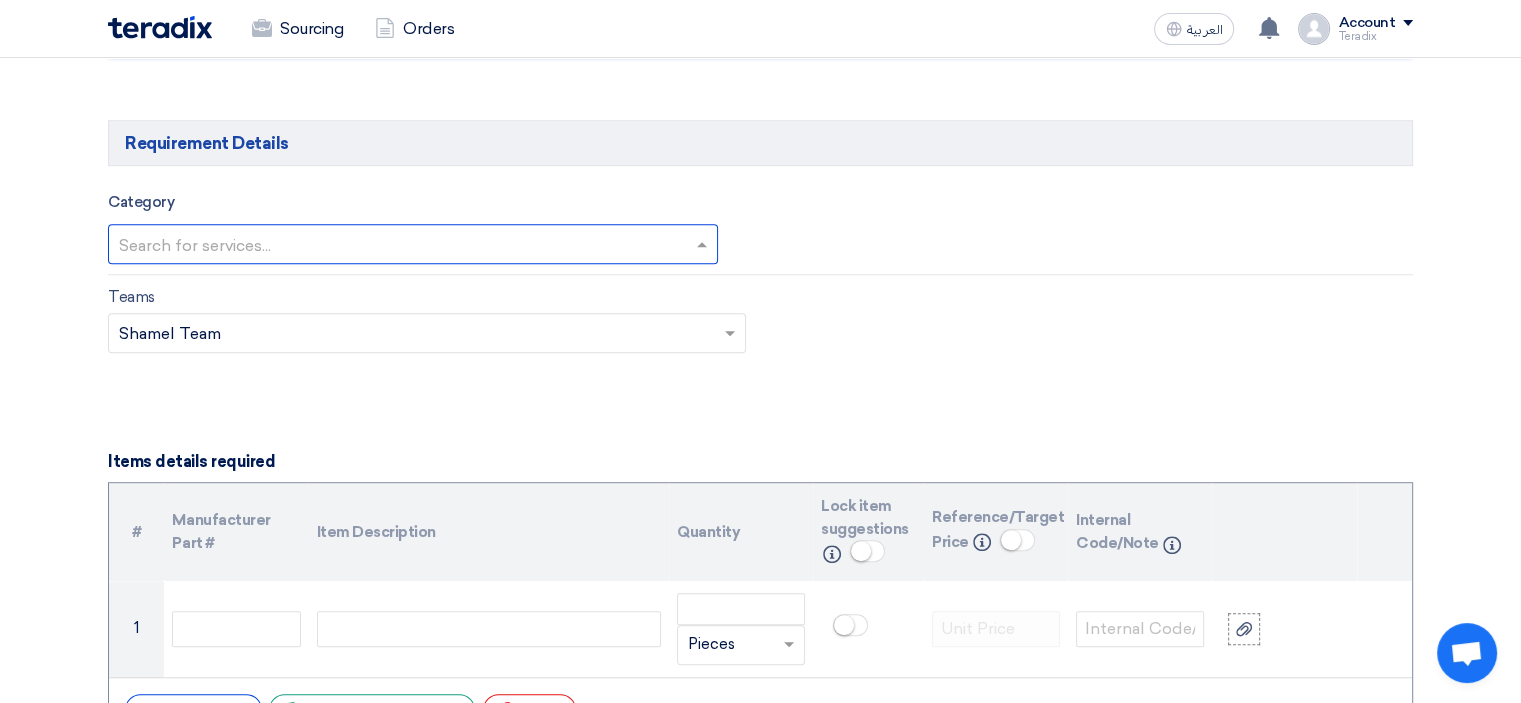 type on "[FIRST] [LAST]
[JOB_TITLE]
[EMAIL]
[PHONE](Work)
[COMPANY_NAME]" 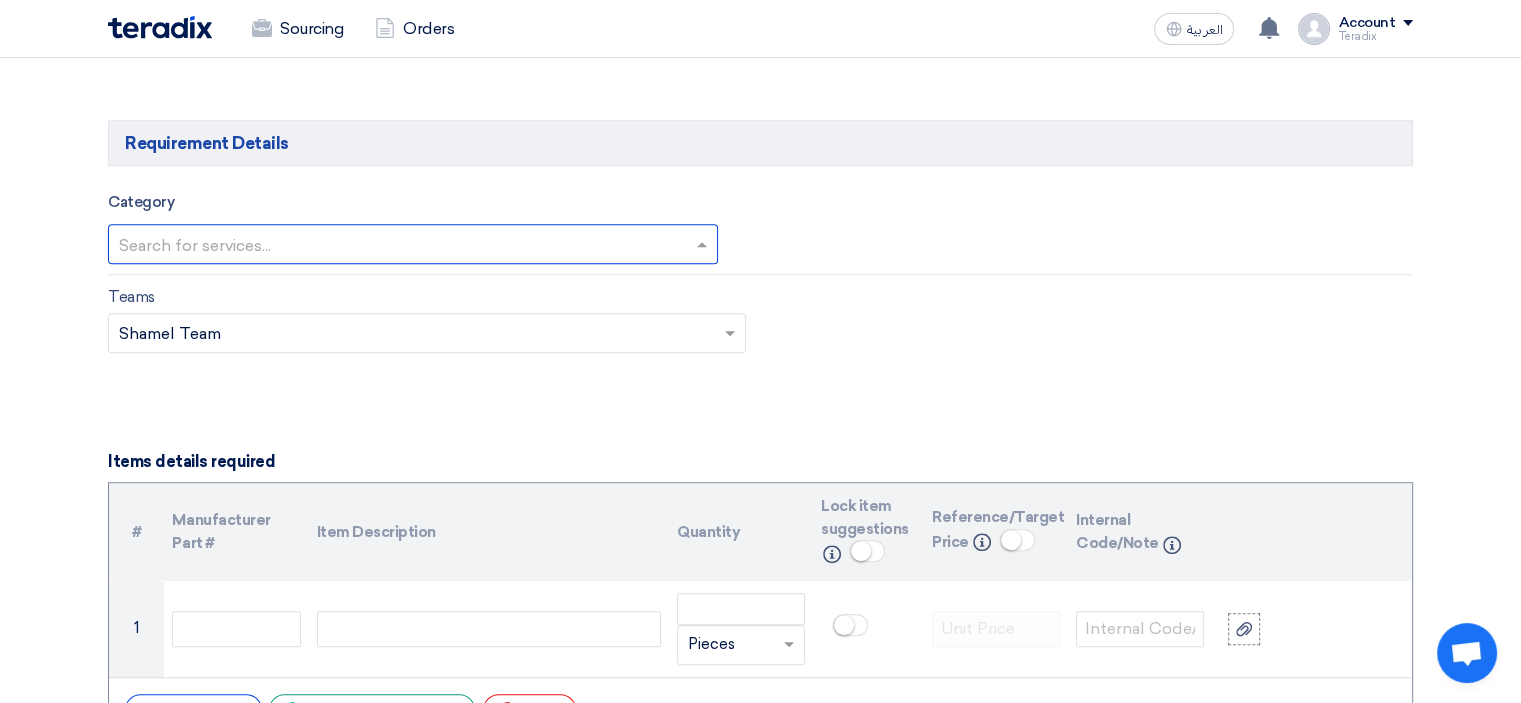 click at bounding box center [403, 245] 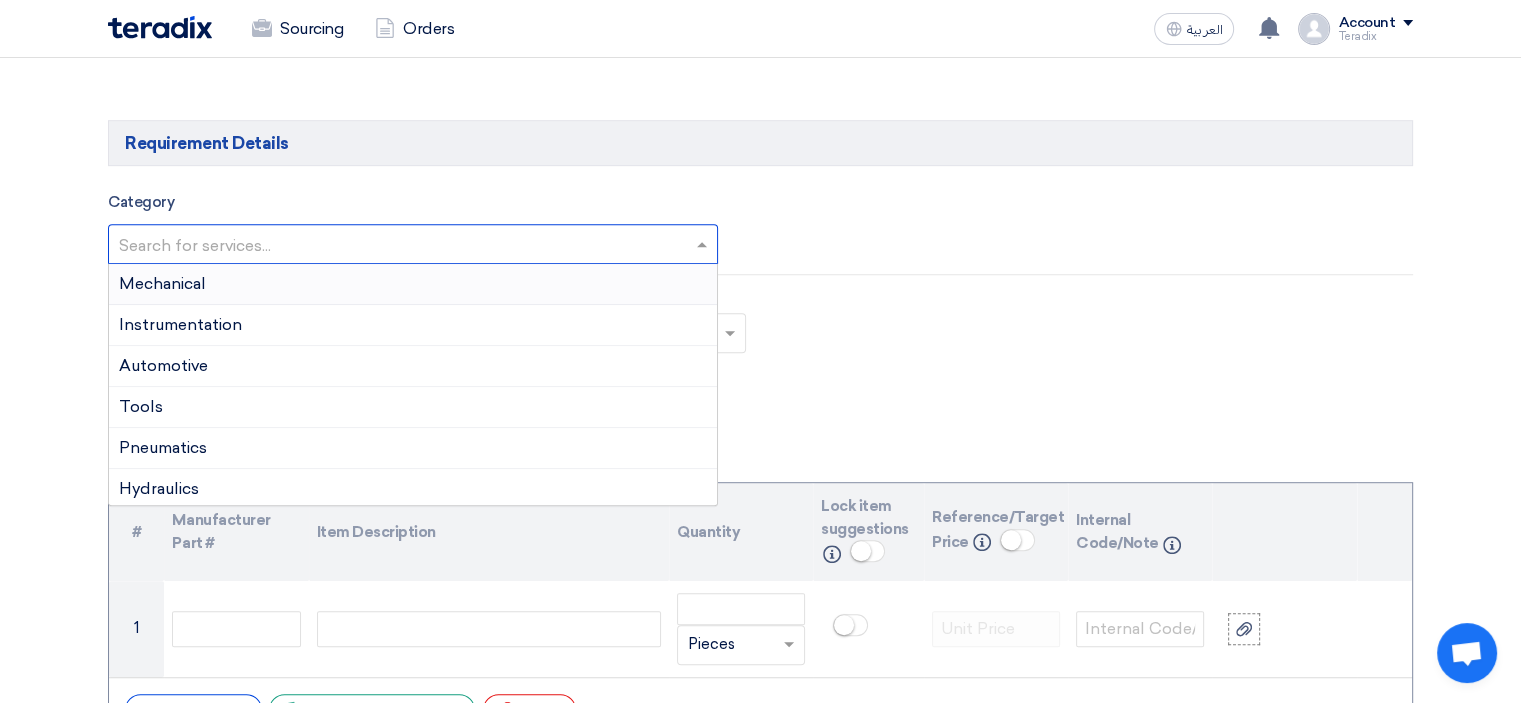 click on "Mechanical" at bounding box center [413, 284] 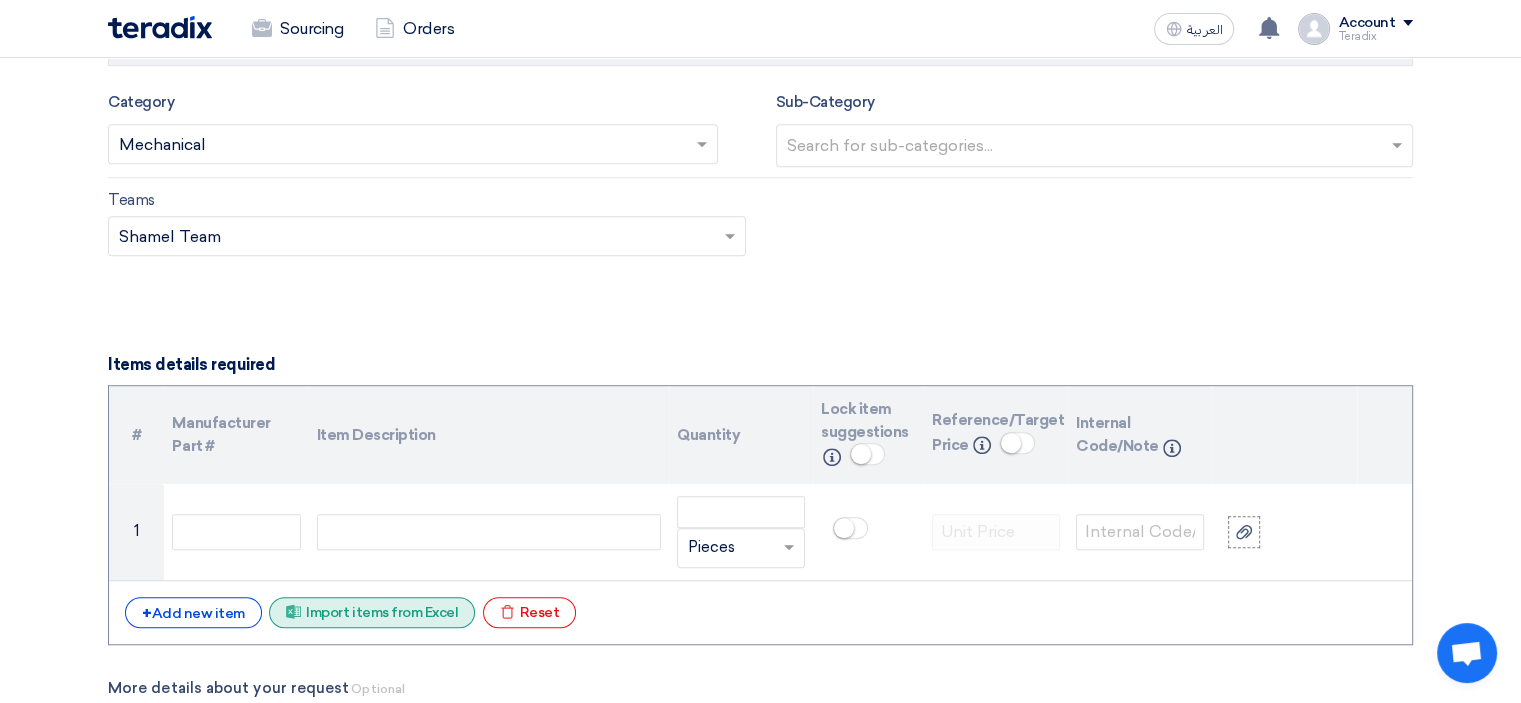 scroll, scrollTop: 1600, scrollLeft: 0, axis: vertical 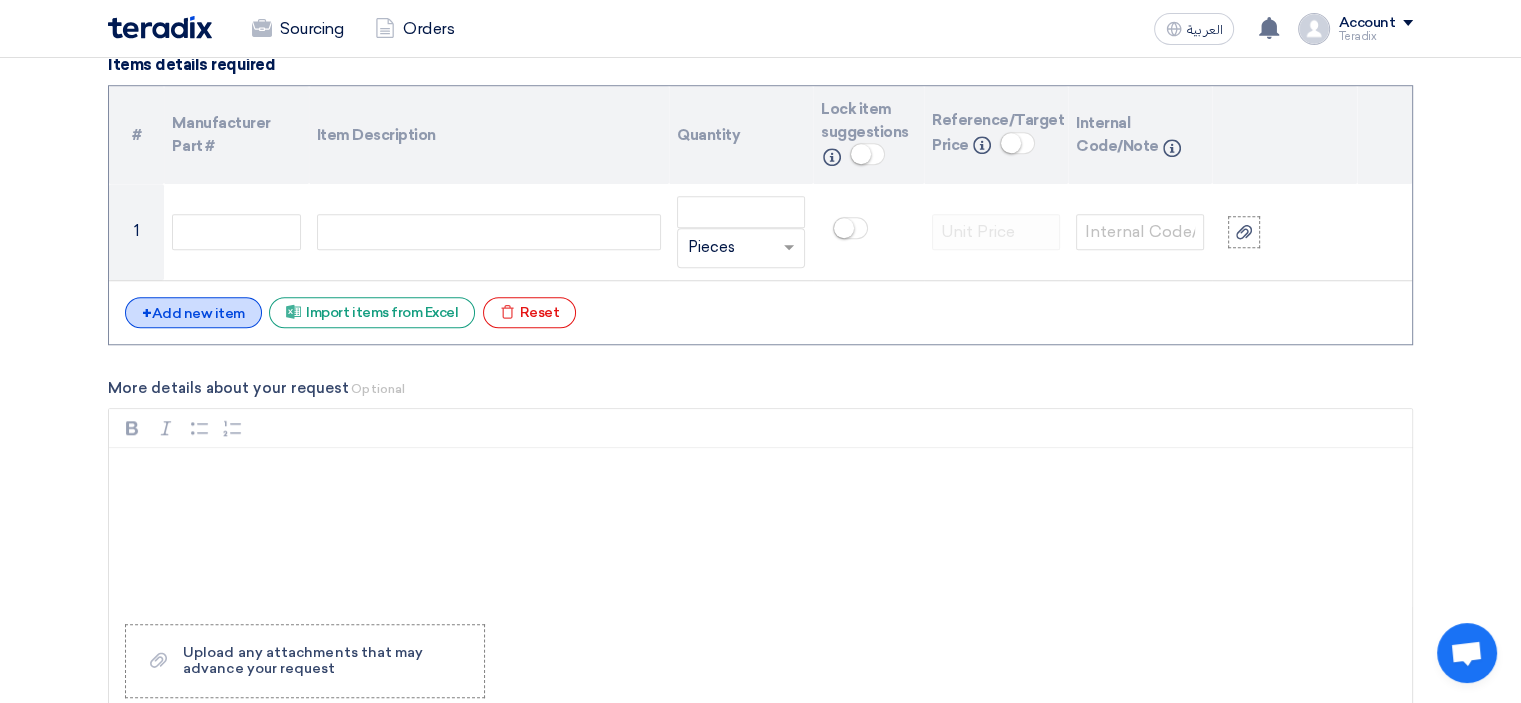 click on "+
Add new item" 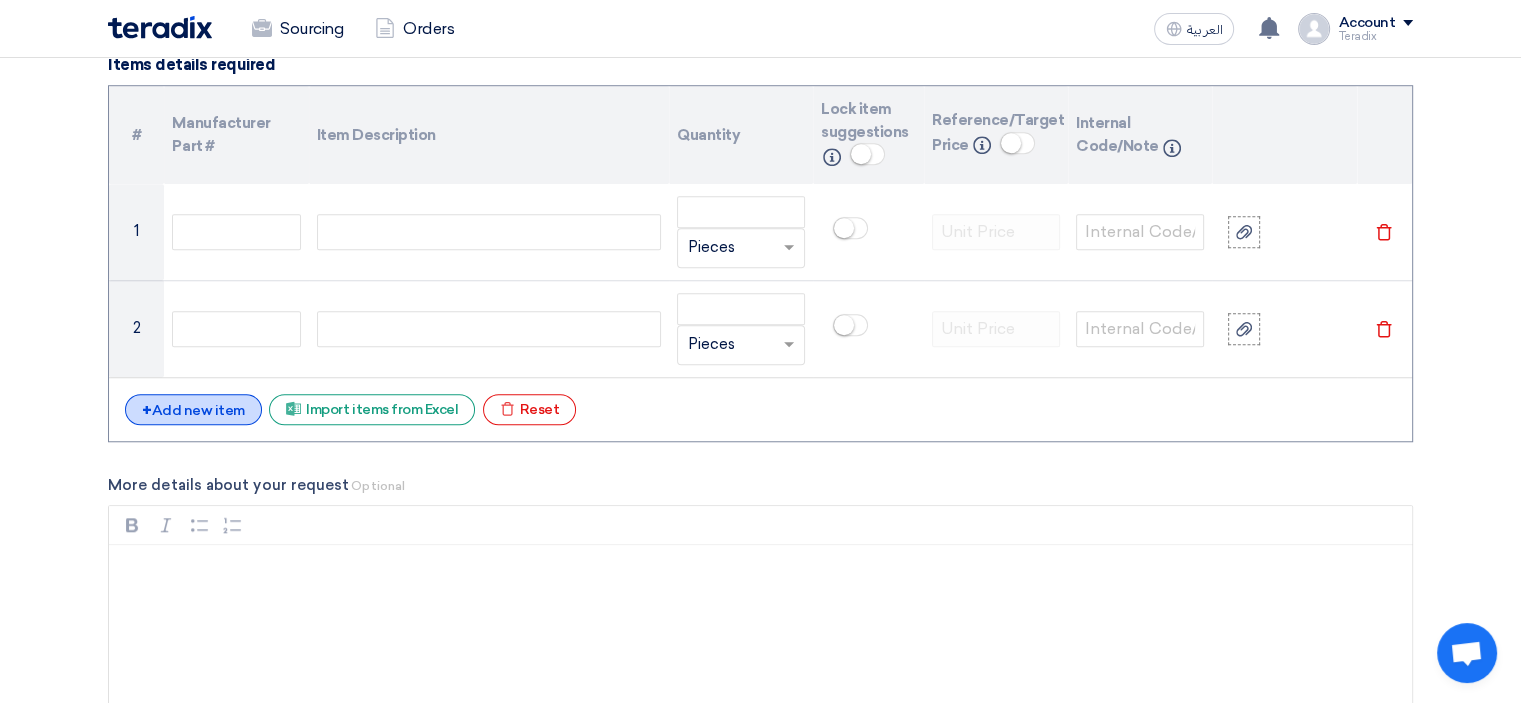 click on "+
Add new item" 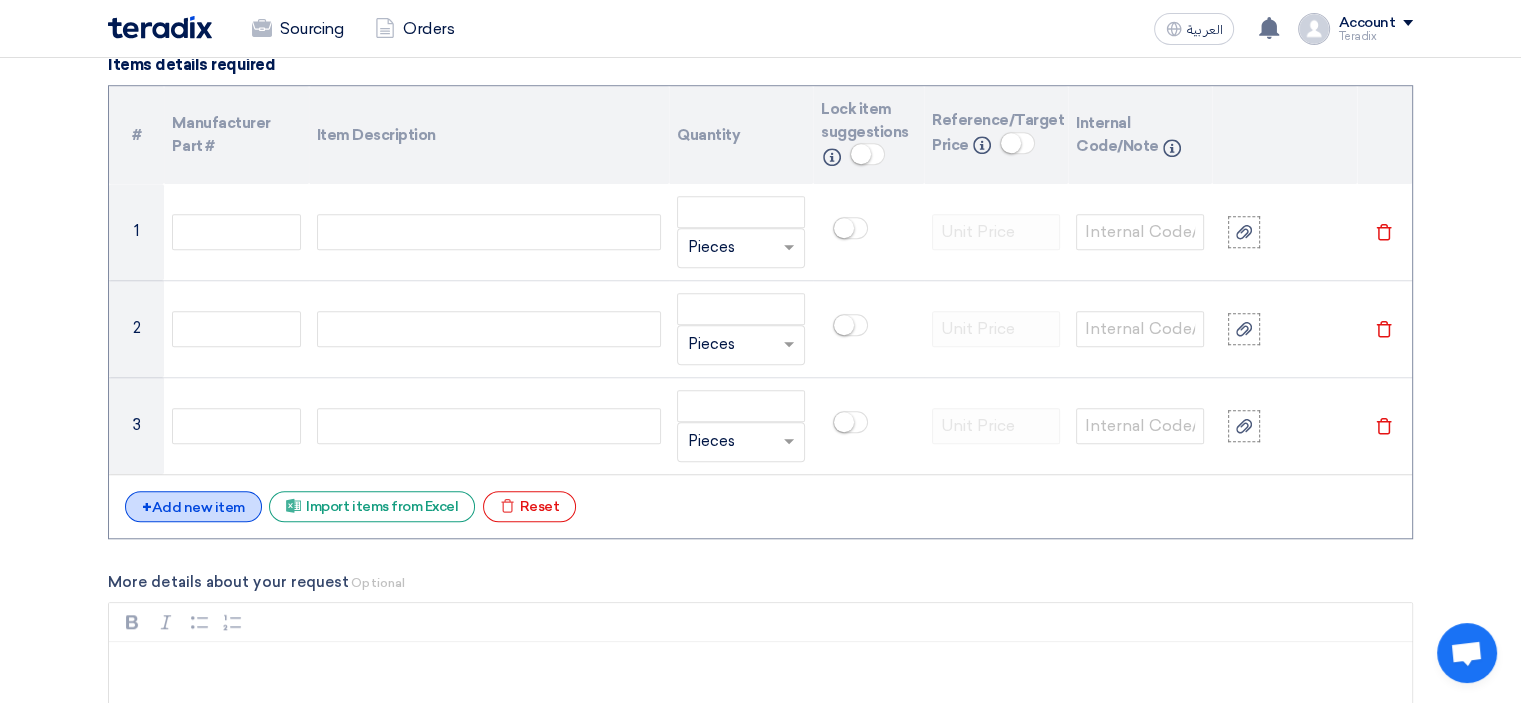 click on "+
Add new item" 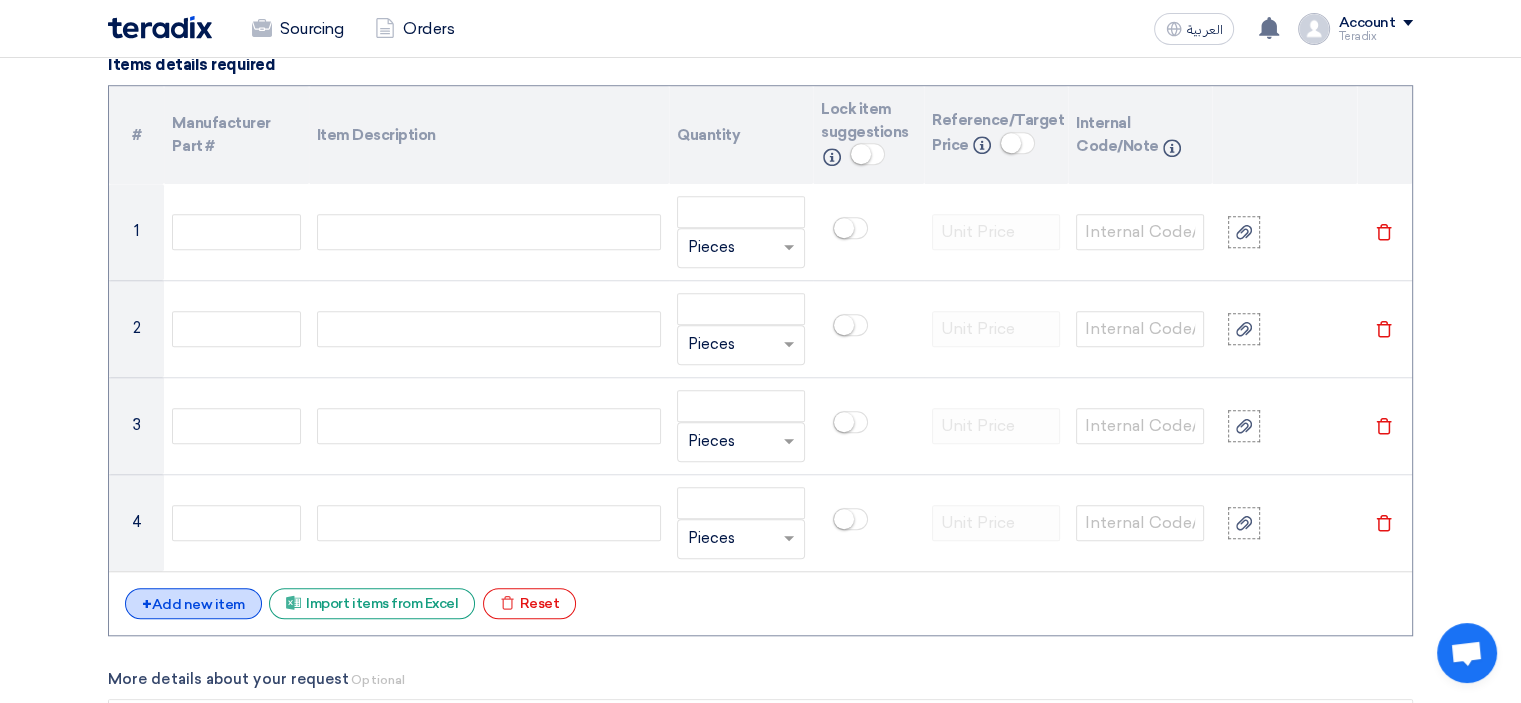 click on "+
Add new item" 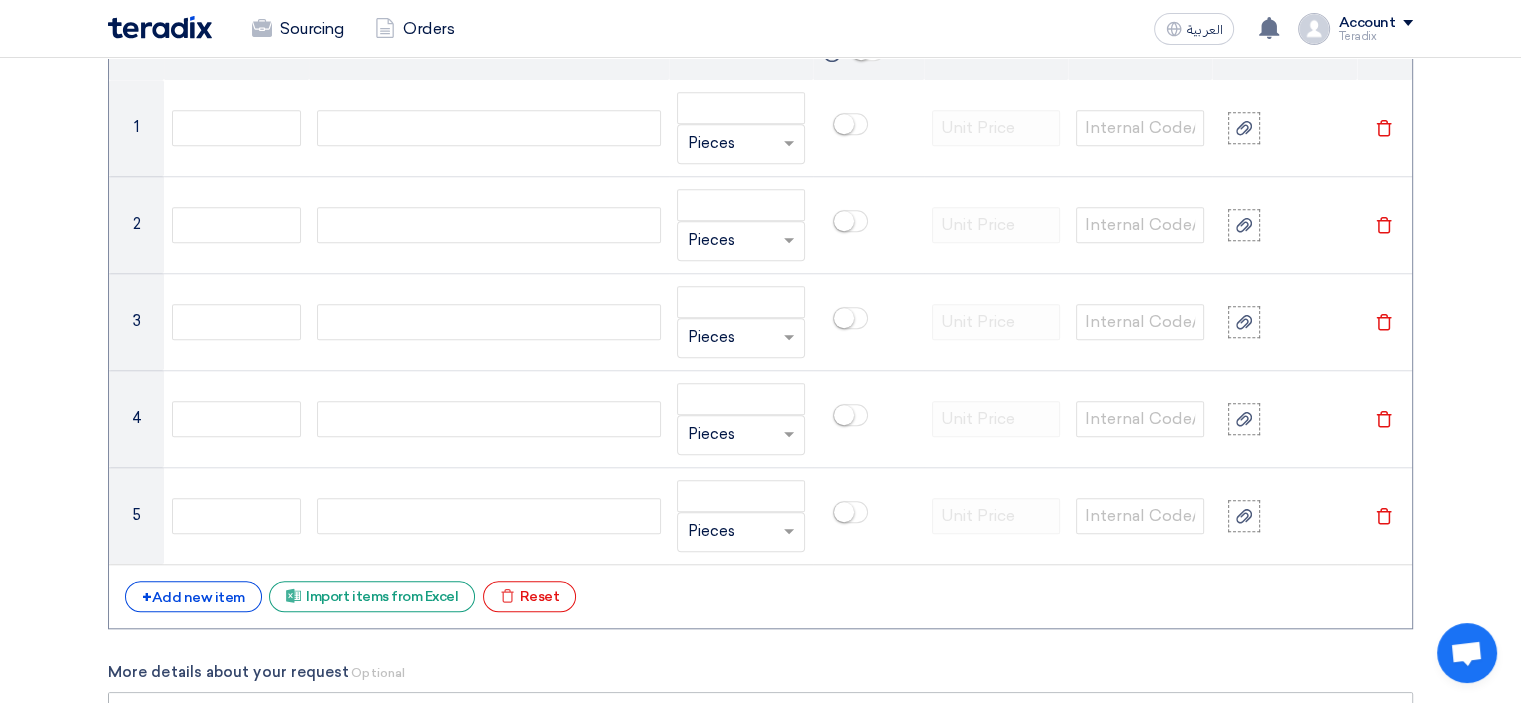 scroll, scrollTop: 1900, scrollLeft: 0, axis: vertical 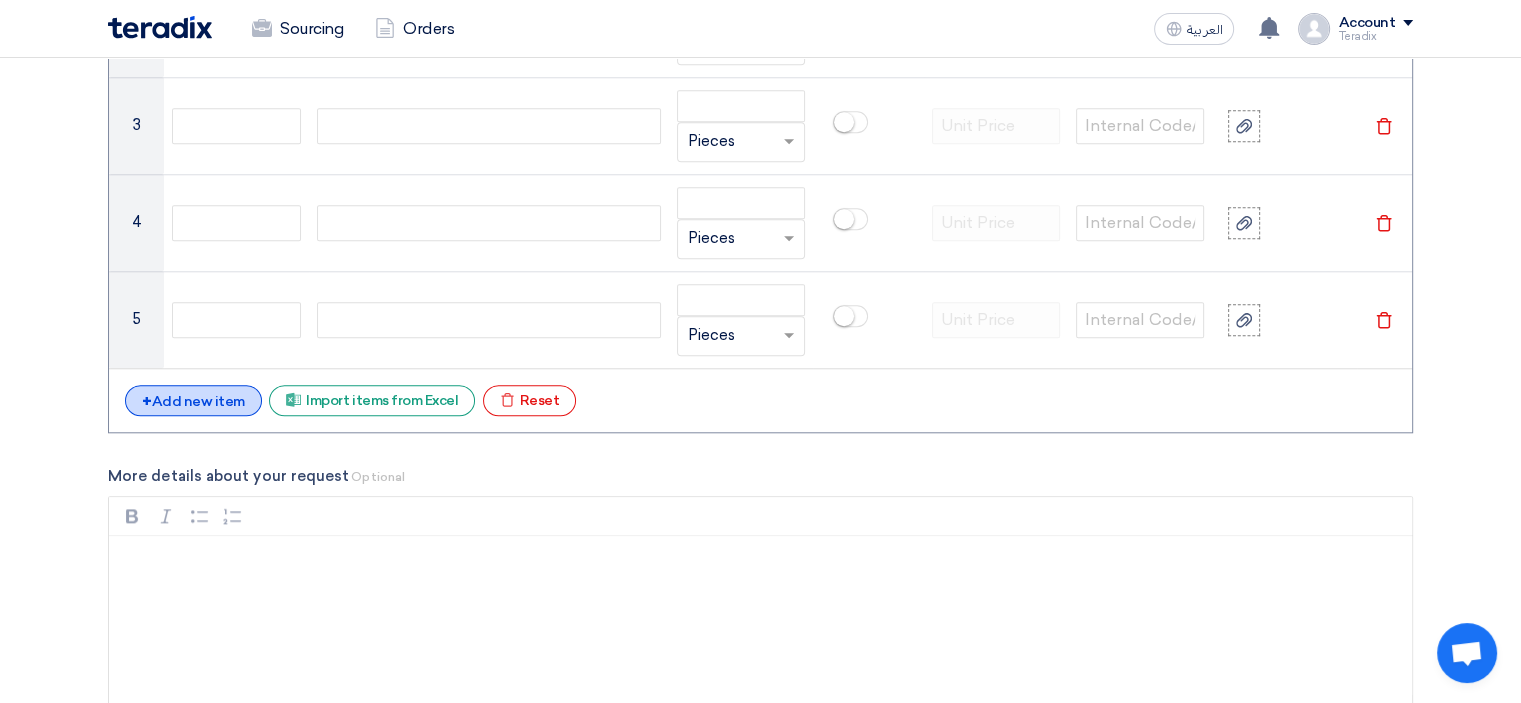 click on "+
Add new item" 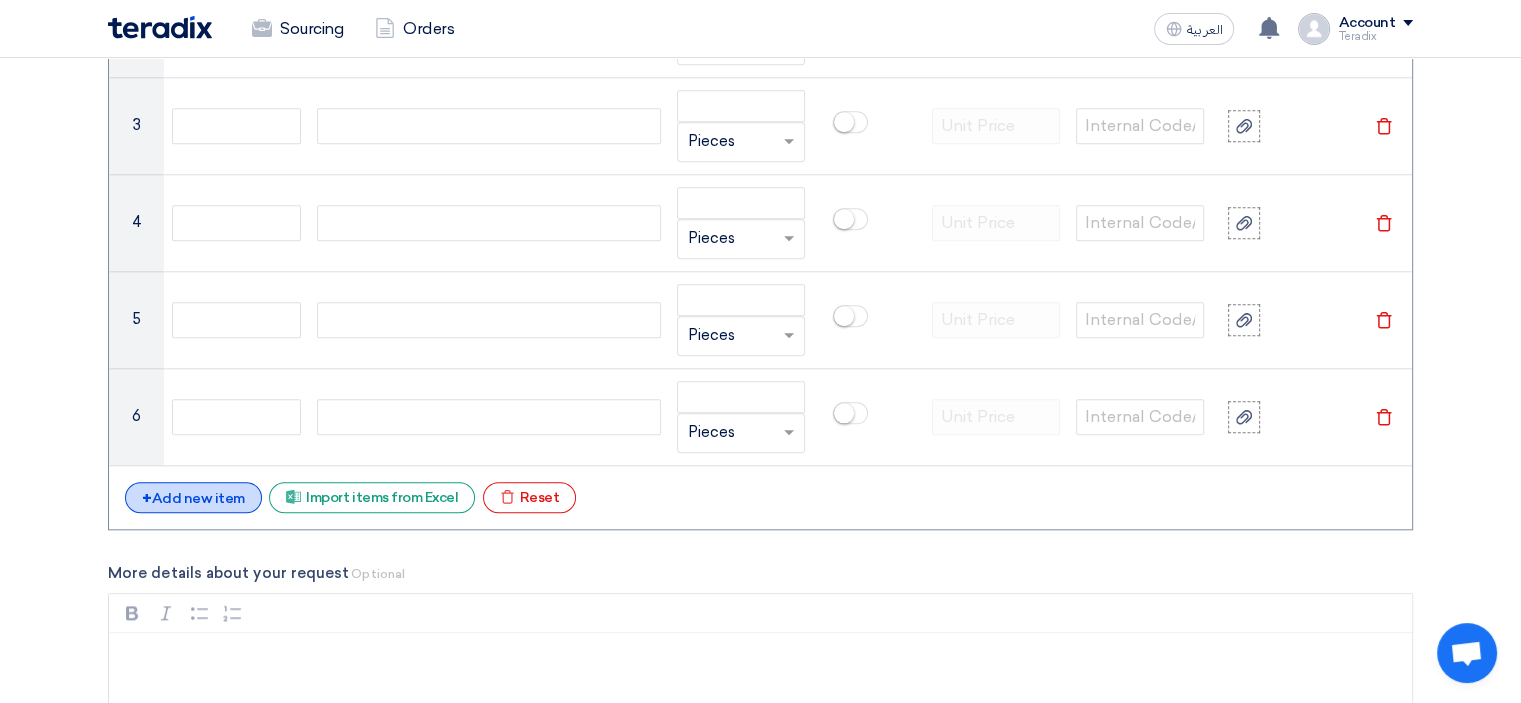 click on "+
Add new item" 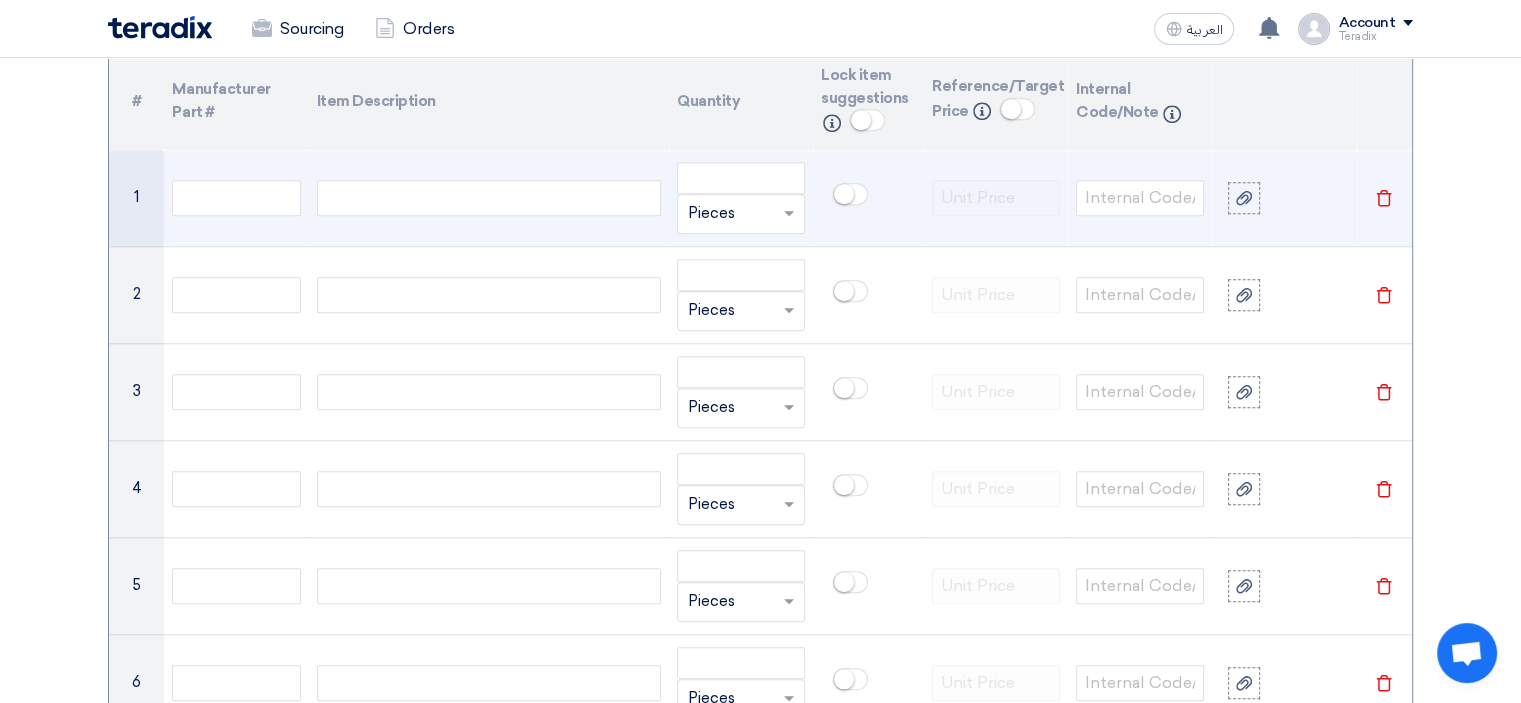 scroll, scrollTop: 1600, scrollLeft: 0, axis: vertical 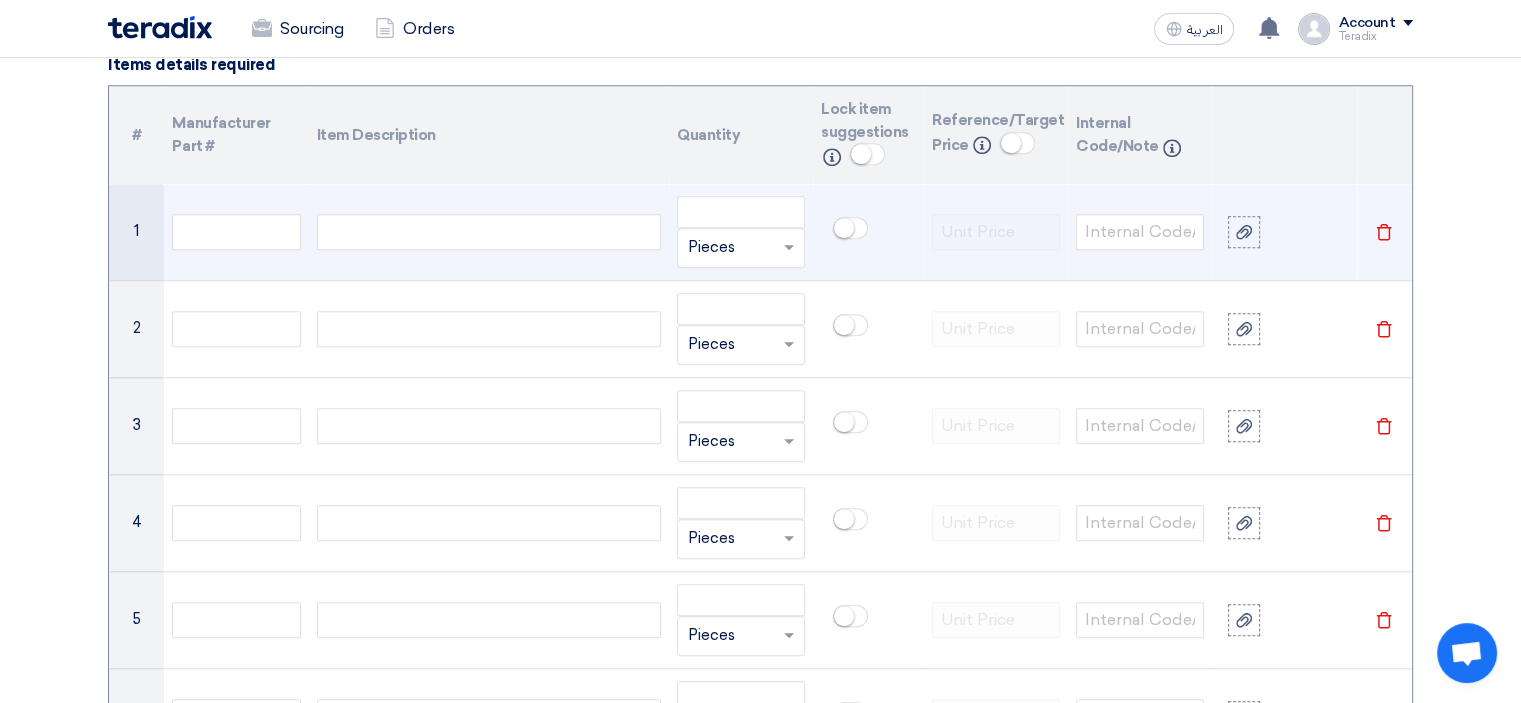 click 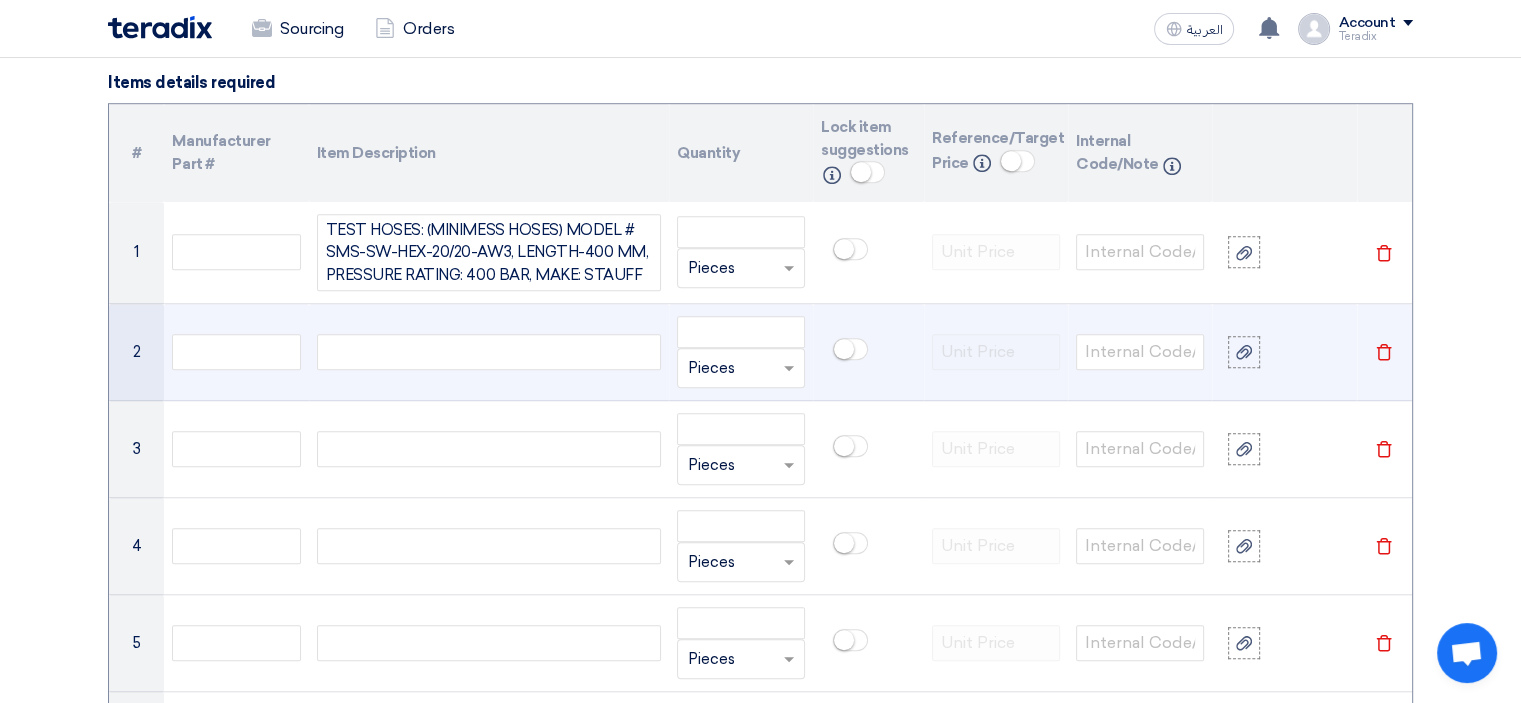 click 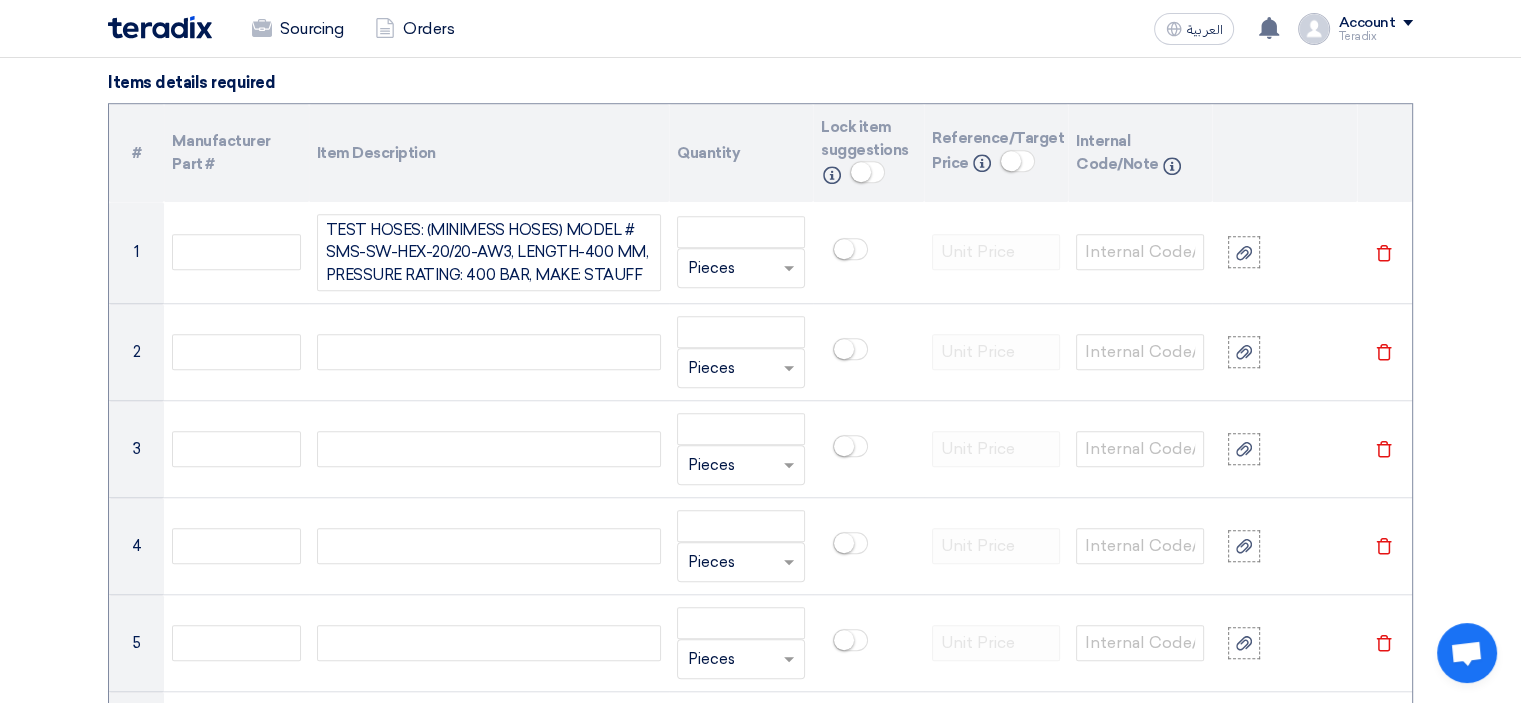 paste 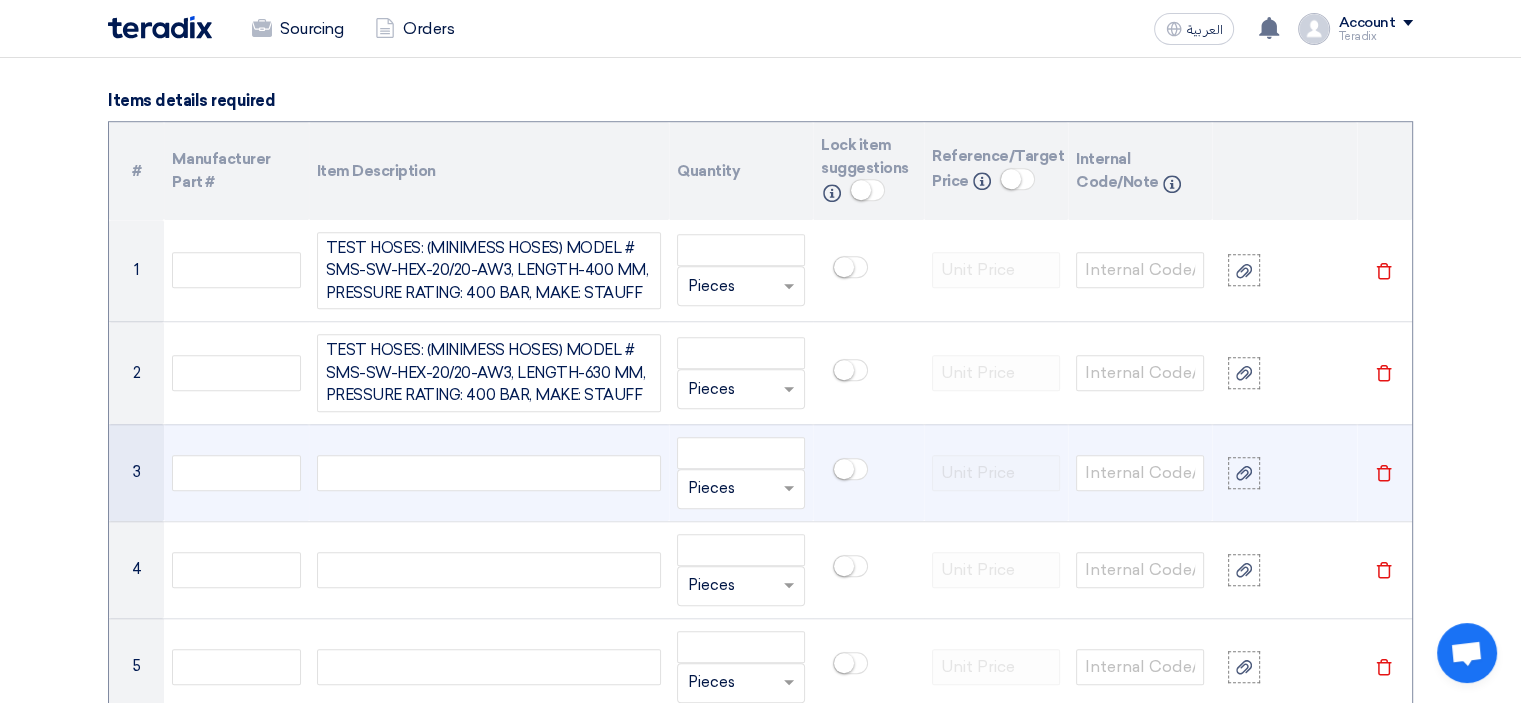 click 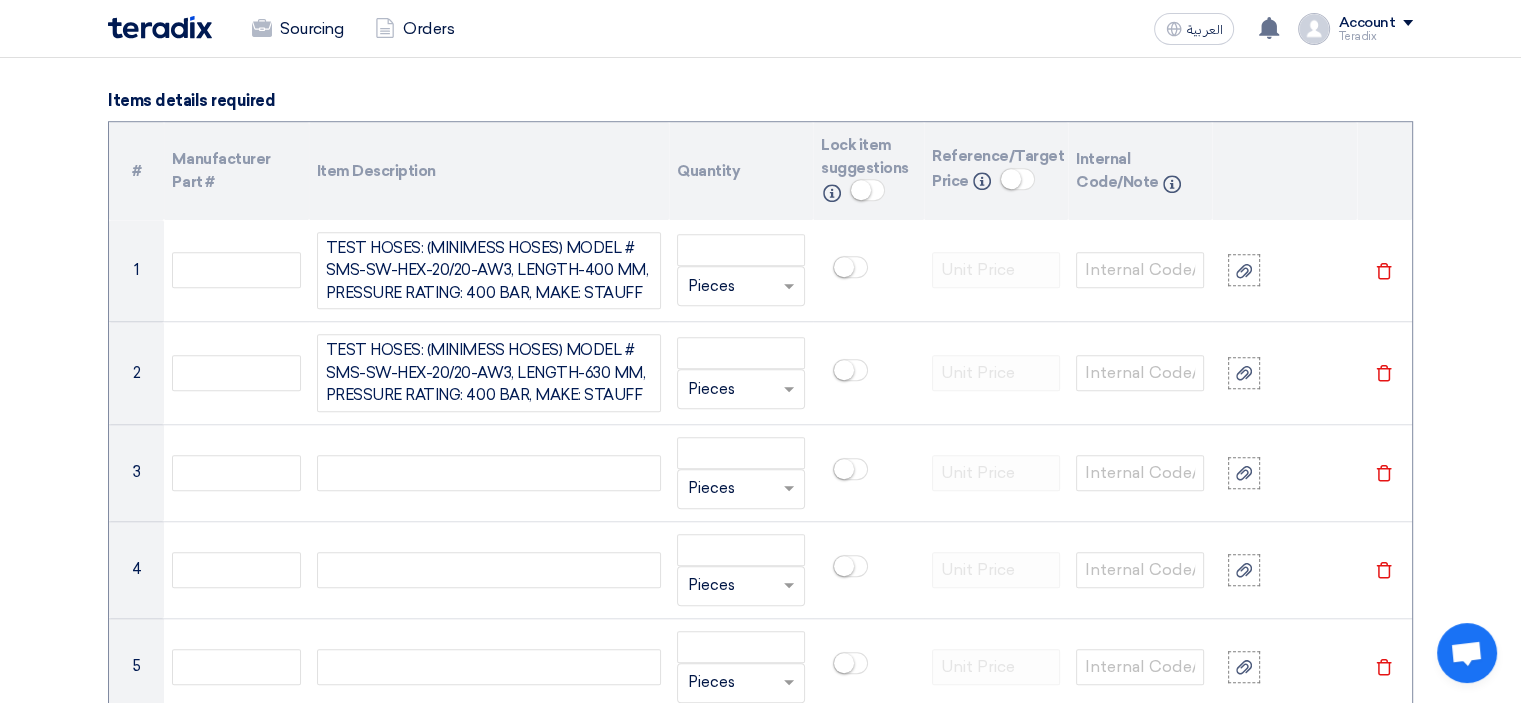 paste 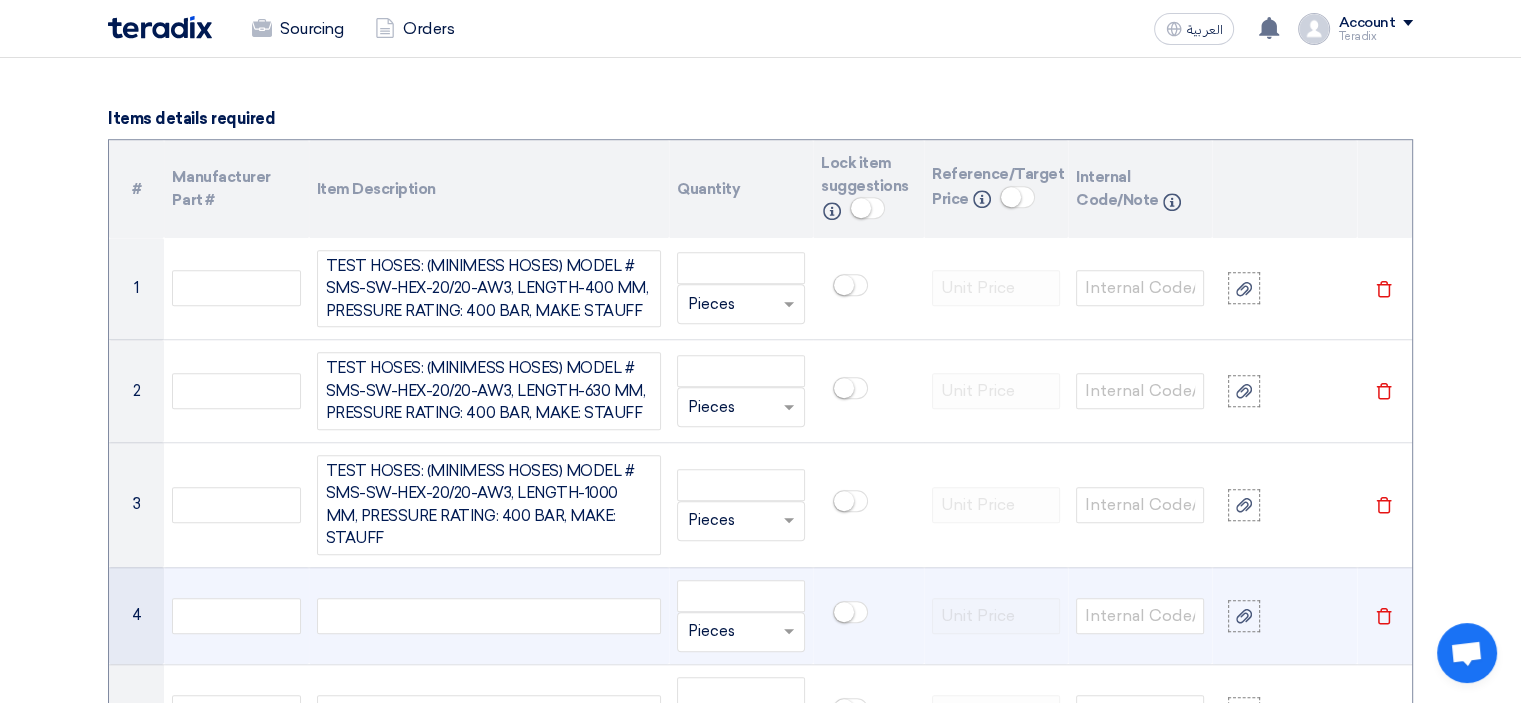click 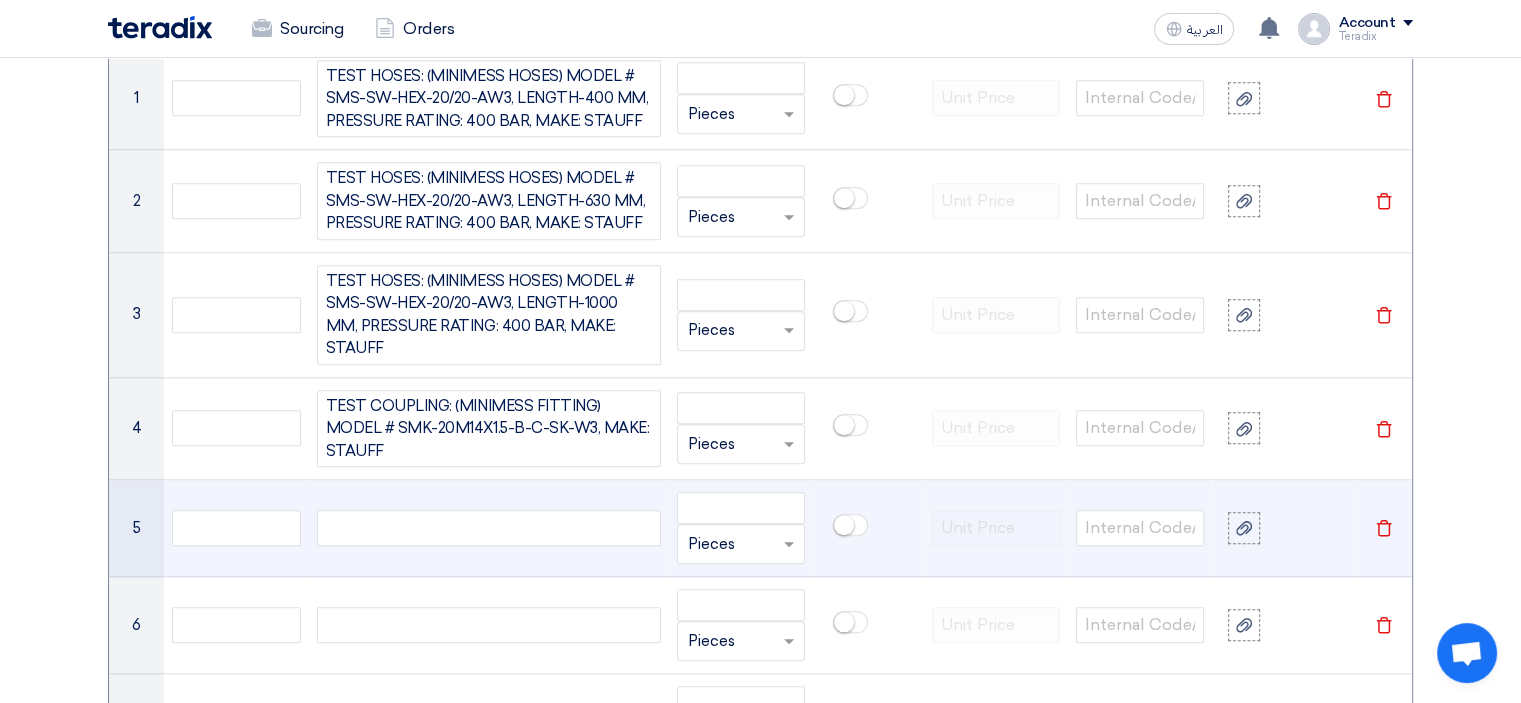 click 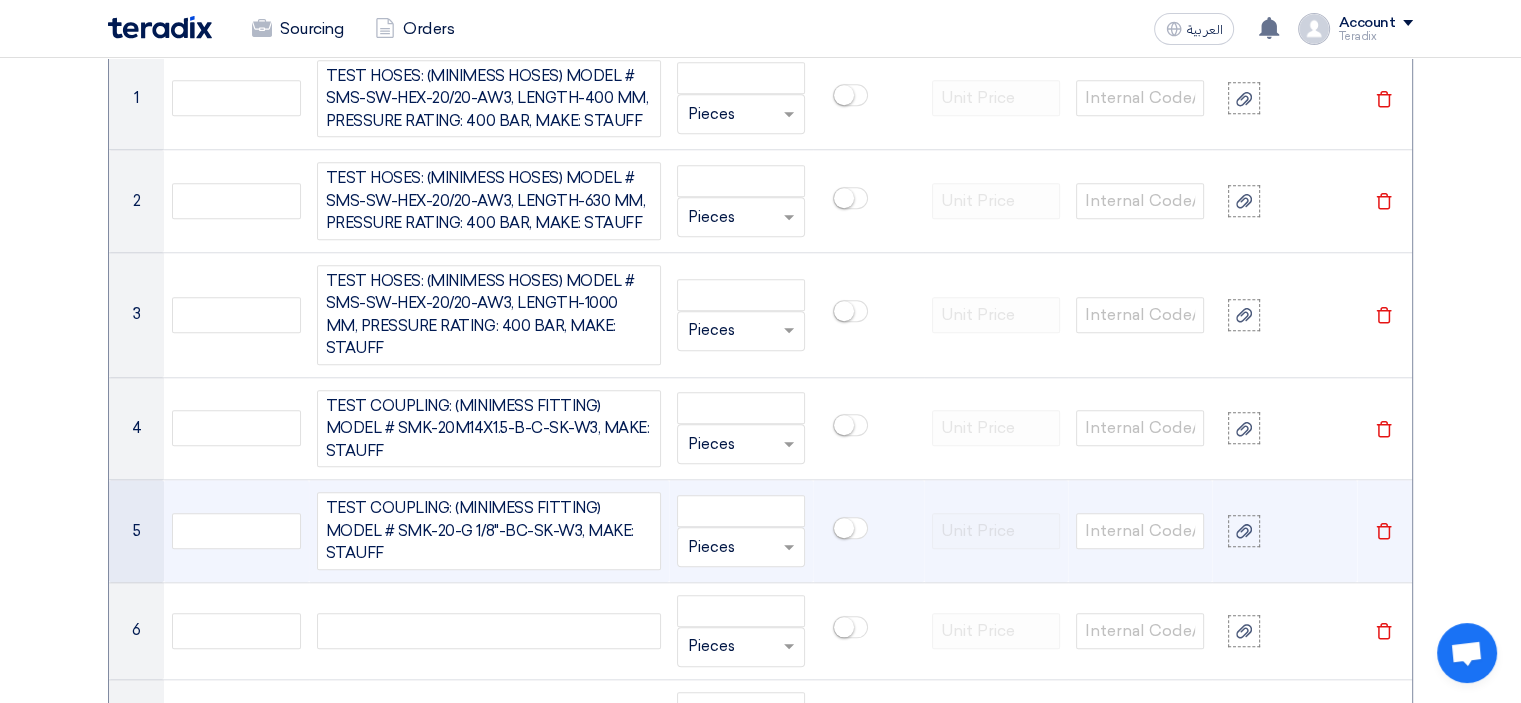 scroll, scrollTop: 1727, scrollLeft: 0, axis: vertical 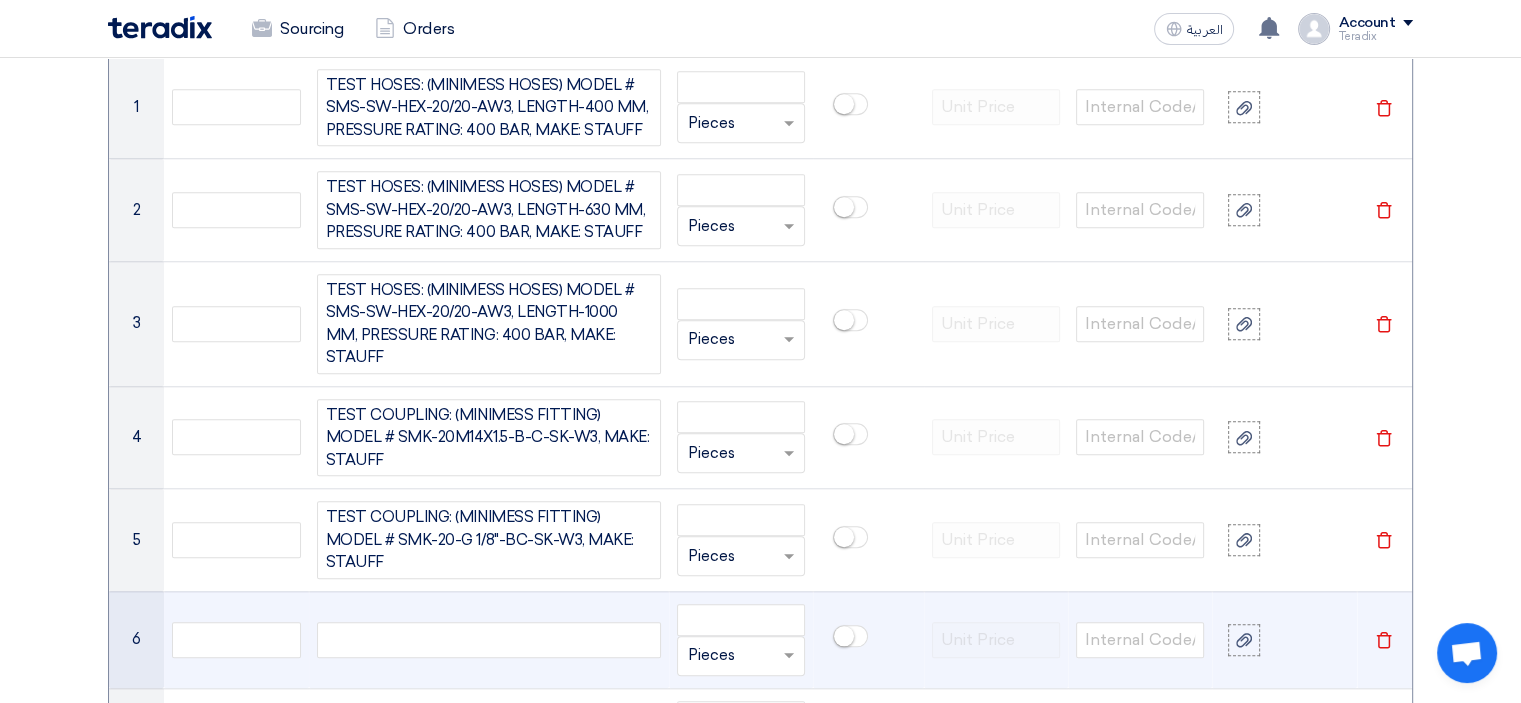 click 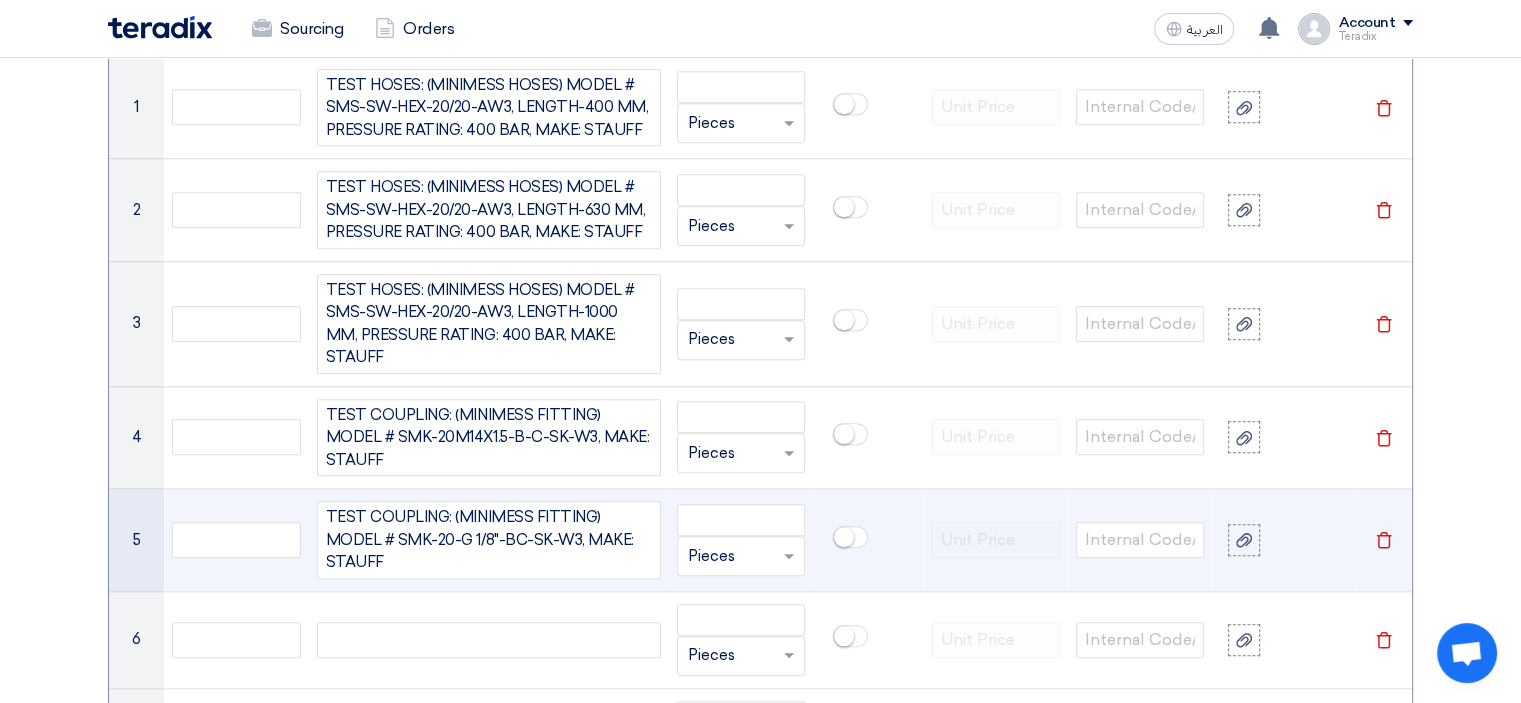scroll, scrollTop: 1717, scrollLeft: 0, axis: vertical 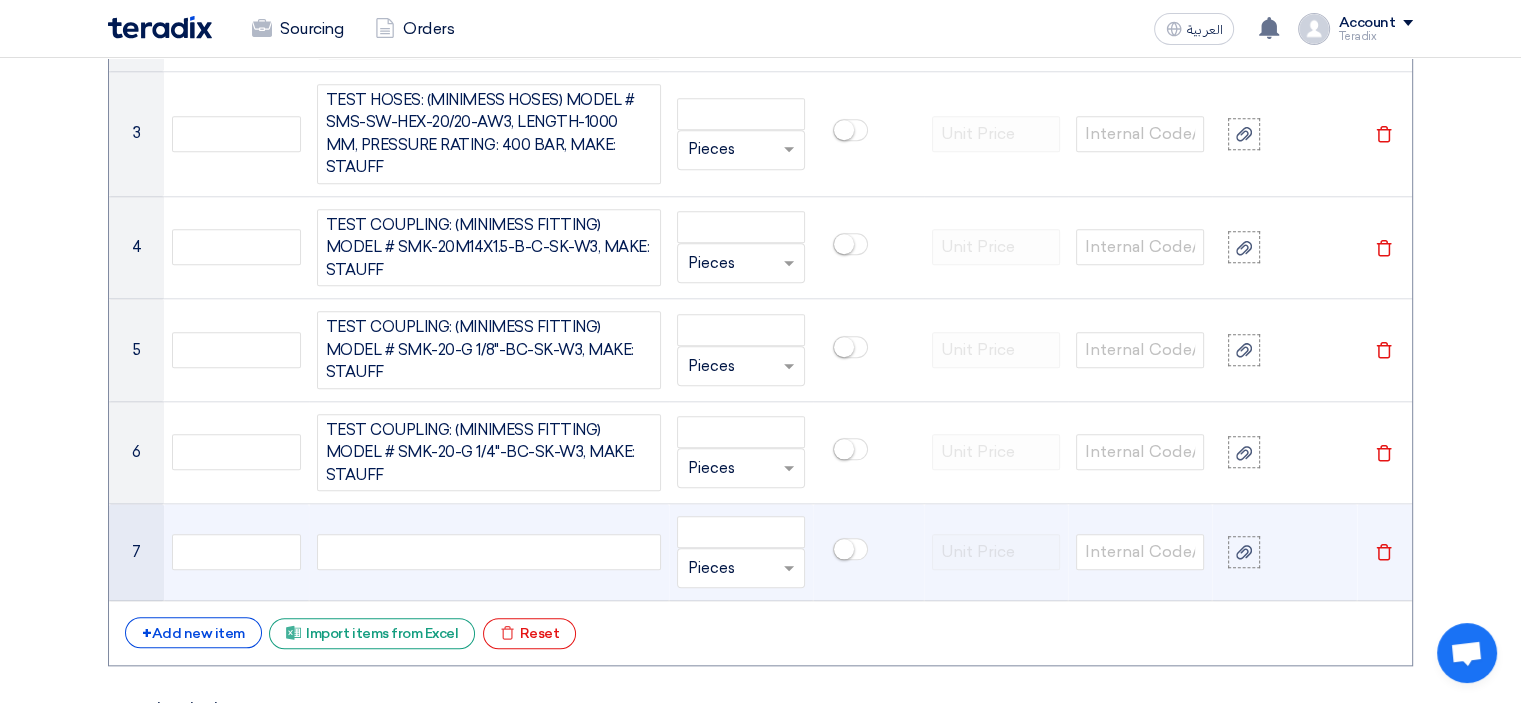 click 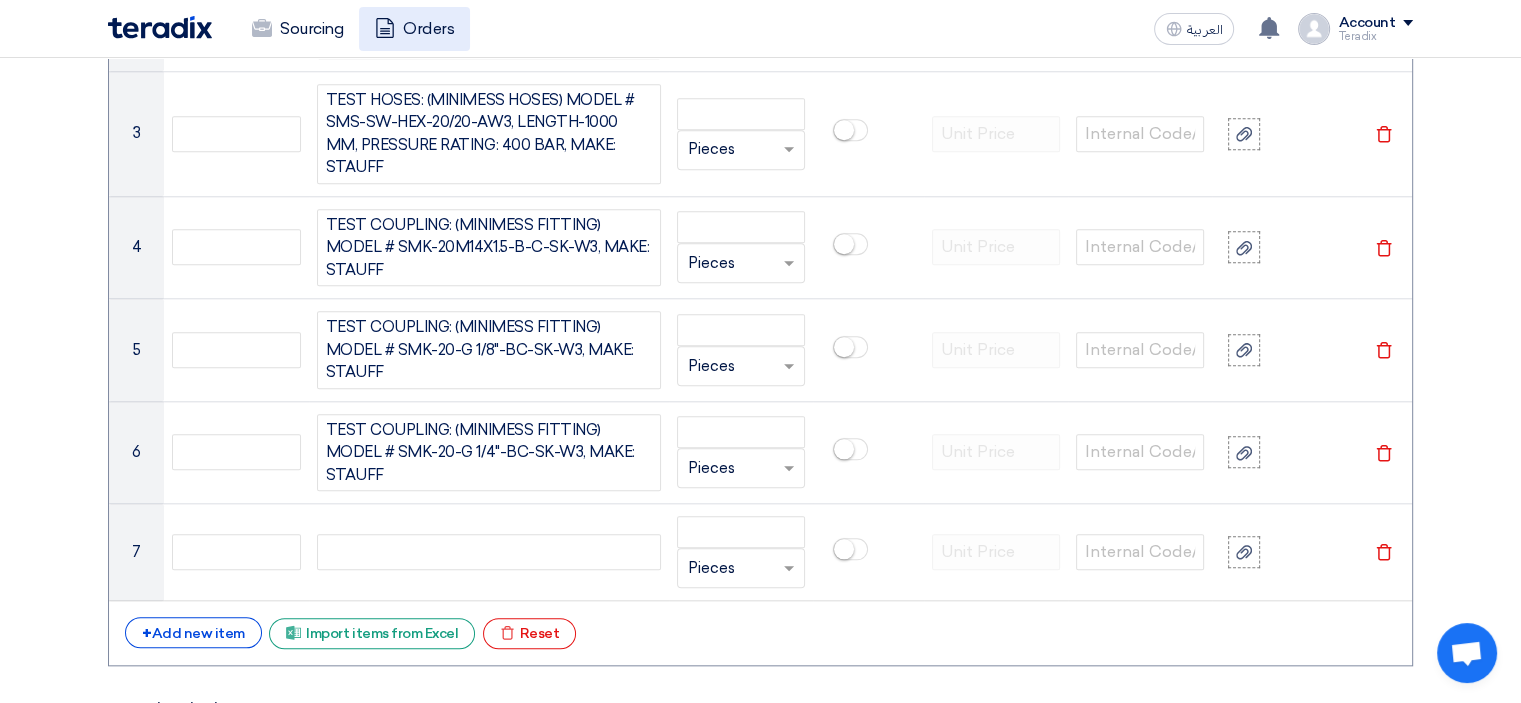 paste 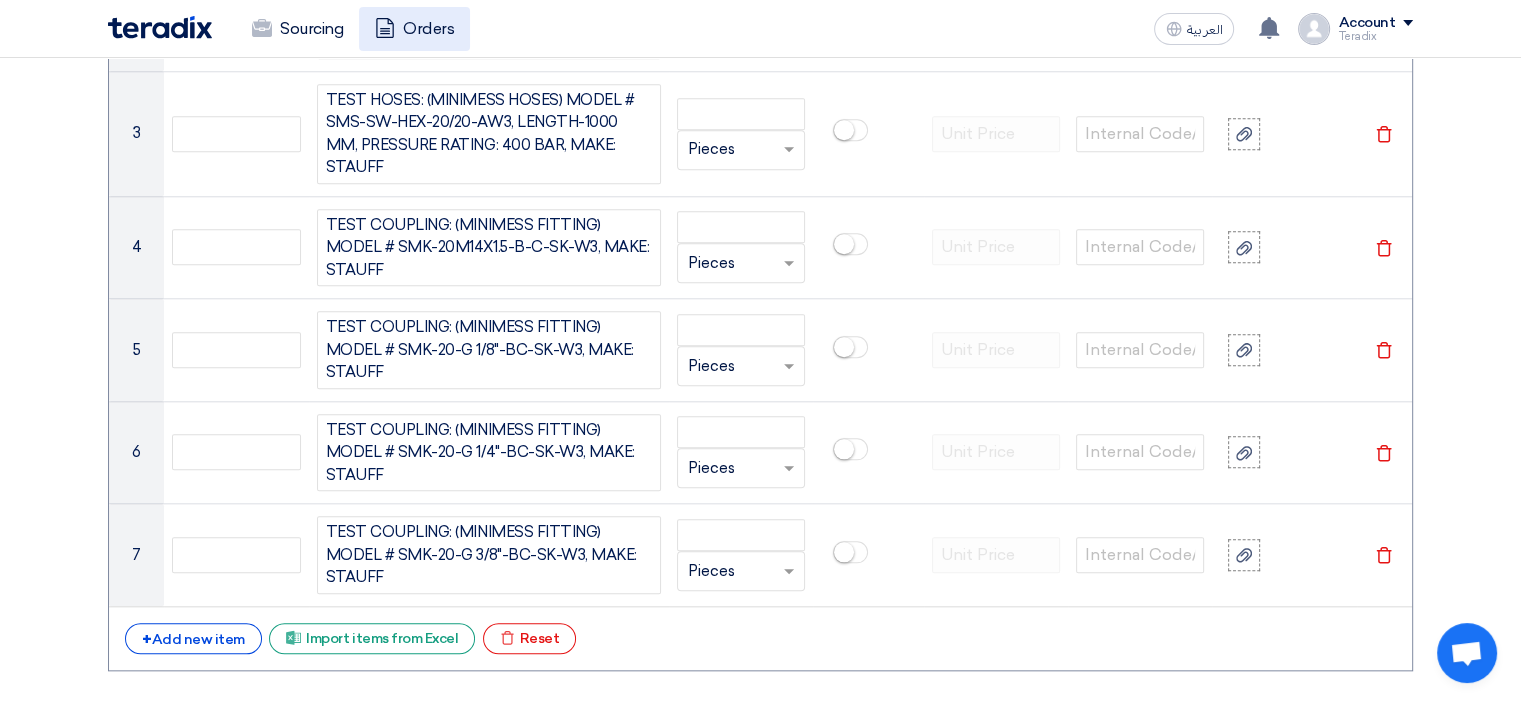 scroll, scrollTop: 1908, scrollLeft: 0, axis: vertical 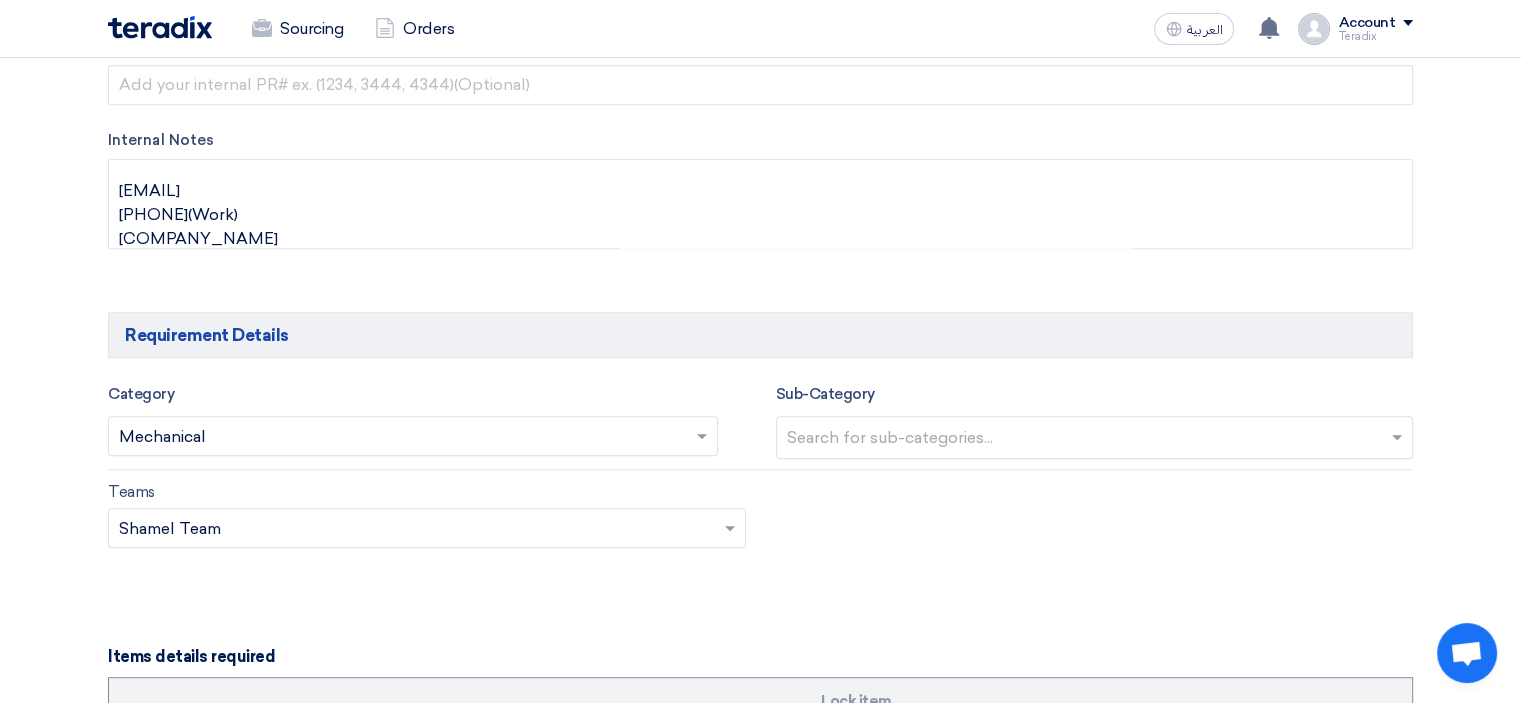 click at bounding box center (403, 437) 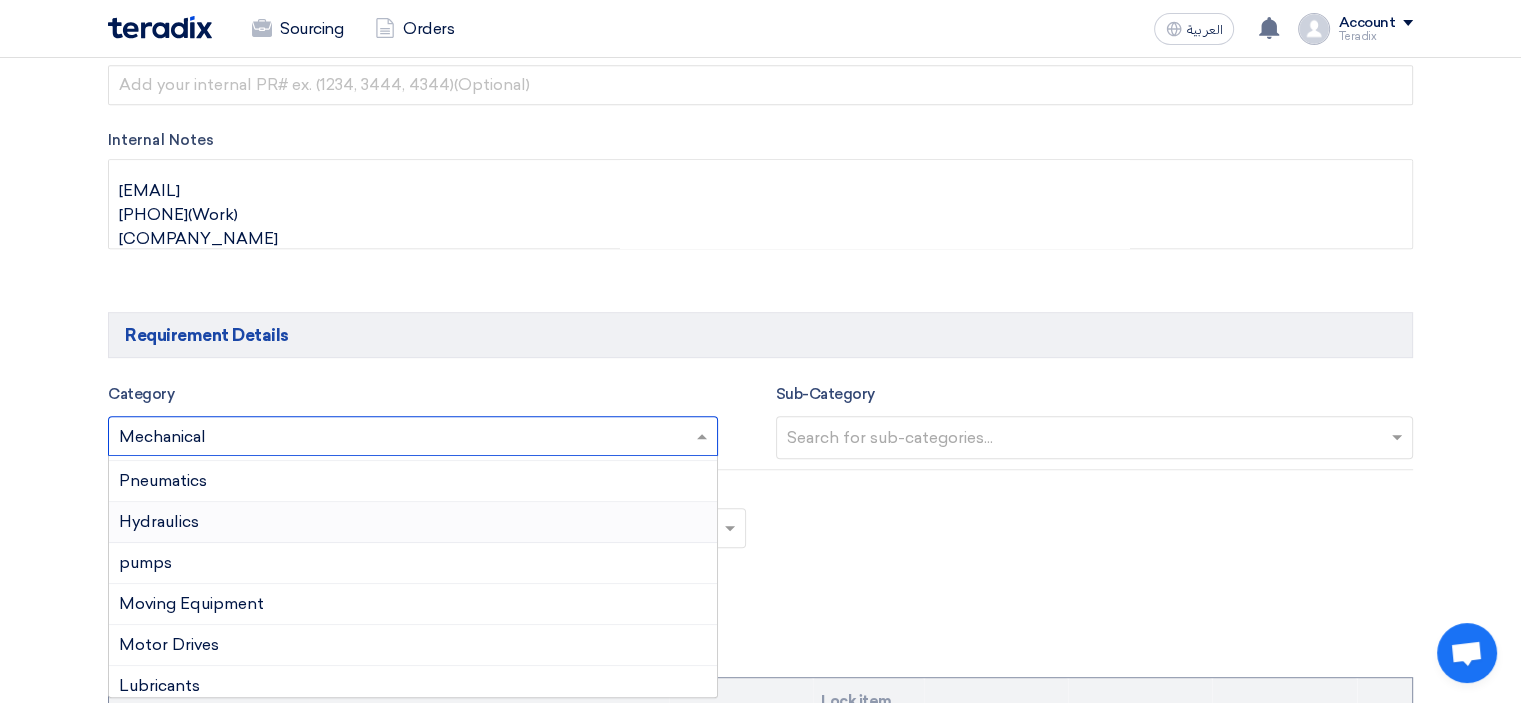 scroll, scrollTop: 200, scrollLeft: 0, axis: vertical 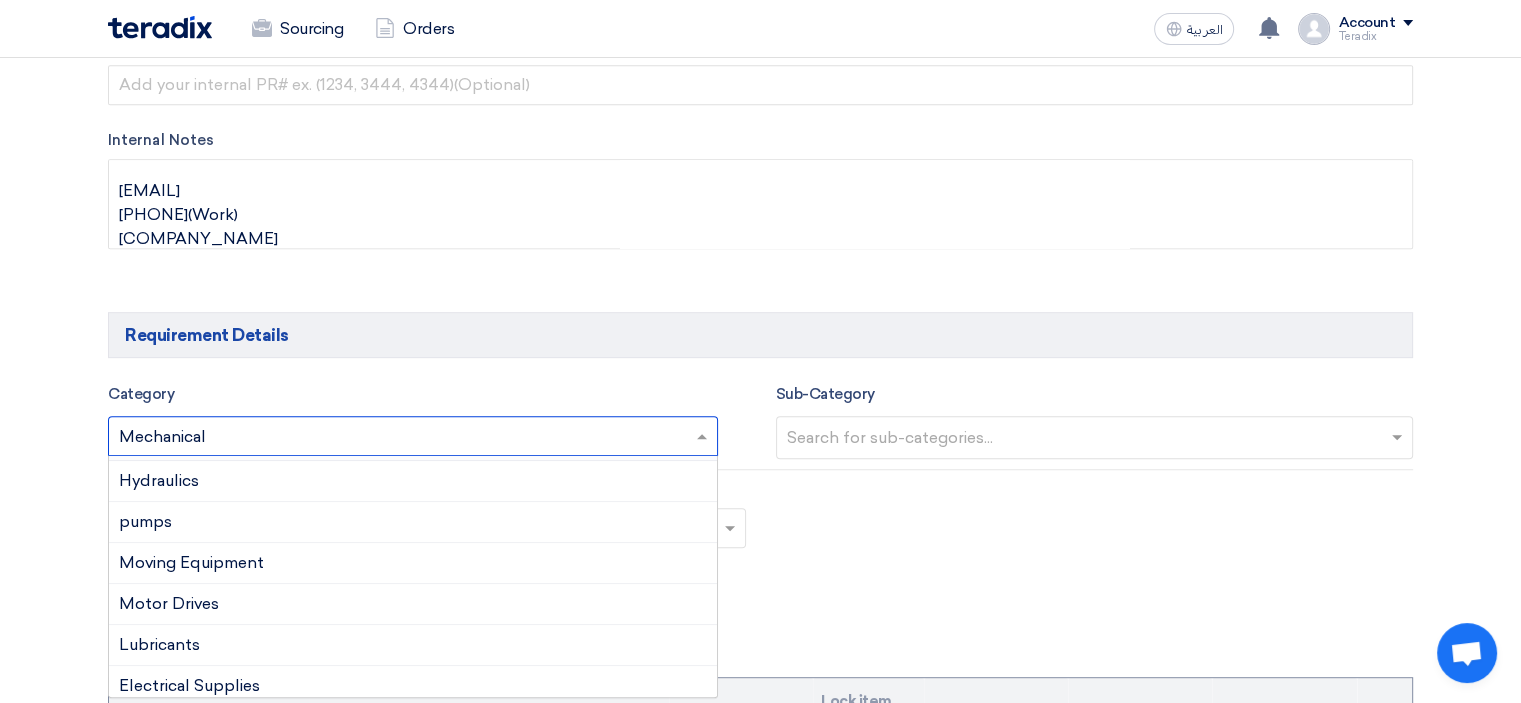 click on "Pneumatics" at bounding box center (413, 440) 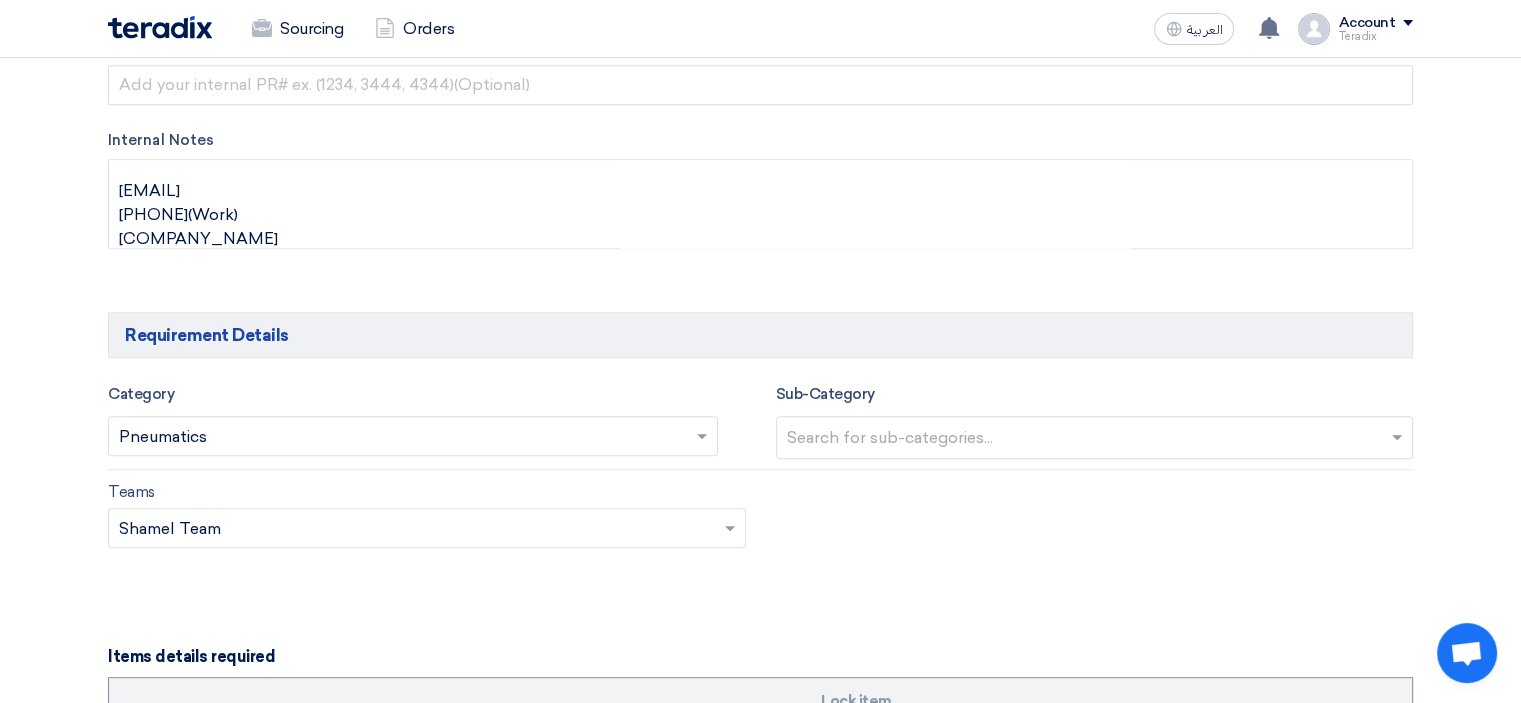 click at bounding box center (403, 437) 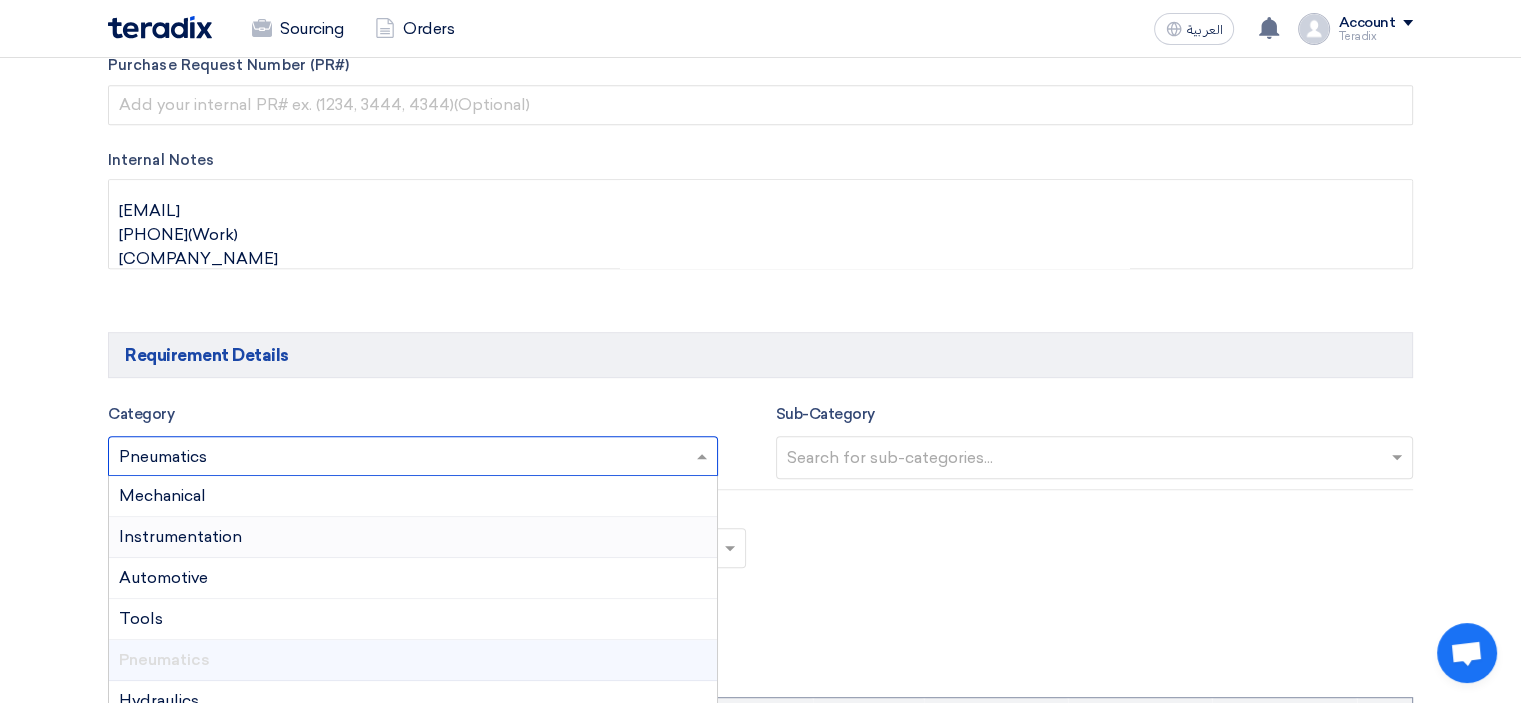 scroll, scrollTop: 1108, scrollLeft: 0, axis: vertical 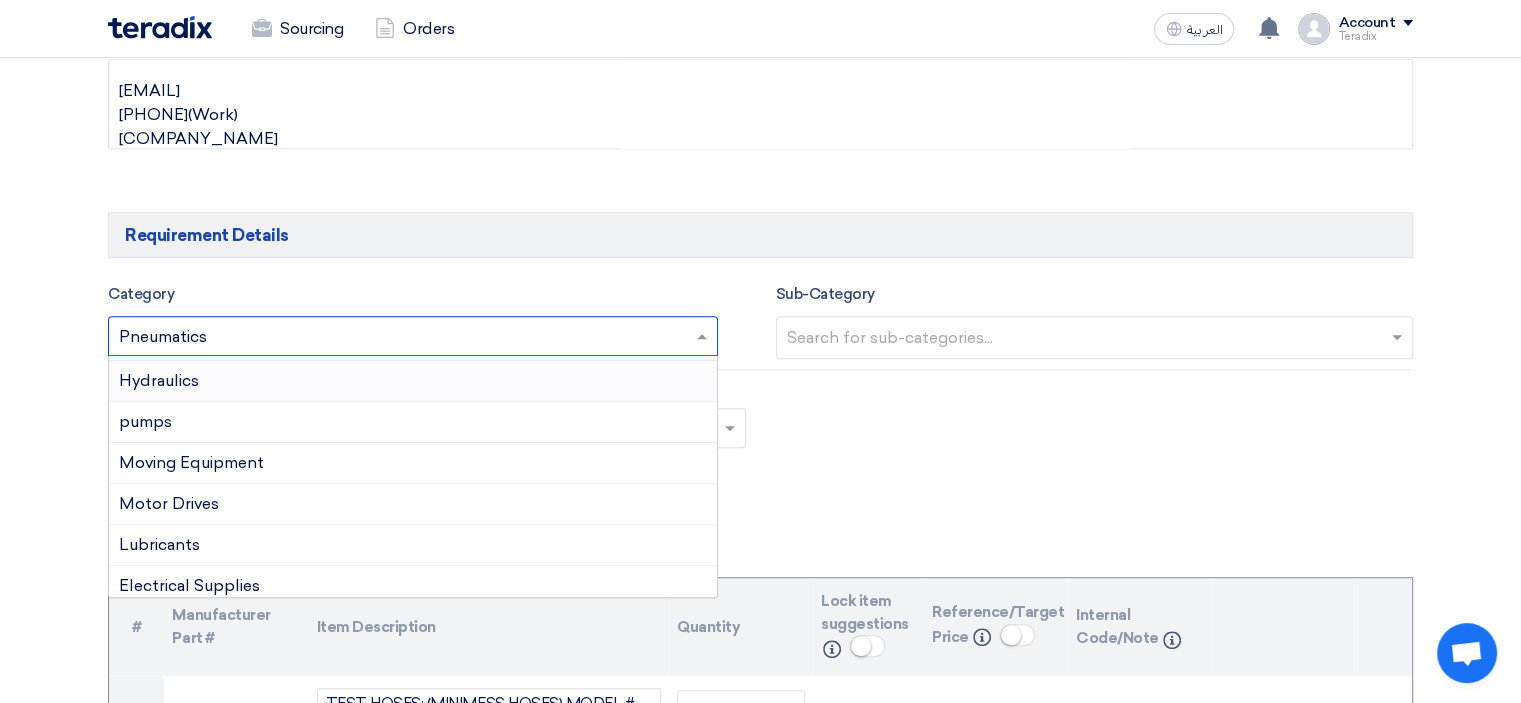 click on "Hydraulics" at bounding box center (159, 380) 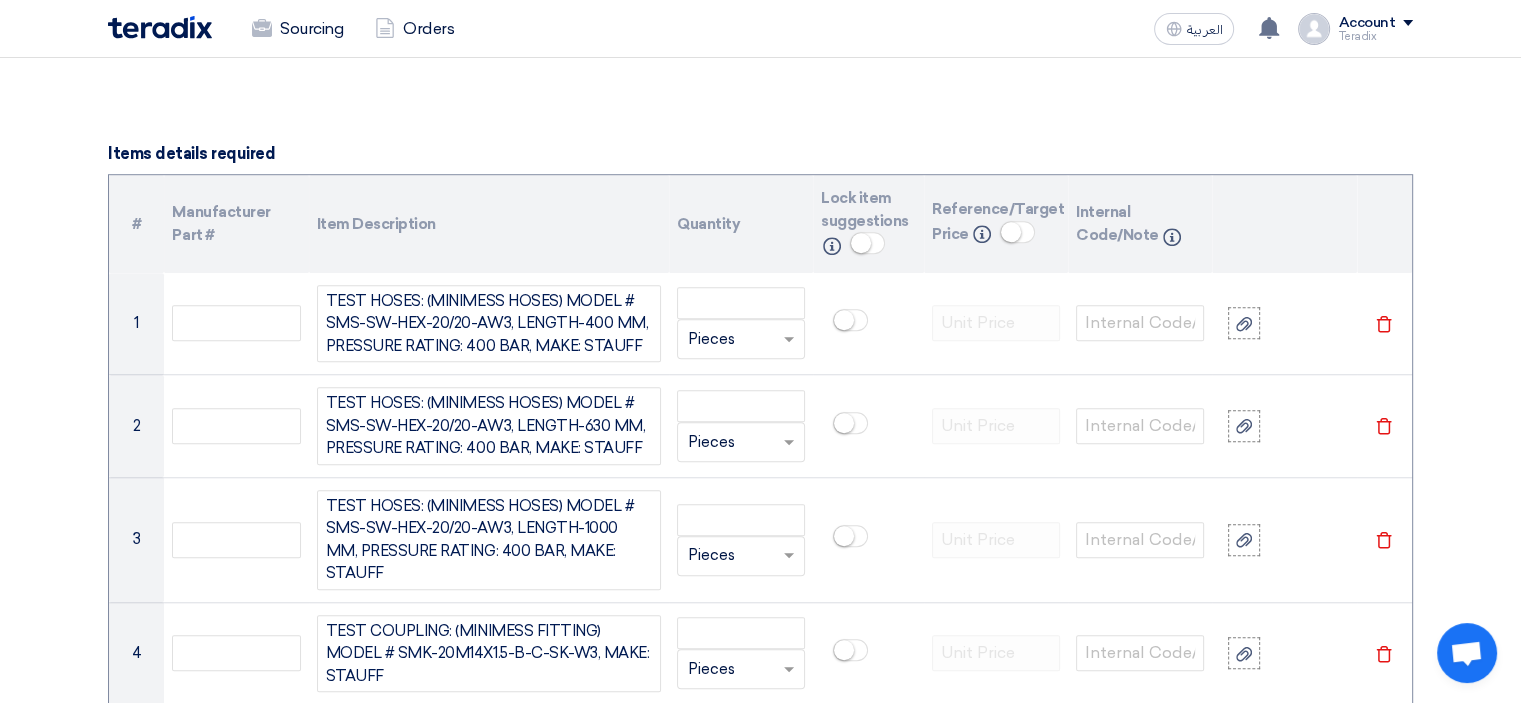 scroll, scrollTop: 1508, scrollLeft: 0, axis: vertical 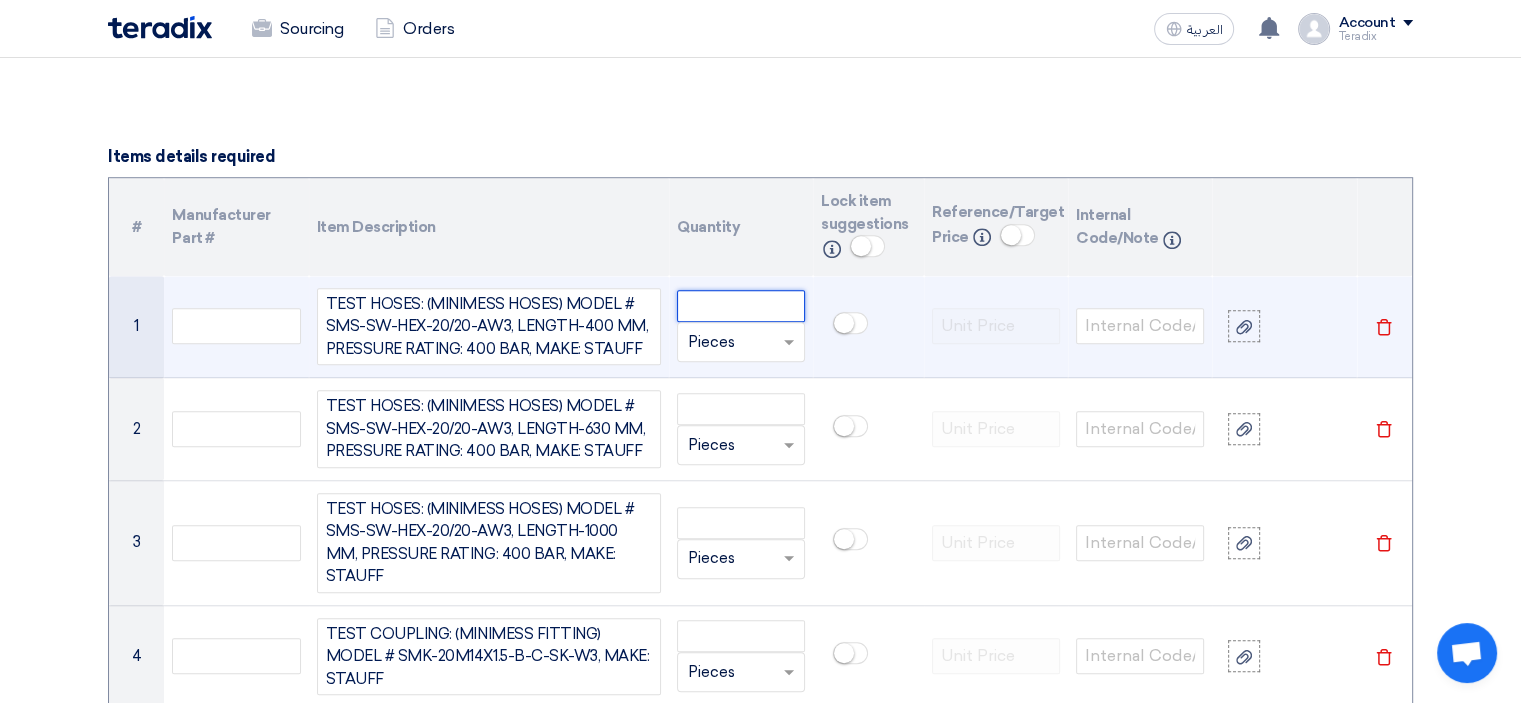click 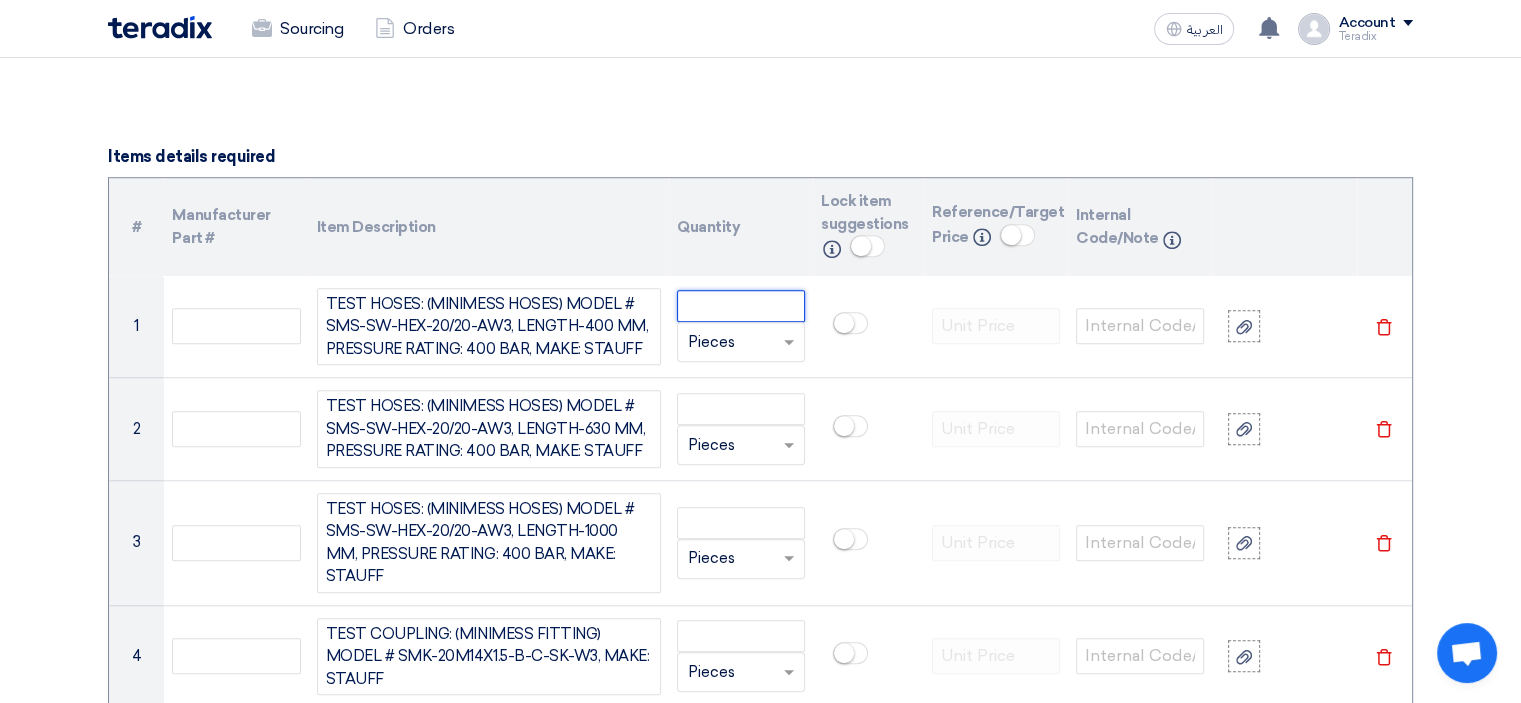 paste on "20" 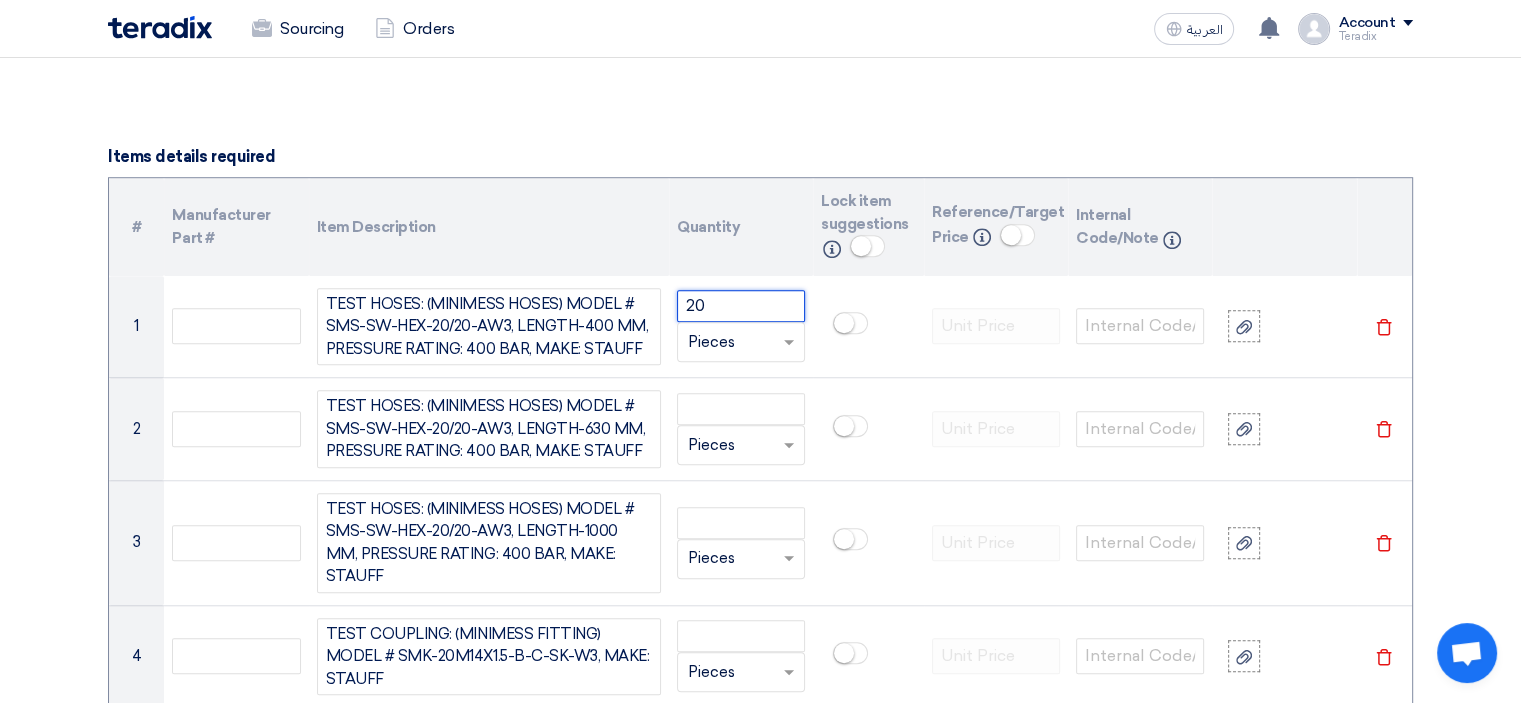 type on "20" 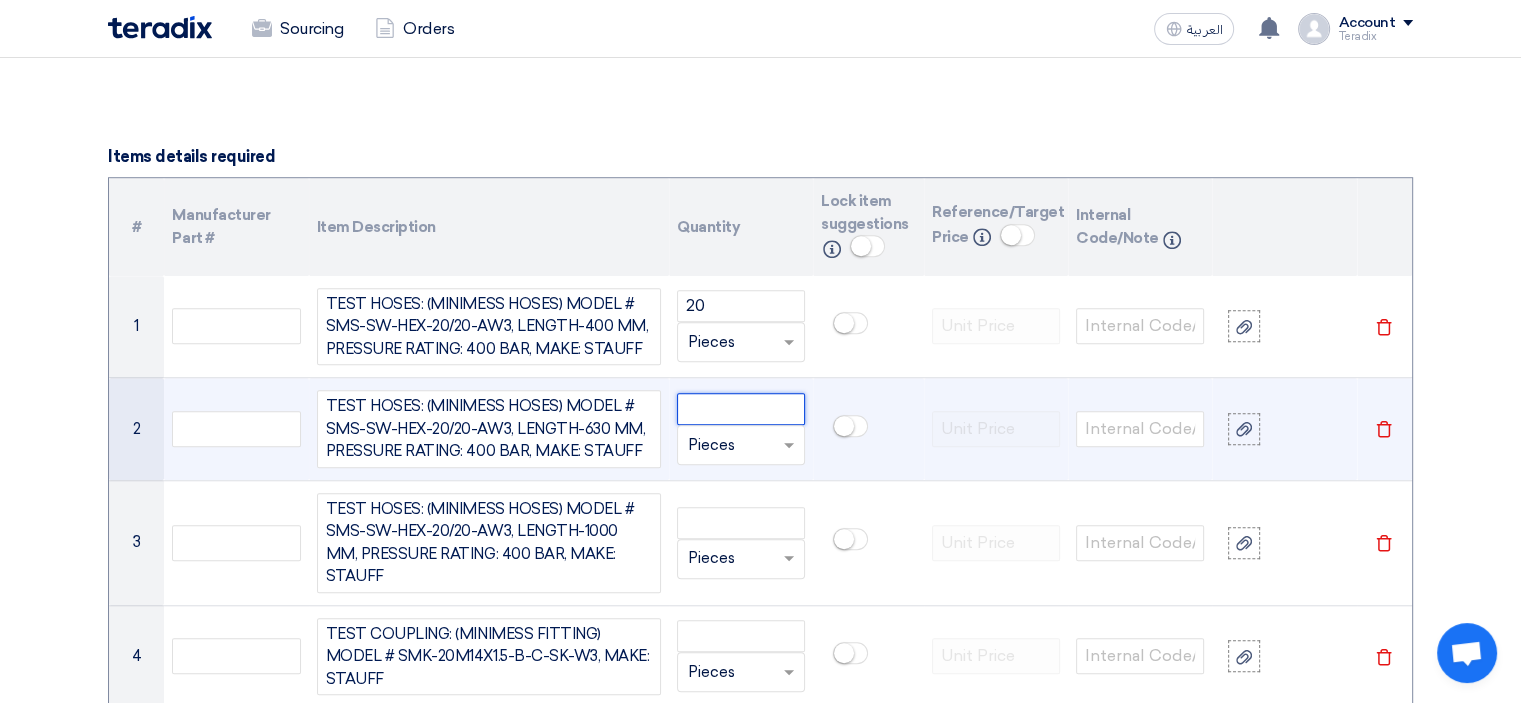 click 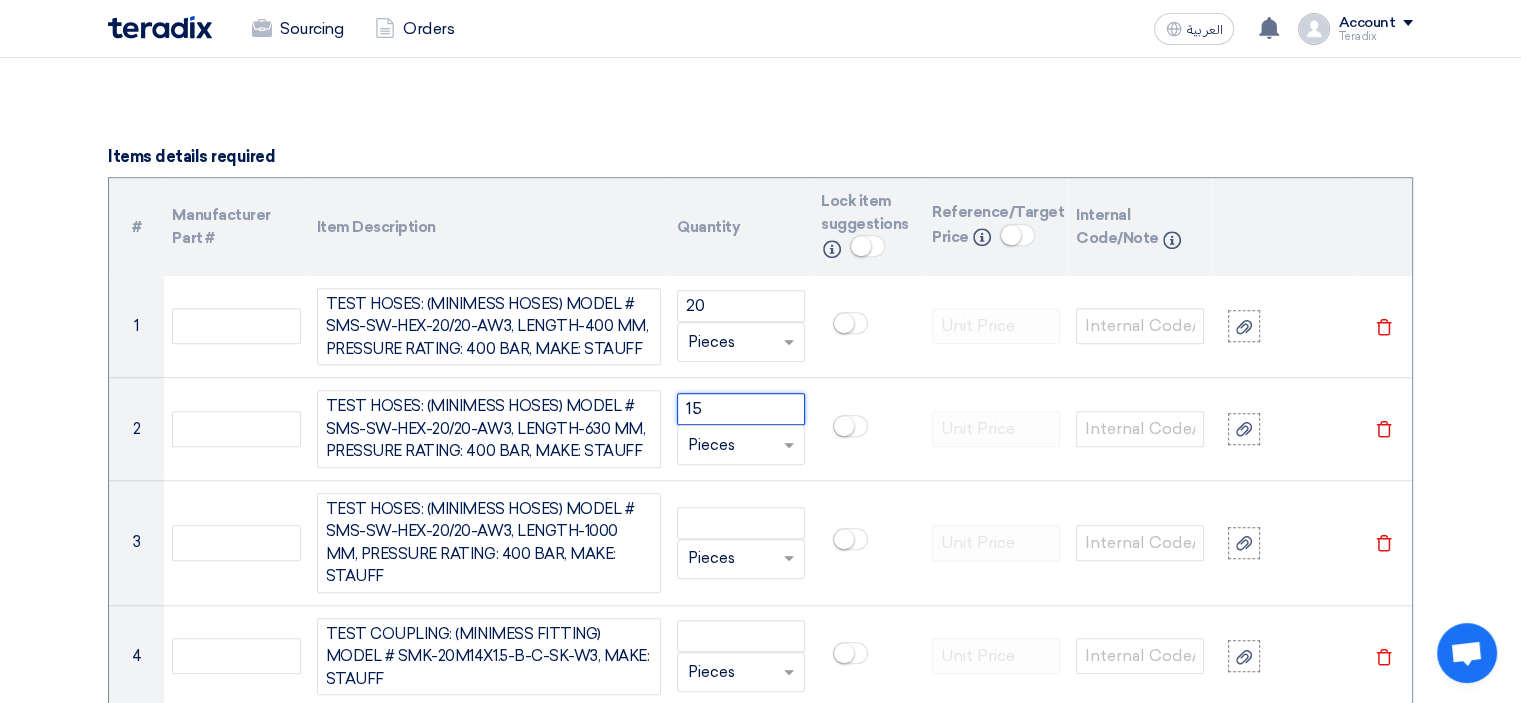 type on "15" 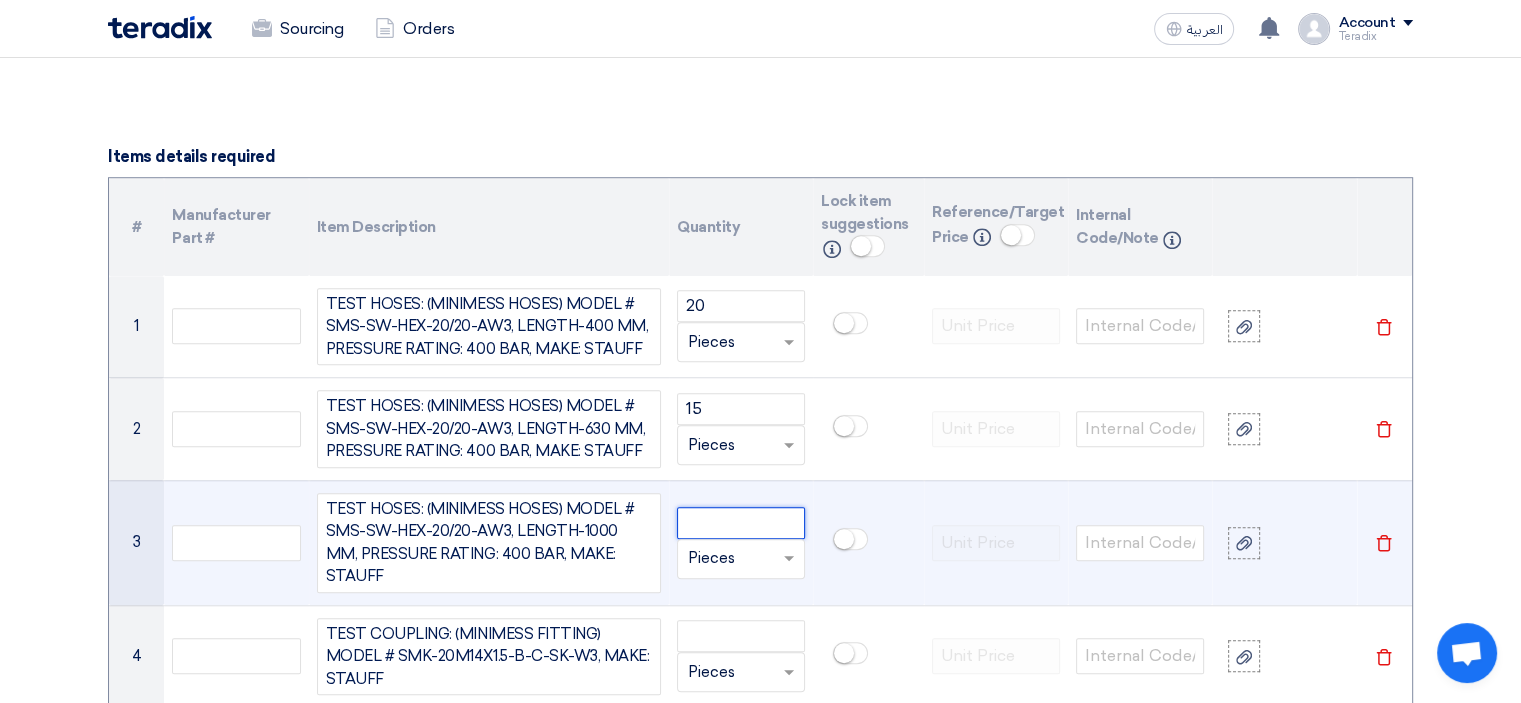 click 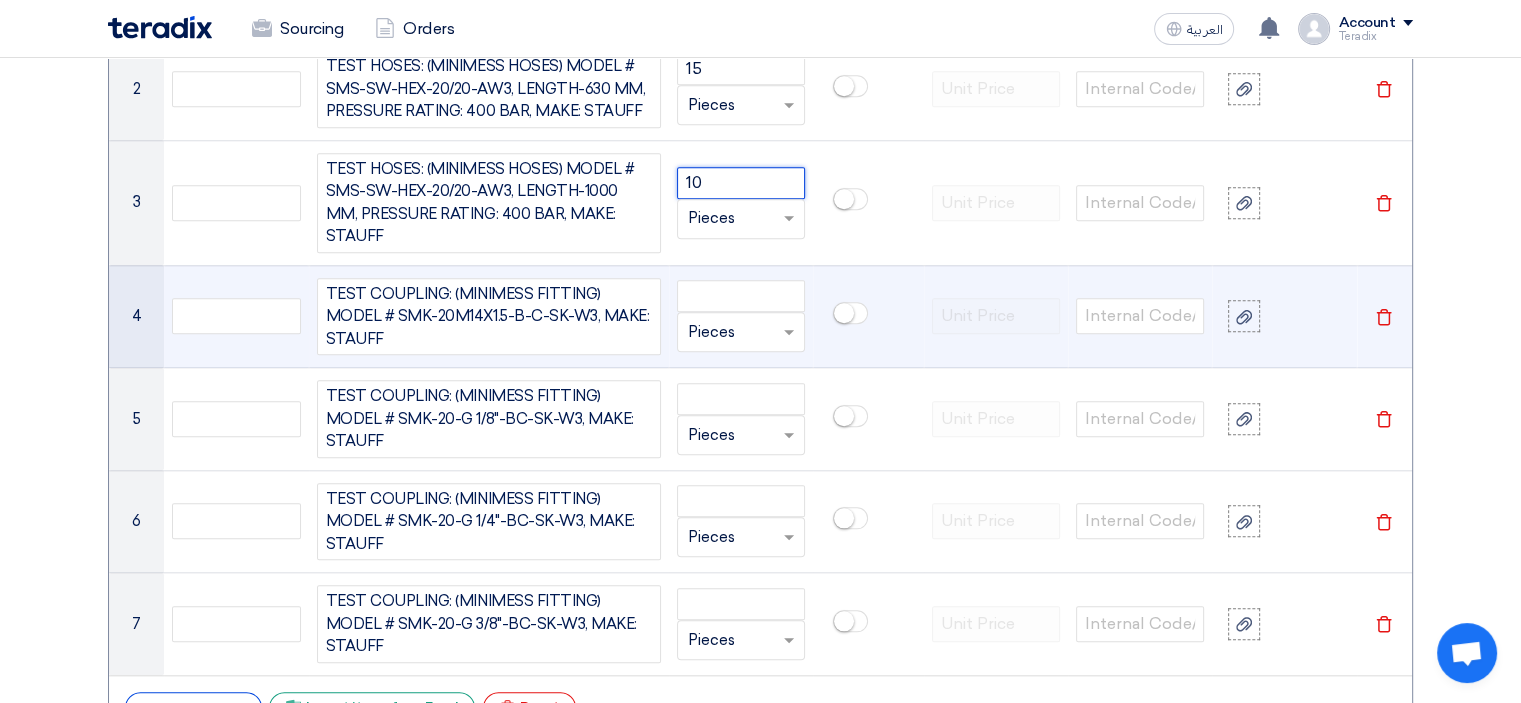 scroll, scrollTop: 1908, scrollLeft: 0, axis: vertical 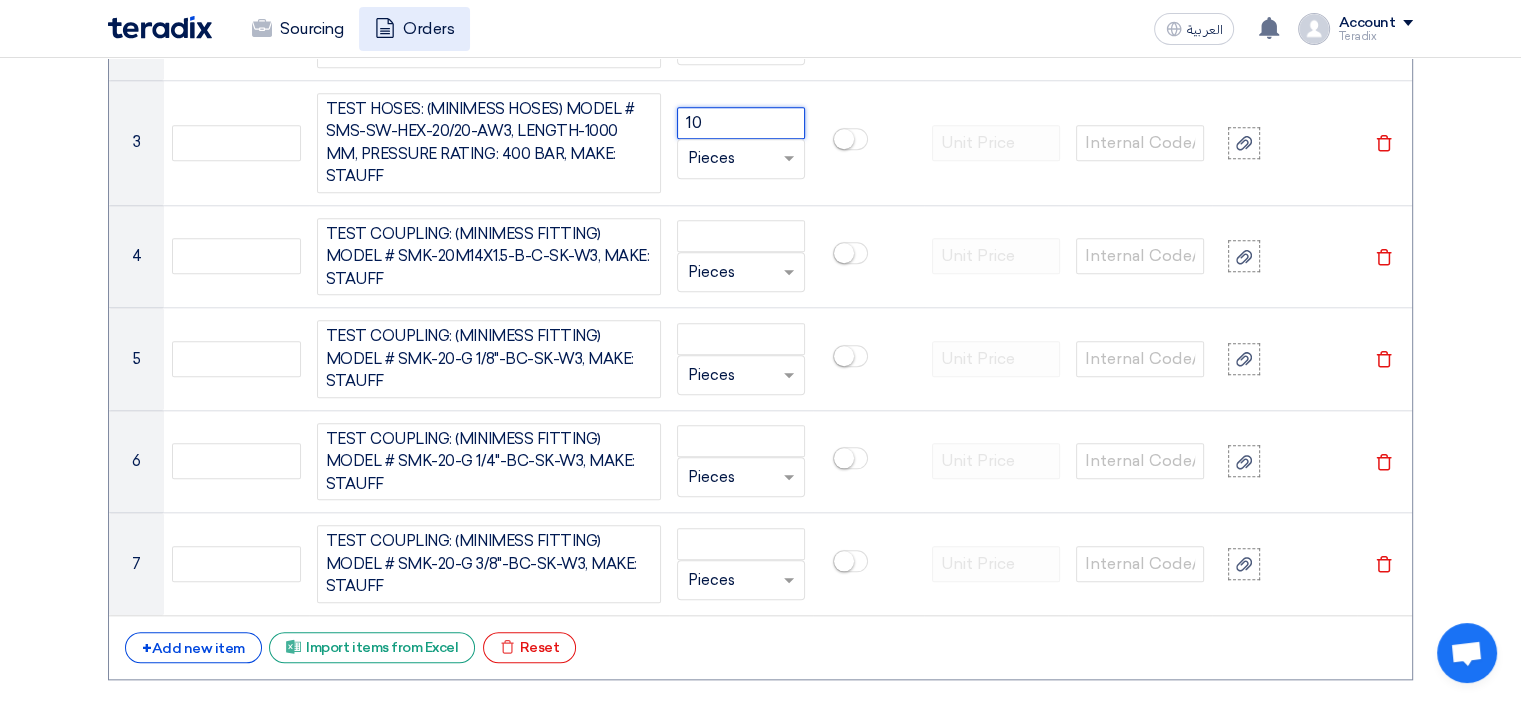 type on "10" 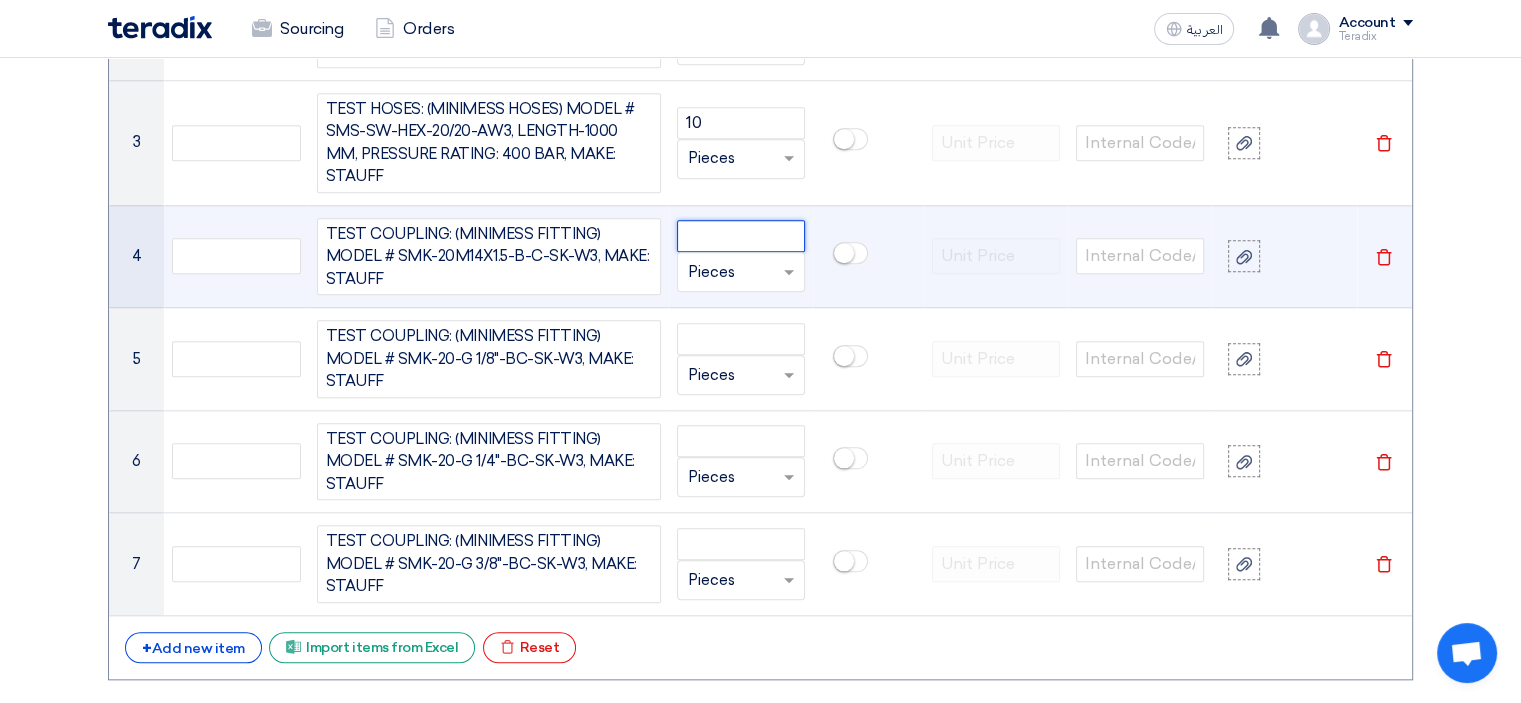 click 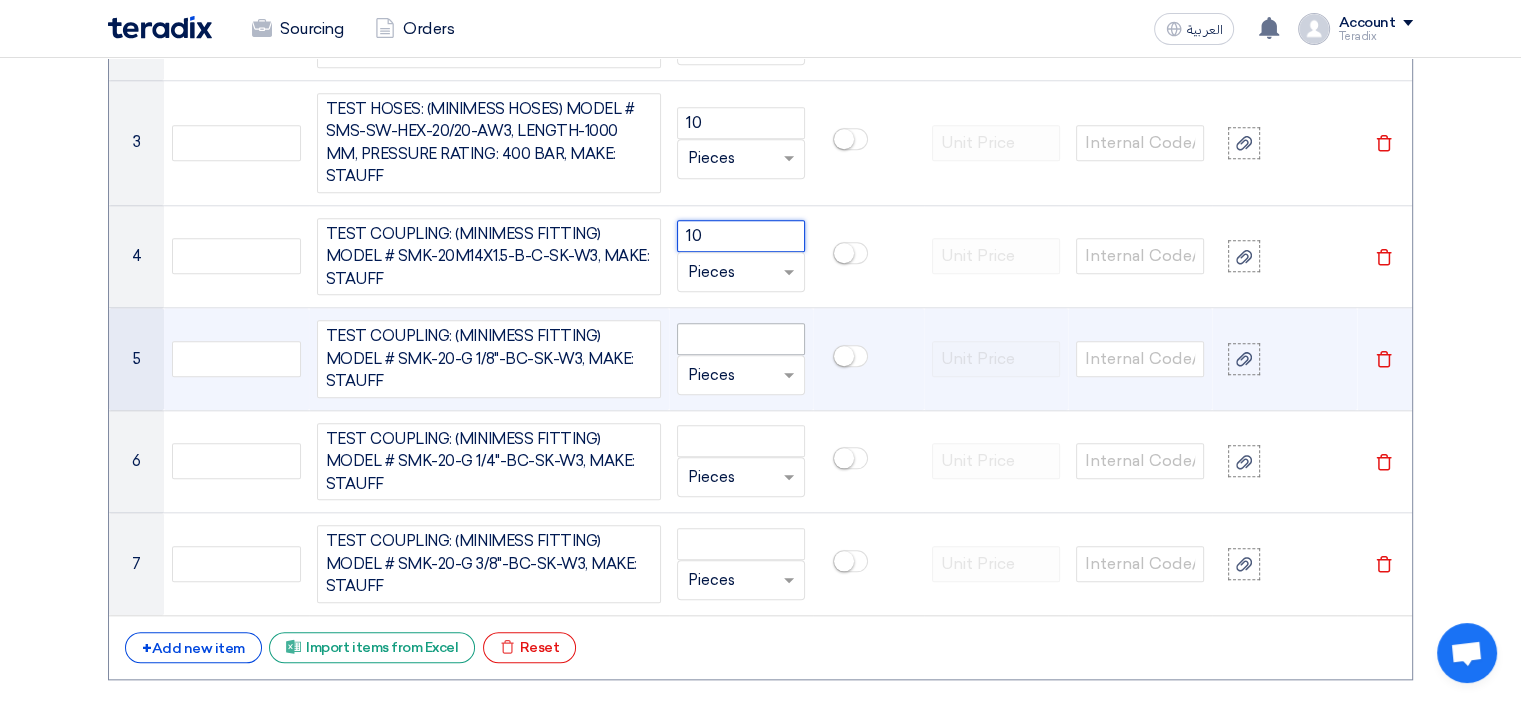type on "10" 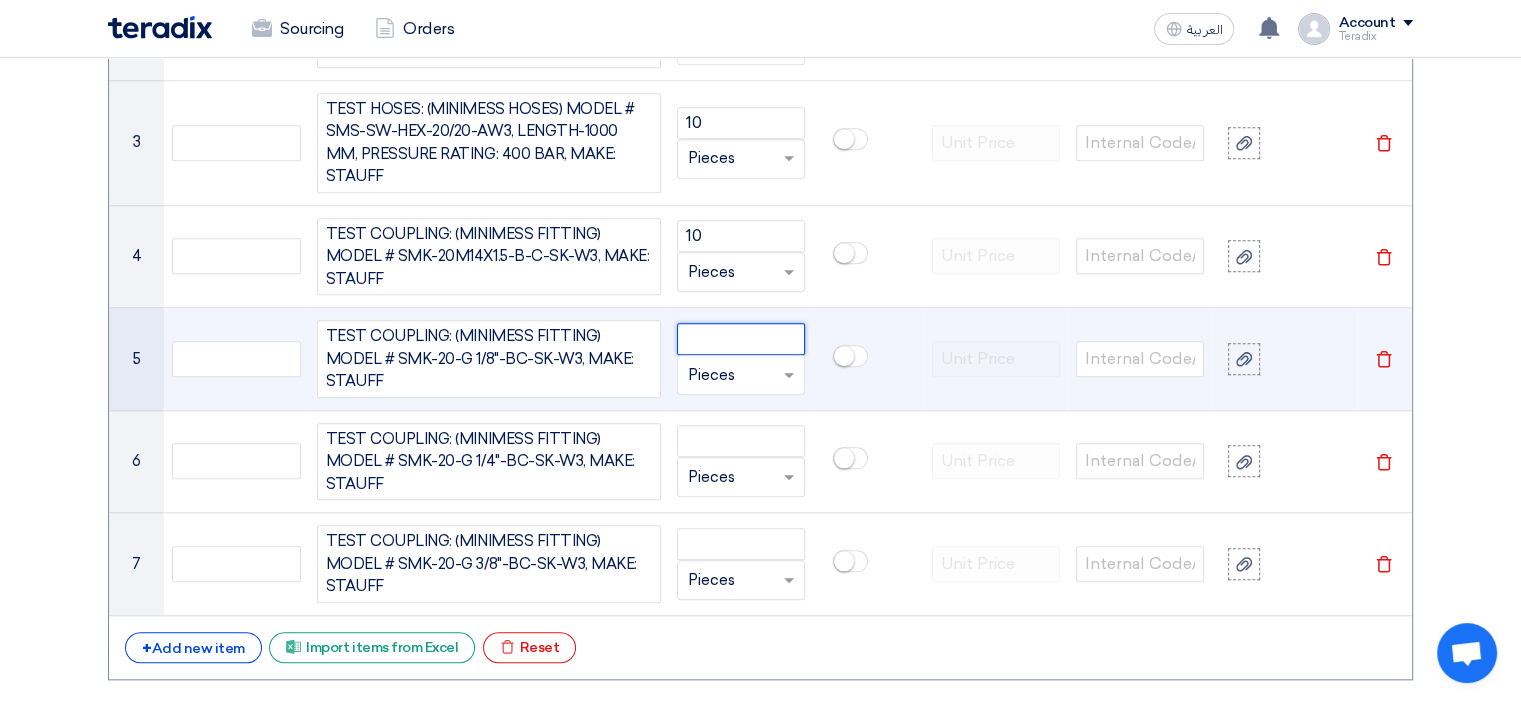 click 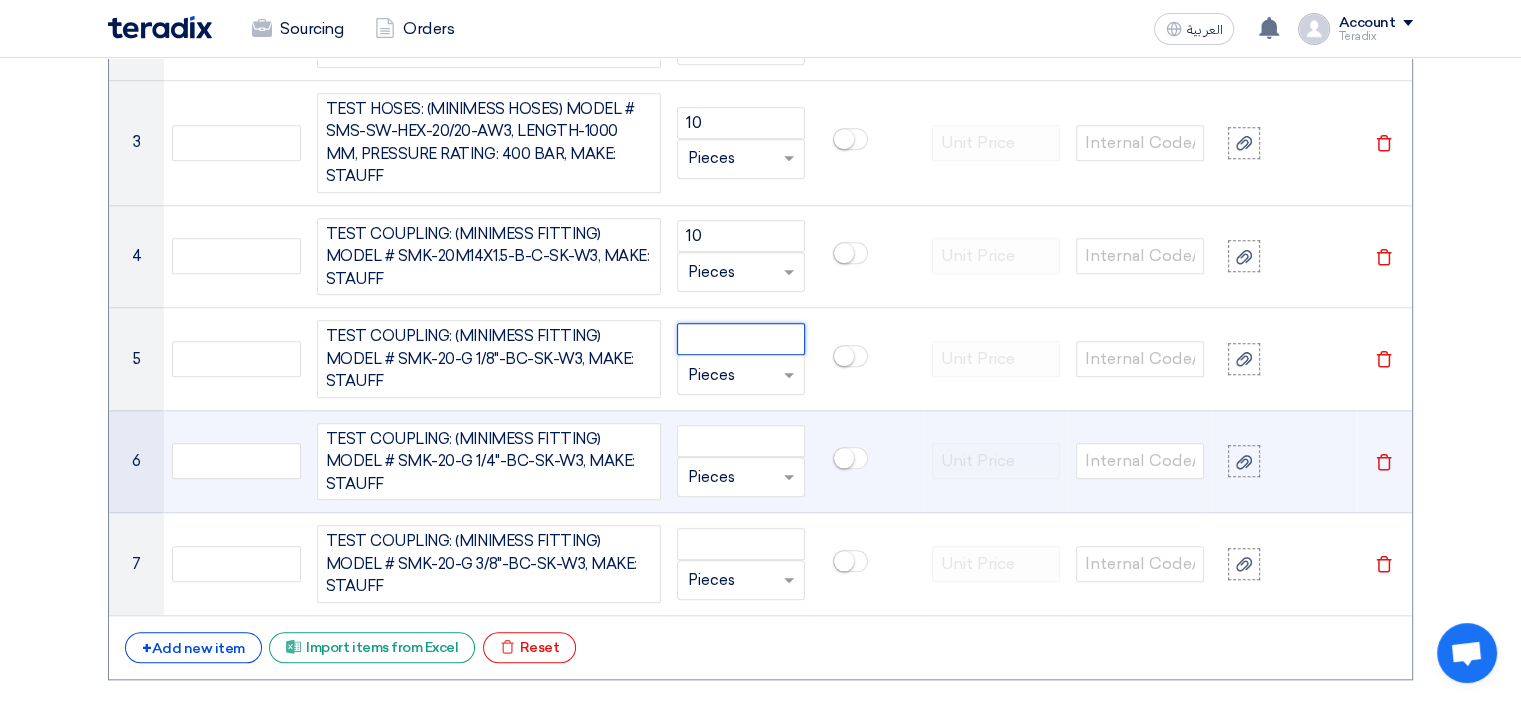 paste on "10" 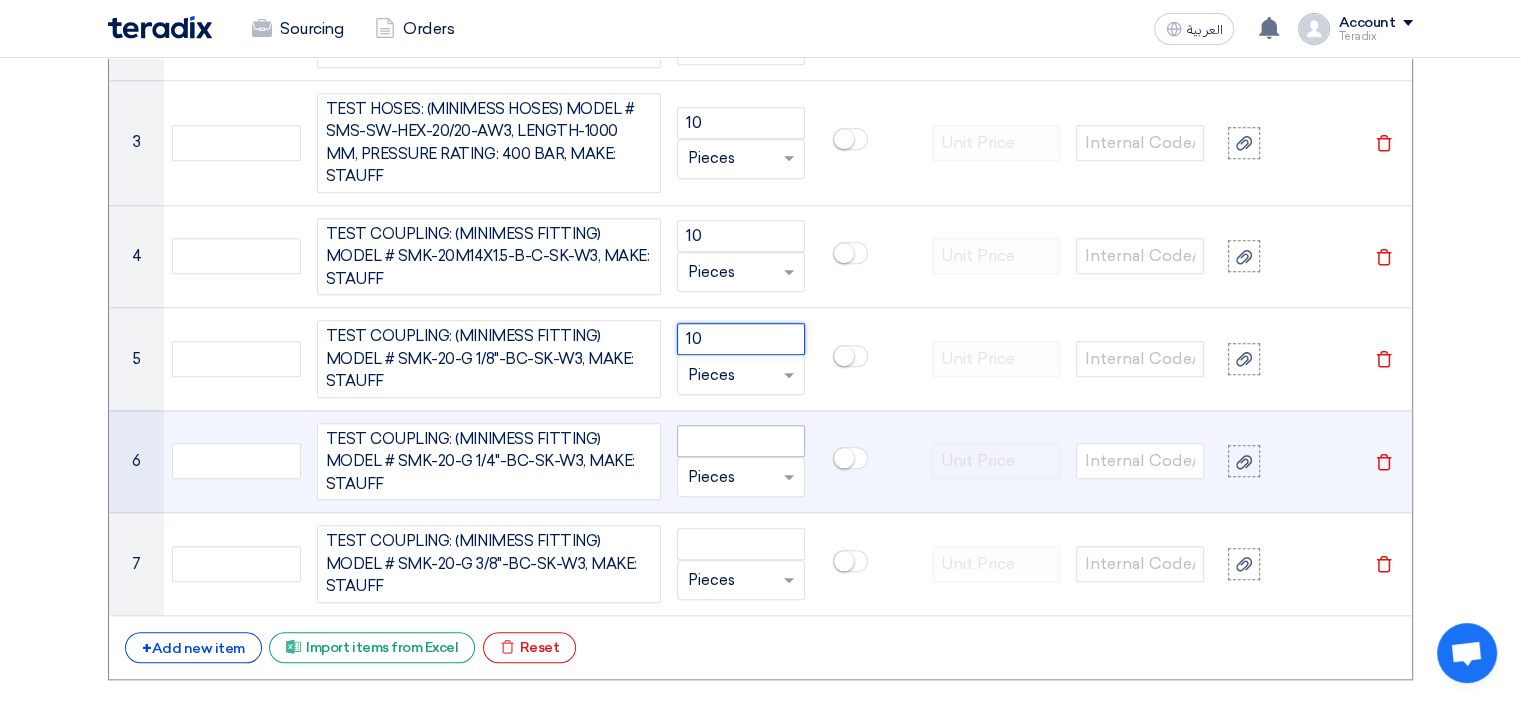 type on "10" 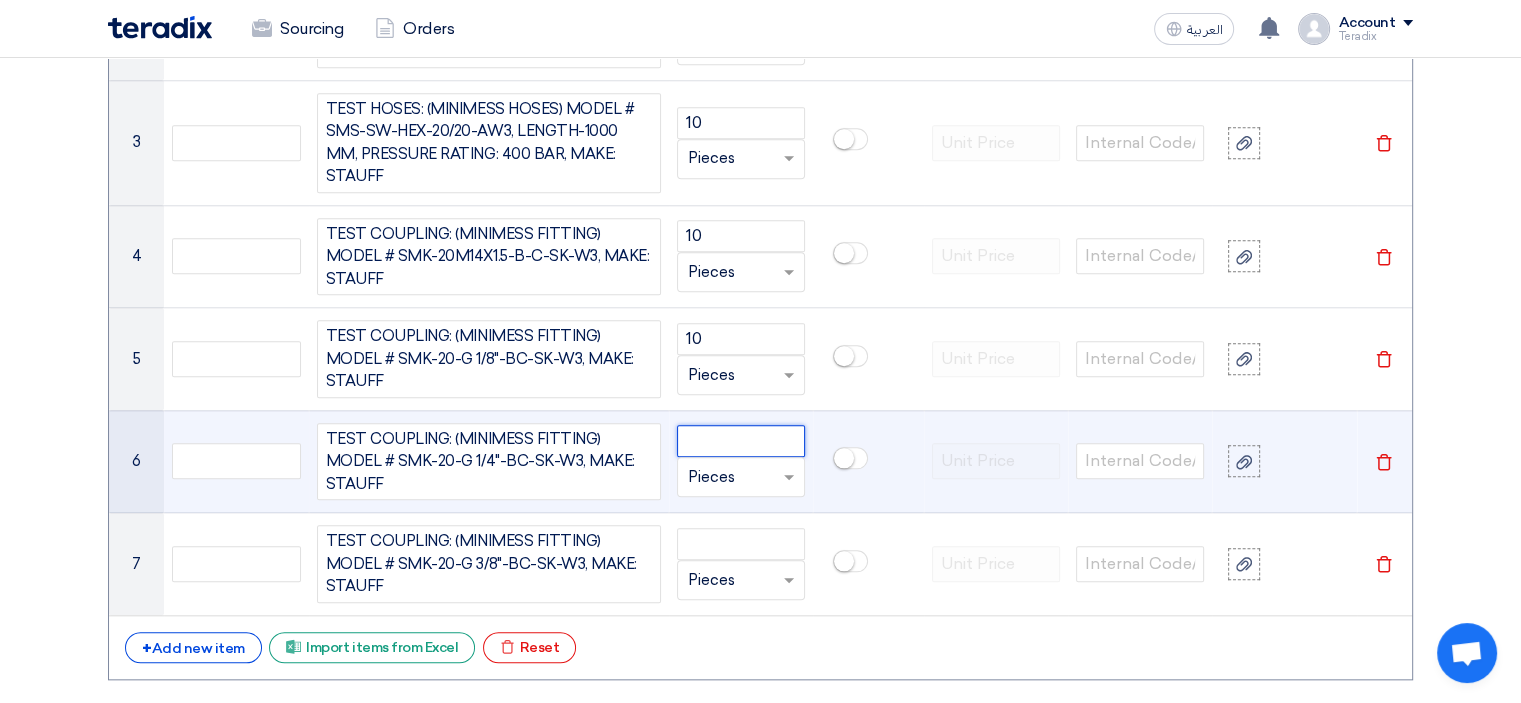click 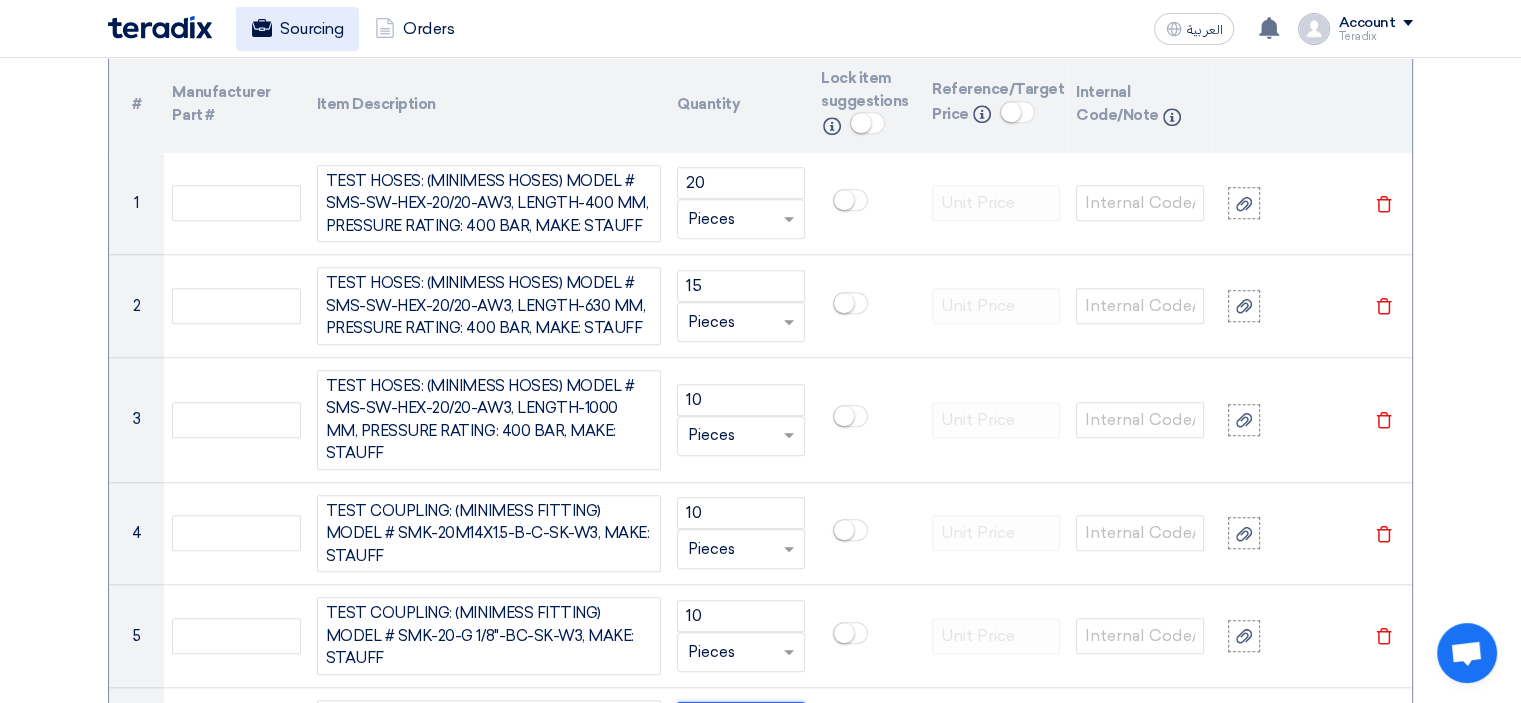 scroll, scrollTop: 1608, scrollLeft: 0, axis: vertical 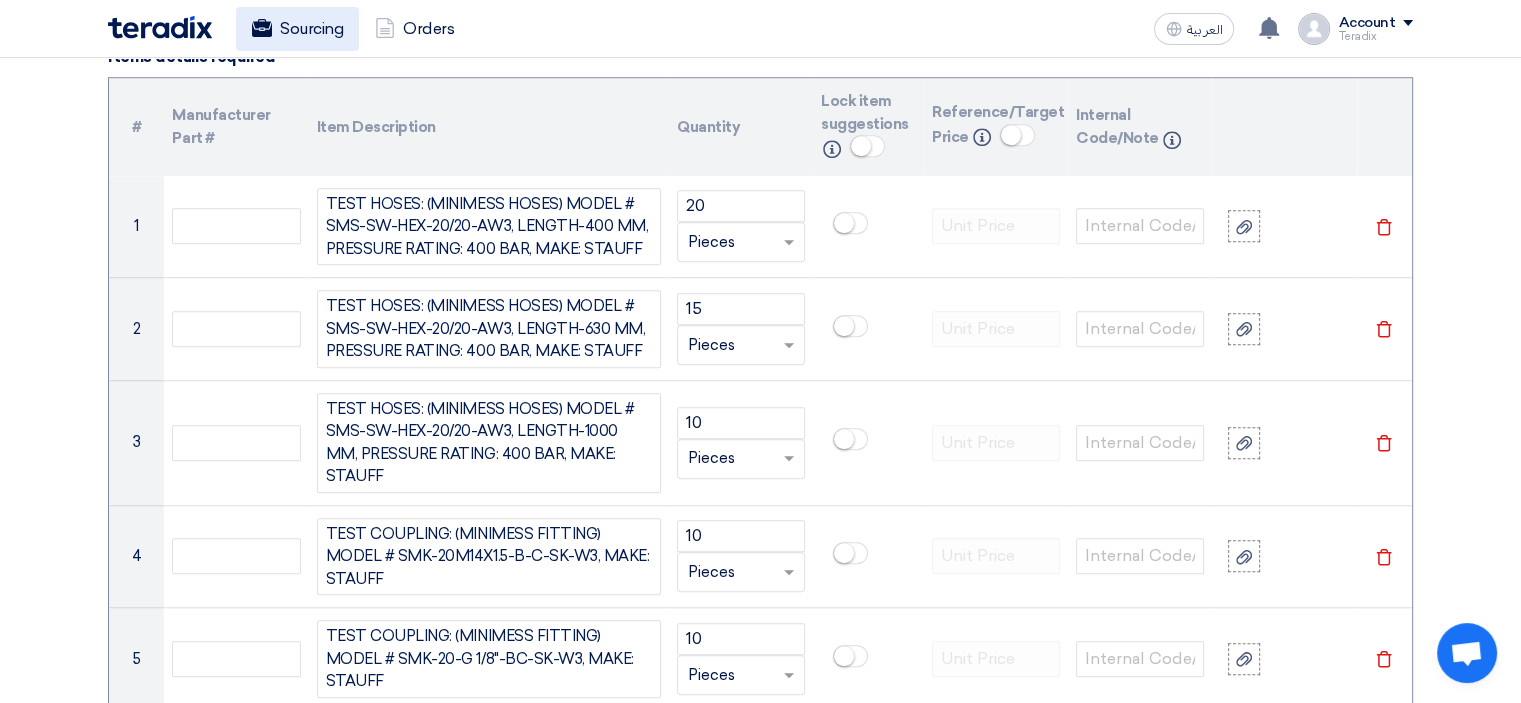 type on "10" 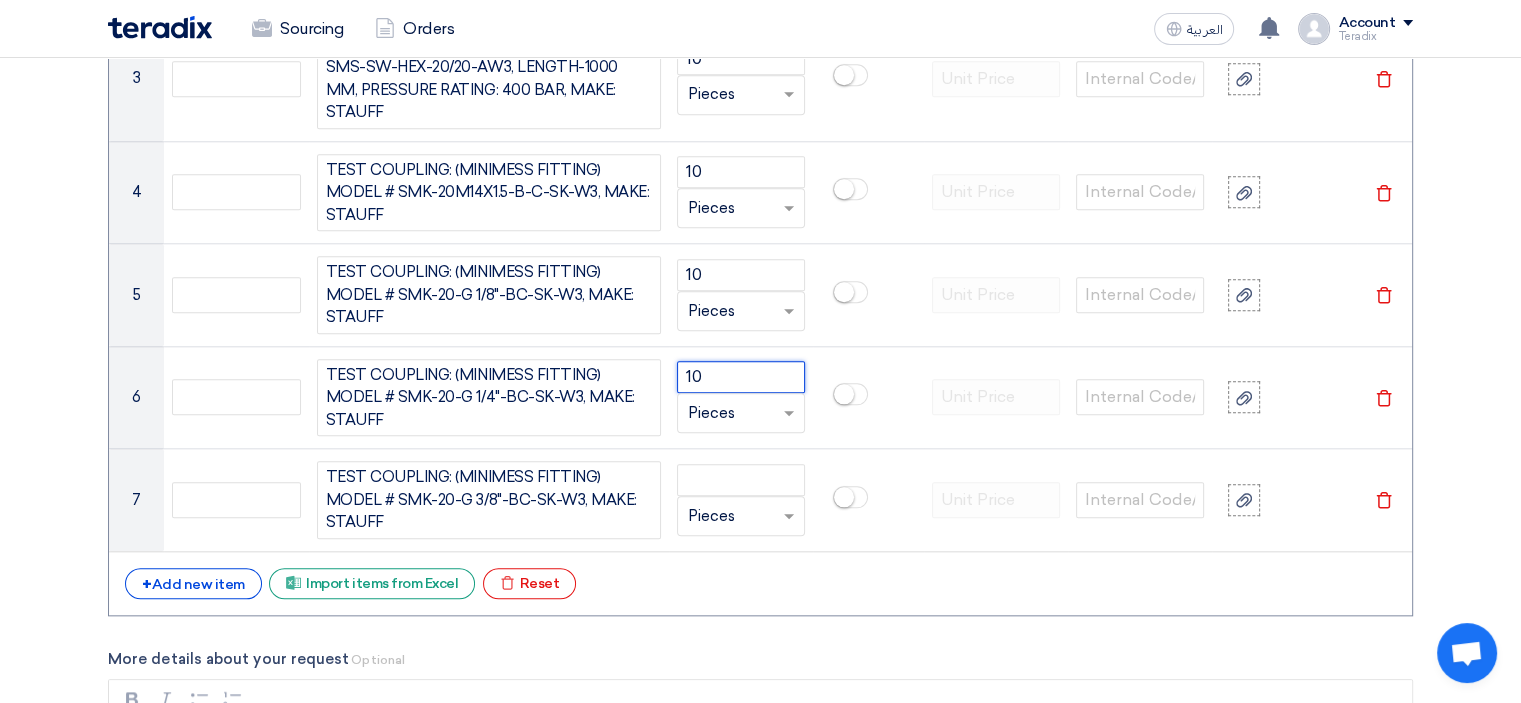 scroll, scrollTop: 2008, scrollLeft: 0, axis: vertical 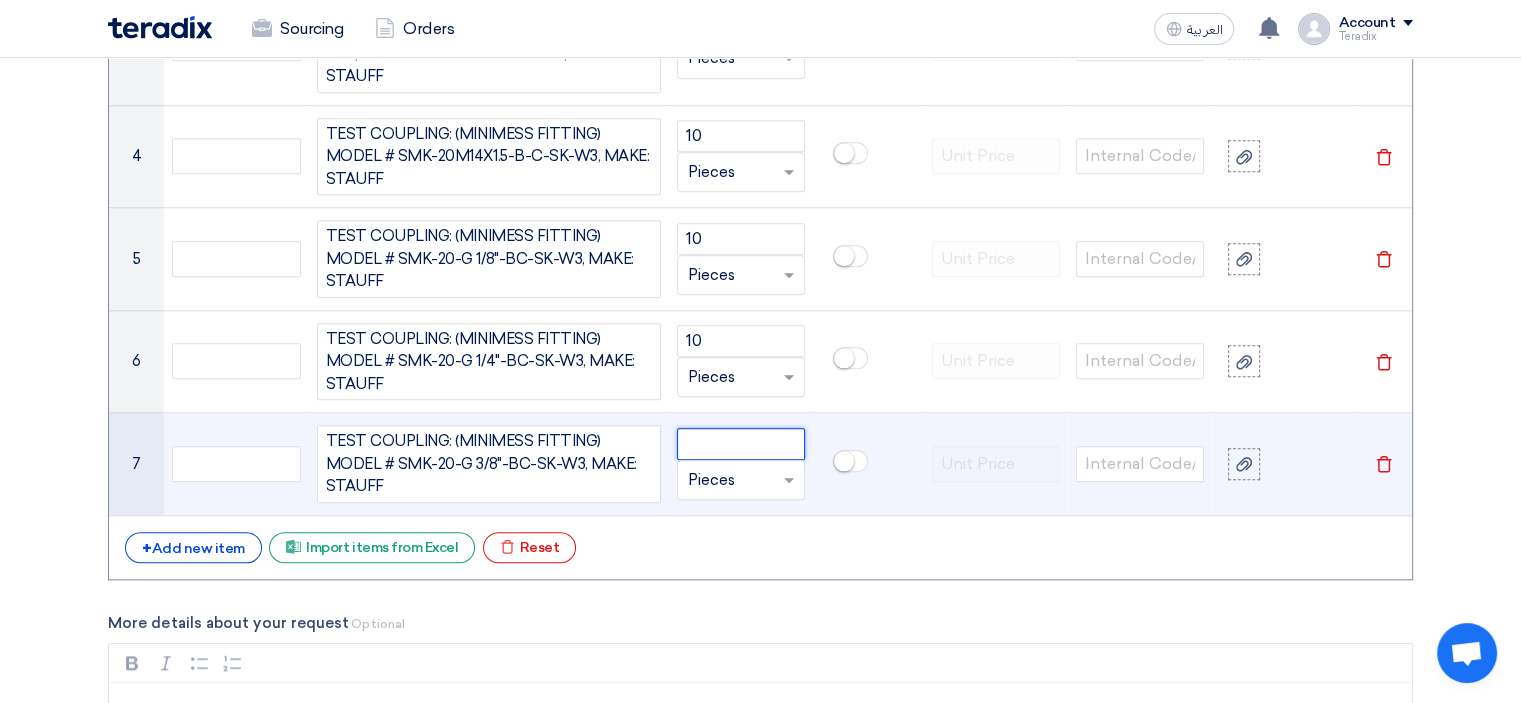 click 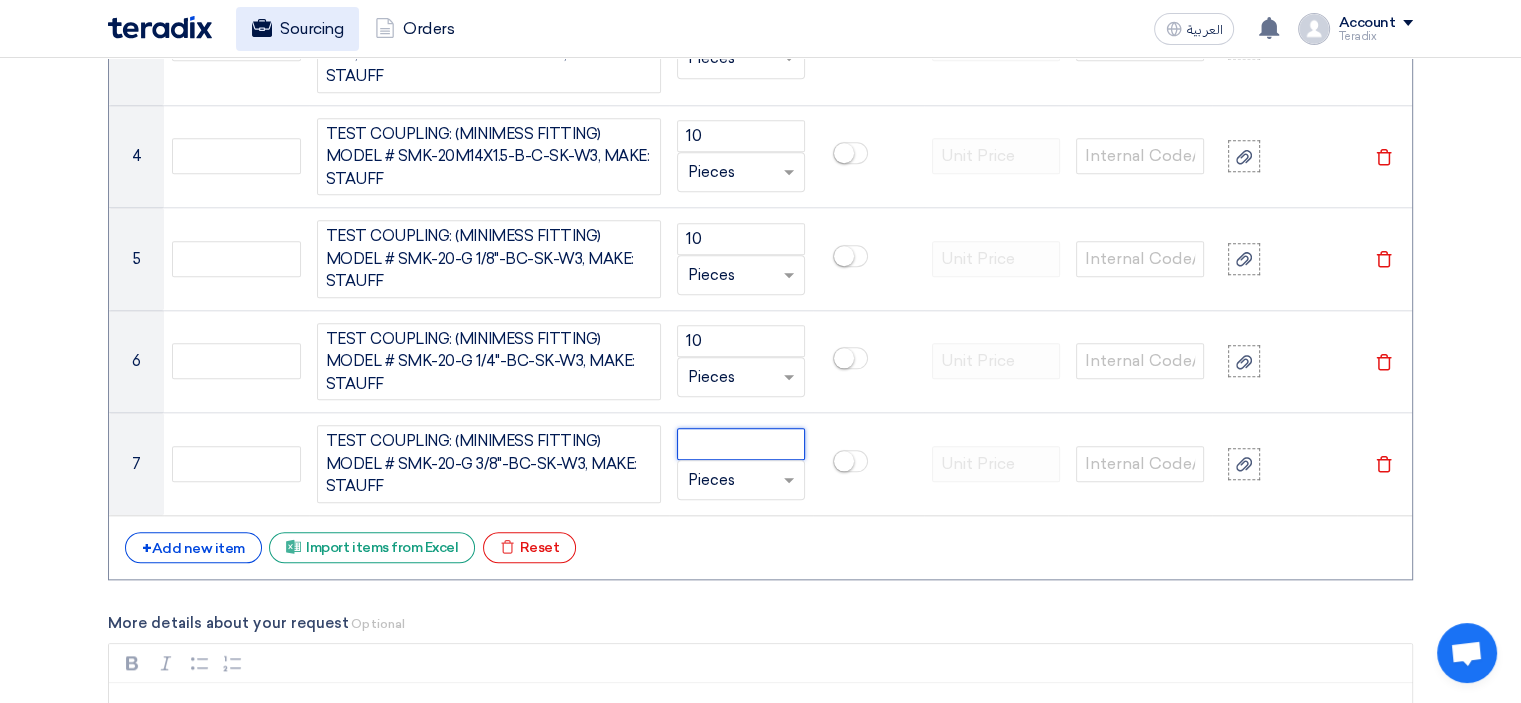 paste on "5" 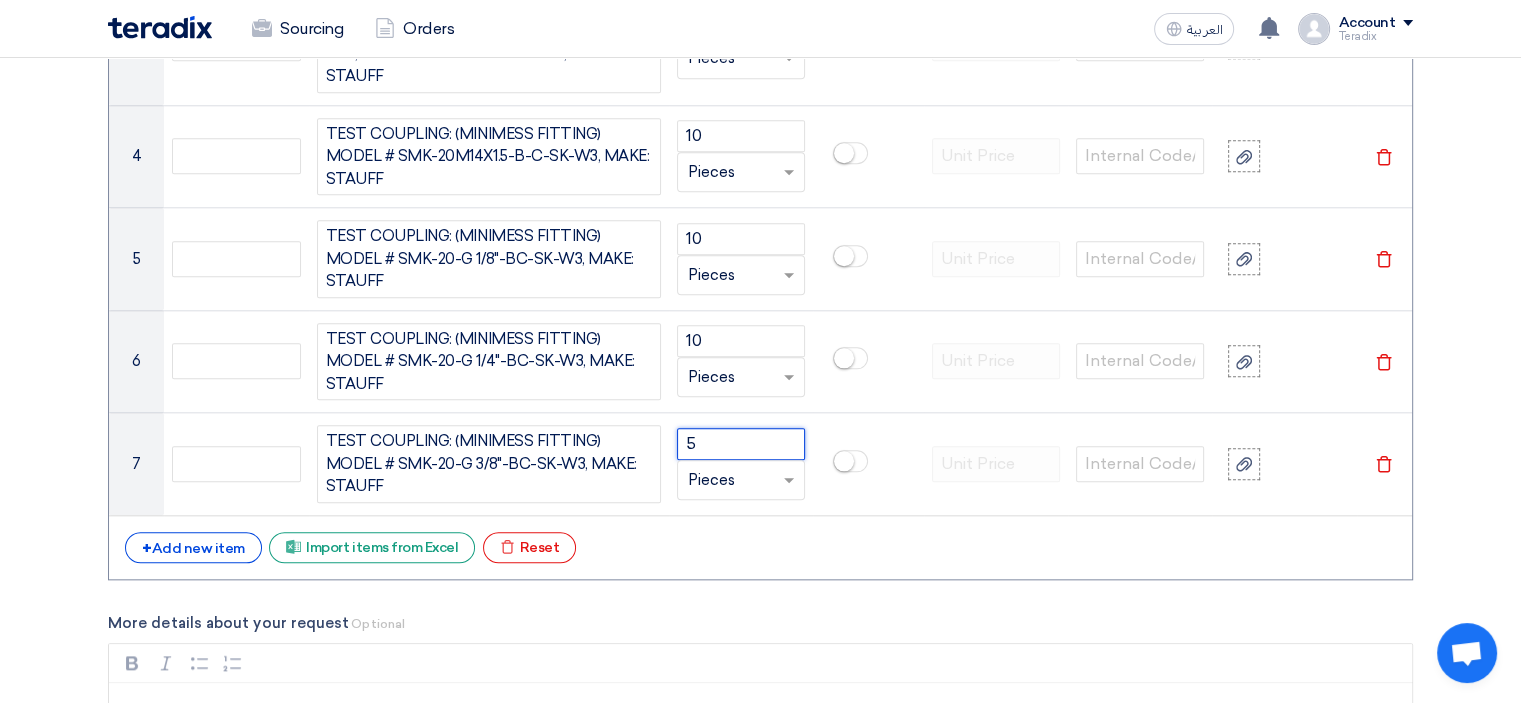type on "5" 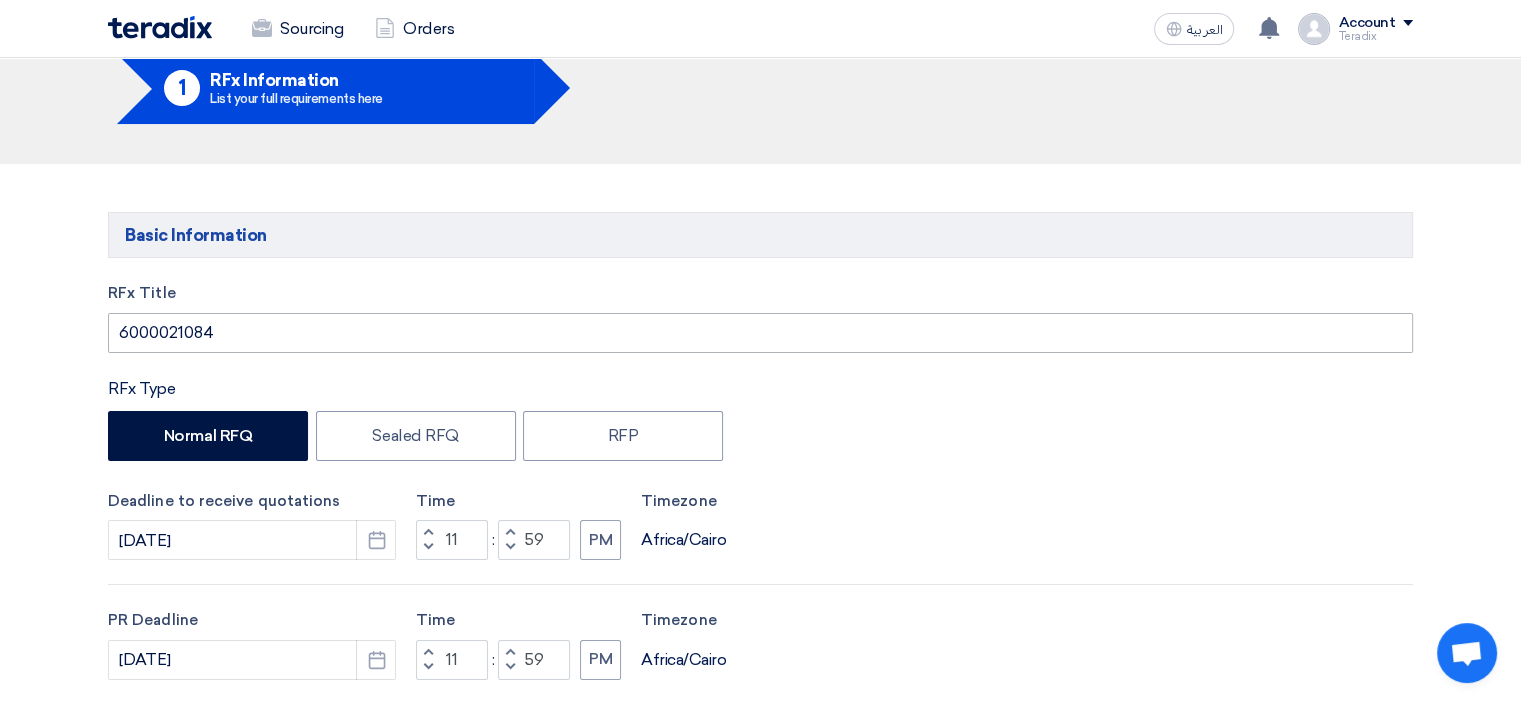 scroll, scrollTop: 0, scrollLeft: 0, axis: both 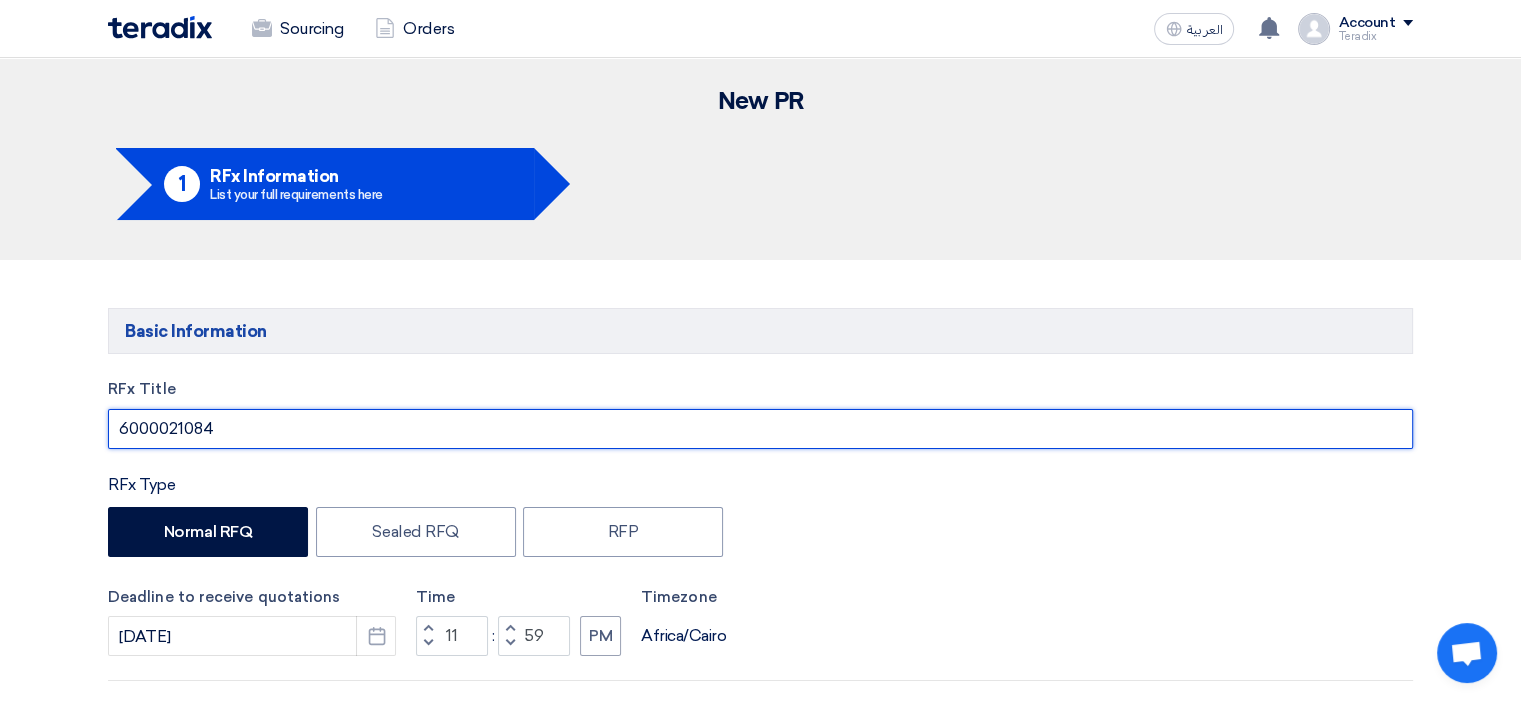 drag, startPoint x: 224, startPoint y: 428, endPoint x: 0, endPoint y: 428, distance: 224 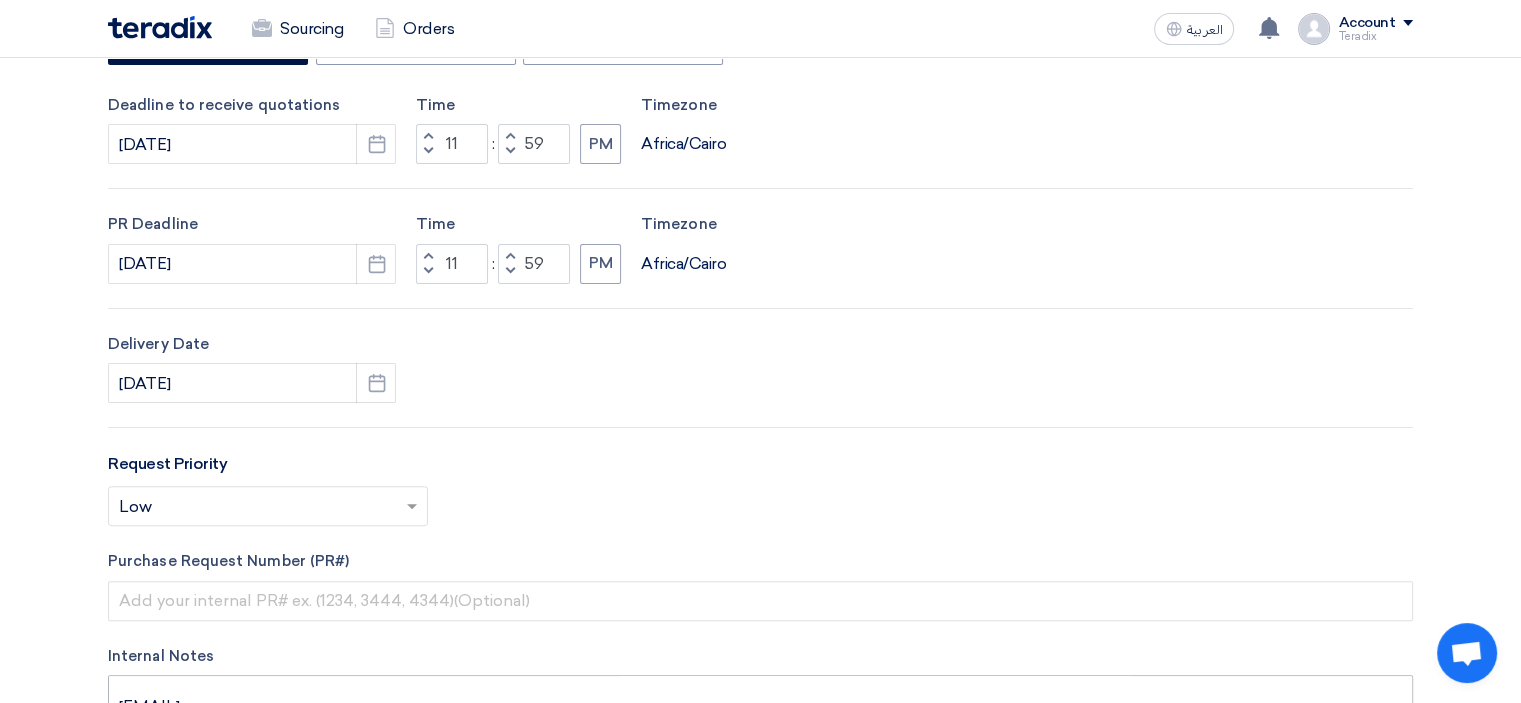 scroll, scrollTop: 600, scrollLeft: 0, axis: vertical 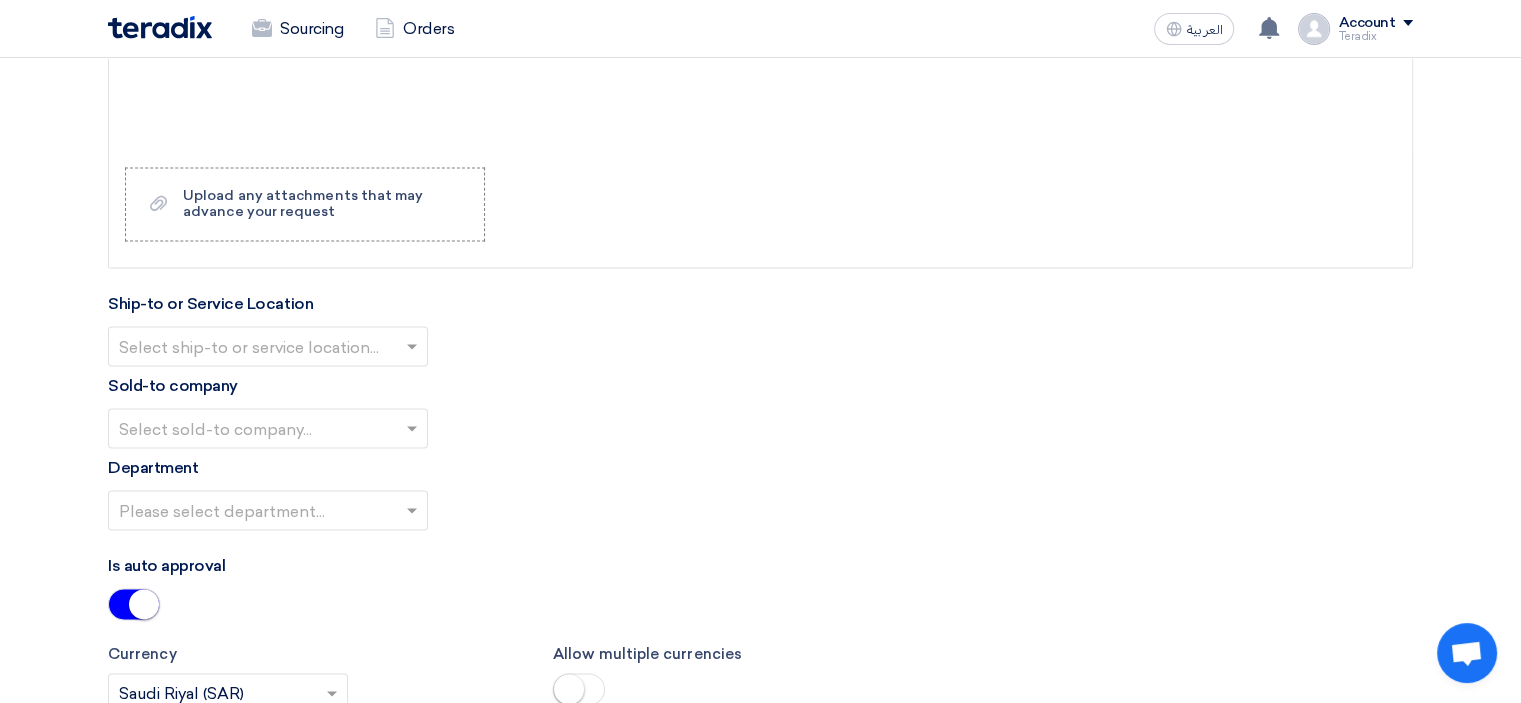 click 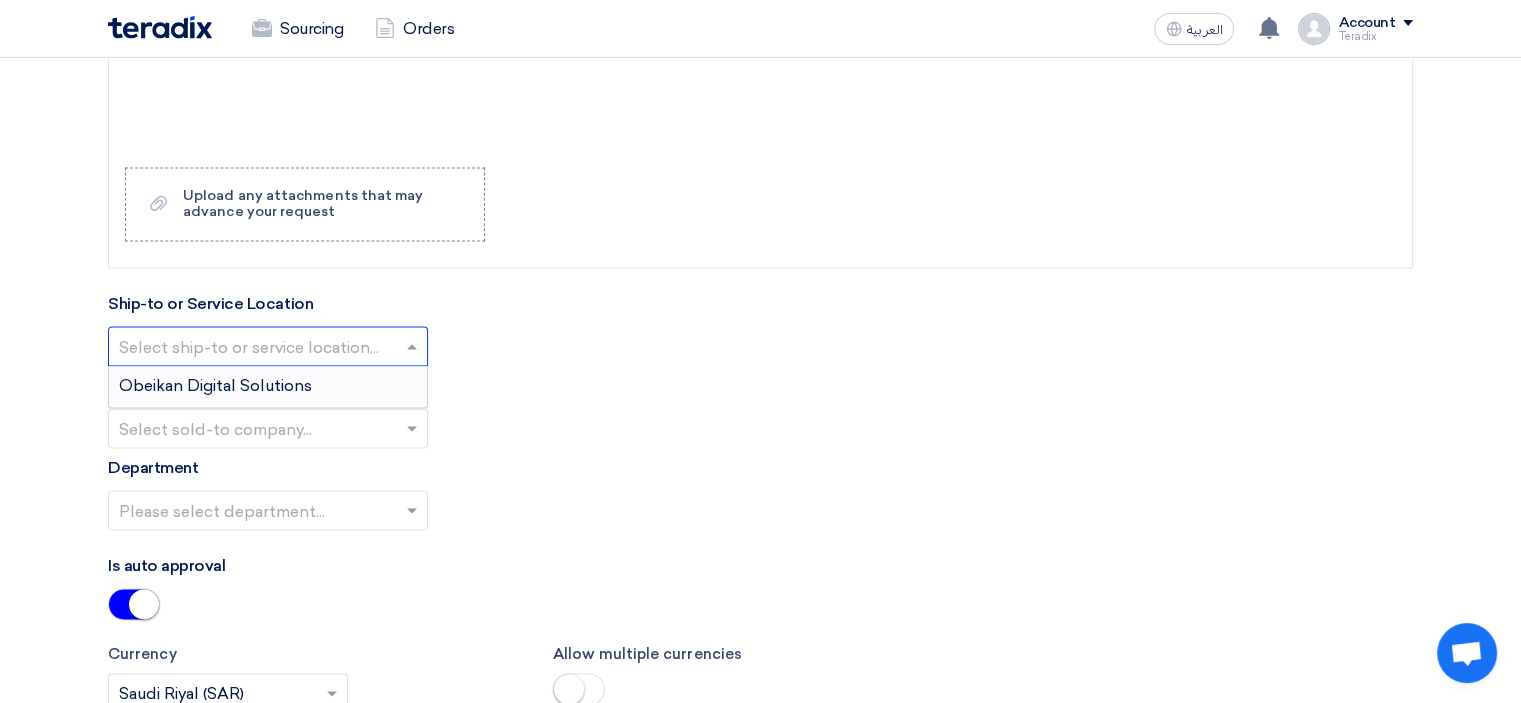 click on "Obeikan Digital Solutions" at bounding box center [268, 386] 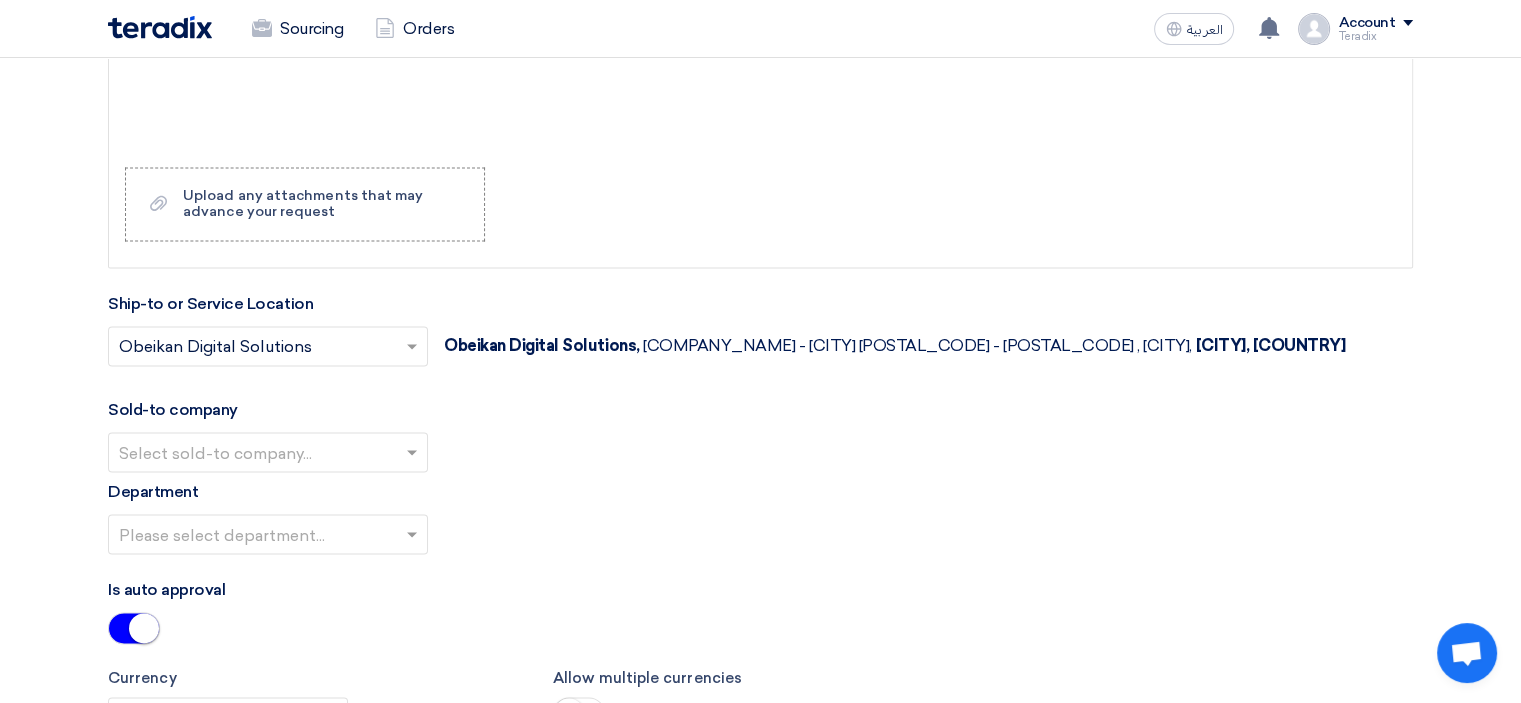 click 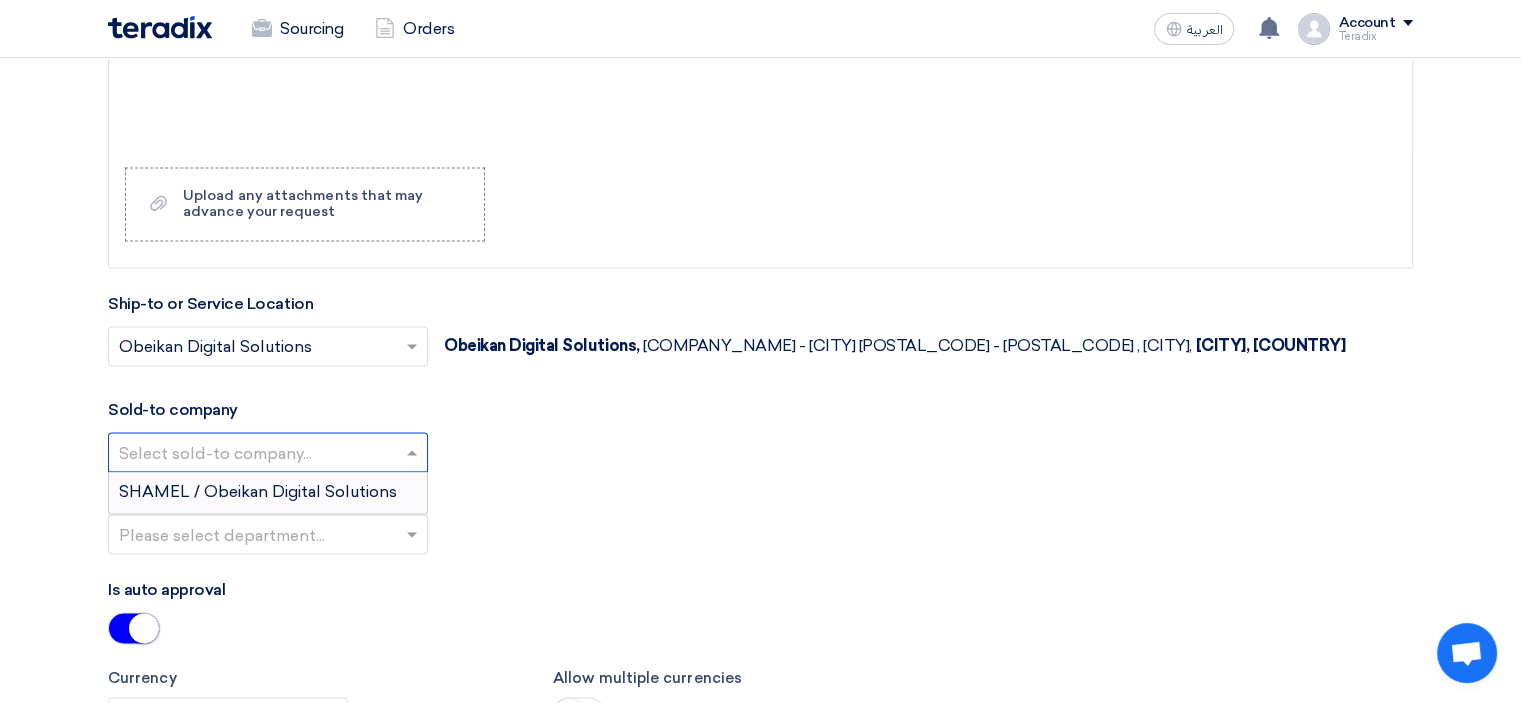 click on "SHAMEL / Obeikan Digital Solutions" at bounding box center (258, 491) 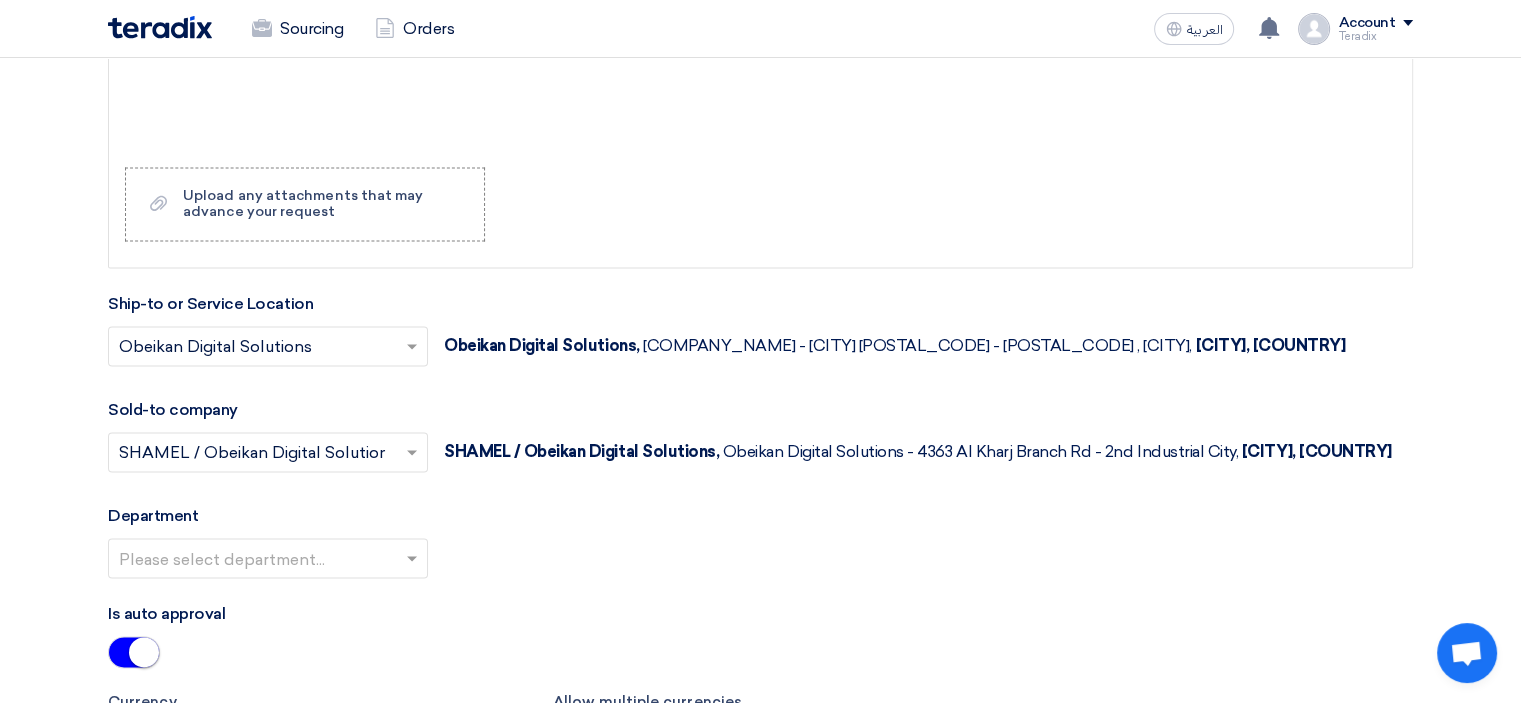 click 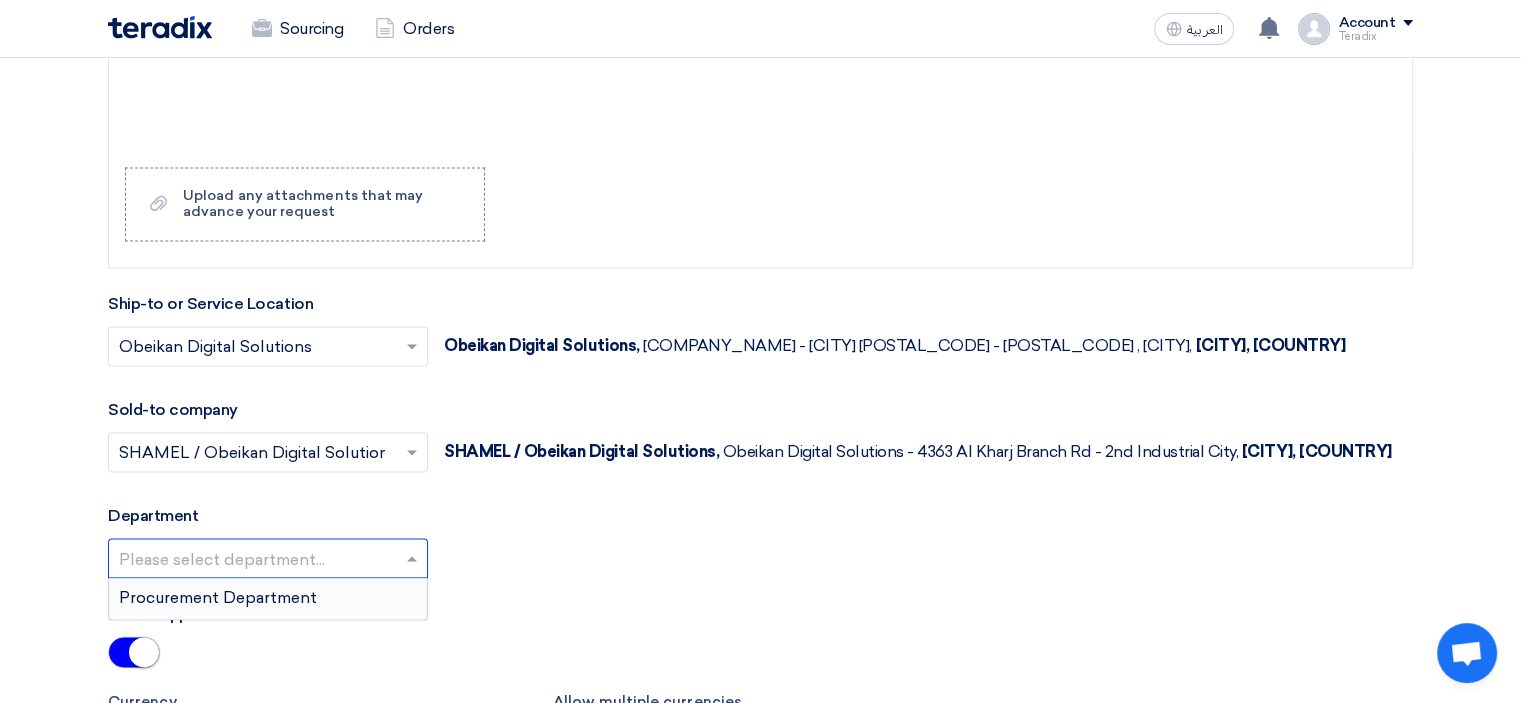 click 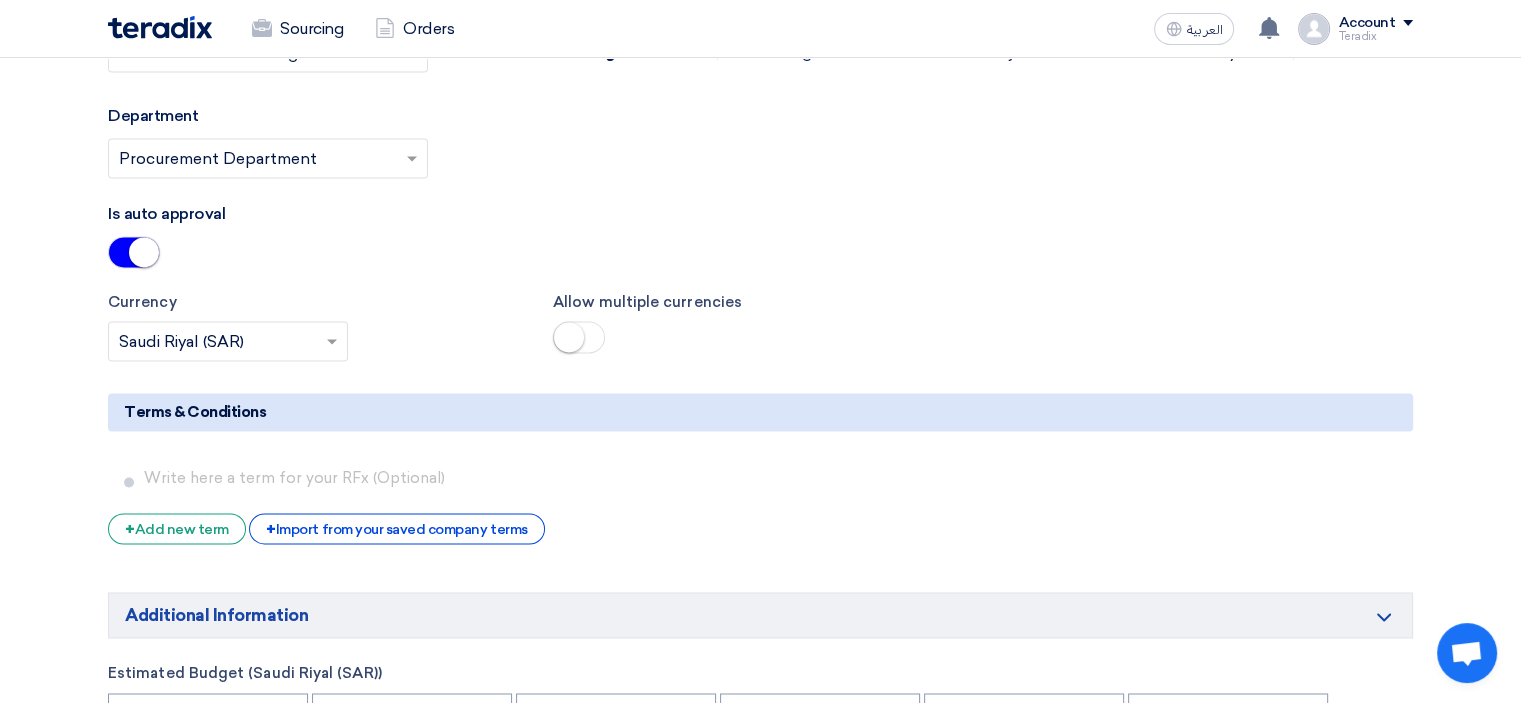 scroll, scrollTop: 3300, scrollLeft: 0, axis: vertical 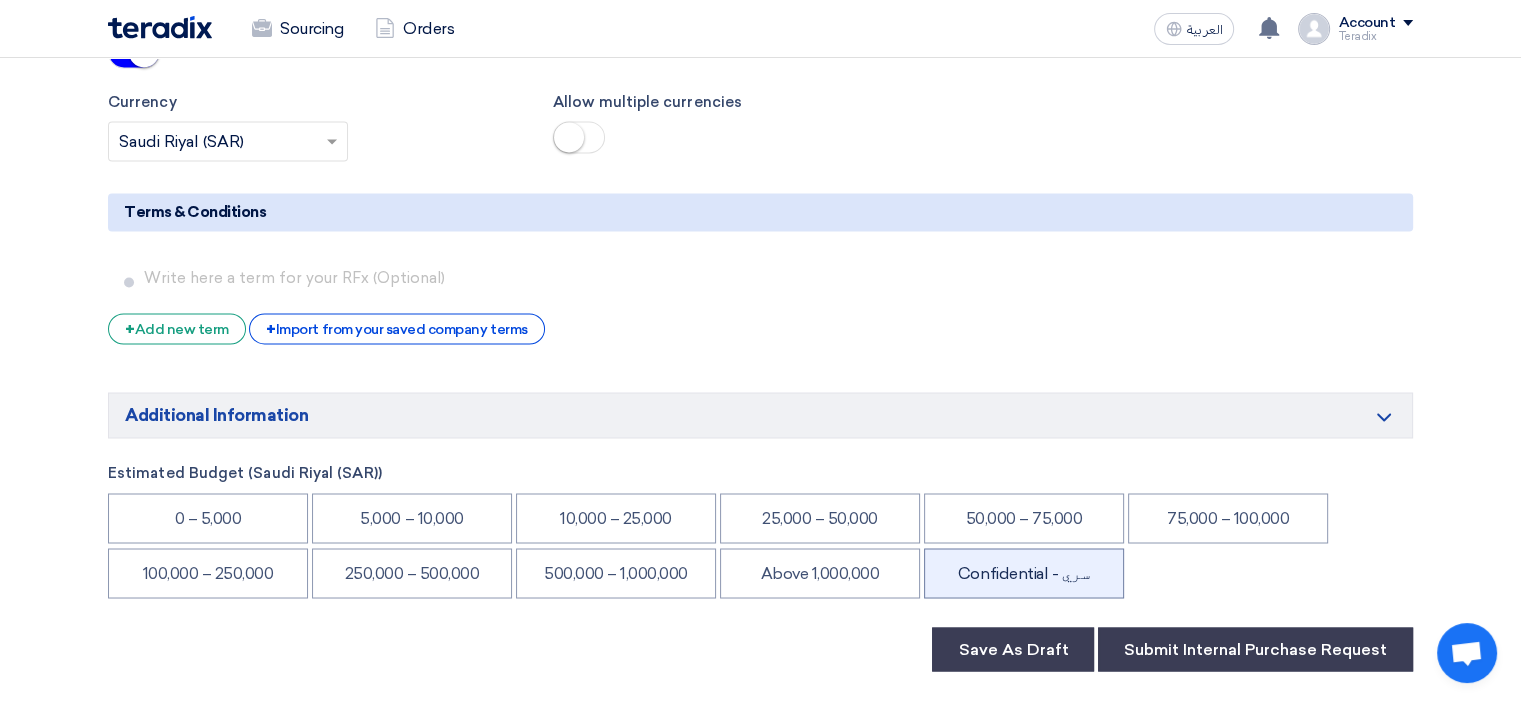 click on "Confidential - سري" at bounding box center (1024, 573) 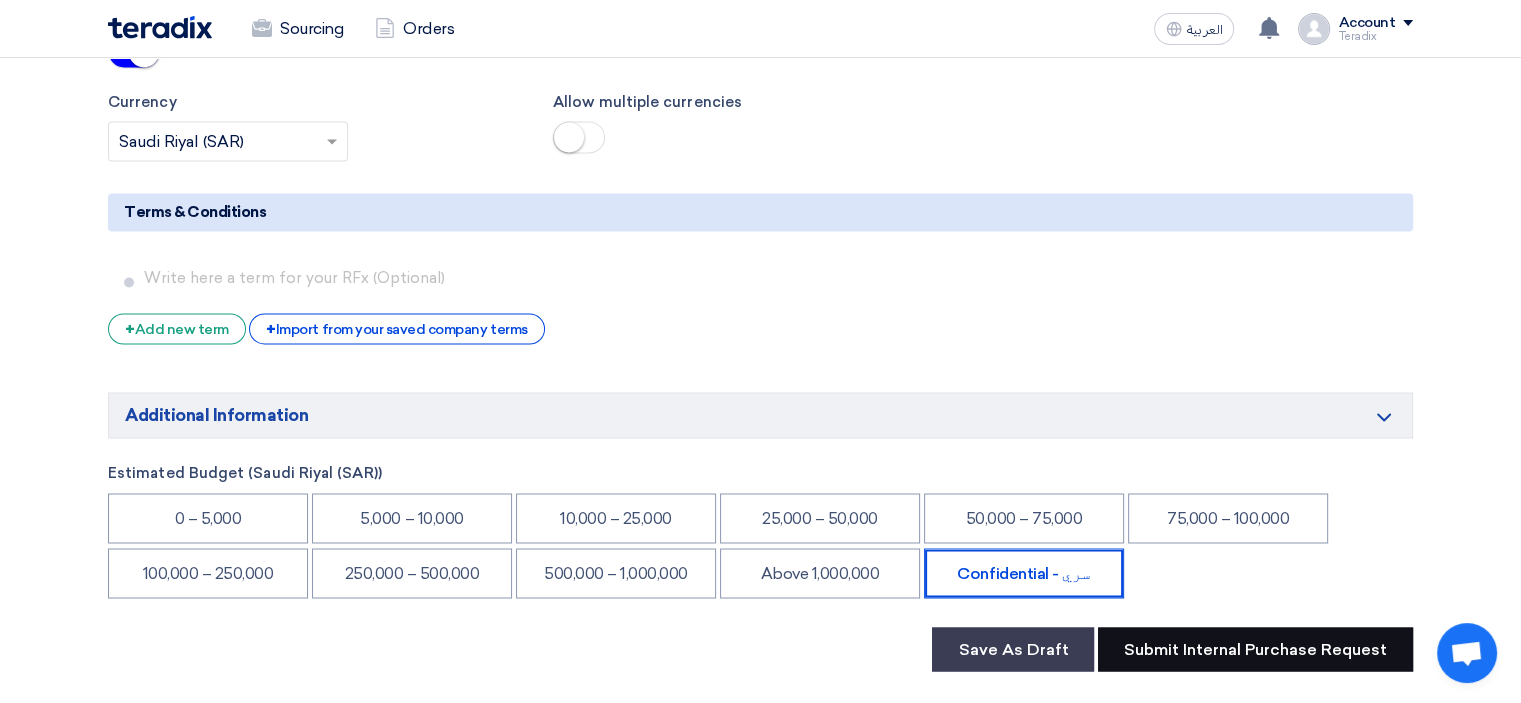 click on "Submit Internal Purchase Request" 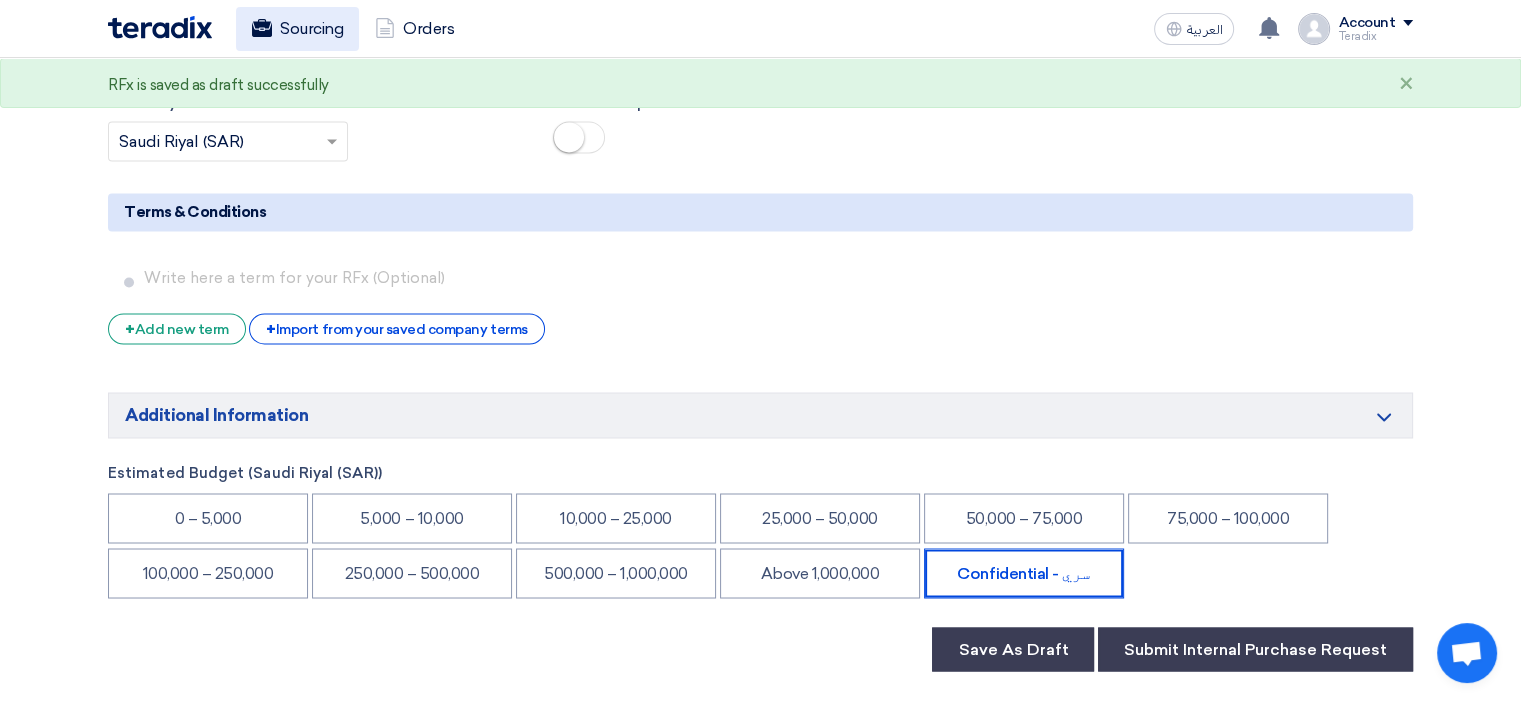 scroll, scrollTop: 0, scrollLeft: 0, axis: both 